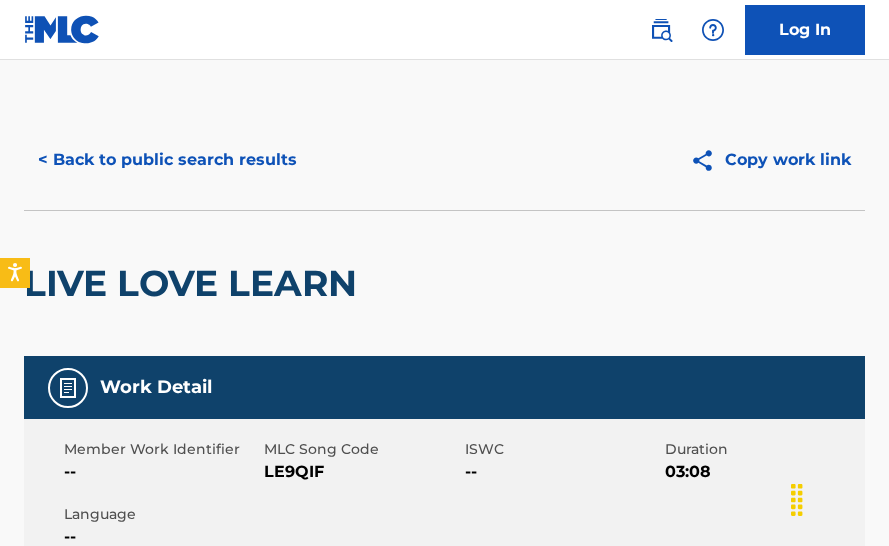 scroll, scrollTop: 0, scrollLeft: 0, axis: both 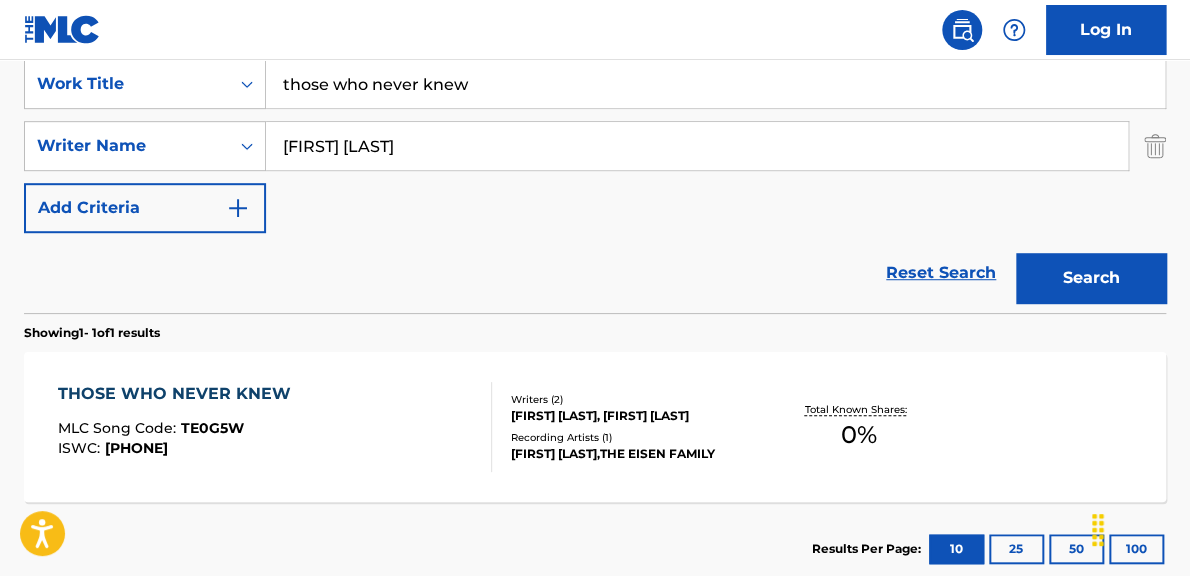 drag, startPoint x: 521, startPoint y: 79, endPoint x: 253, endPoint y: 0, distance: 279.40115 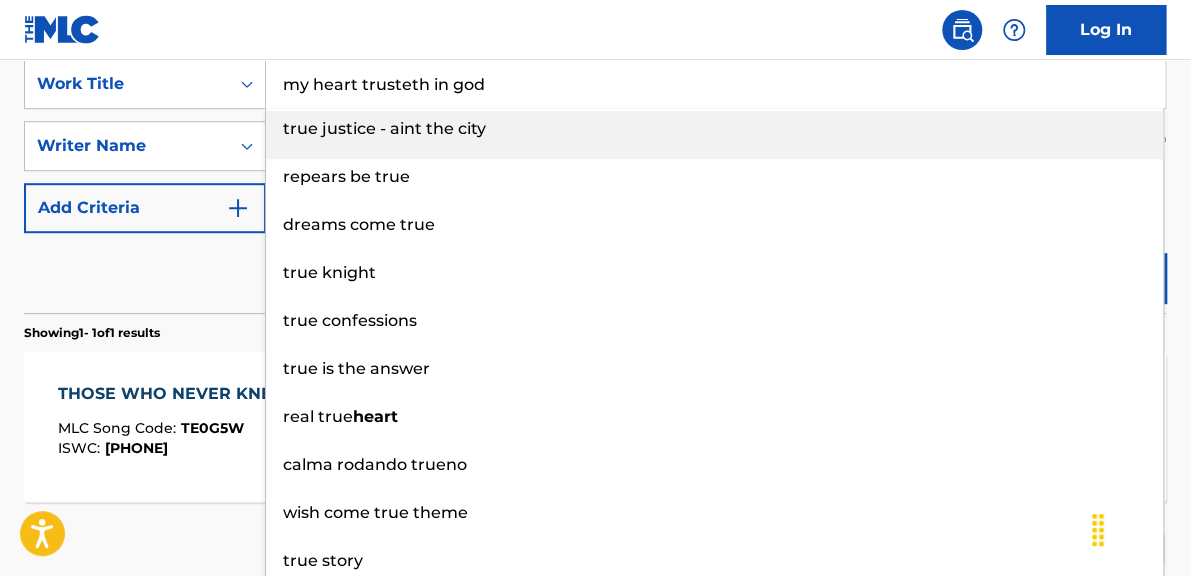 click on "Accessibility Screen-Reader Guide, Feedback, and Issue Reporting | New window Consent Details [#IABV2SETTINGS#] About This website uses cookies We use cookies to personalise content and ads, to provide social media features and to analyse our traffic. We also share information about your use of our site with our social media, advertising and analytics partners who may combine it with other information that you’ve provided to them or that they’ve collected from your use of their services. You consent to our cookies if you continue to use our website. Consent Selection Necessary   Preferences   Statistics   Marketing   Show details Details Necessary    41   Necessary cookies help make a website usable by enabling basic functions like page navigation and access to secure areas of the website. The website cannot function properly without these cookies.  Meta Platforms, Inc. 3 Learn more about this provider lastExternalReferrer Detects how the user reached the website by registering their last URL-address. 4 3" at bounding box center (595, -98) 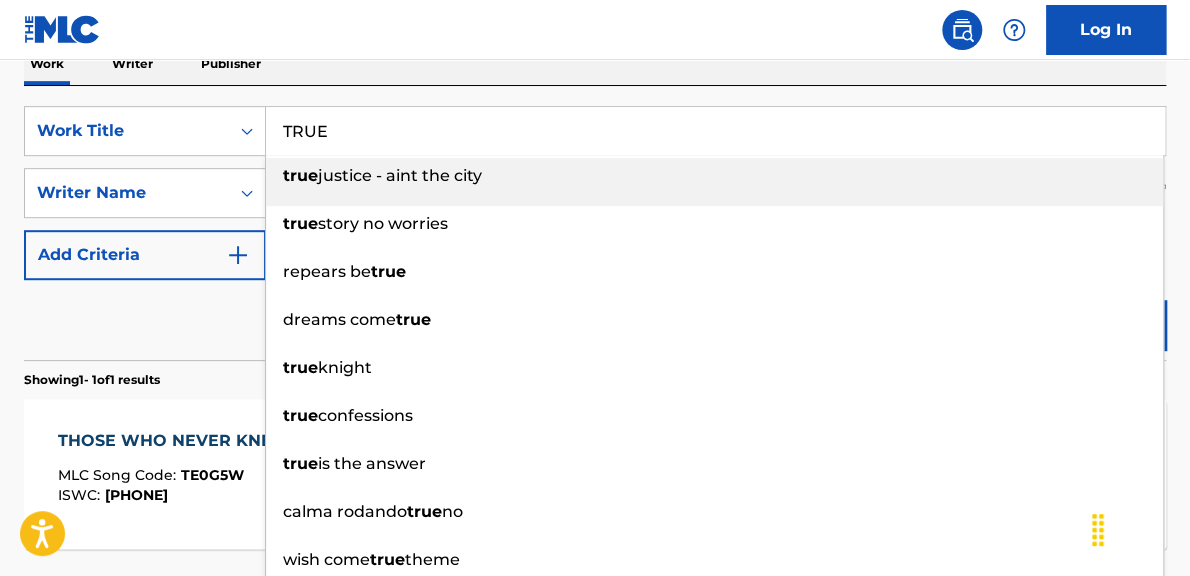 click on "Log In" at bounding box center [595, 30] 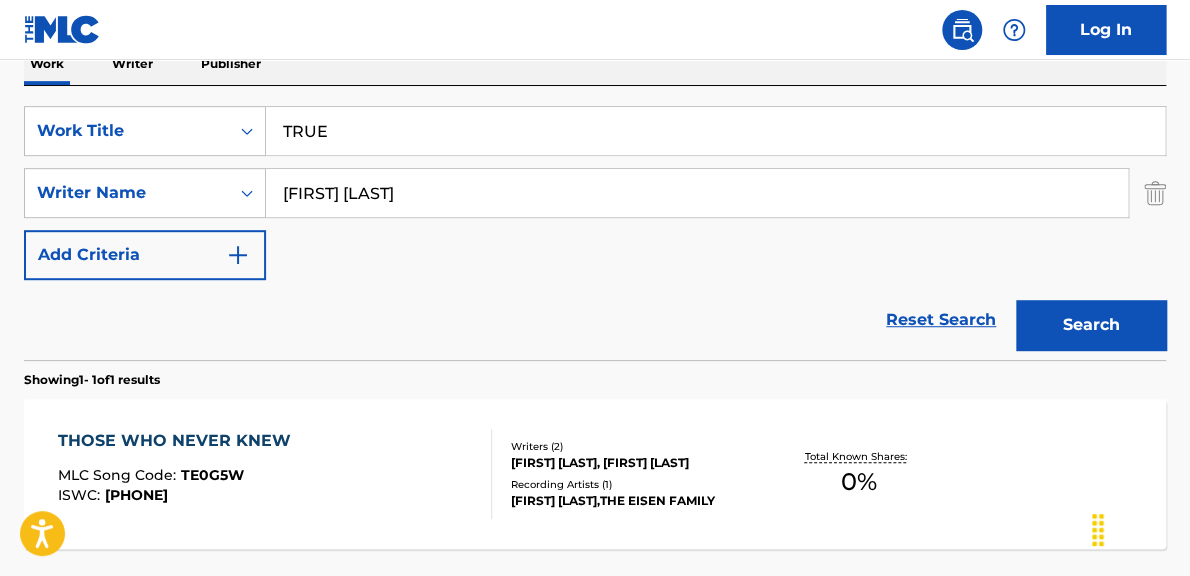 click on "Search" at bounding box center (1091, 325) 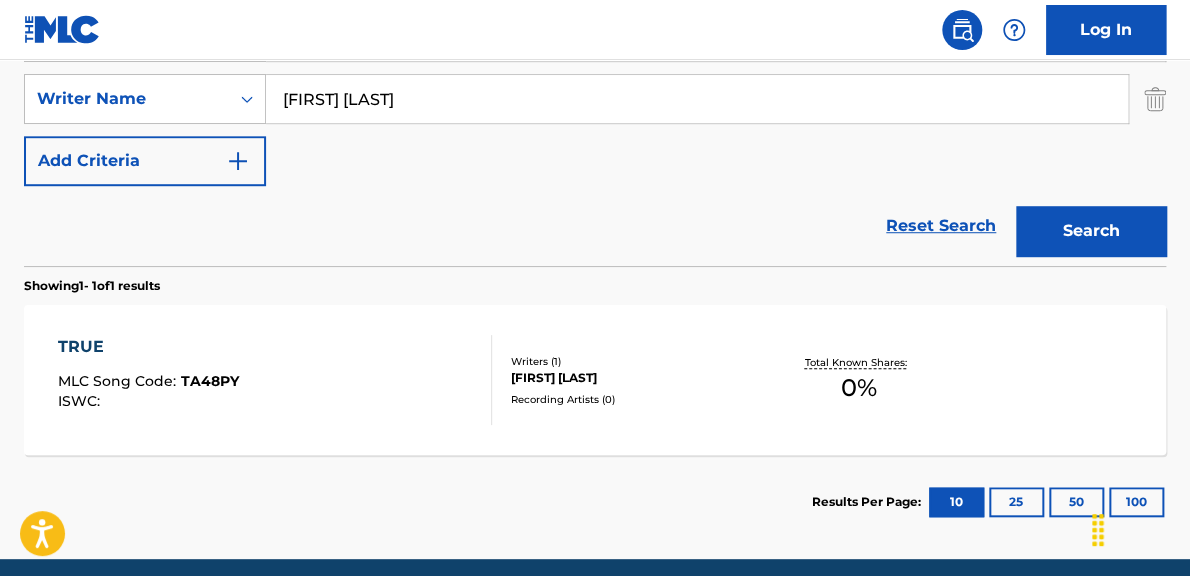 scroll, scrollTop: 440, scrollLeft: 0, axis: vertical 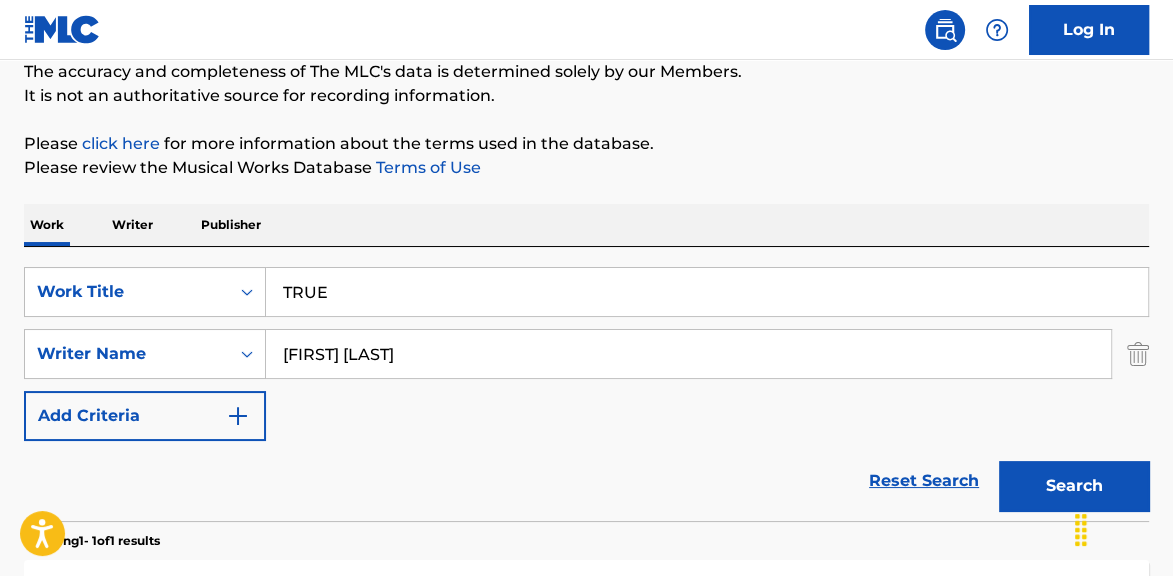 drag, startPoint x: 224, startPoint y: 275, endPoint x: 169, endPoint y: 261, distance: 56.753853 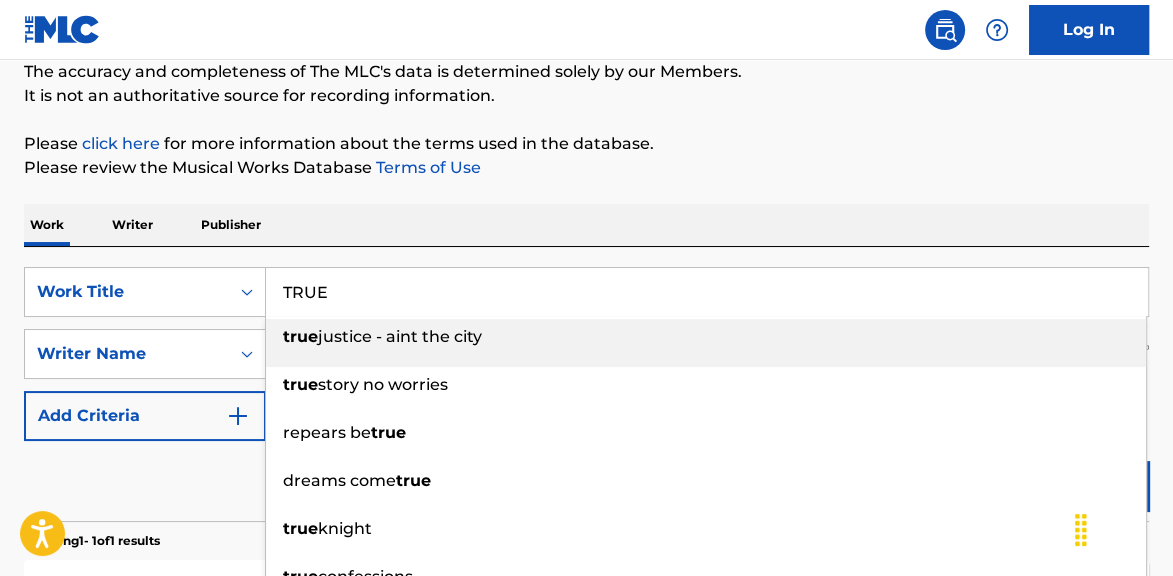 paste on "QUYET KHONG HOI HAN" 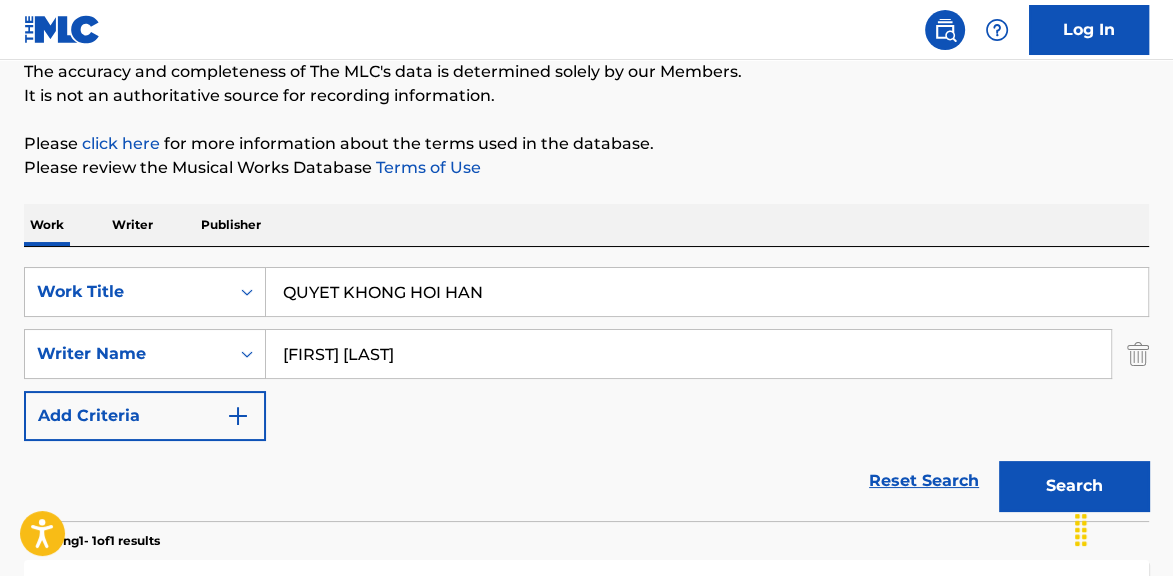type on "QUYET KHONG HOI HAN" 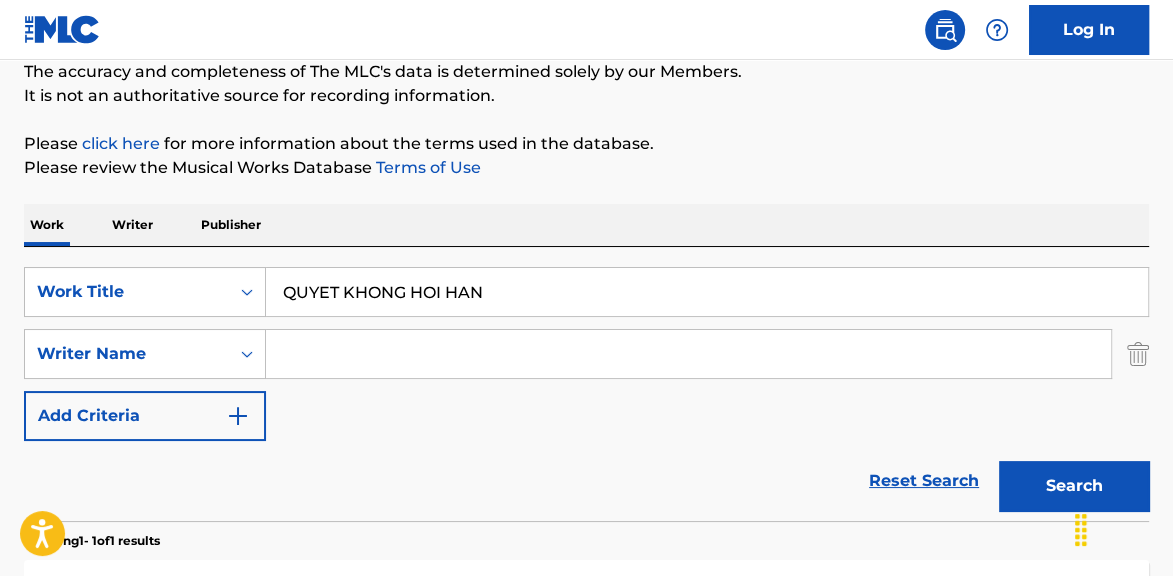 click on "Search" at bounding box center [1074, 486] 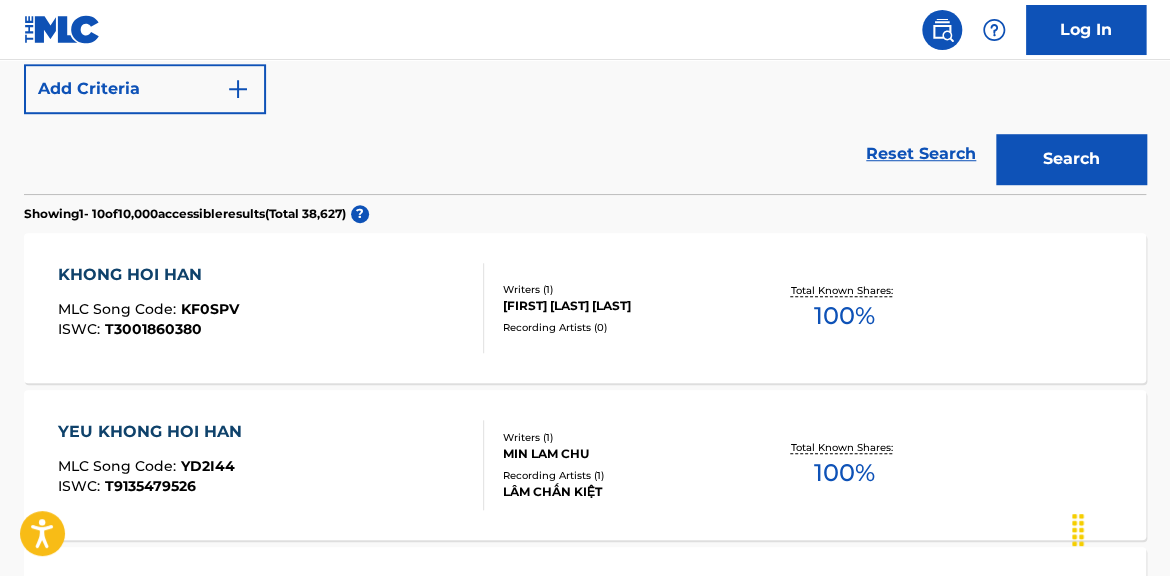 scroll, scrollTop: 292, scrollLeft: 0, axis: vertical 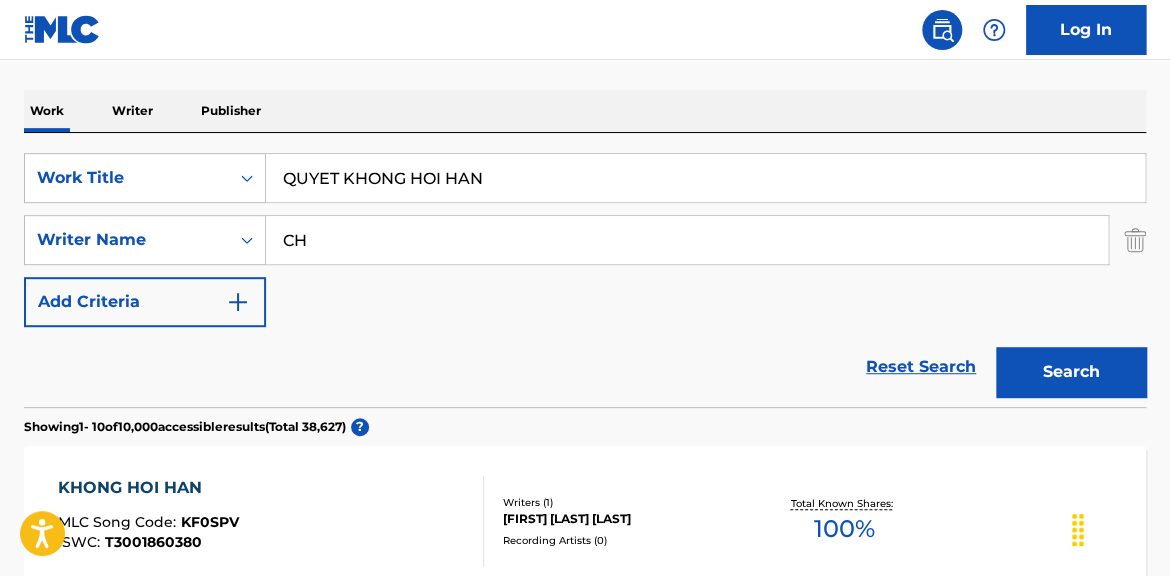 type on "C" 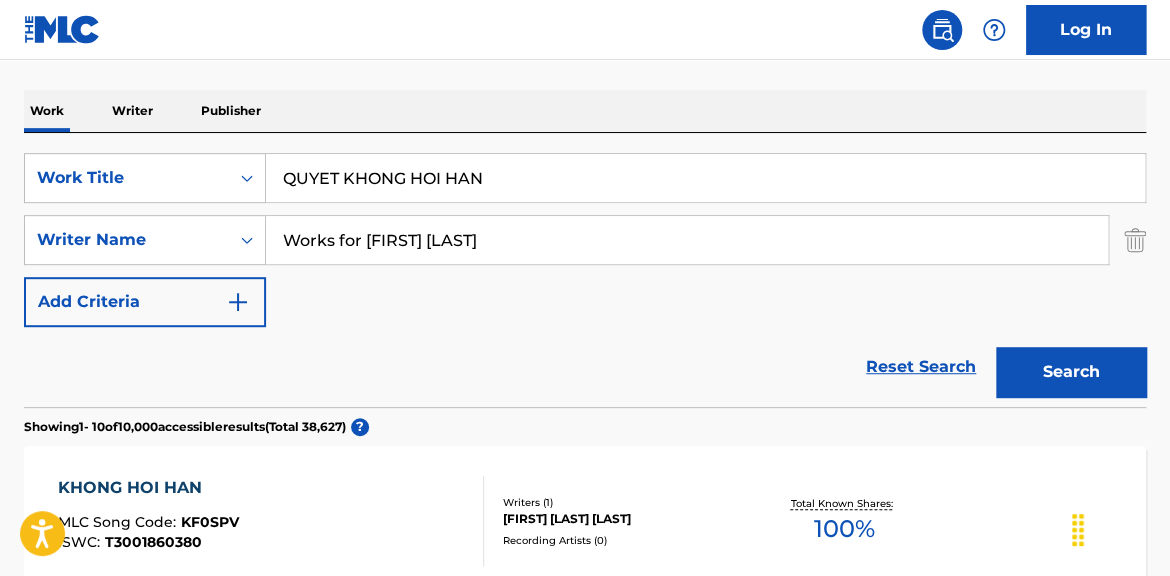 type on "Works for [FIRST] [LAST]" 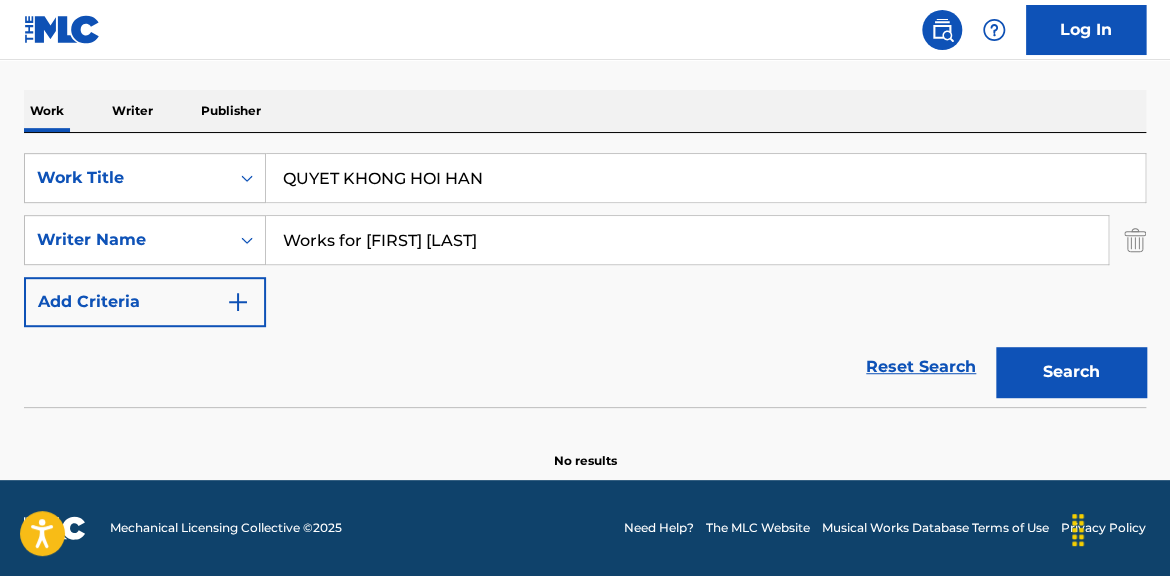 scroll, scrollTop: 292, scrollLeft: 0, axis: vertical 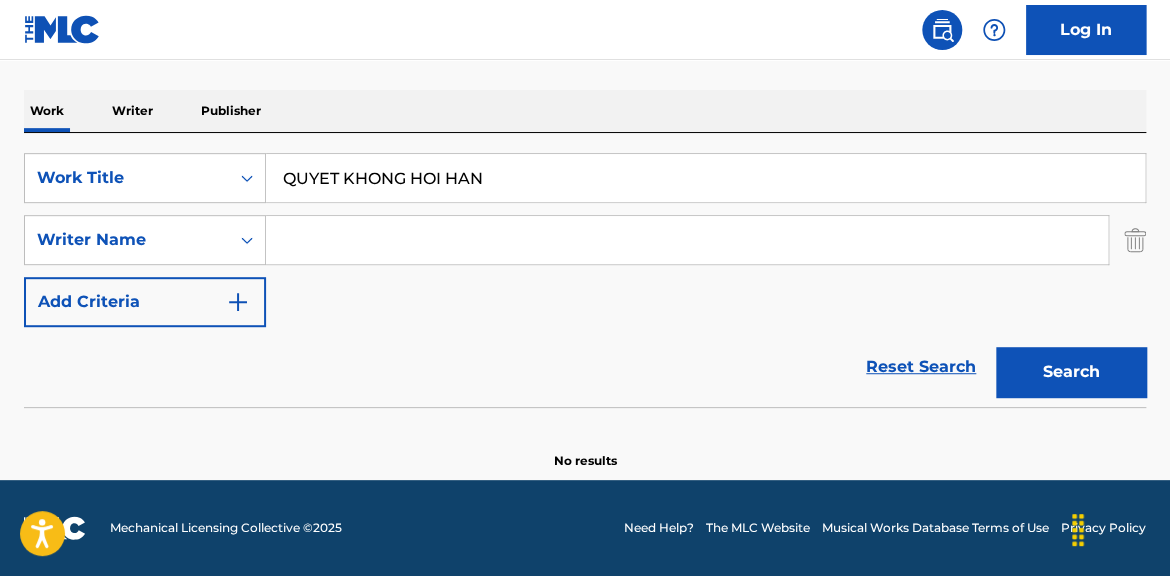 type 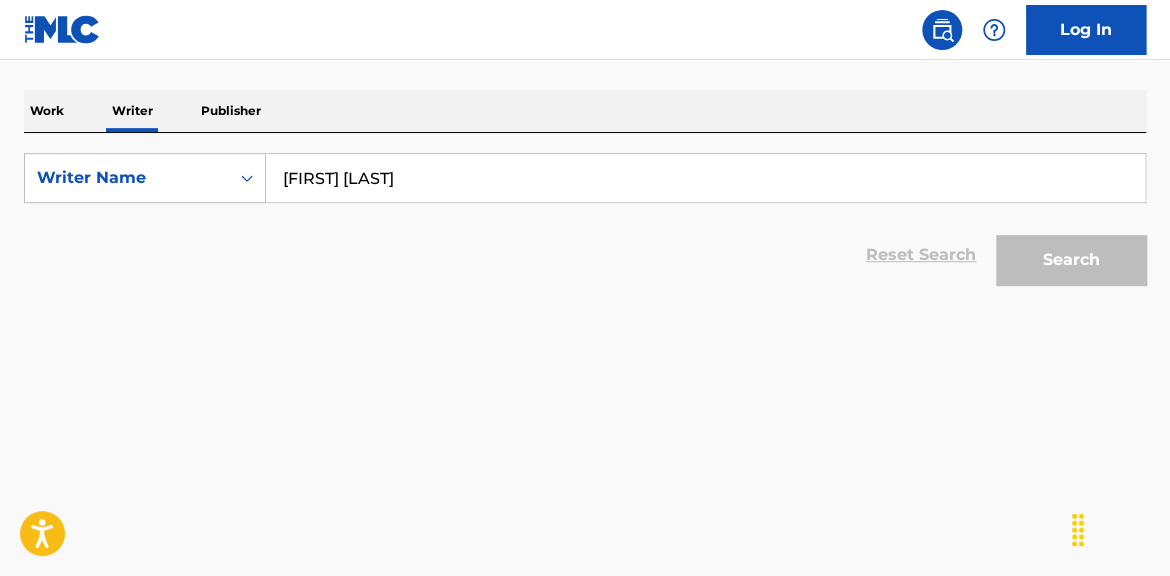 scroll, scrollTop: 0, scrollLeft: 0, axis: both 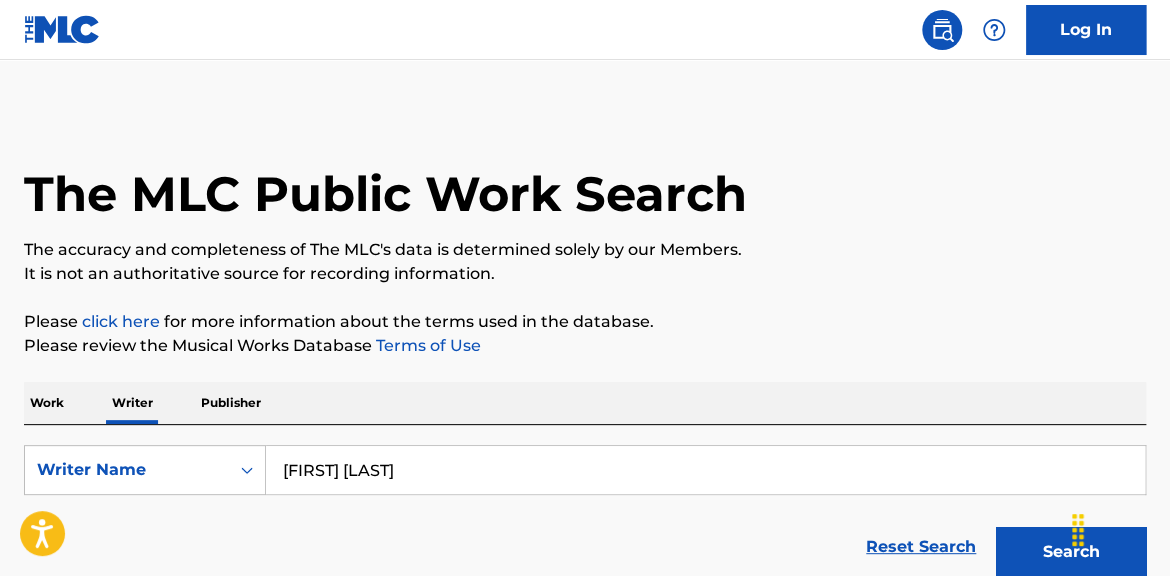 drag, startPoint x: 400, startPoint y: 453, endPoint x: 228, endPoint y: 423, distance: 174.59668 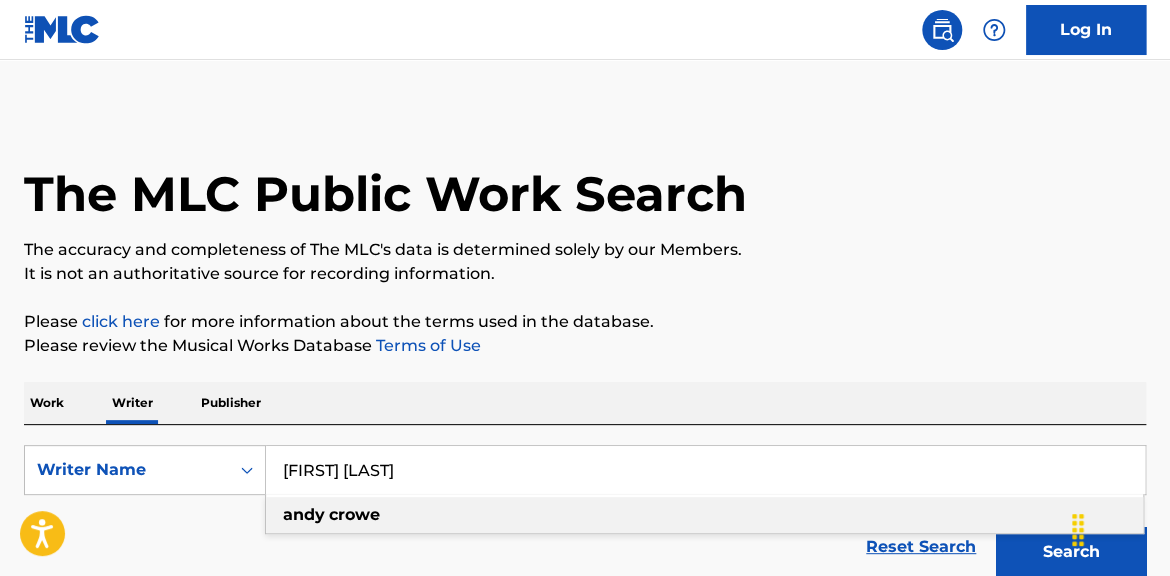paste on "Works for [FIRST] [LAST]" 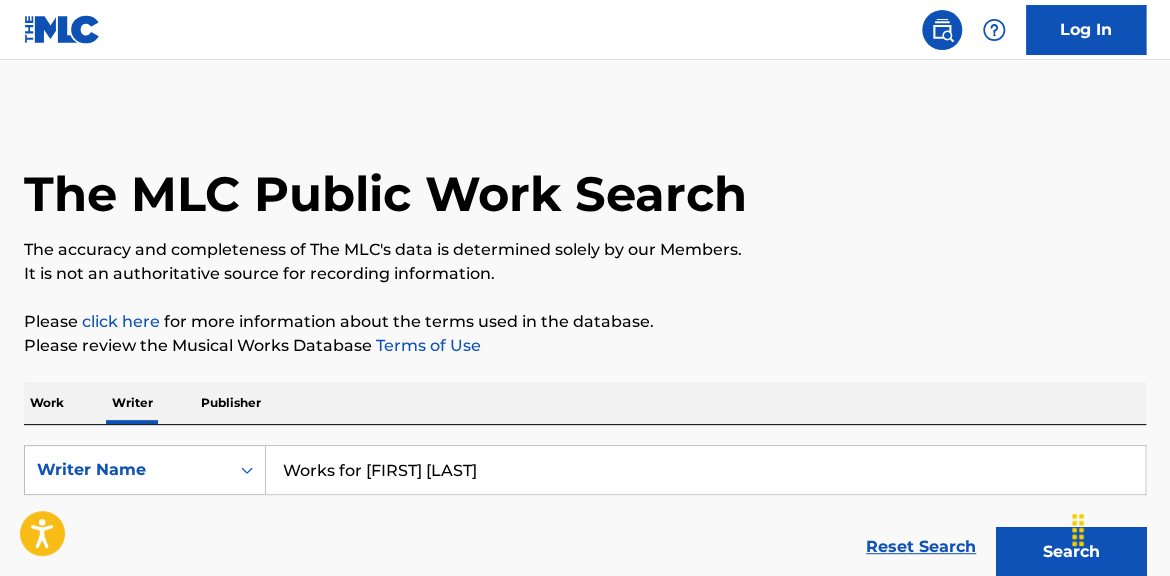 type on "Works for [FIRST] [LAST]" 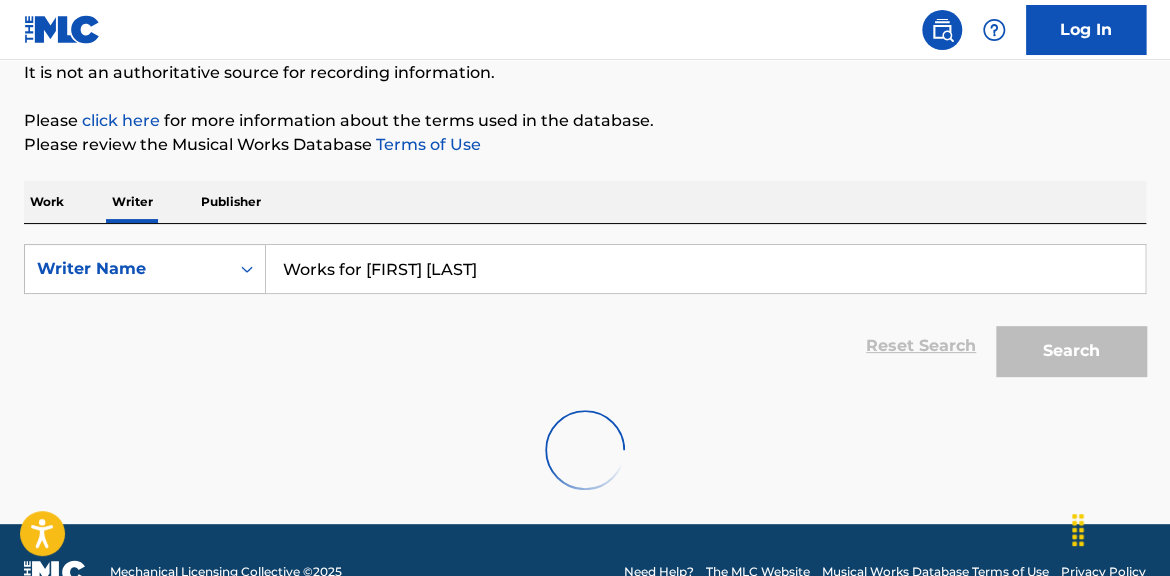 scroll, scrollTop: 215, scrollLeft: 0, axis: vertical 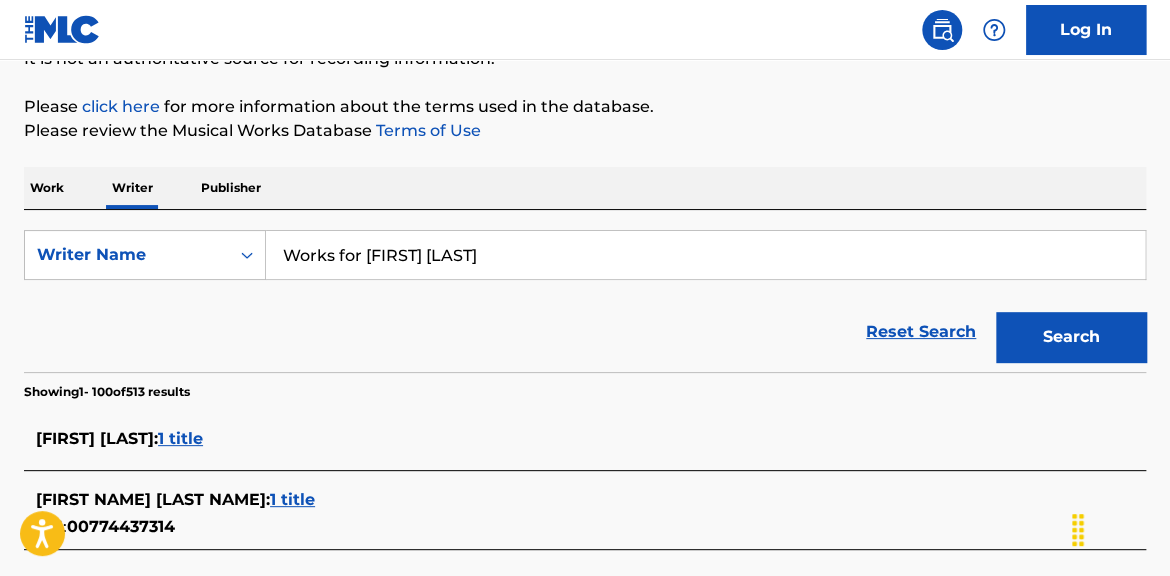 drag, startPoint x: 460, startPoint y: 241, endPoint x: 185, endPoint y: 155, distance: 288.13364 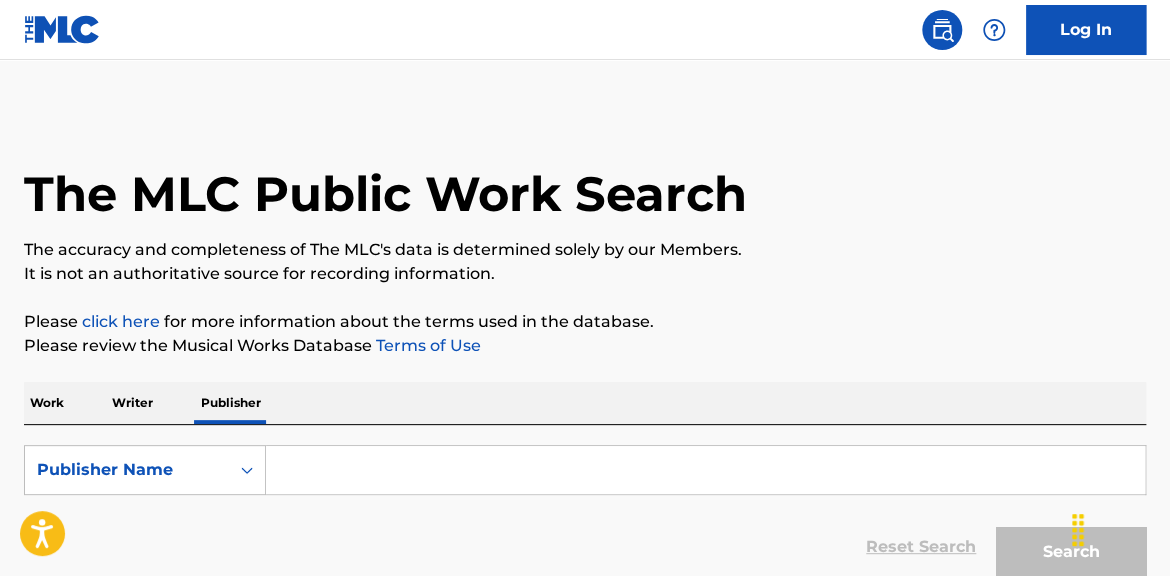 click on "Writer" at bounding box center (132, 403) 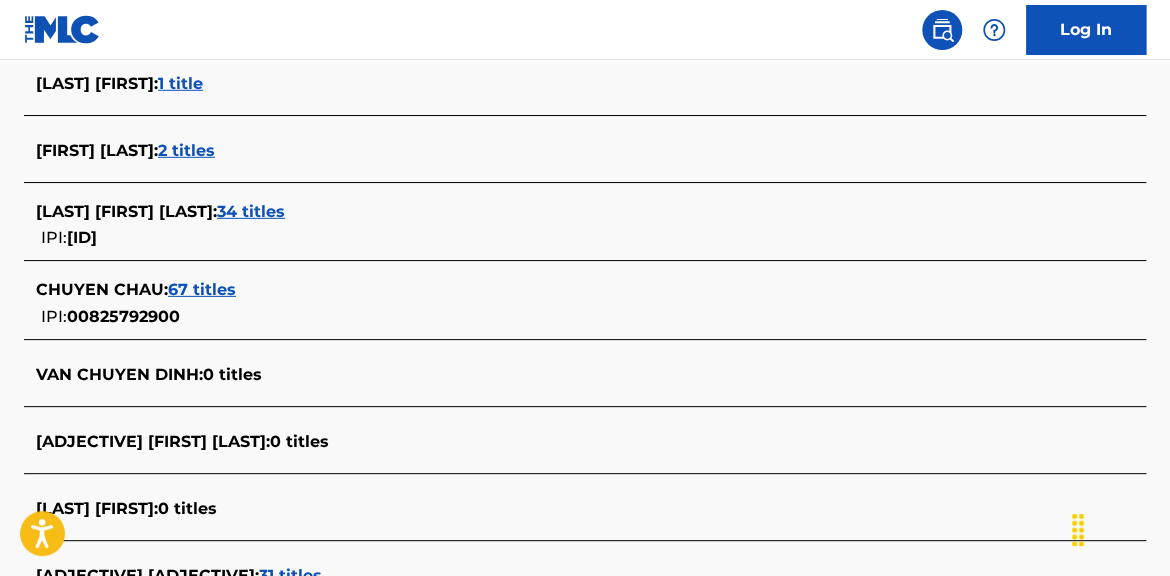 scroll, scrollTop: 2244, scrollLeft: 0, axis: vertical 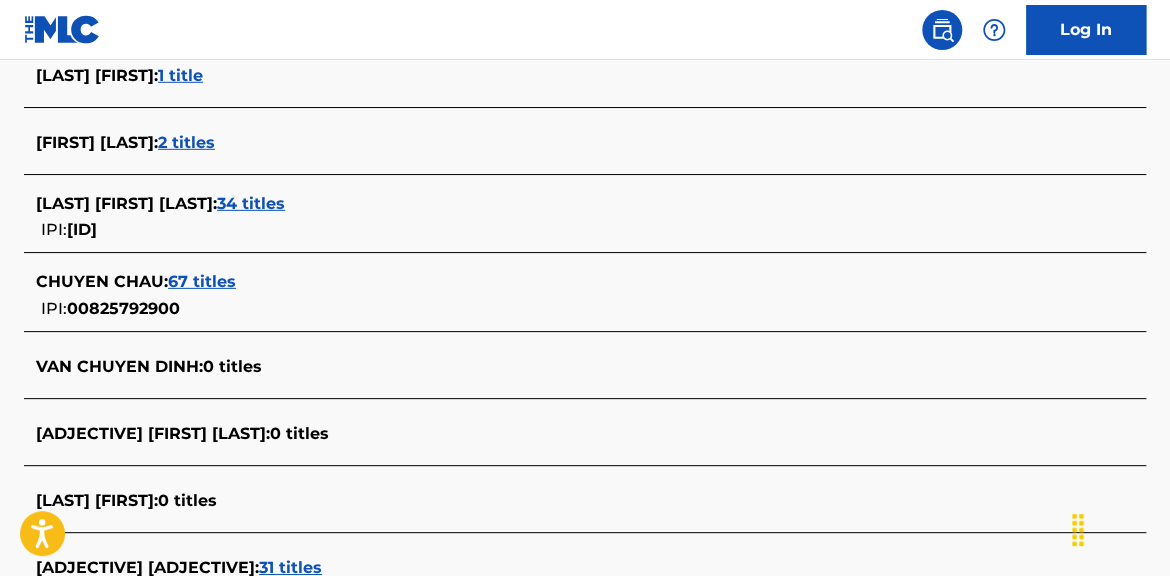 click on "31 titles" at bounding box center [290, 567] 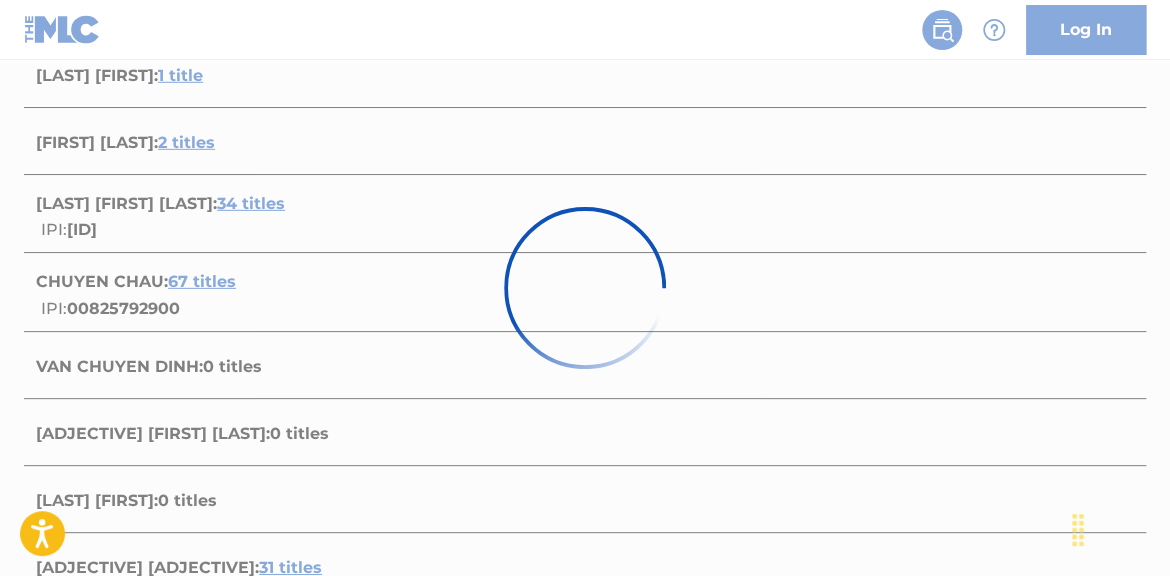 scroll, scrollTop: 1872, scrollLeft: 0, axis: vertical 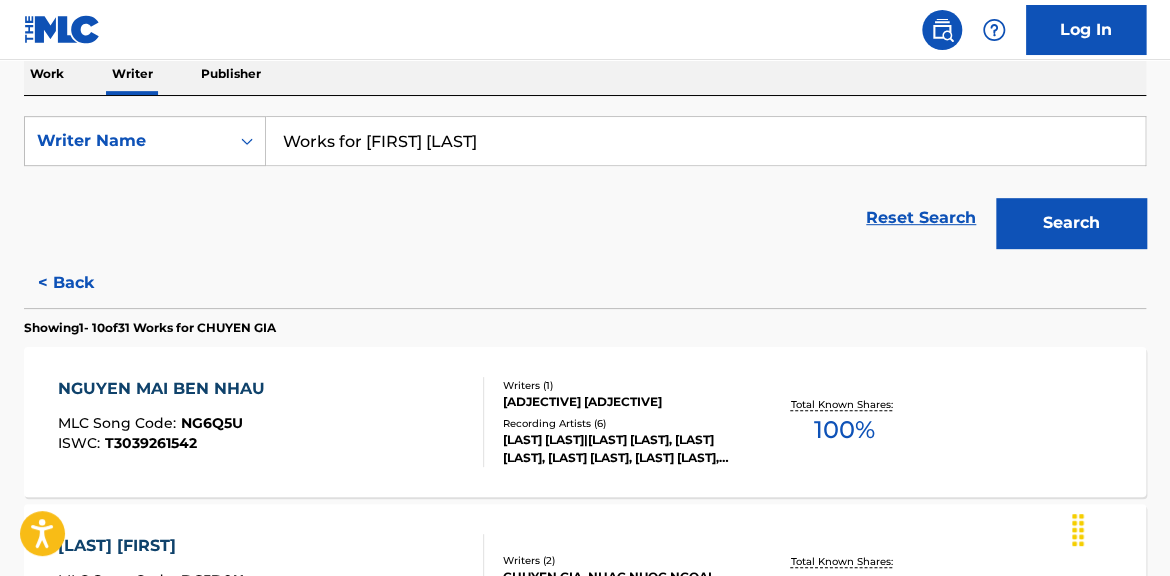 click on "Work Writer Publisher SearchWithCriteriabe8e3b35-2cbf-4a84-a7f9-e47094ab08e5 Writer Name [FIRST] [LAST] Reset Search Search < Back Showing  1  -   10  of  31   Works for [FIRST] [LAST]   [FIRST] [LAST] MLC Song Code : NG6Q5U ISWC : T3039261542 Writers ( 1 ) [FIRST] [LAST] Recording Artists ( 6 ) [FIRST] [LAST]|[FIRST] [LAST], [FIRST] [LAST], [FIRST] [LAST], [FIRST] [LAST], [FIRST] [LAST], [FIRST] [LAST], [FIRST] [LAST] Total Known Shares: 100 % [LAST] [FIRST] MLC Song Code : DC5D0U ISWC : T3039261462 Writers ( 2 ) [FIRST] [LAST], [LAST] [LAST] Recording Artists ( 0 ) Total Known Shares: 100 % [LAST] [LAST] MLC Song Code : GE1V3V ISWC : T3039261520 Writers ( 1 ) [FIRST] [LAST] 0 ) 100 %" at bounding box center [585, 897] 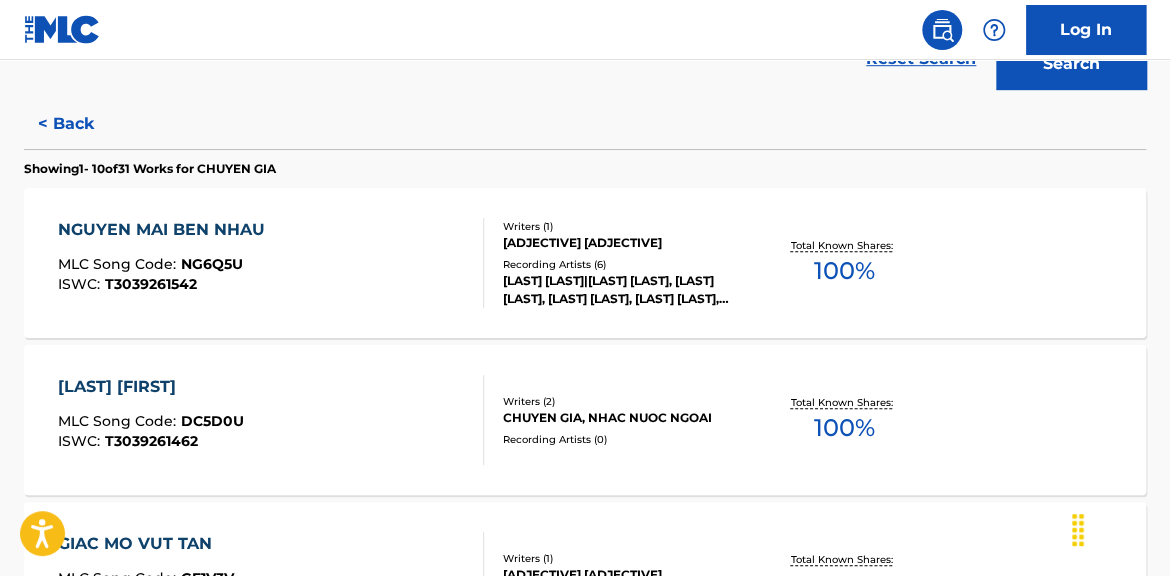 scroll, scrollTop: 482, scrollLeft: 0, axis: vertical 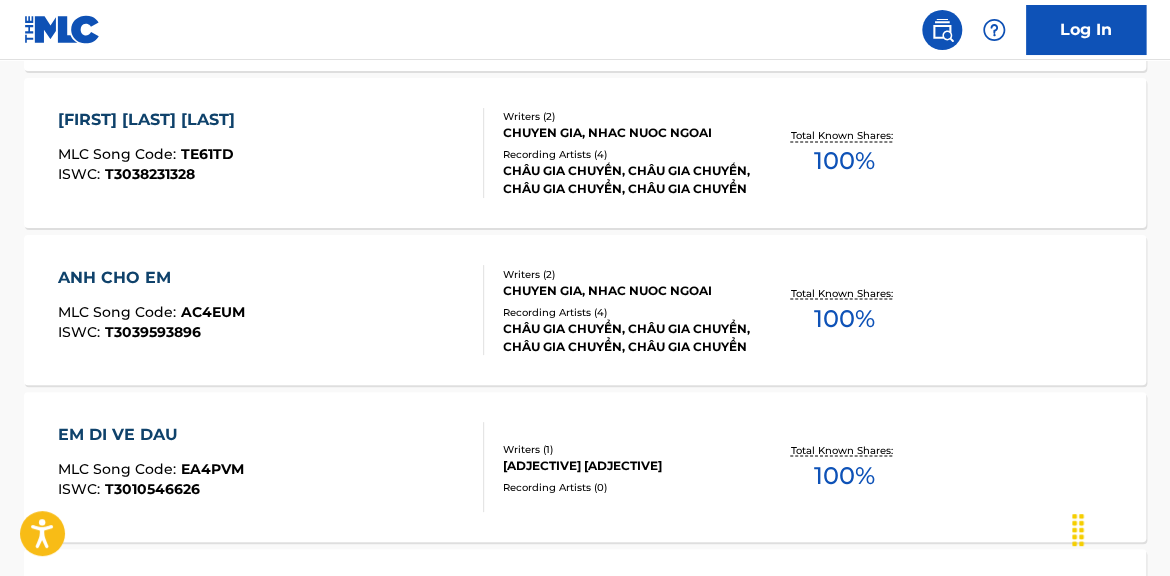 drag, startPoint x: 1168, startPoint y: 303, endPoint x: 1168, endPoint y: 323, distance: 20 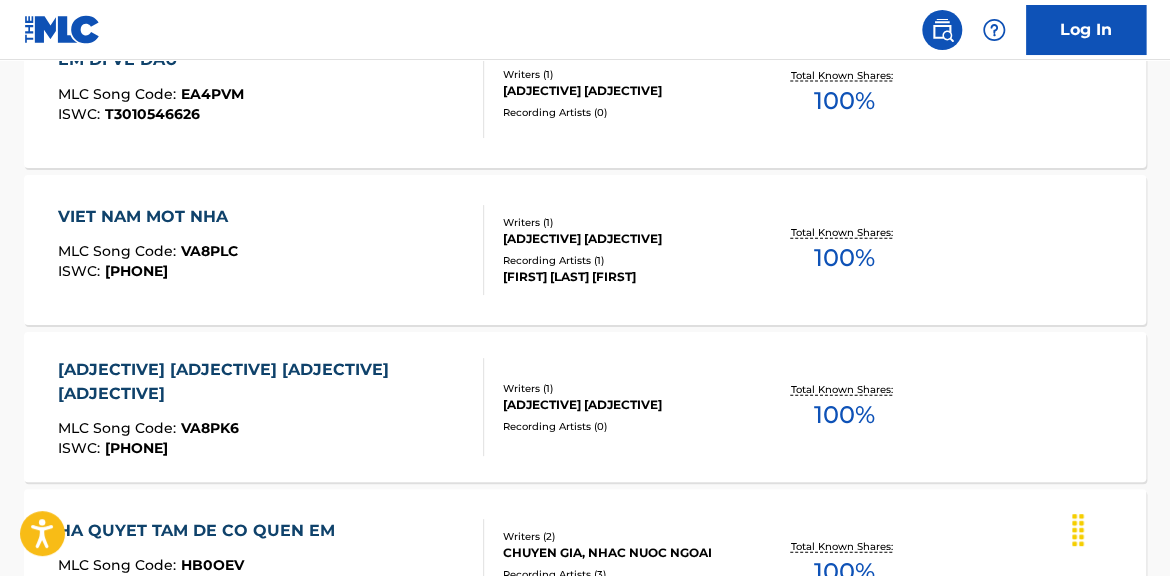 scroll, scrollTop: 1593, scrollLeft: 0, axis: vertical 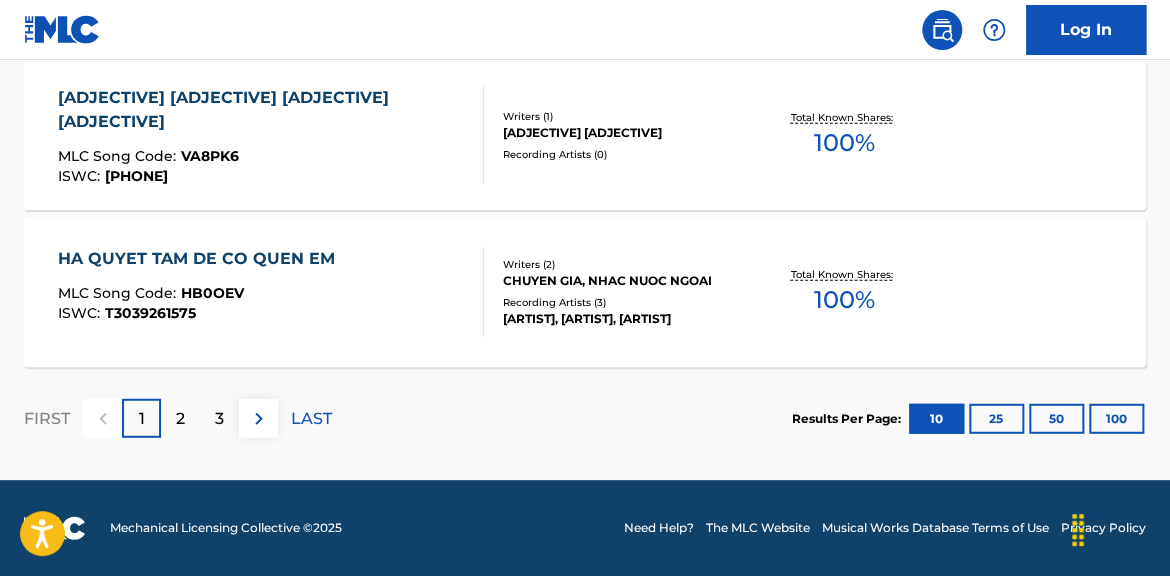 click on "2" at bounding box center [180, 418] 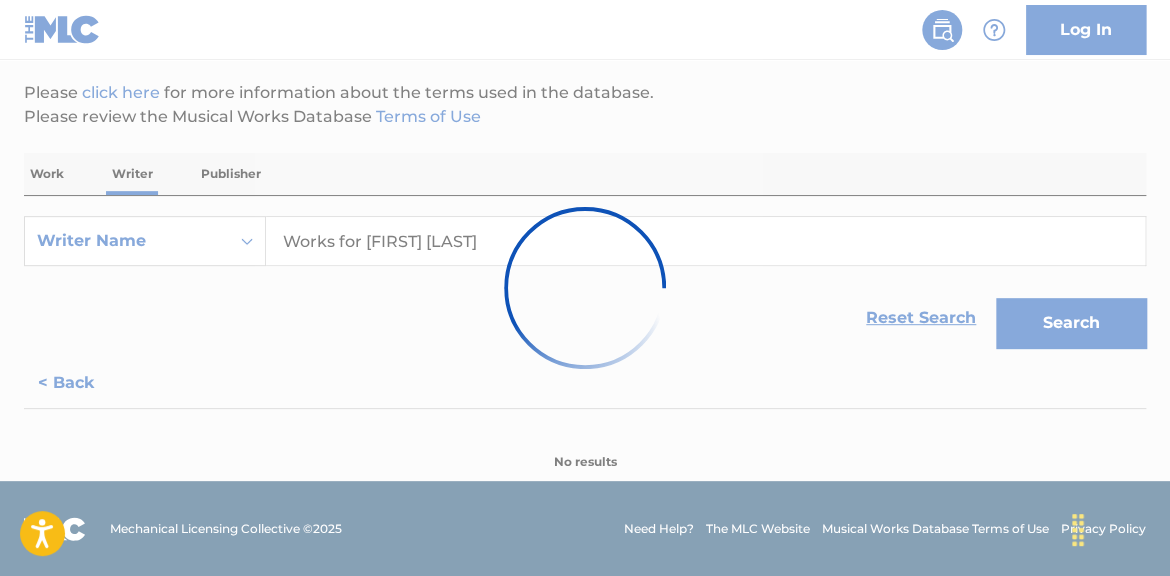 scroll, scrollTop: 1872, scrollLeft: 0, axis: vertical 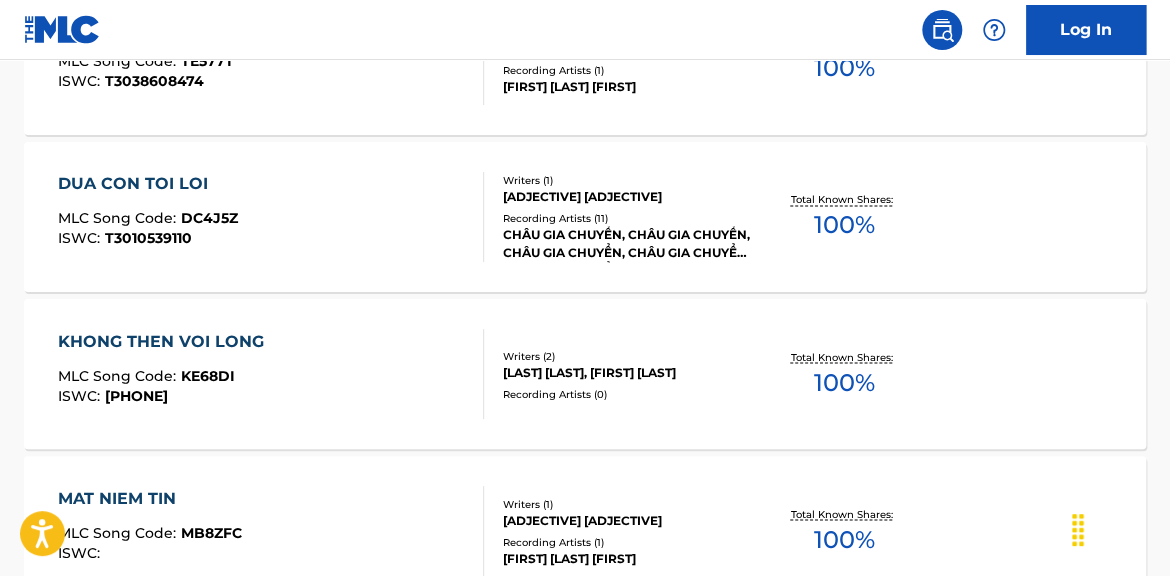 drag, startPoint x: 1168, startPoint y: 317, endPoint x: 1167, endPoint y: 345, distance: 28.01785 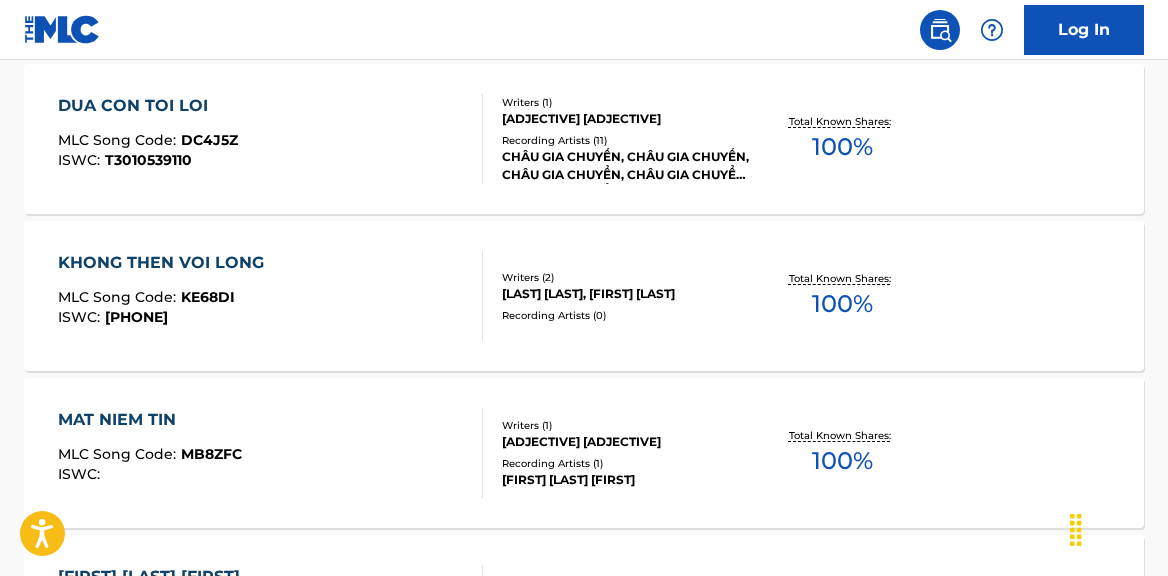 scroll, scrollTop: 1260, scrollLeft: 0, axis: vertical 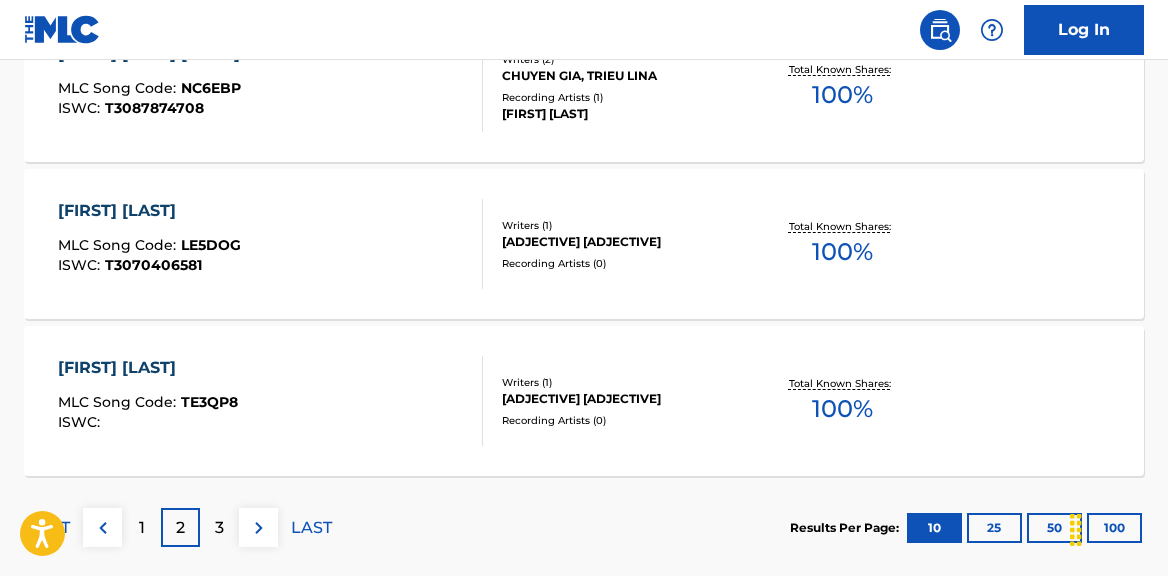 click on "3" at bounding box center [219, 527] 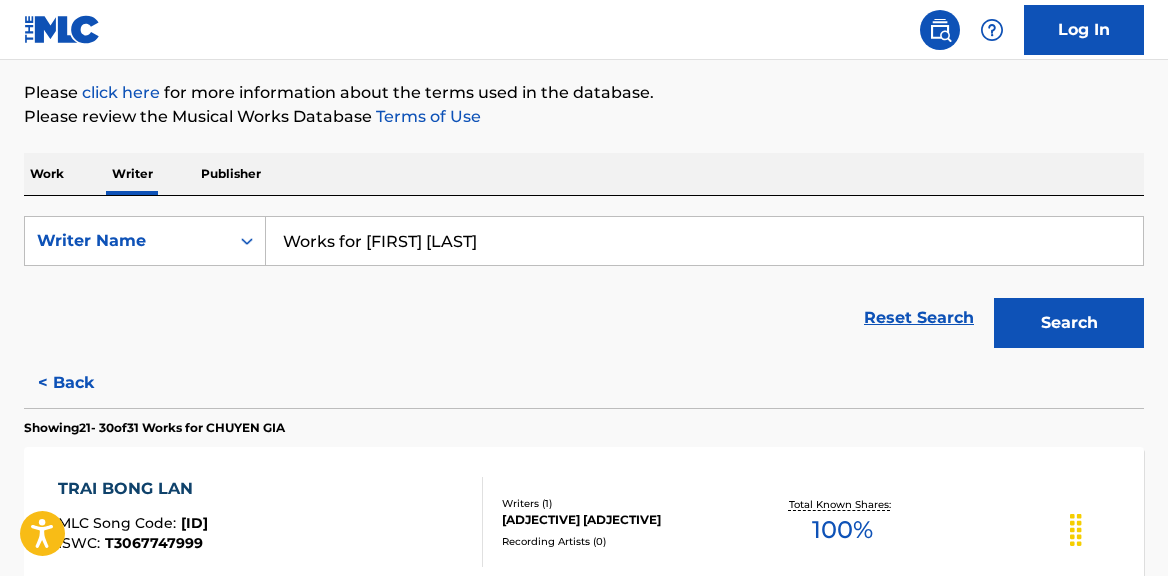 scroll, scrollTop: 1763, scrollLeft: 0, axis: vertical 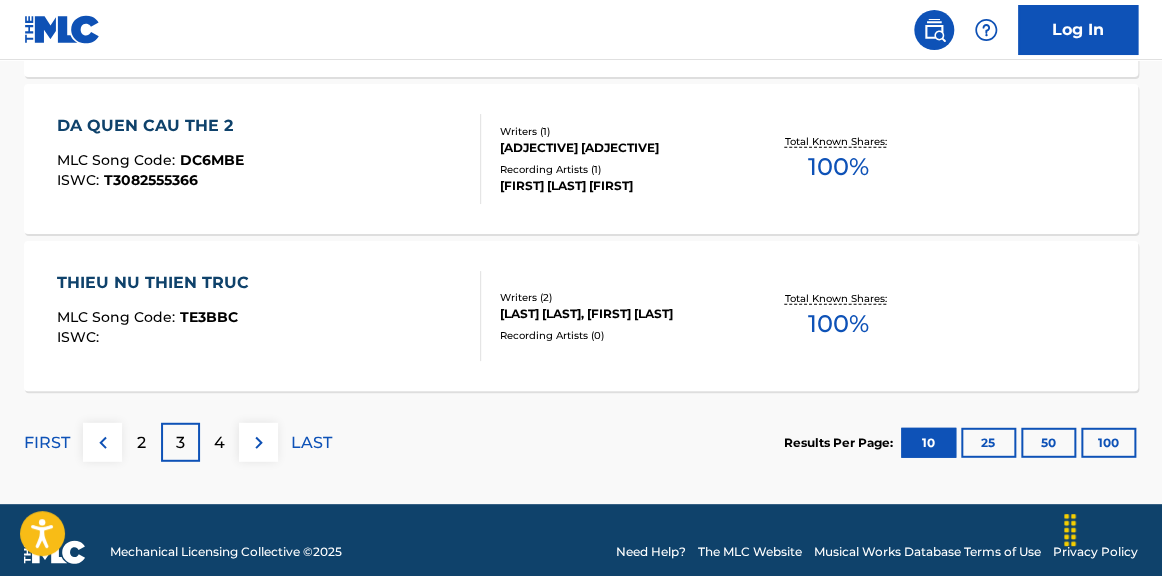 click on "4" at bounding box center [219, 443] 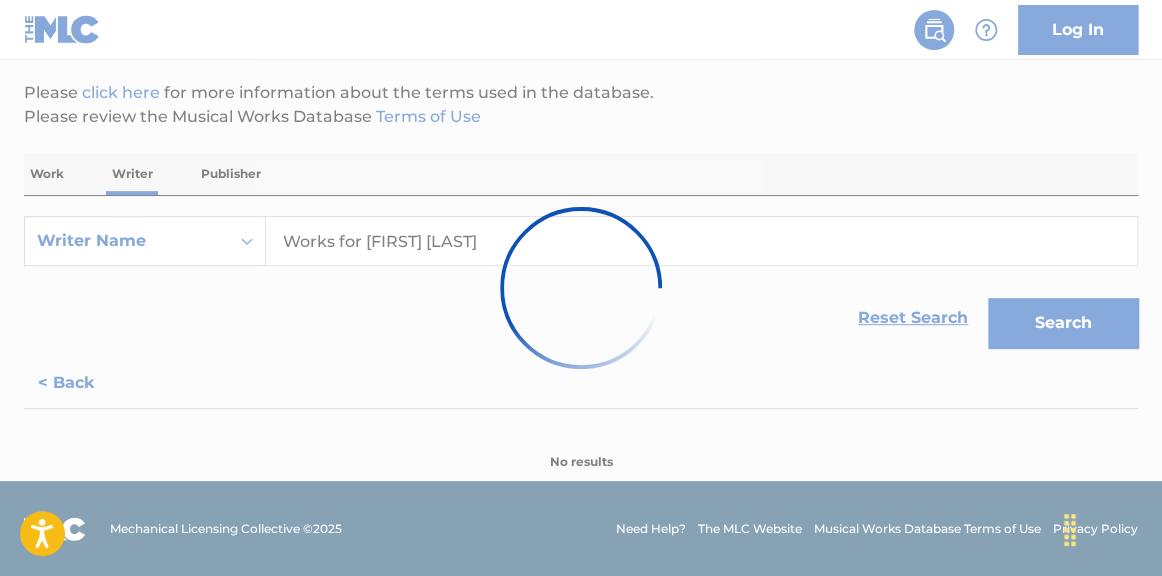 scroll, scrollTop: 458, scrollLeft: 0, axis: vertical 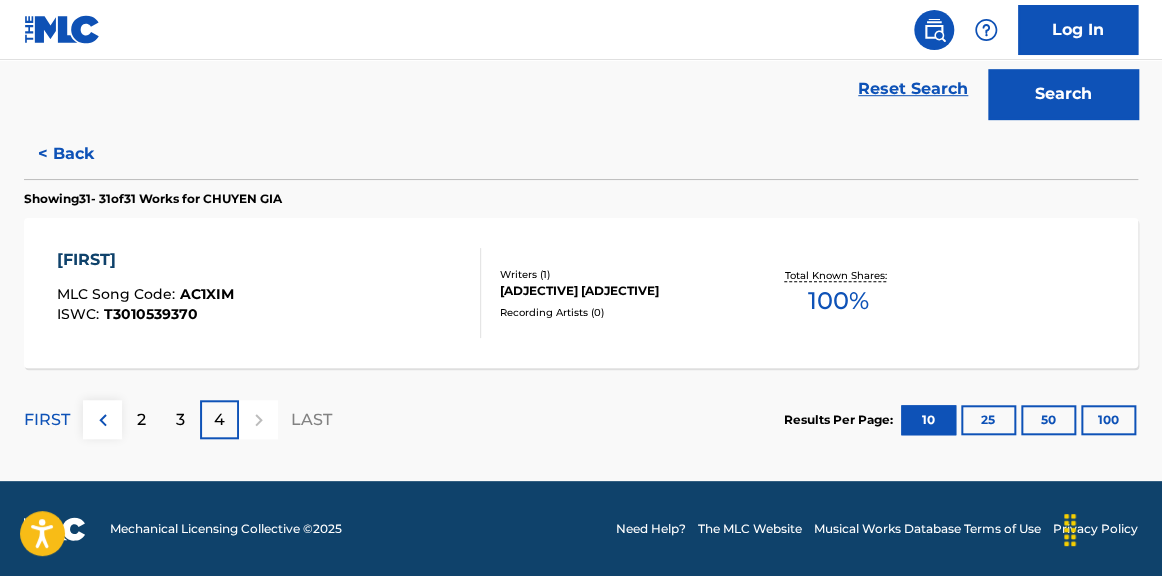 click on "LAST" at bounding box center [311, 420] 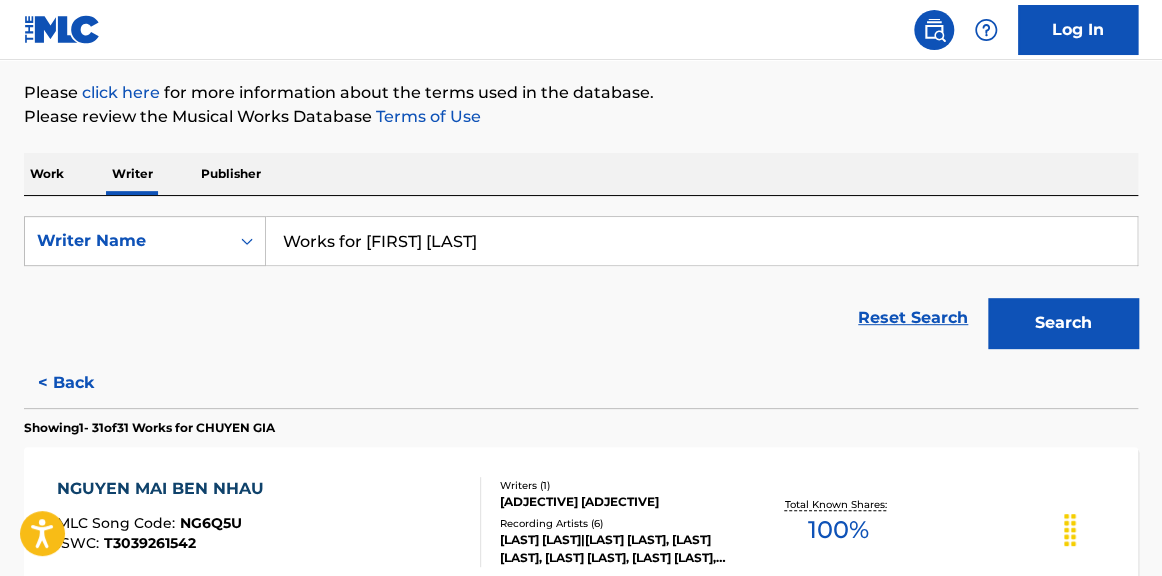 scroll, scrollTop: 458, scrollLeft: 0, axis: vertical 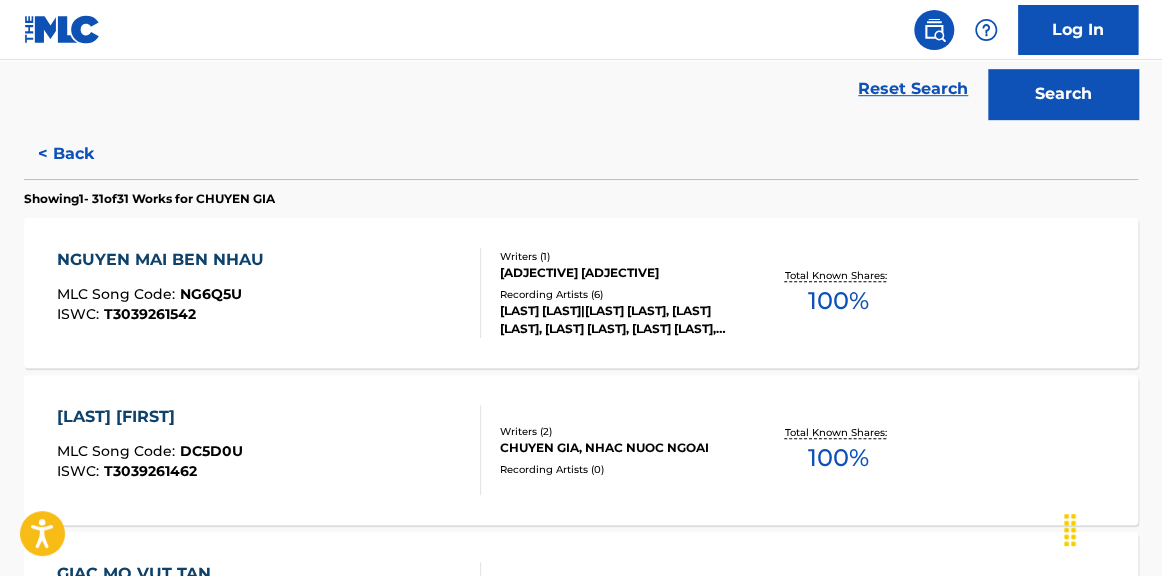 click on "< Back" at bounding box center (84, 154) 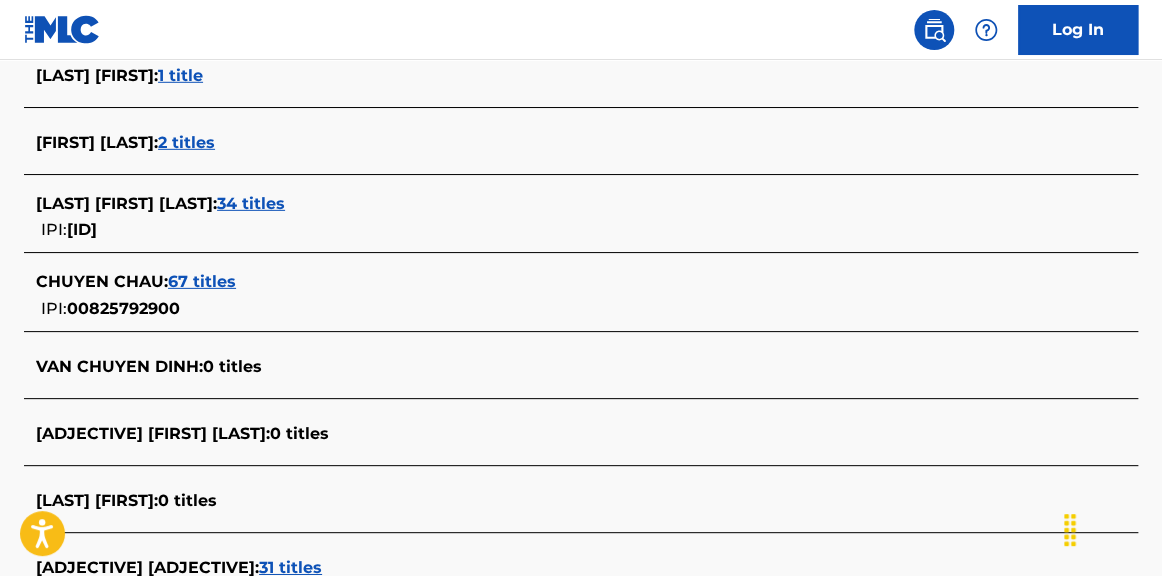 scroll, scrollTop: 2589, scrollLeft: 0, axis: vertical 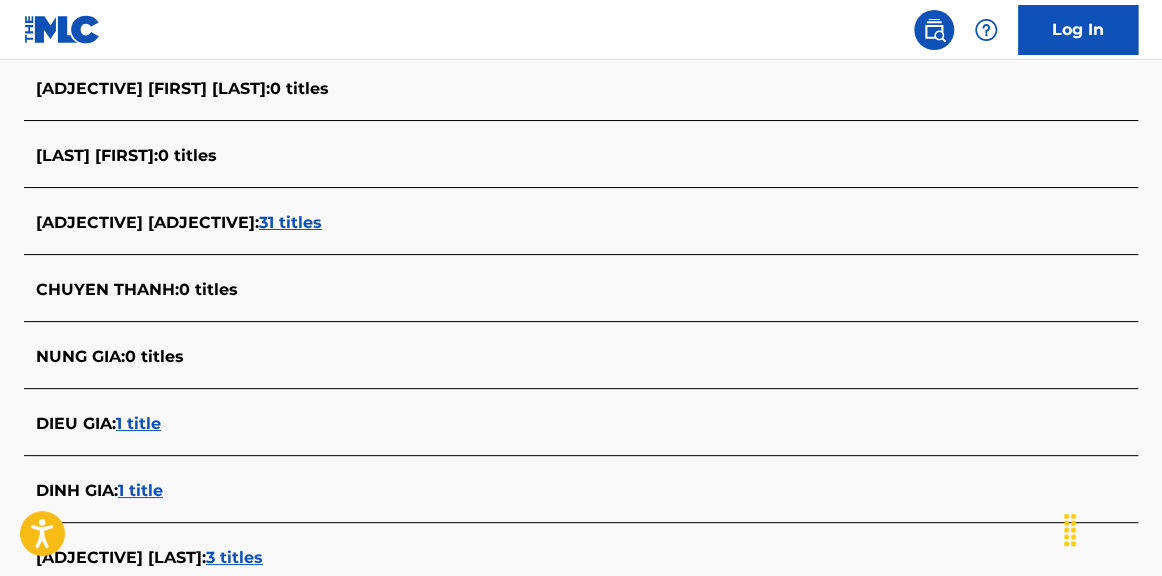 click on "31 titles" at bounding box center [290, 222] 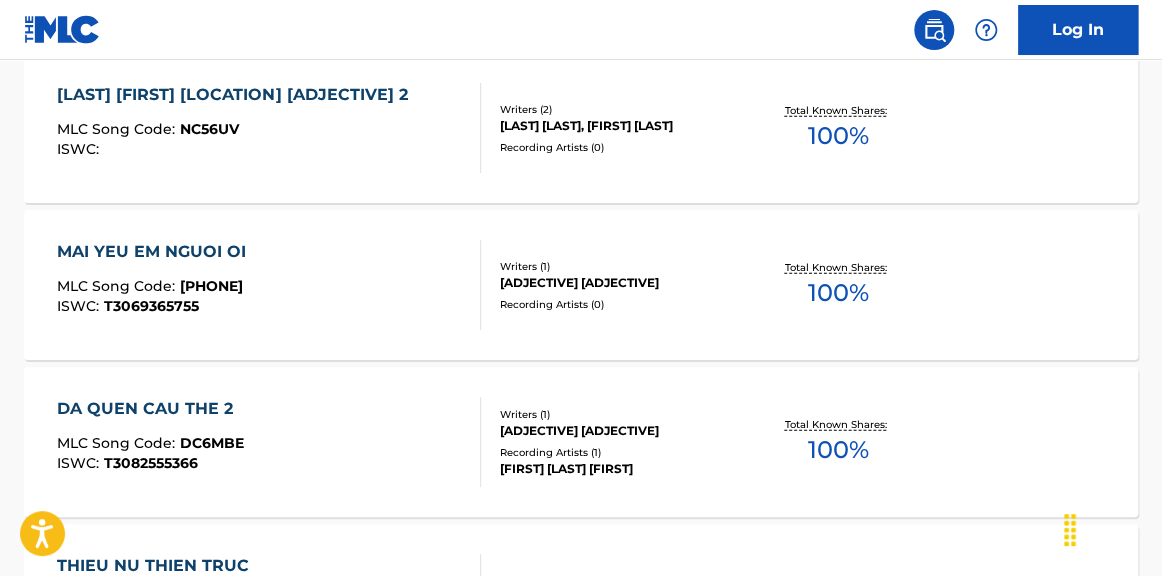 scroll, scrollTop: 5160, scrollLeft: 0, axis: vertical 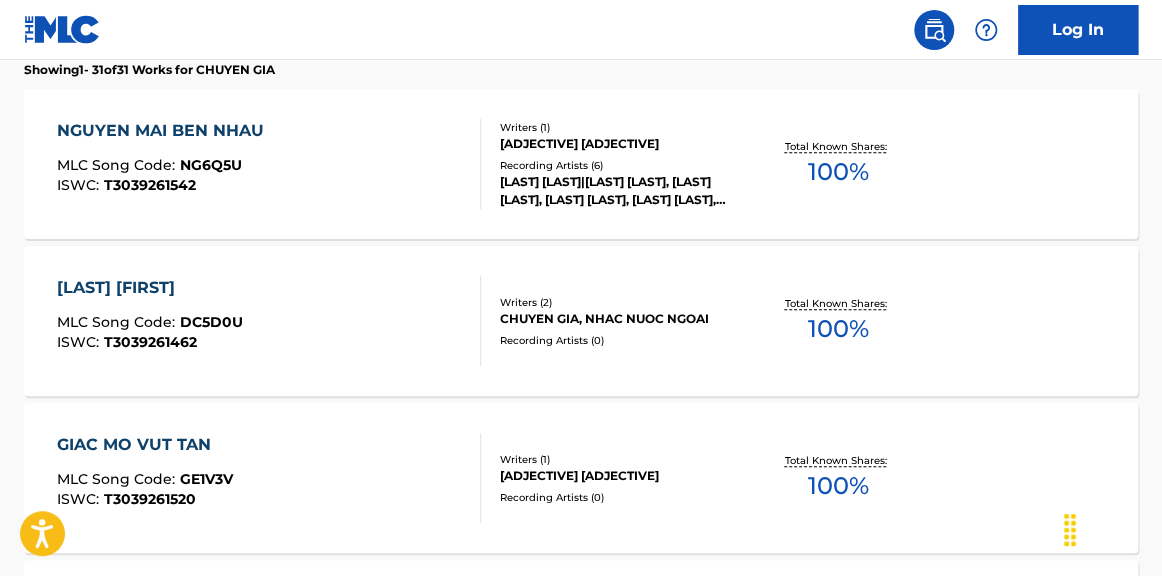 click on "100 %" at bounding box center [837, 329] 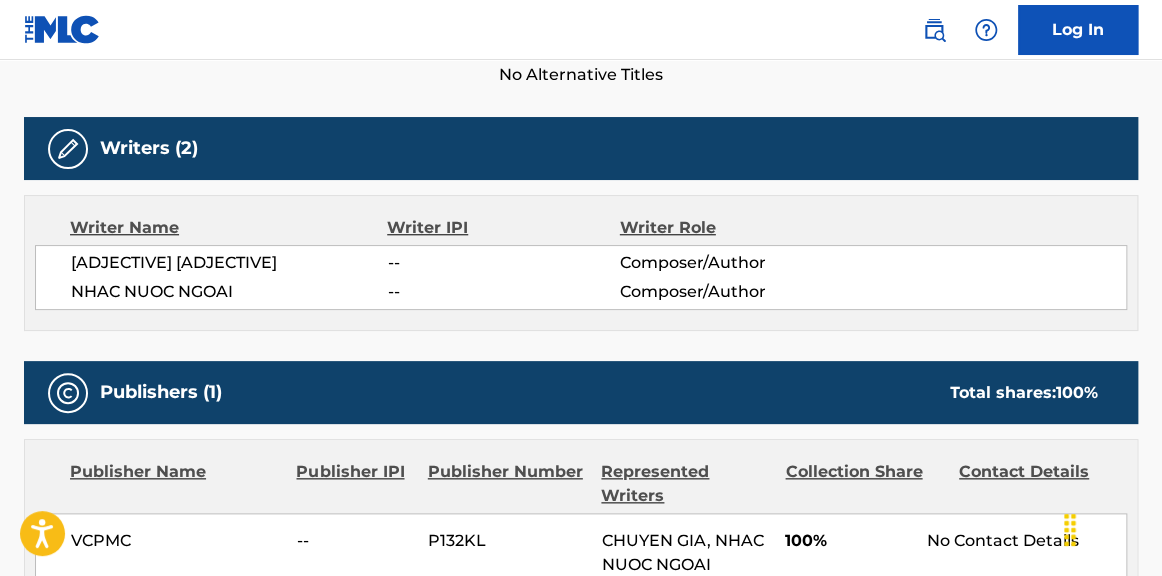 scroll, scrollTop: 0, scrollLeft: 0, axis: both 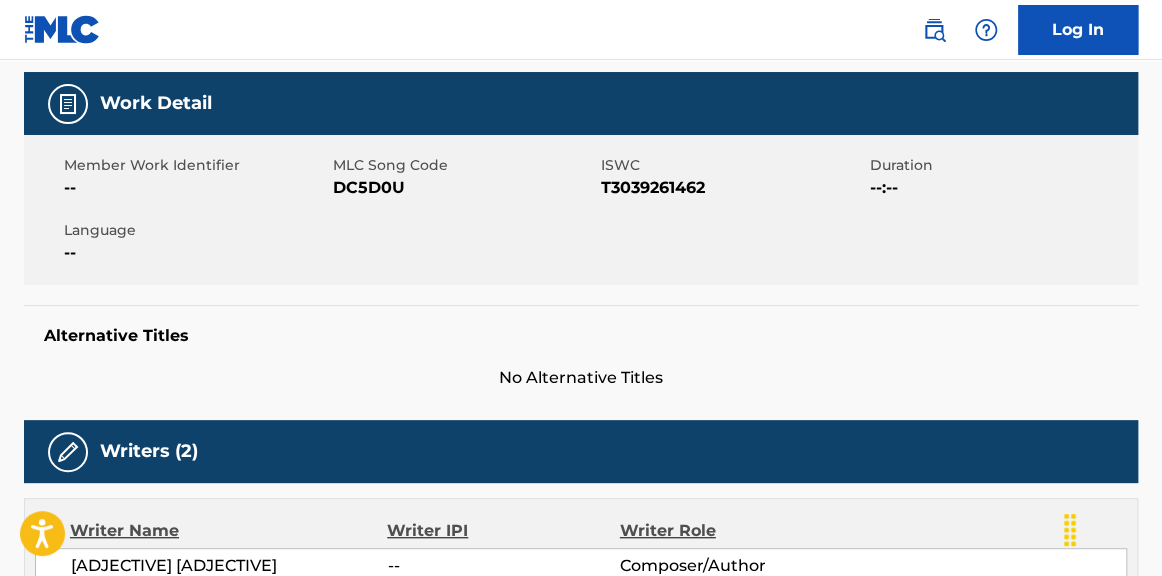 click on "T3039261462" at bounding box center [733, 188] 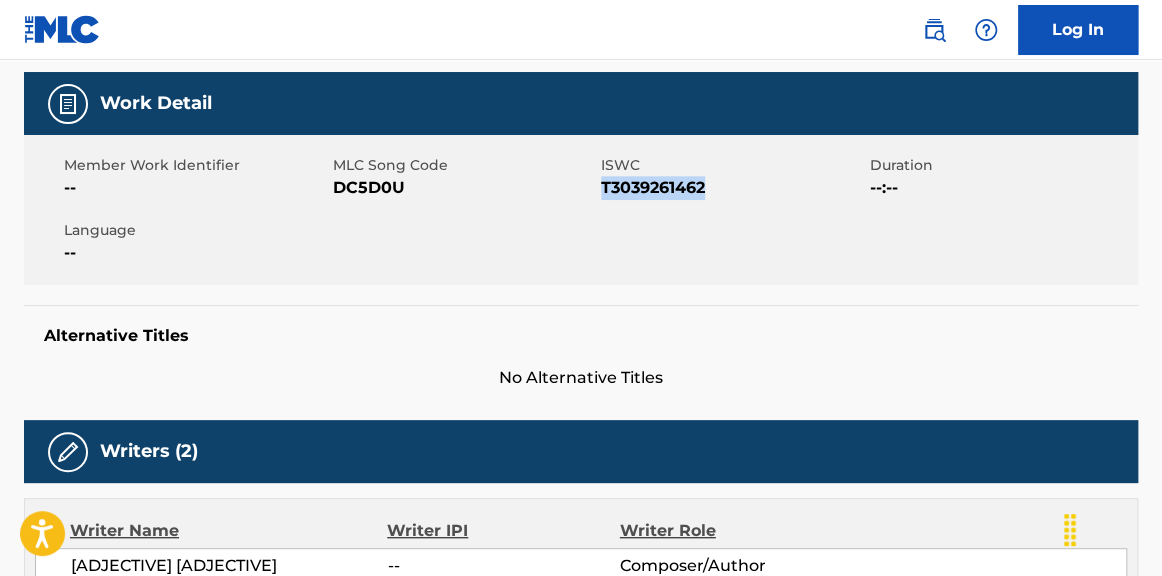 click on "T3039261462" at bounding box center (733, 188) 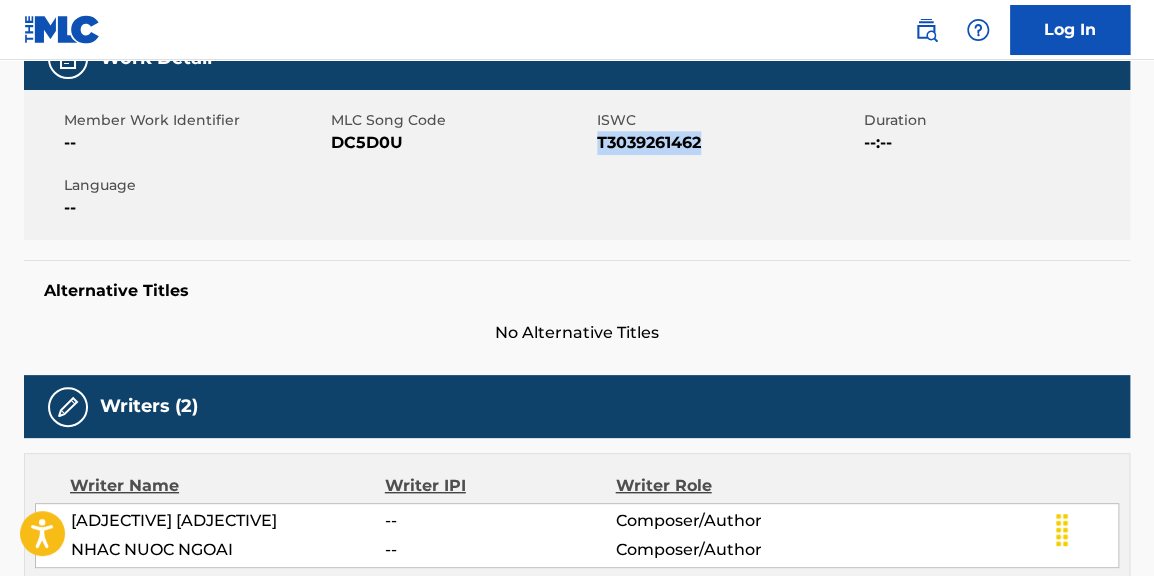 scroll, scrollTop: 0, scrollLeft: 0, axis: both 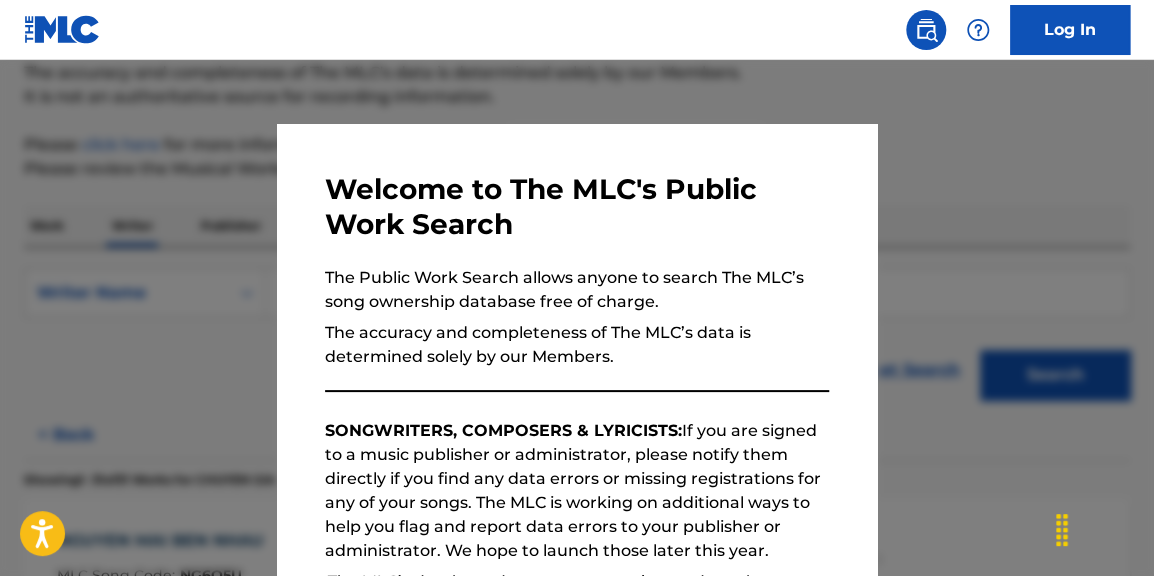 click at bounding box center [577, 348] 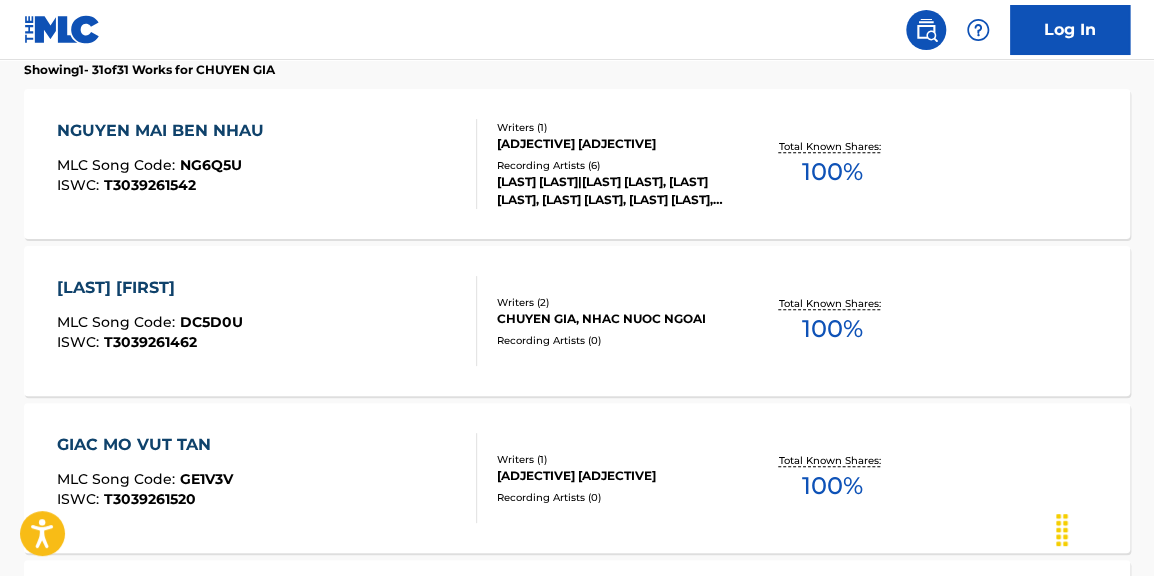 scroll, scrollTop: 1215, scrollLeft: 0, axis: vertical 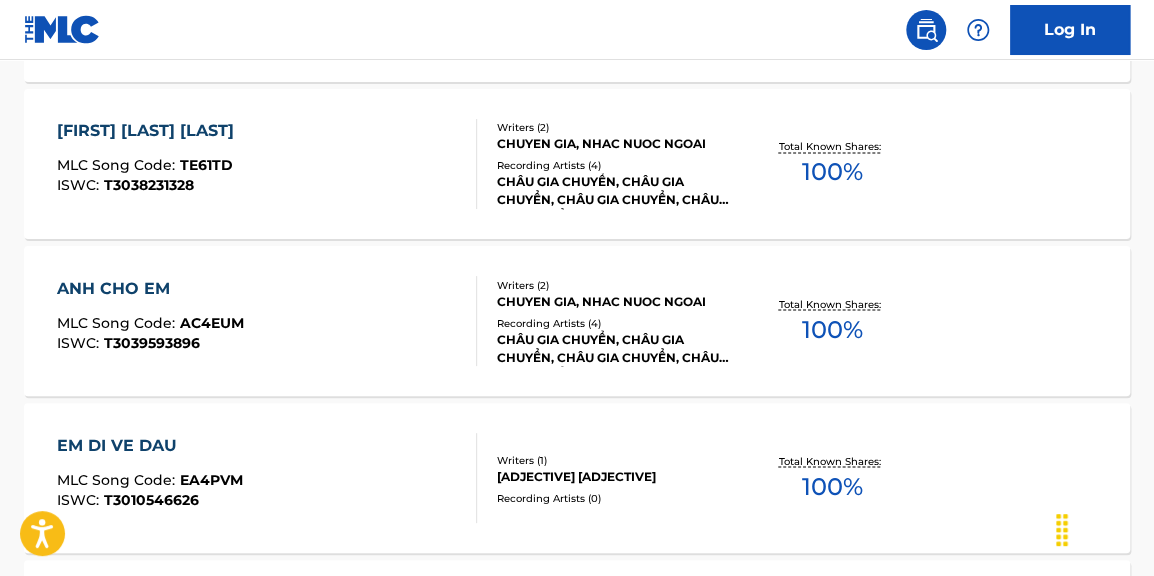 click on "100 %" at bounding box center (832, 329) 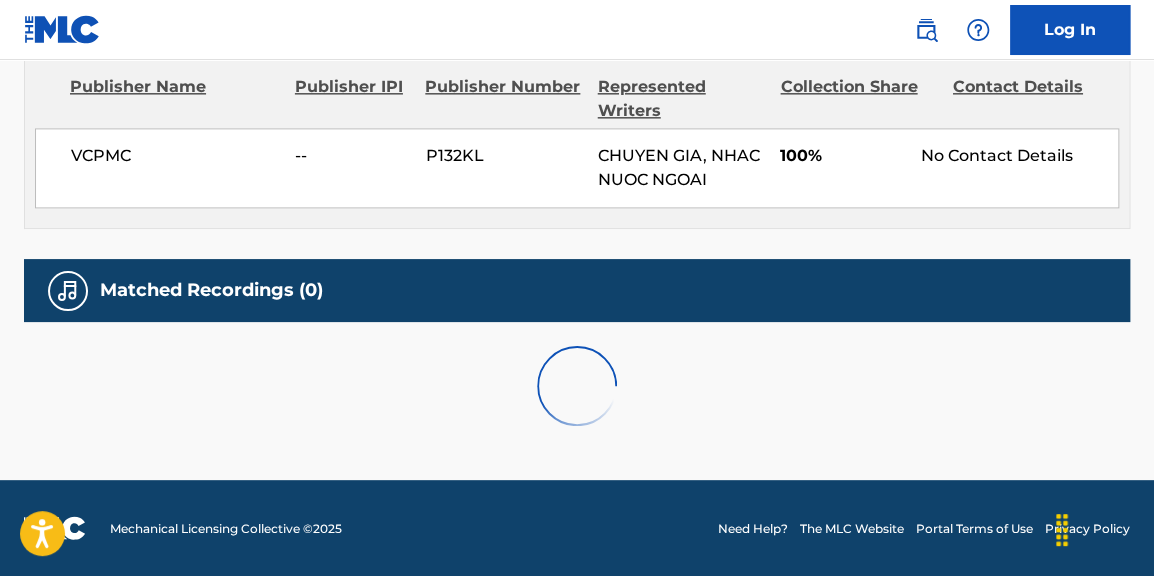 scroll, scrollTop: 0, scrollLeft: 0, axis: both 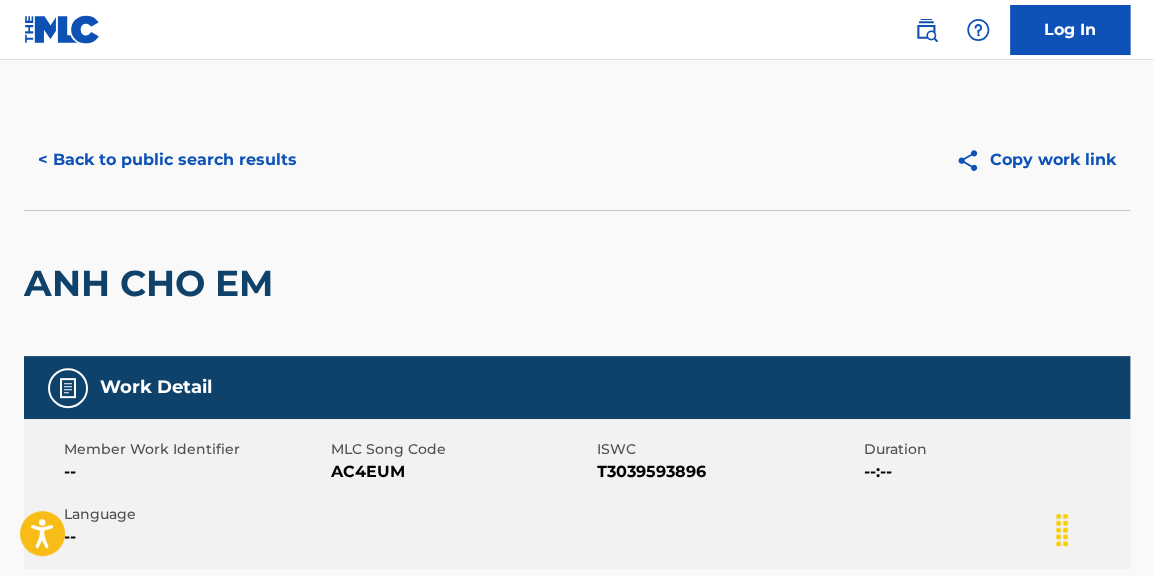 click on "ANH CHO EM" at bounding box center [577, 283] 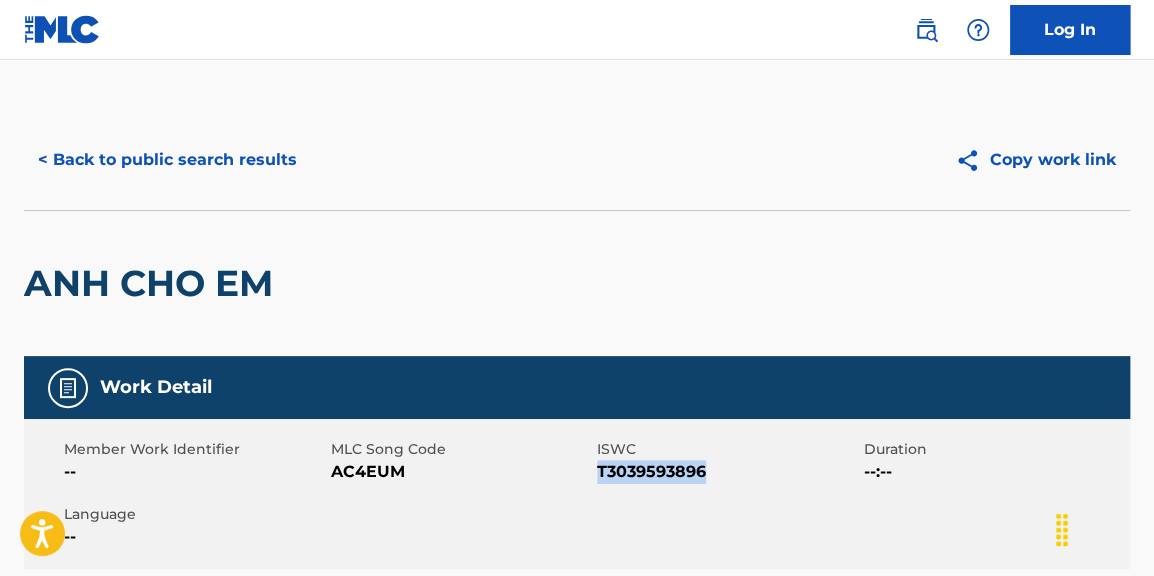 click on "T3039593896" at bounding box center (728, 472) 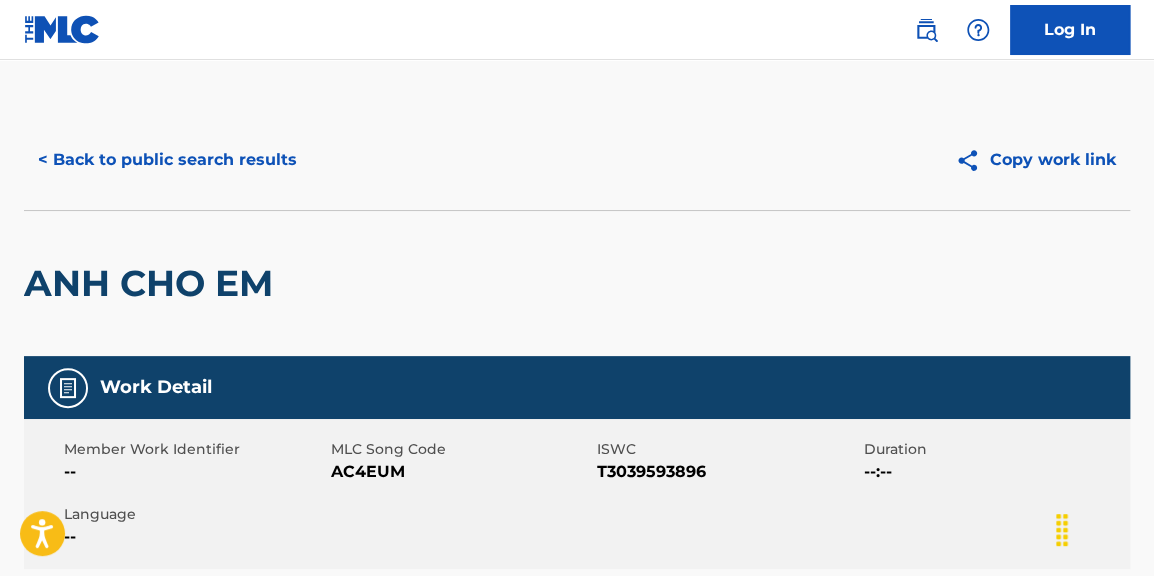 click on "ANH CHO EM" at bounding box center (577, 283) 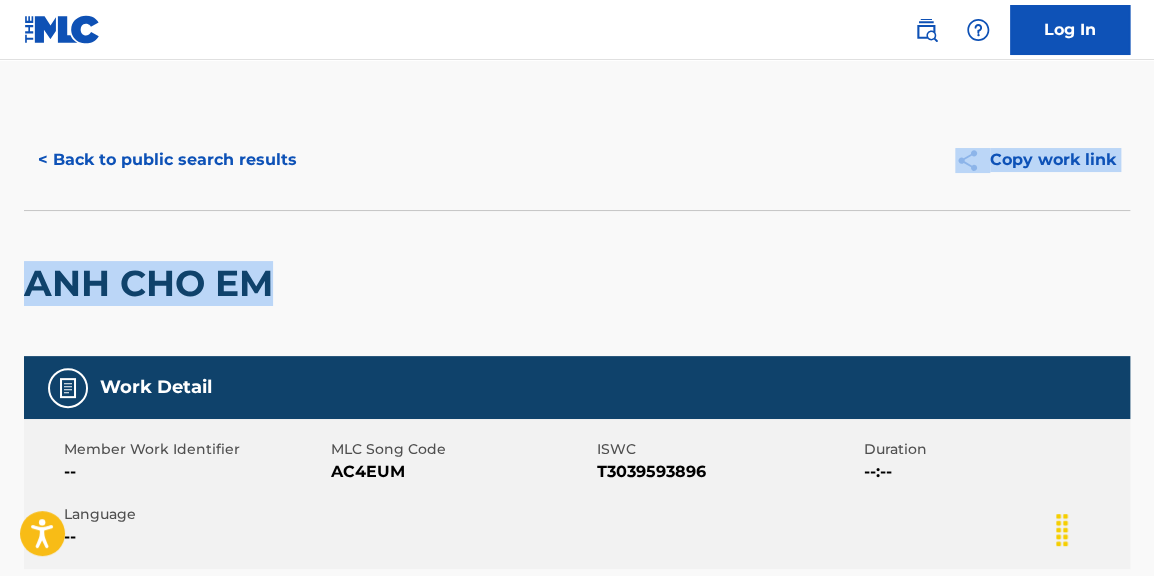 drag, startPoint x: 1160, startPoint y: 226, endPoint x: 1160, endPoint y: 263, distance: 37 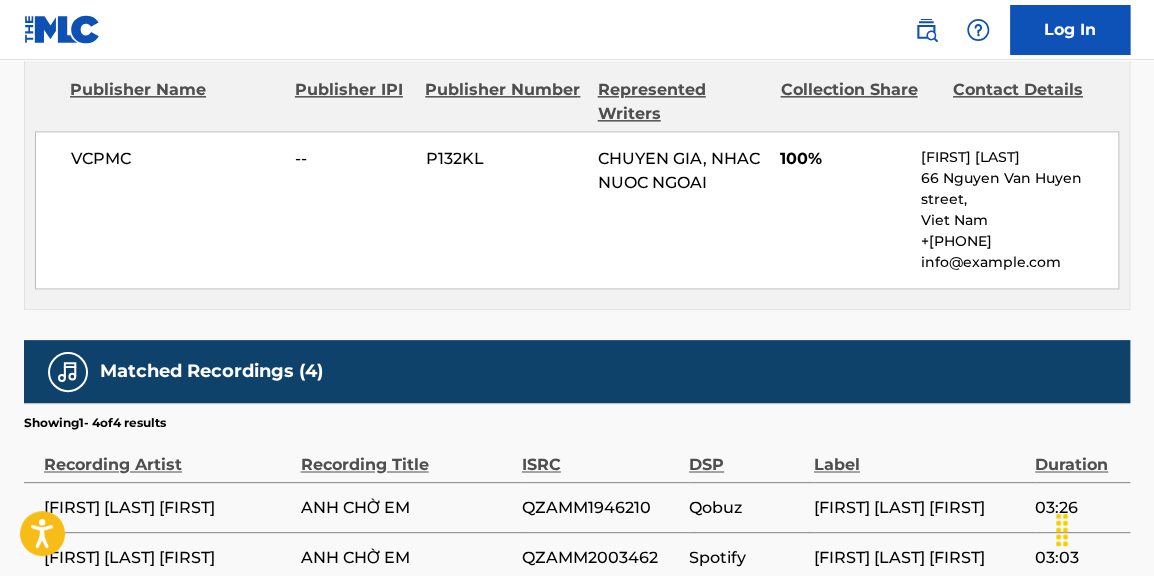 scroll, scrollTop: 1199, scrollLeft: 0, axis: vertical 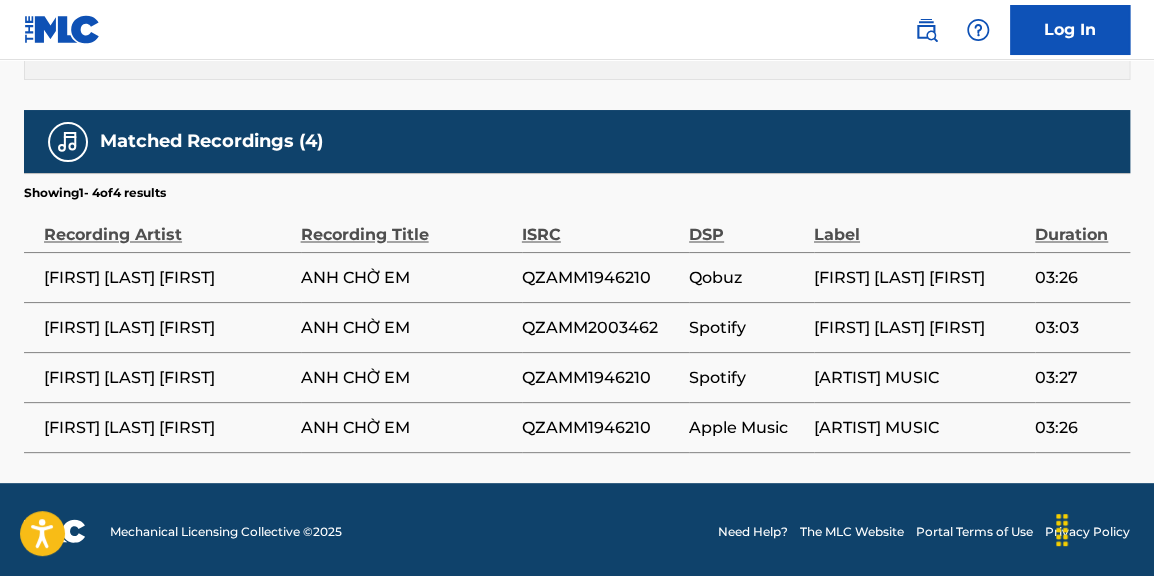 click on "QZAMM1946210" at bounding box center (600, 277) 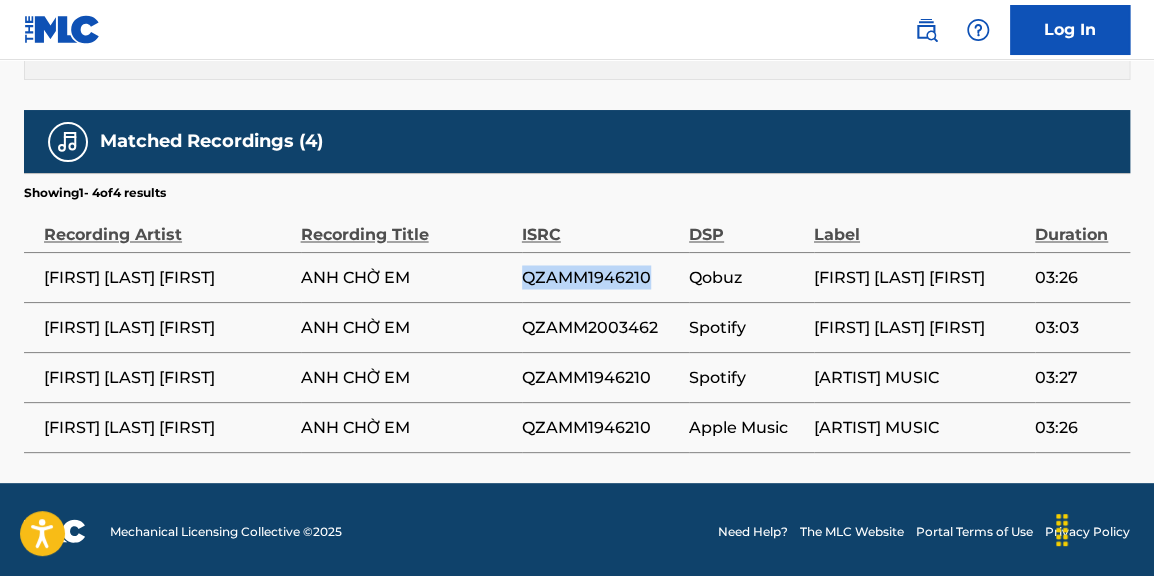 click on "QZAMM1946210" at bounding box center [600, 277] 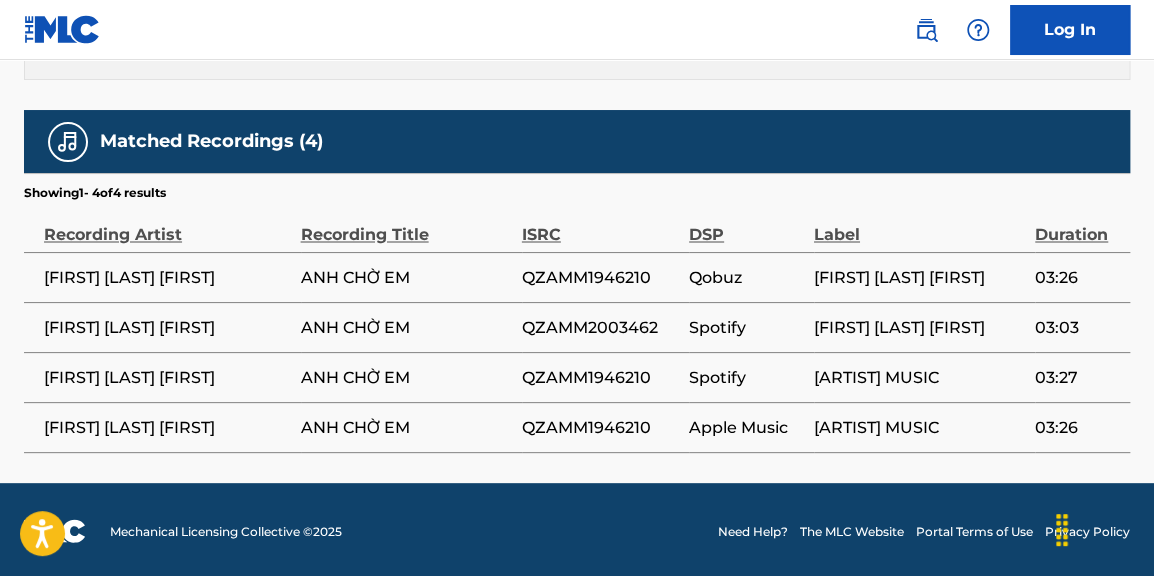 click on "< Back to public search results Copy work link [FIRST] [LAST]     Work Detail   Member Work Identifier -- MLC Song Code AC4EUM ISWC T3039593896 Duration --:-- Language -- Alternative Titles No Alternative Titles Writers   (2) Writer Name Writer IPI Writer Role [FIRST] [LAST] -- Composer/Author NHAC NUOC NGOAI -- Composer/Author Publishers   (1) Total shares:  100 % Publisher Name Publisher IPI Publisher Number Represented Writers Collection Share Contact Details VCPMC -- P132KL [FIRST] [LAST], NHAC NUOC NGOAI 100% [FIRST] [LAST] 66 Nguyen Van Huyen street,  [COUNTRY] +84-8424-37624718 info@vcpmc.org Total shares:  100 % Matched Recordings   (4) Showing  1  -   4  of  4   results   Recording Artist Recording Title ISRC DSP Label Duration [FIRST] [LAST] [ANH CHỜ EM] QZAMM1946210 Qobuz [FIRST] [LAST] TV 03:26 [FIRST] [LAST] [ANH CHỜ EM] QZAMM2003462 Spotify [FIRST] [LAST] TV 03:03 [FIRST] [LAST] [ANH CHỜ EM] QZAMM1946210 Spotify [FIRST] [LAST] MUSIC 03:27 [FIRST] [LAST] [ANH CHỜ EM] QZAMM1946210" at bounding box center [577, -318] 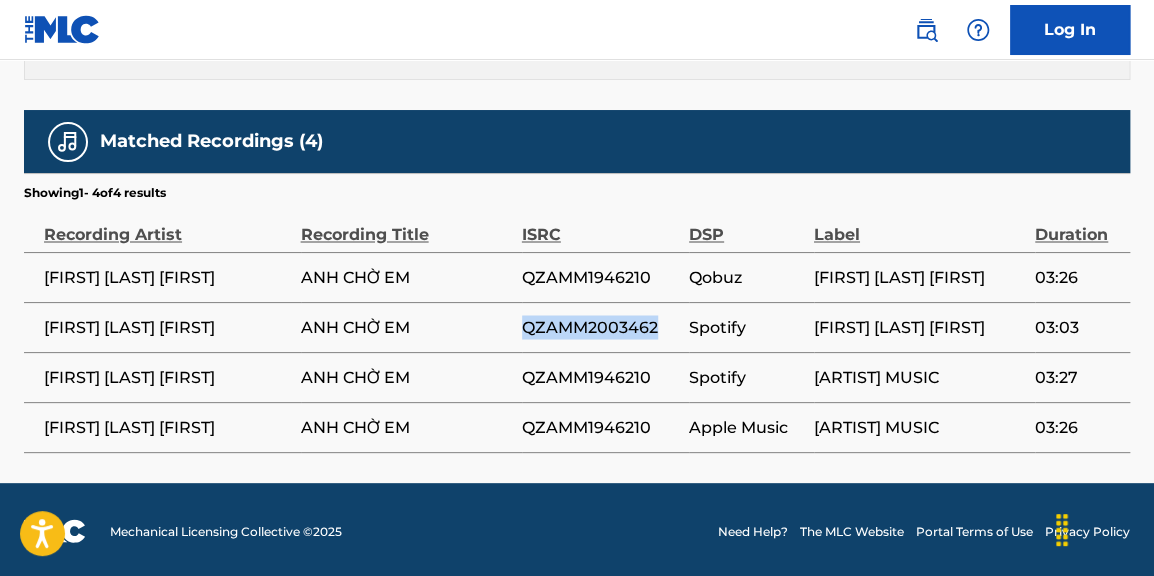 click on "QZAMM2003462" at bounding box center (600, 327) 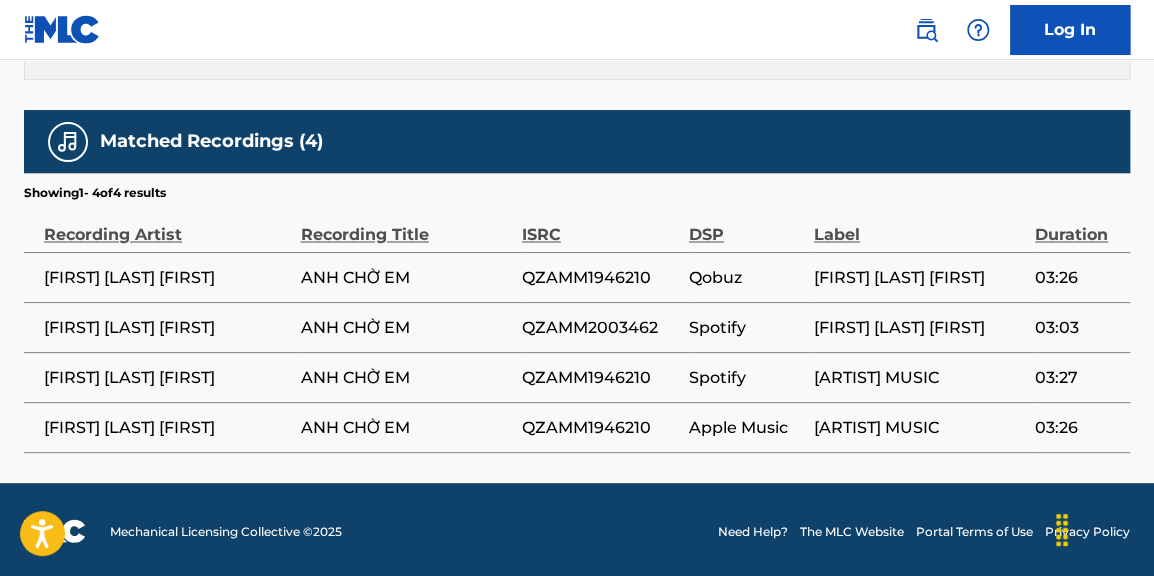 click on "< Back to public search results Copy work link [FIRST] [LAST]     Work Detail   Member Work Identifier -- MLC Song Code AC4EUM ISWC T3039593896 Duration --:-- Language -- Alternative Titles No Alternative Titles Writers   (2) Writer Name Writer IPI Writer Role [FIRST] [LAST] -- Composer/Author NHAC NUOC NGOAI -- Composer/Author Publishers   (1) Total shares:  100 % Publisher Name Publisher IPI Publisher Number Represented Writers Collection Share Contact Details VCPMC -- P132KL [FIRST] [LAST], NHAC NUOC NGOAI 100% [FIRST] [LAST] 66 Nguyen Van Huyen street,  [COUNTRY] +84-8424-37624718 info@vcpmc.org Total shares:  100 % Matched Recordings   (4) Showing  1  -   4  of  4   results   Recording Artist Recording Title ISRC DSP Label Duration [FIRST] [LAST] [ANH CHỜ EM] QZAMM1946210 Qobuz [FIRST] [LAST] TV 03:26 [FIRST] [LAST] [ANH CHỜ EM] QZAMM2003462 Spotify [FIRST] [LAST] TV 03:03 [FIRST] [LAST] [ANH CHỜ EM] QZAMM1946210 Spotify [FIRST] [LAST] MUSIC 03:27 [FIRST] [LAST] [ANH CHỜ EM] QZAMM1946210" at bounding box center (577, -318) 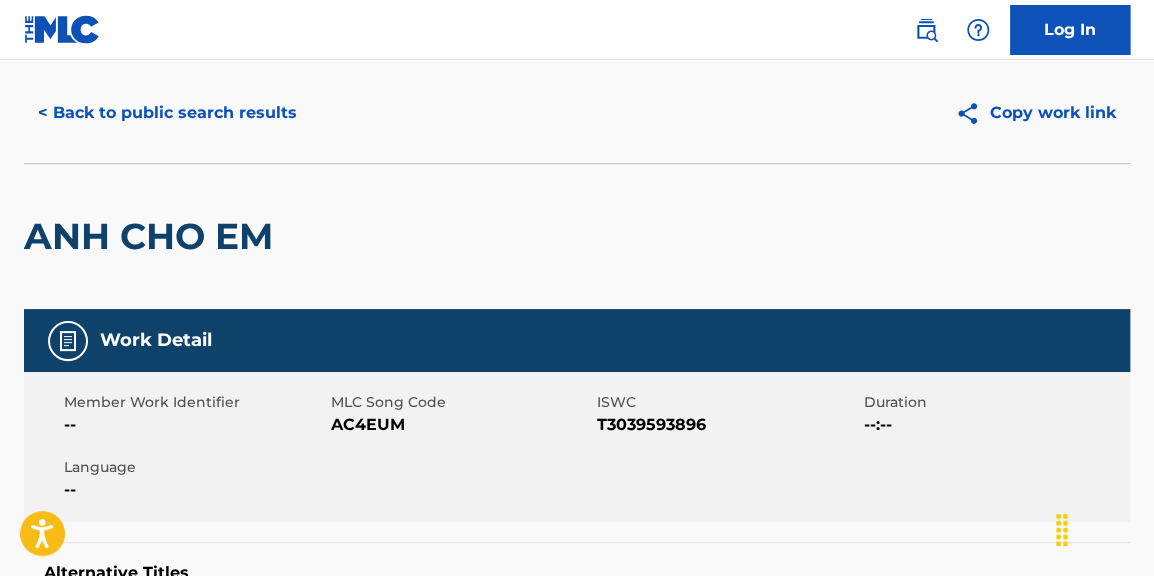 scroll, scrollTop: 0, scrollLeft: 0, axis: both 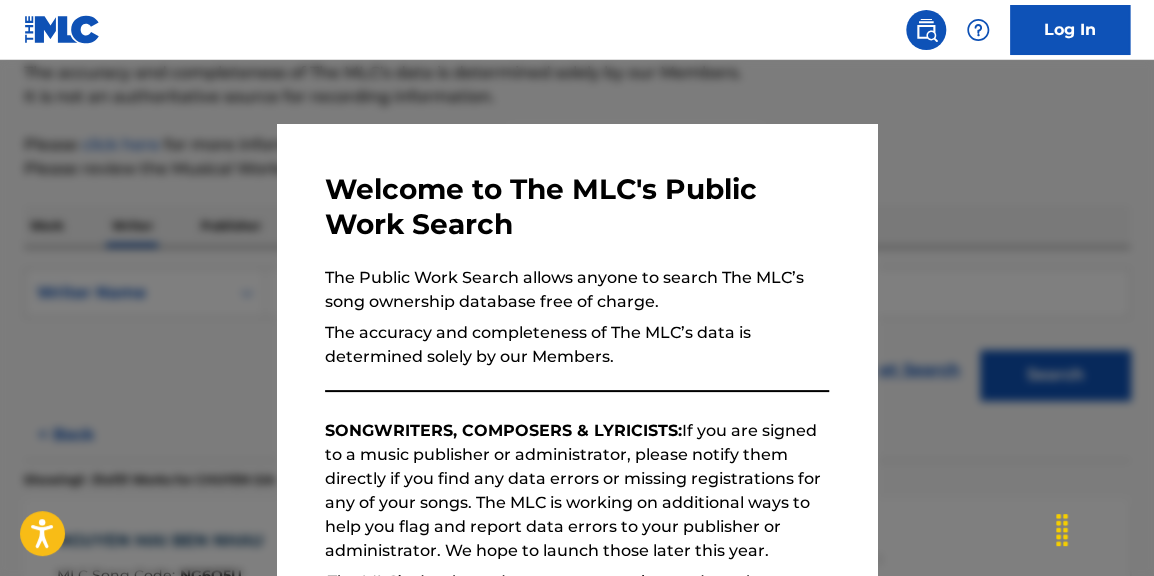 drag, startPoint x: 867, startPoint y: 42, endPoint x: 858, endPoint y: 65, distance: 24.698177 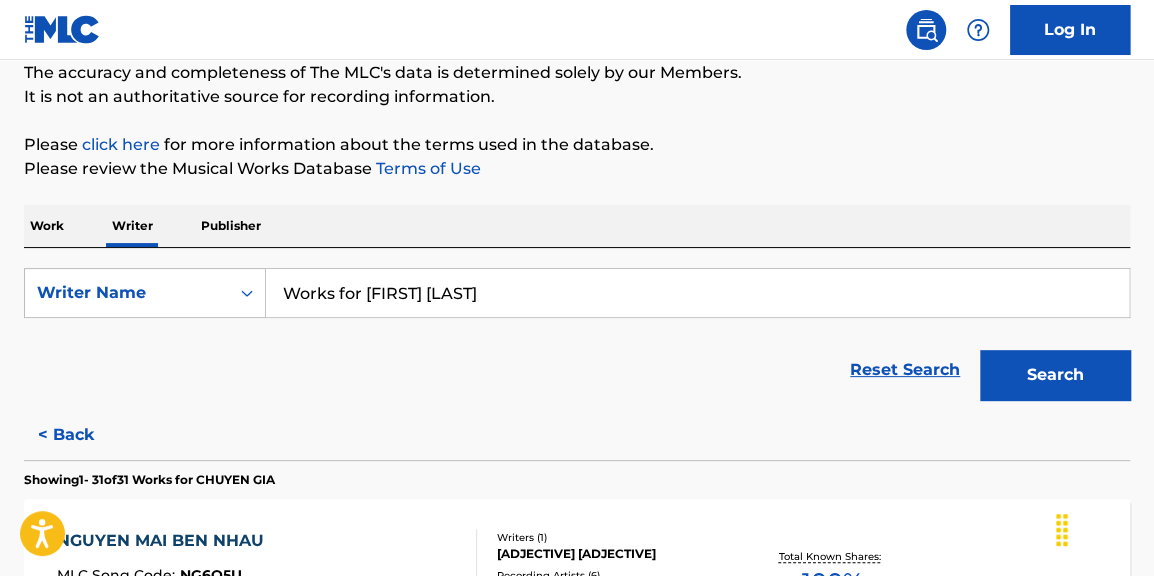scroll, scrollTop: 2156, scrollLeft: 0, axis: vertical 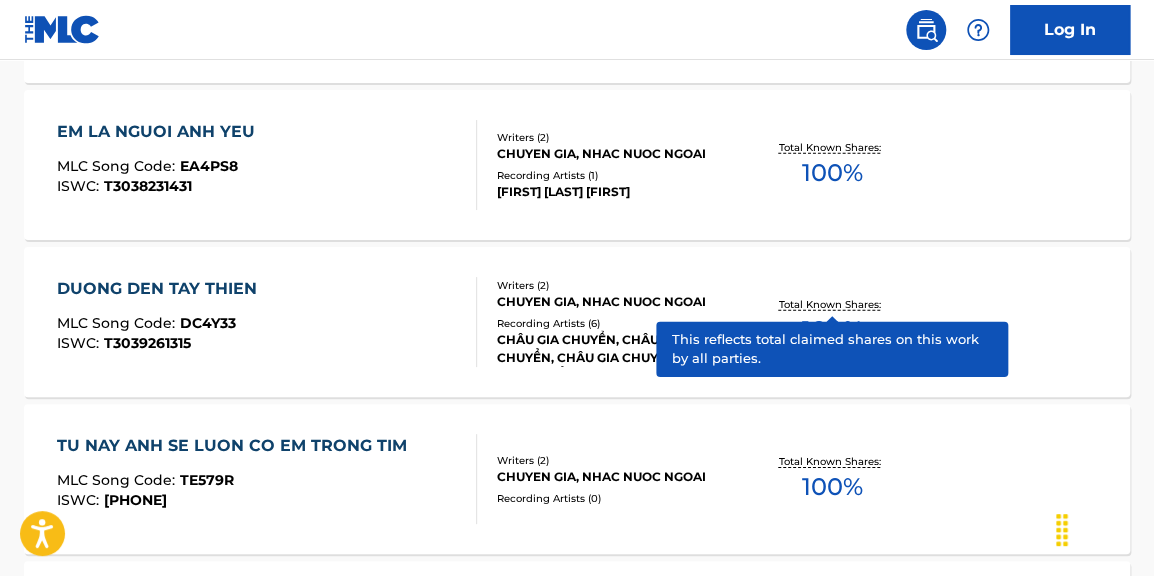 click on "Total Known Shares:" at bounding box center (832, 304) 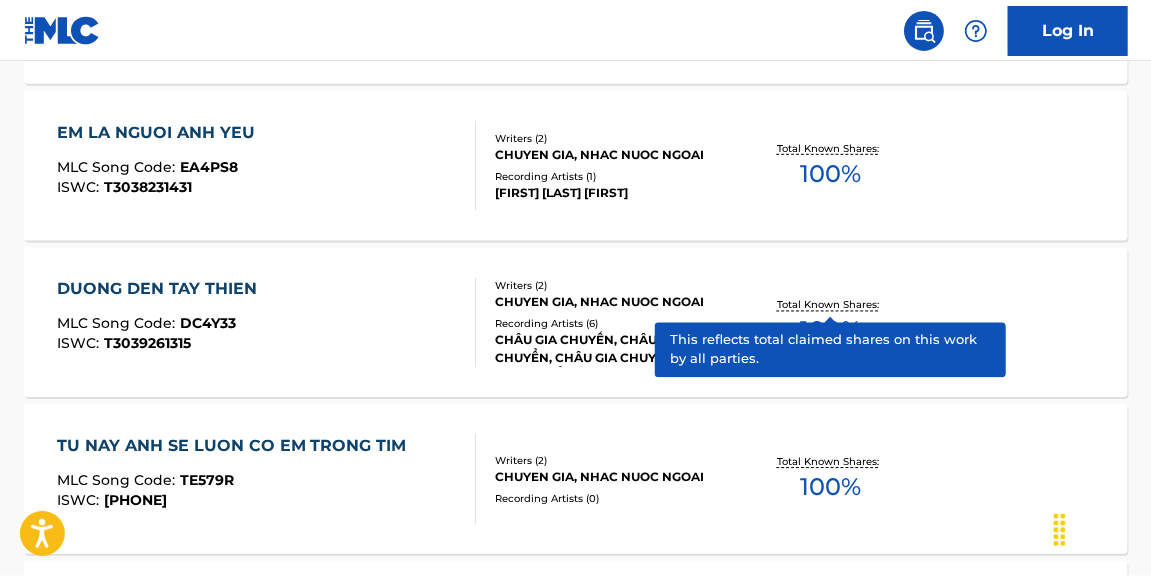 scroll, scrollTop: 0, scrollLeft: 0, axis: both 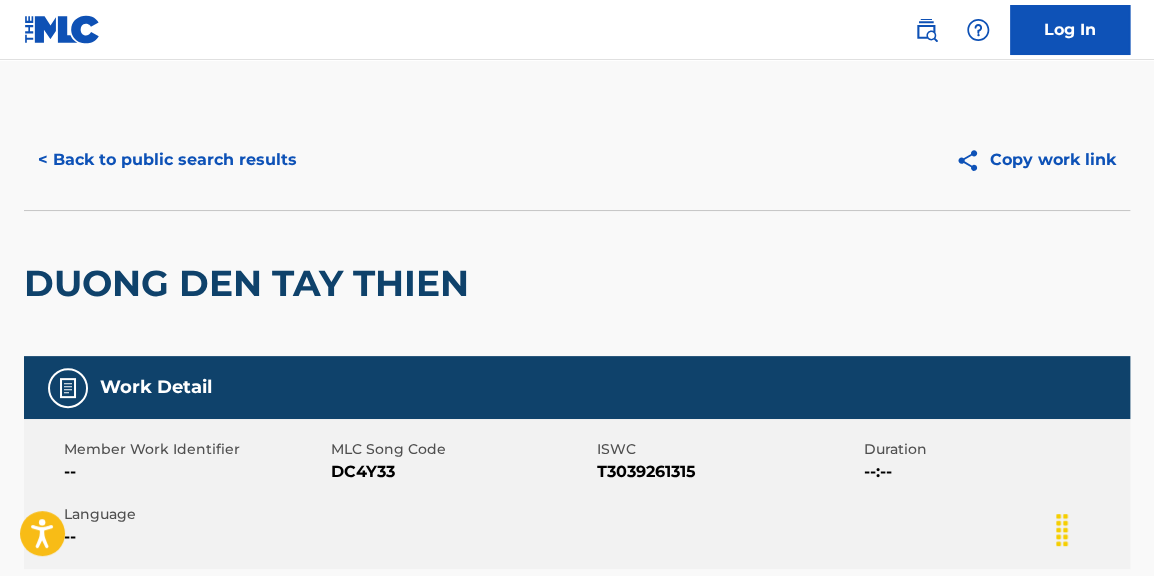 click on "T3039261315" at bounding box center (728, 472) 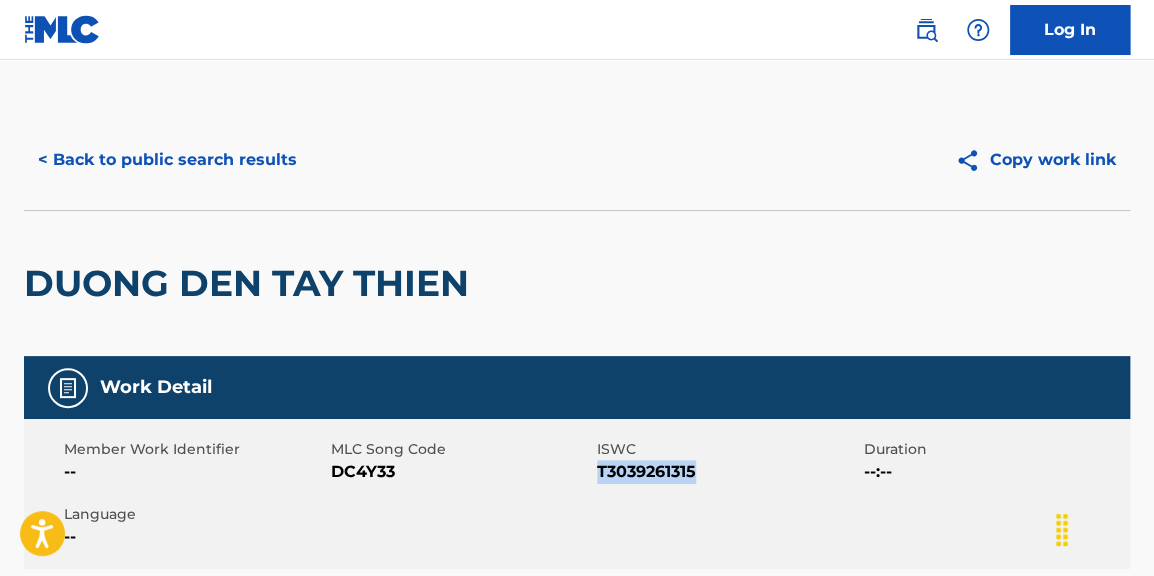 click on "T3039261315" at bounding box center [728, 472] 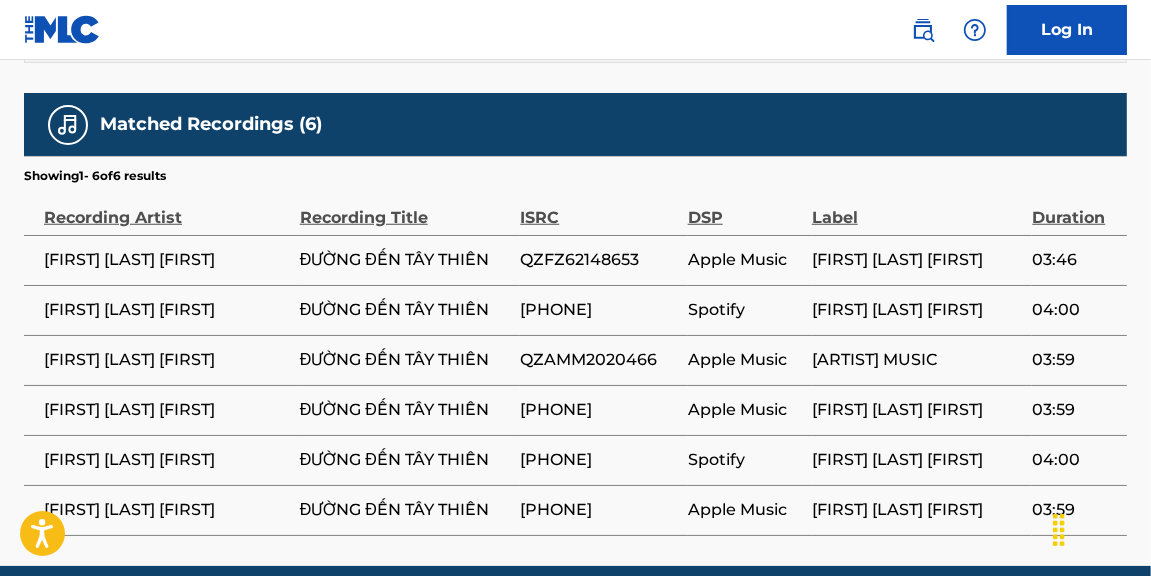 scroll, scrollTop: 1299, scrollLeft: 0, axis: vertical 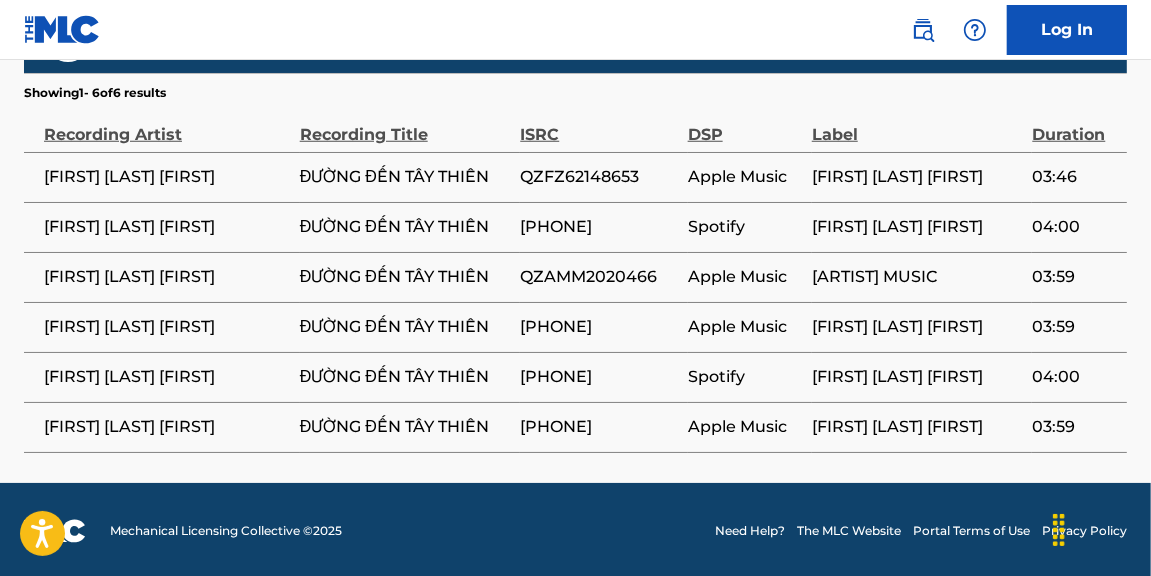 click on "QZFZ62148653" at bounding box center [598, 177] 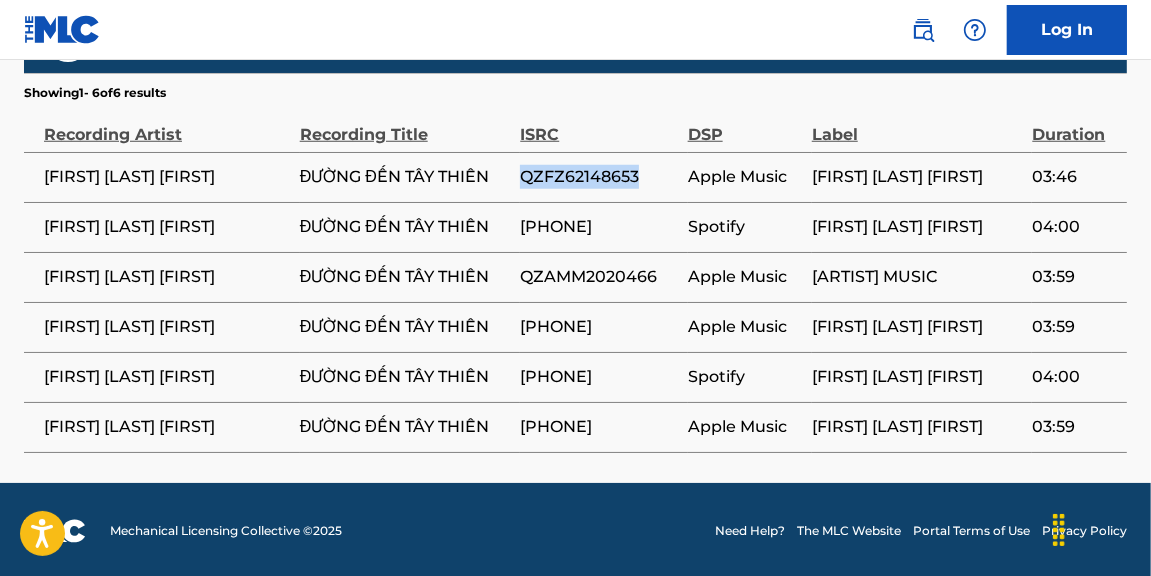 click on "QZFZ62148653" at bounding box center [598, 177] 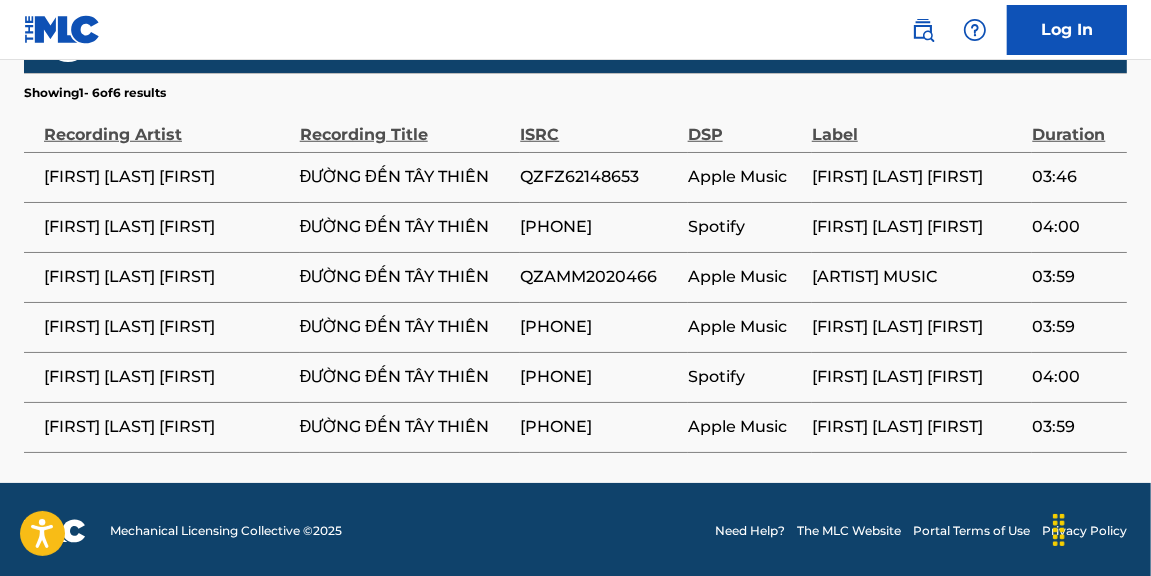 drag, startPoint x: 604, startPoint y: 171, endPoint x: 591, endPoint y: 176, distance: 13.928389 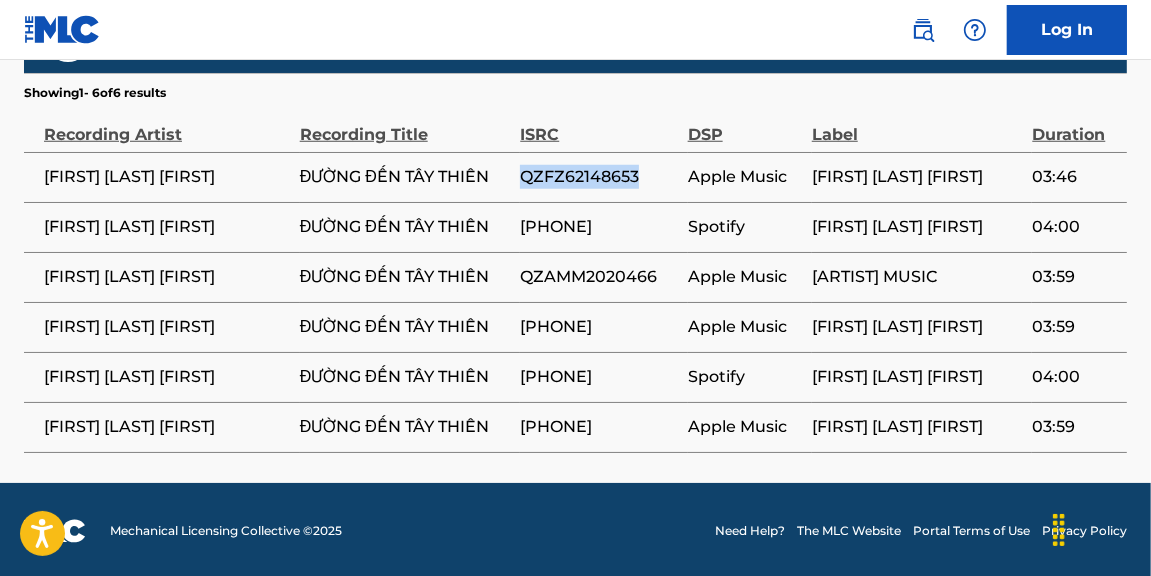 click on "QZFZ62148653" at bounding box center [598, 177] 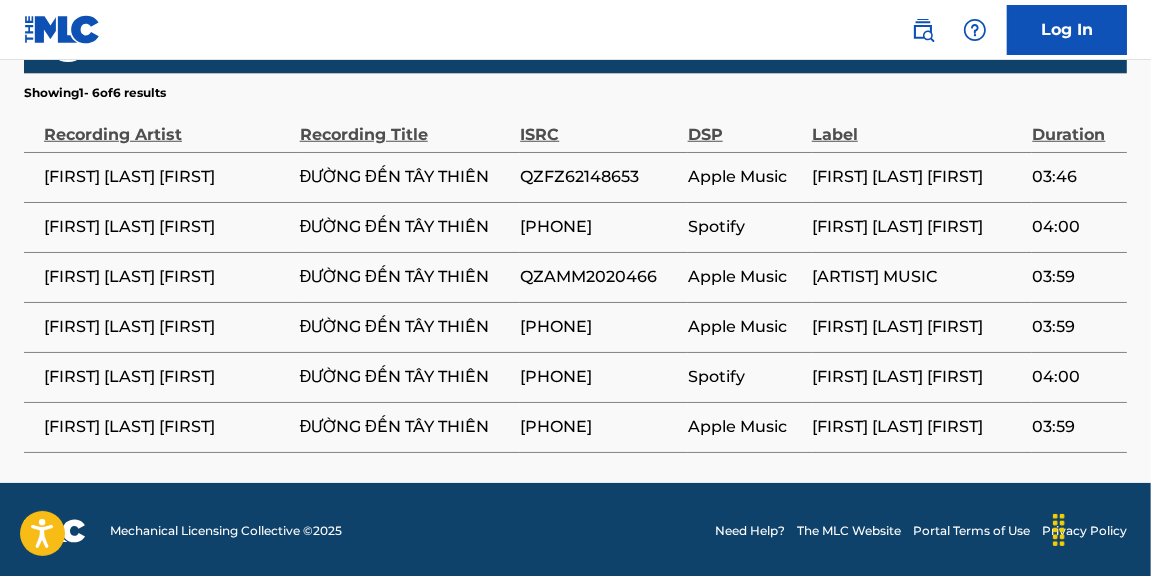 click on "[FIRST] [LAST] [FIRST]" at bounding box center [922, 177] 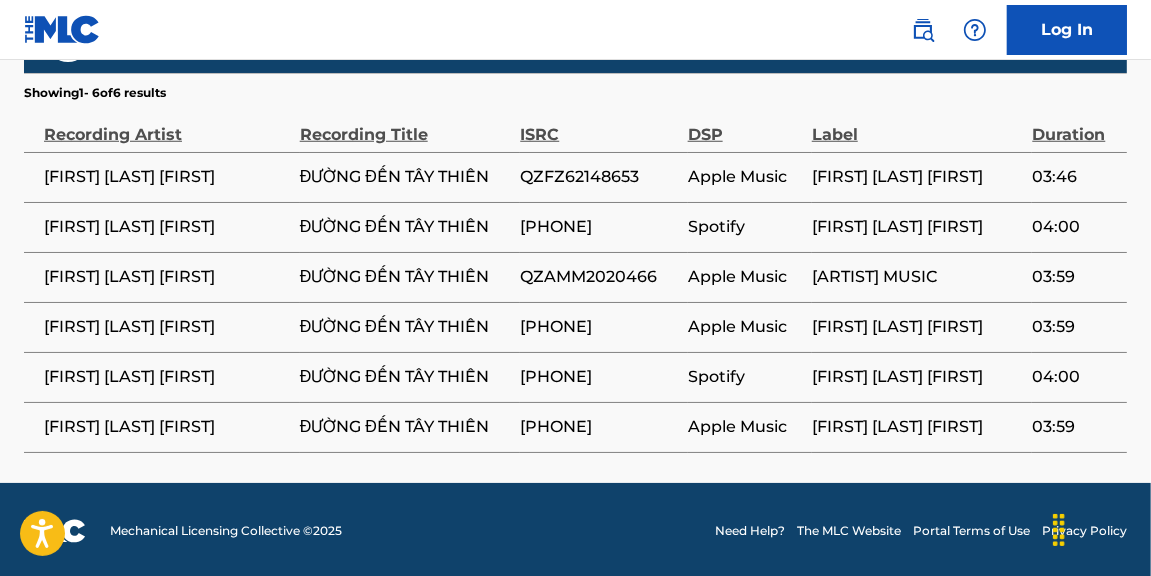 click on "[PHONE]" at bounding box center [603, 227] 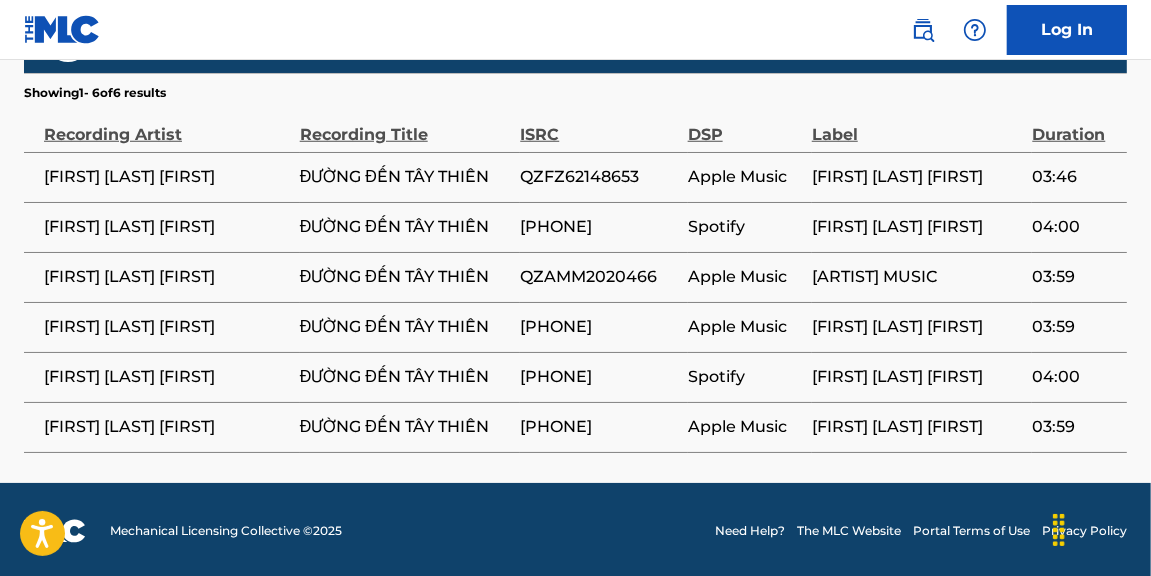 drag, startPoint x: 1022, startPoint y: 223, endPoint x: 1009, endPoint y: 225, distance: 13.152946 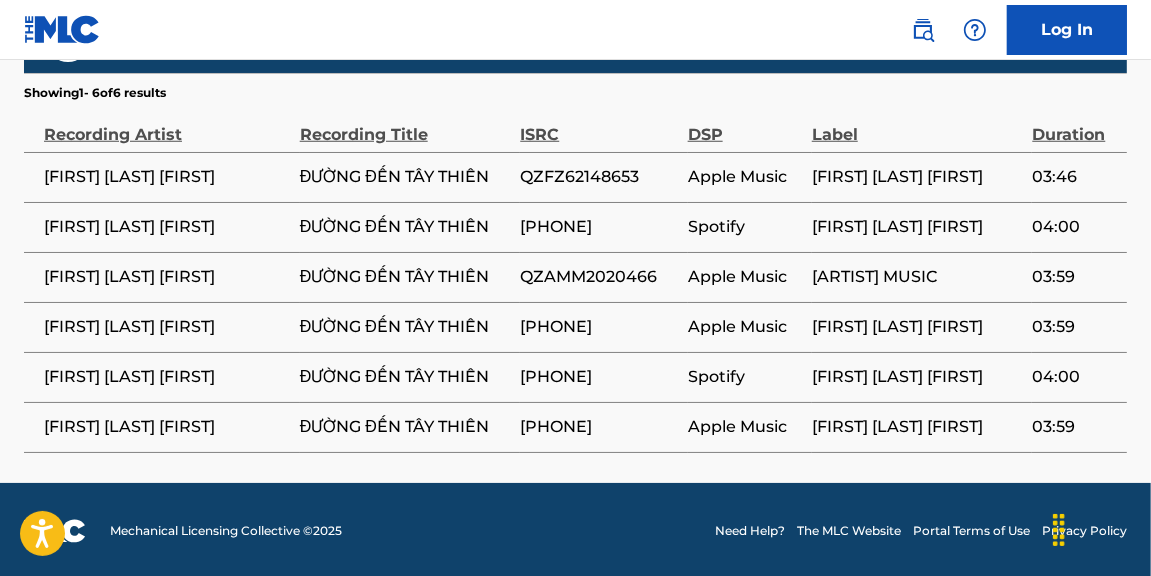 click on "QZAMM2020466" at bounding box center [598, 277] 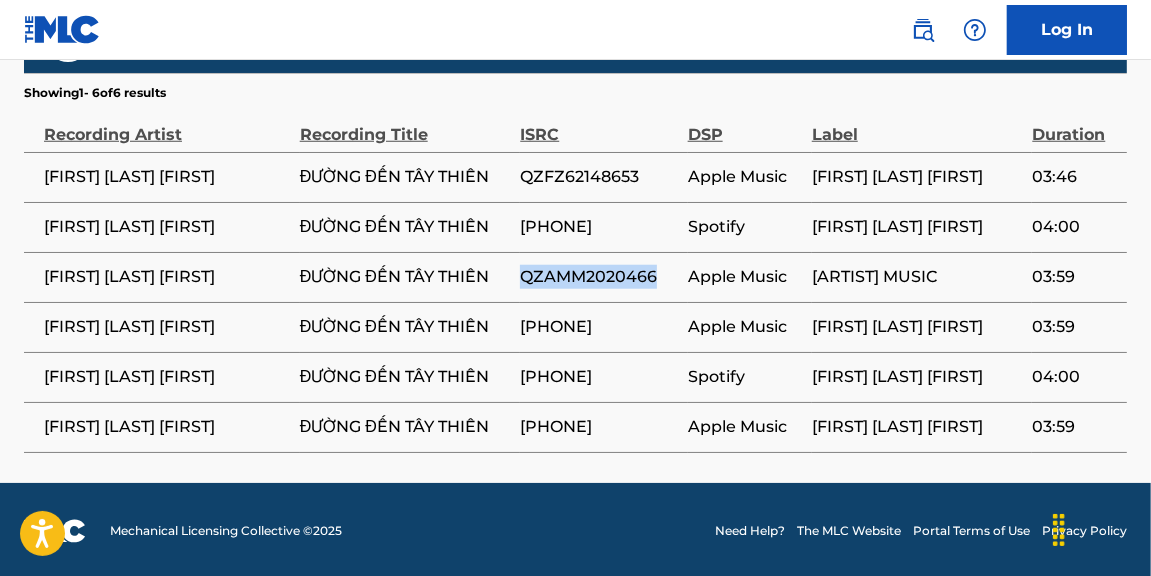 click on "QZAMM2020466" at bounding box center [598, 277] 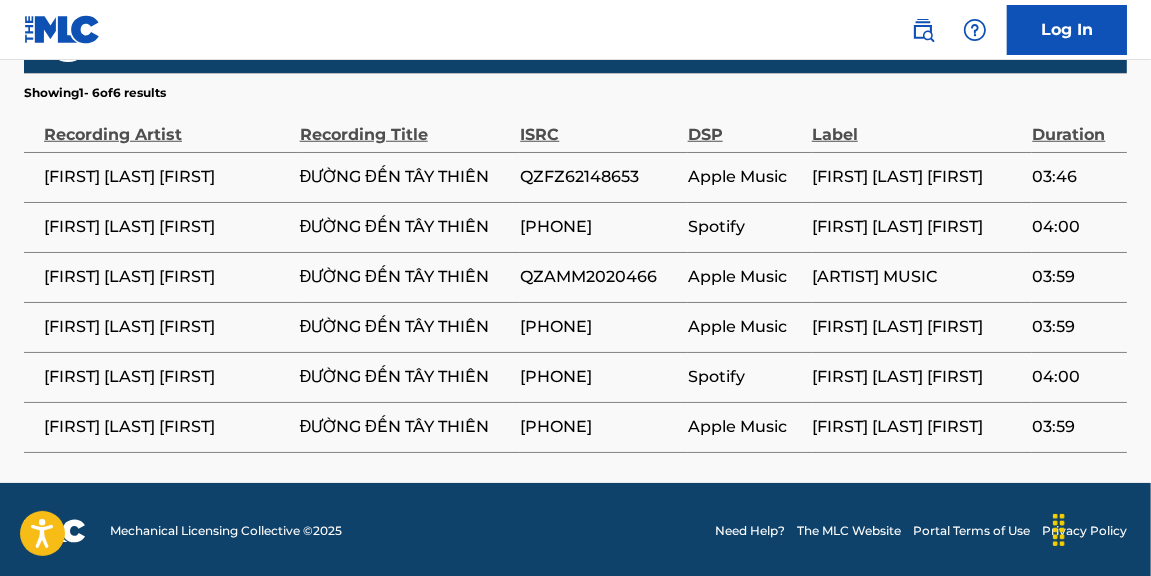 click on "Showing  1  -   6  of  6   results" at bounding box center [575, 87] 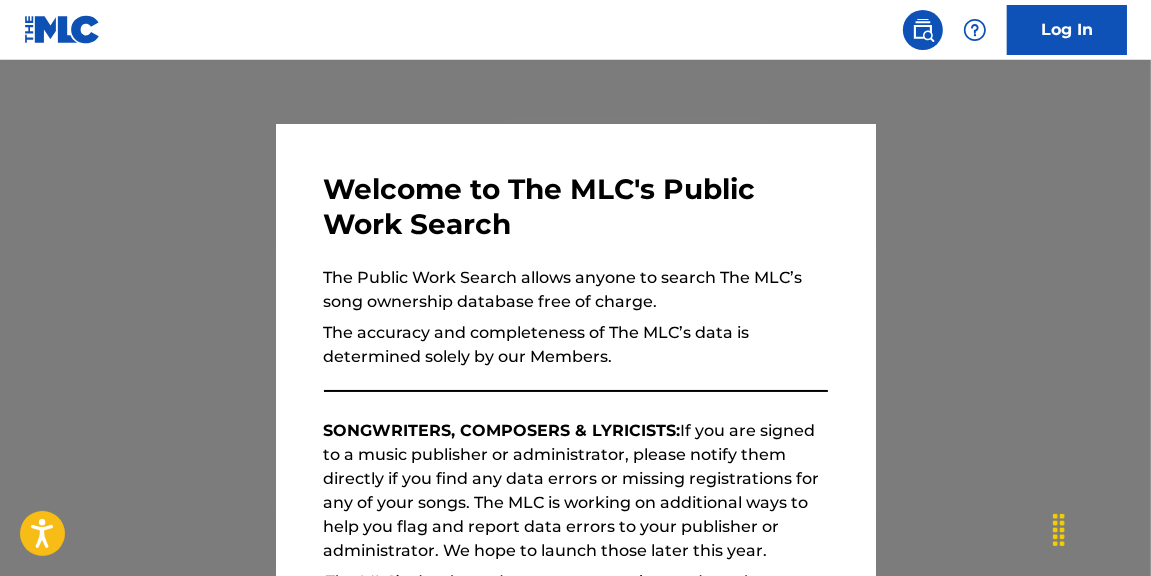 scroll, scrollTop: 5160, scrollLeft: 0, axis: vertical 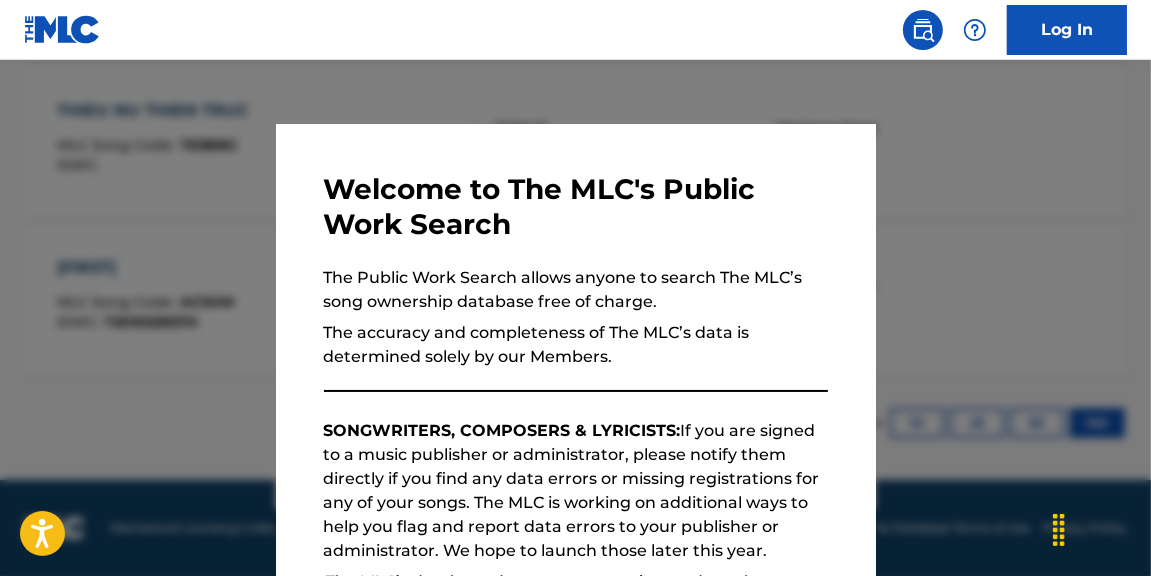 click at bounding box center (575, 348) 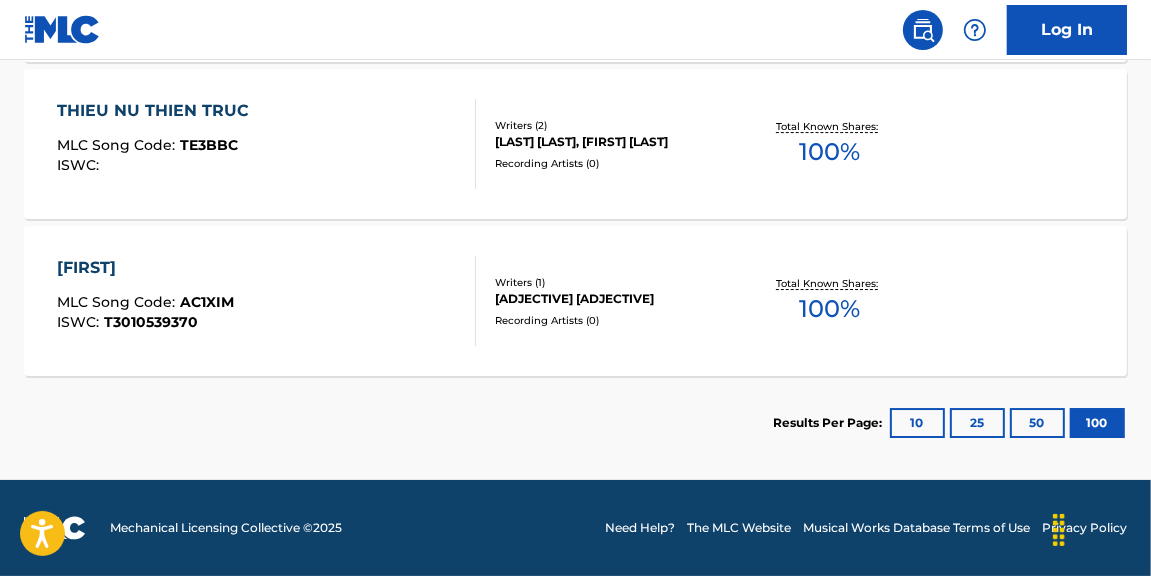 scroll, scrollTop: 1843, scrollLeft: 0, axis: vertical 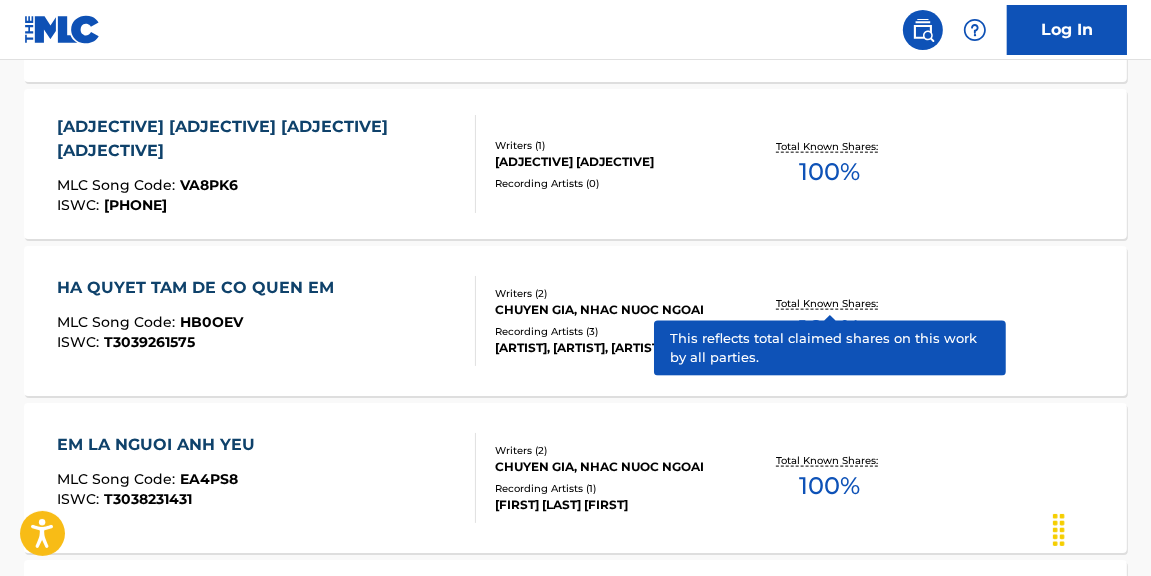 click on "Total Known Shares:" at bounding box center [829, 303] 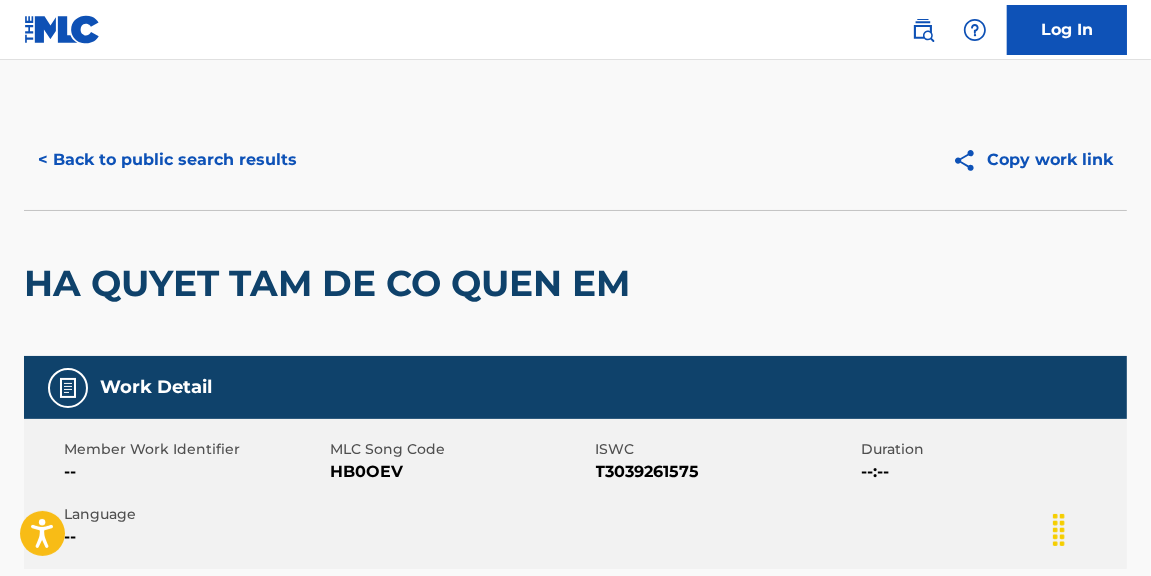 click on "HA QUYET TAM DE CO QUEN EM" at bounding box center [575, 283] 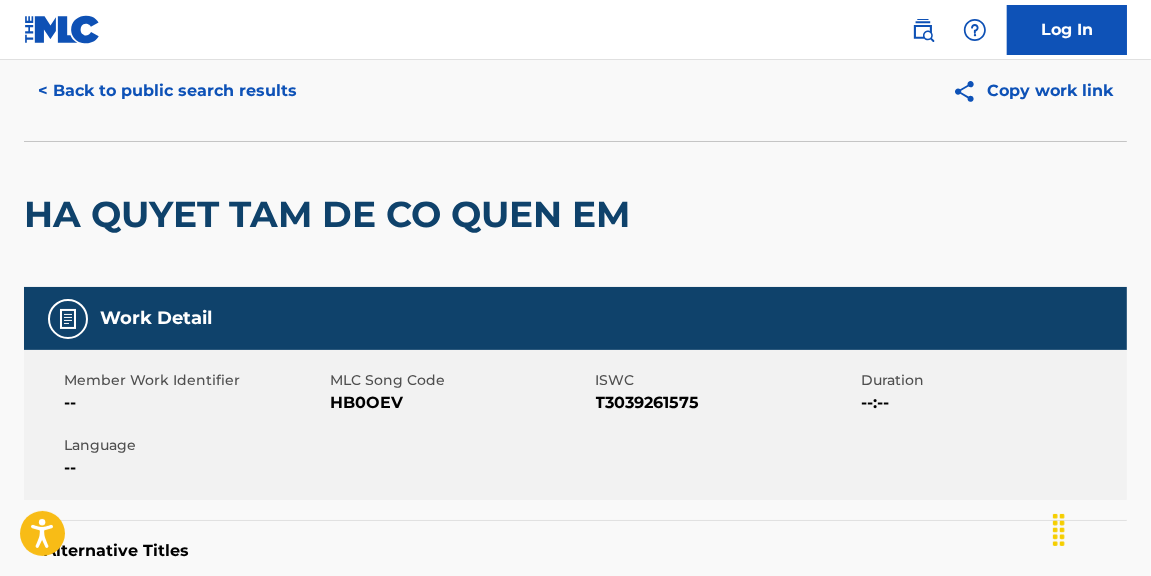 scroll, scrollTop: 91, scrollLeft: 0, axis: vertical 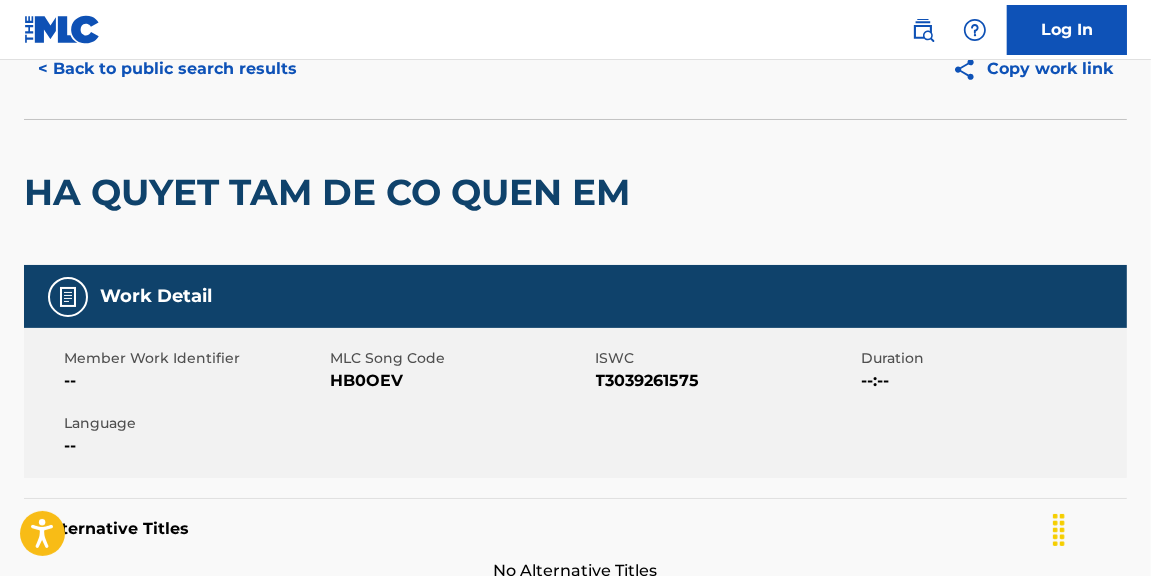 click on "T3039261575" at bounding box center [726, 381] 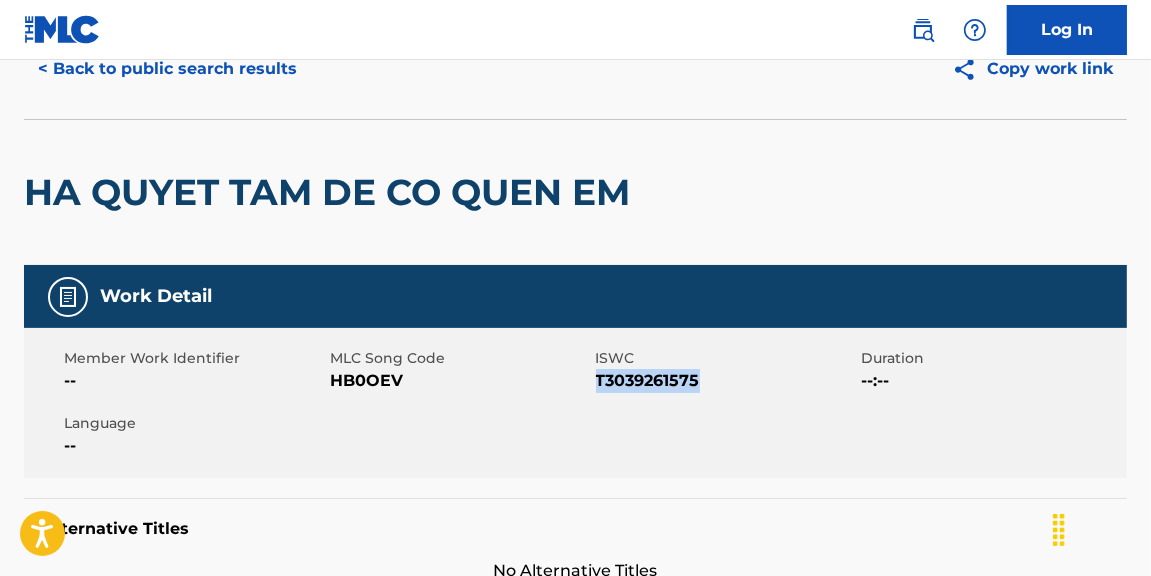 click on "T3039261575" at bounding box center (726, 381) 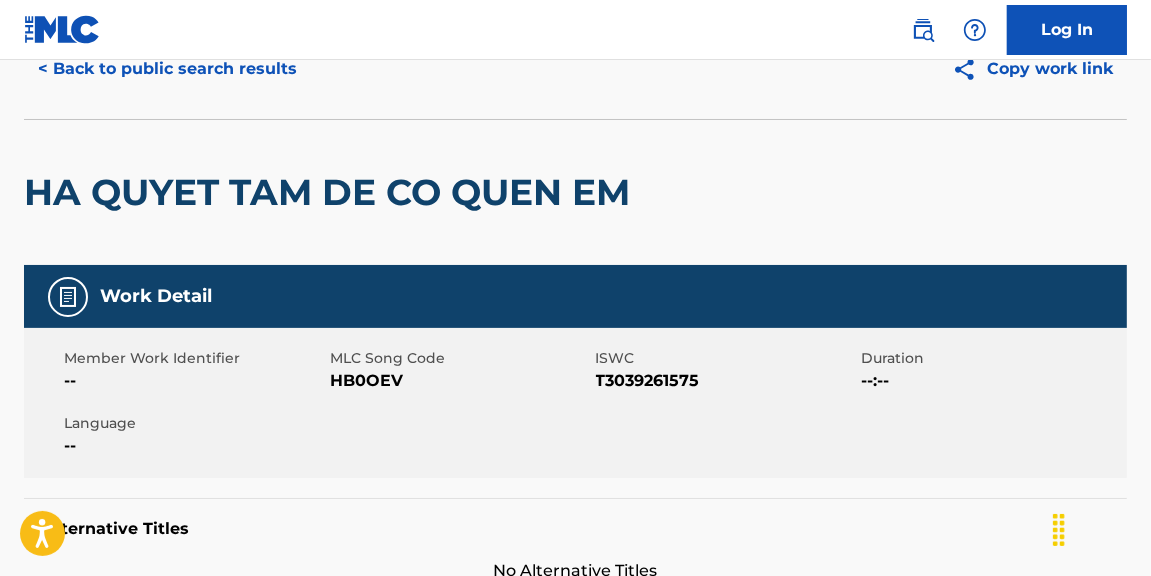 drag, startPoint x: 1088, startPoint y: 167, endPoint x: 1120, endPoint y: 169, distance: 32.06244 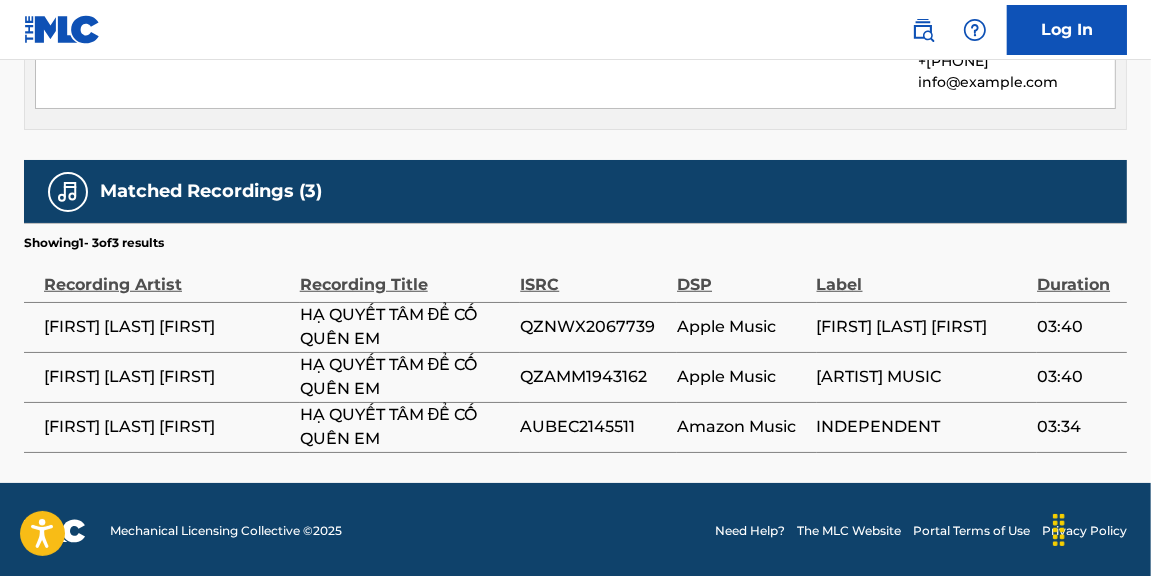 scroll, scrollTop: 1144, scrollLeft: 0, axis: vertical 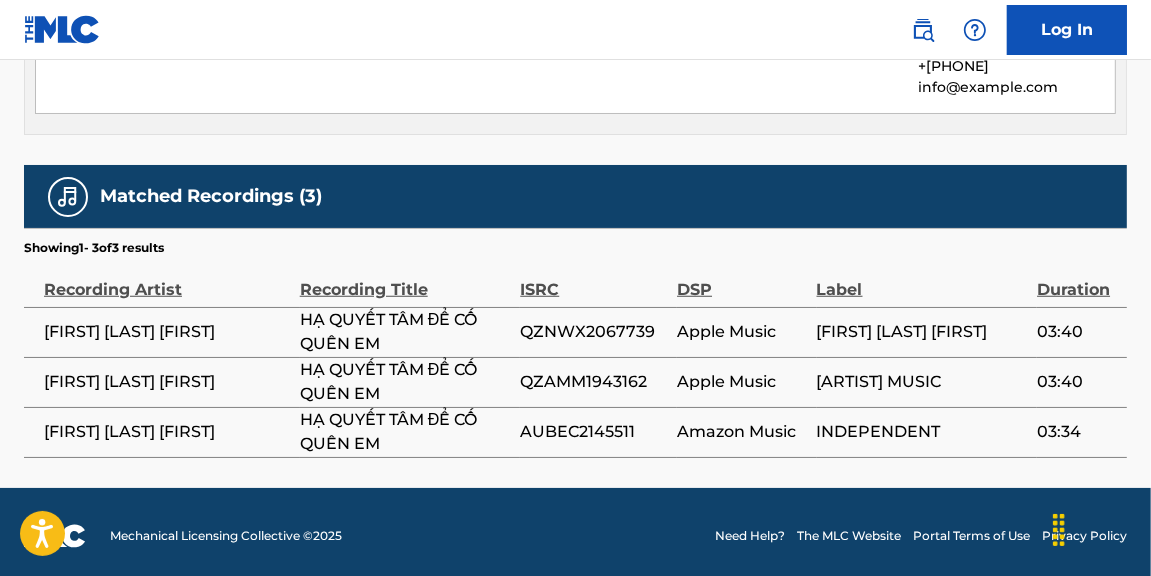 click on "QZNWX2067739" at bounding box center (593, 332) 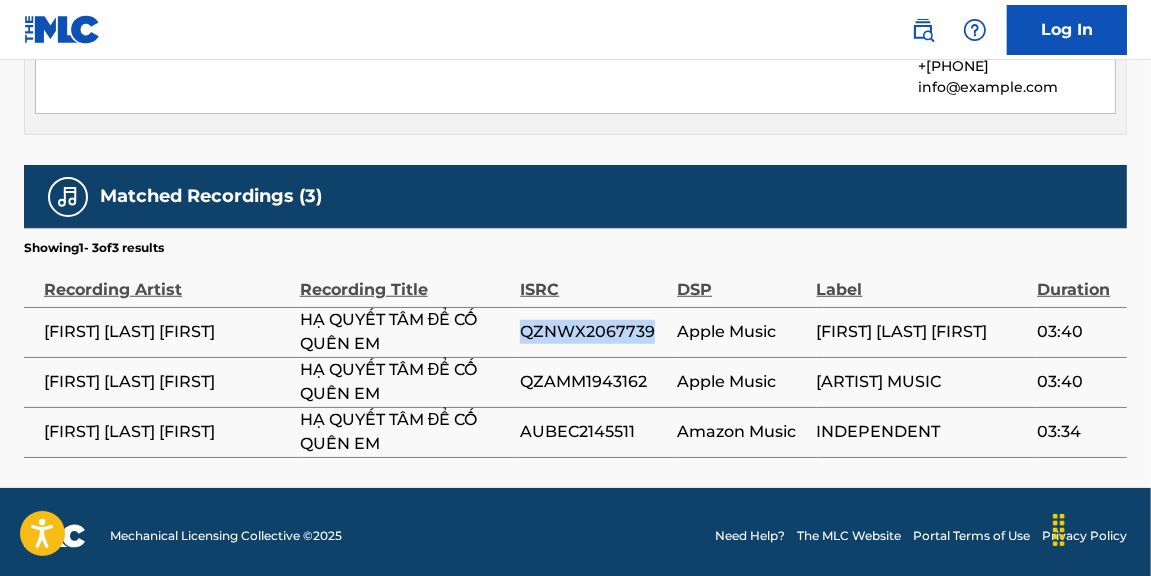 click on "QZNWX2067739" at bounding box center [593, 332] 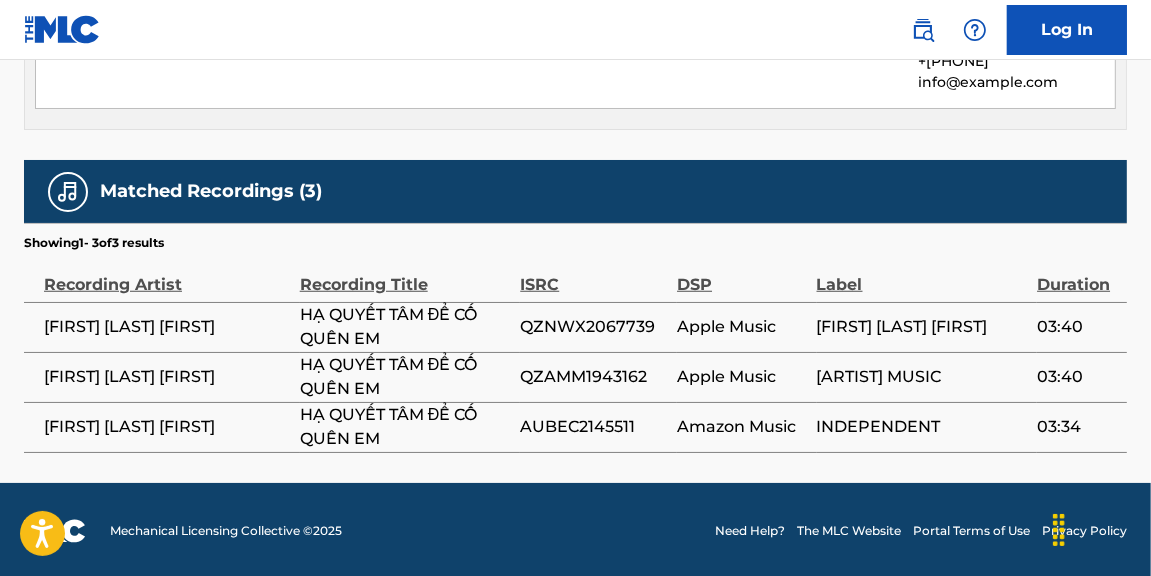 click on "QZAMM1943162" at bounding box center [593, 377] 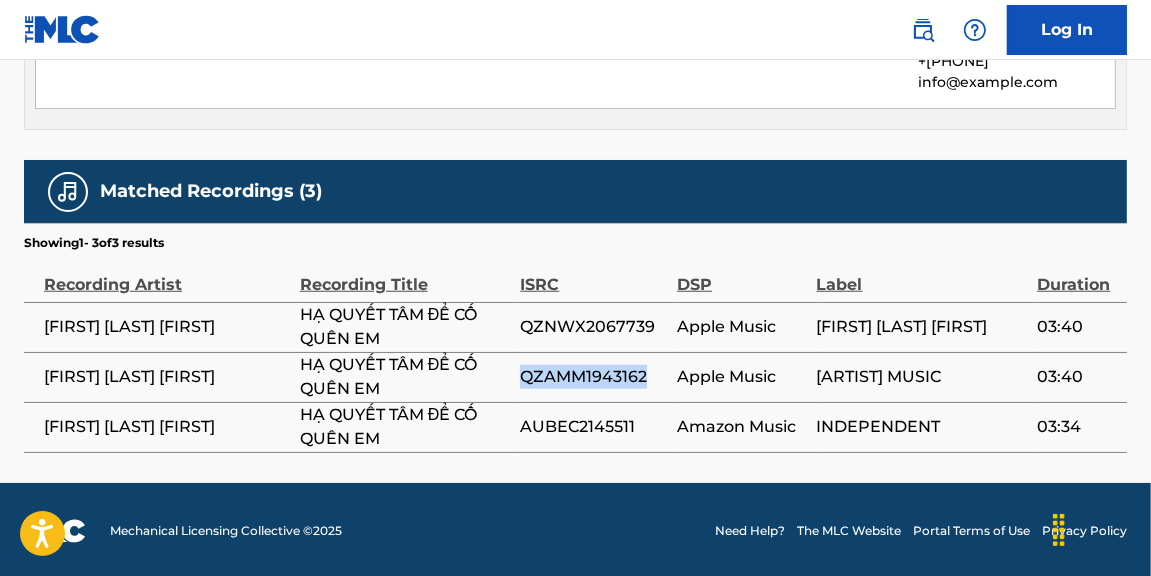 click on "QZAMM1943162" at bounding box center (593, 377) 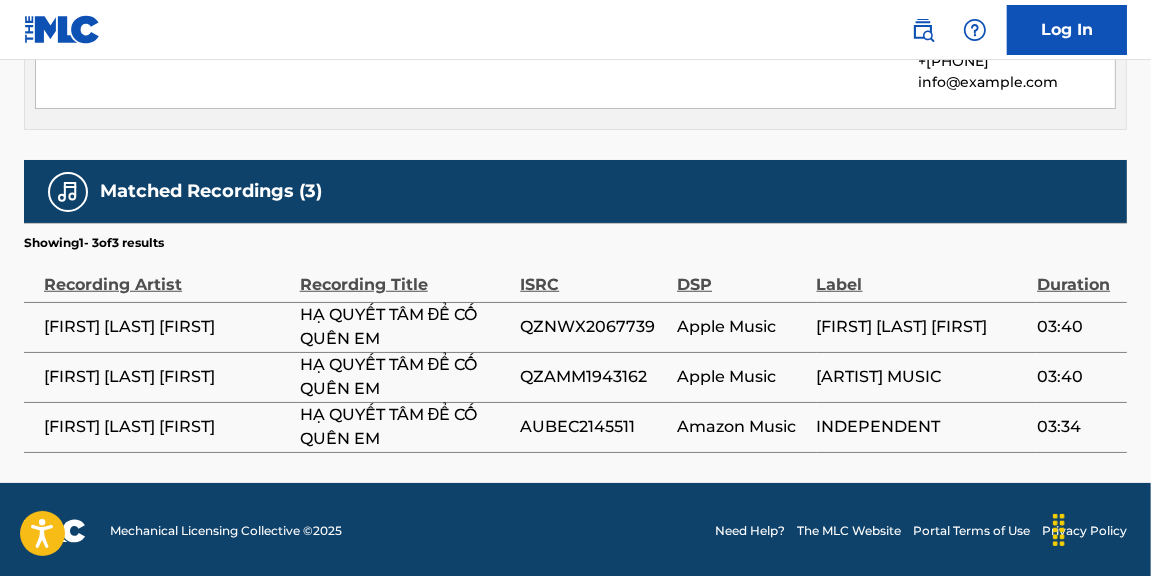 click on "Showing  1  -   3  of  3   results" at bounding box center (575, 237) 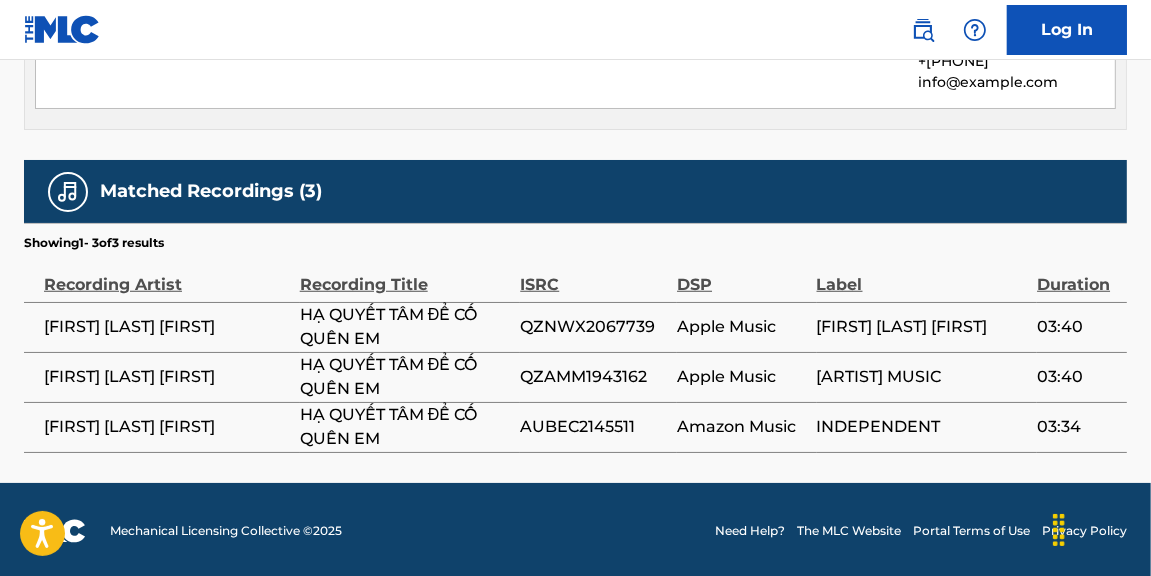click on "AUBEC2145511" at bounding box center (593, 427) 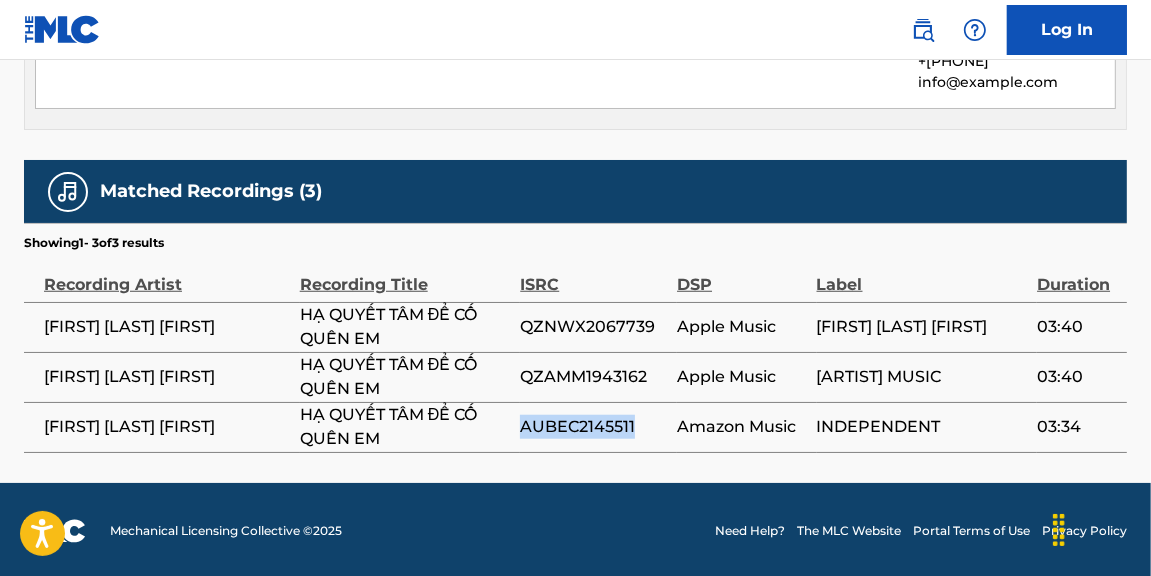 click on "AUBEC2145511" at bounding box center (593, 427) 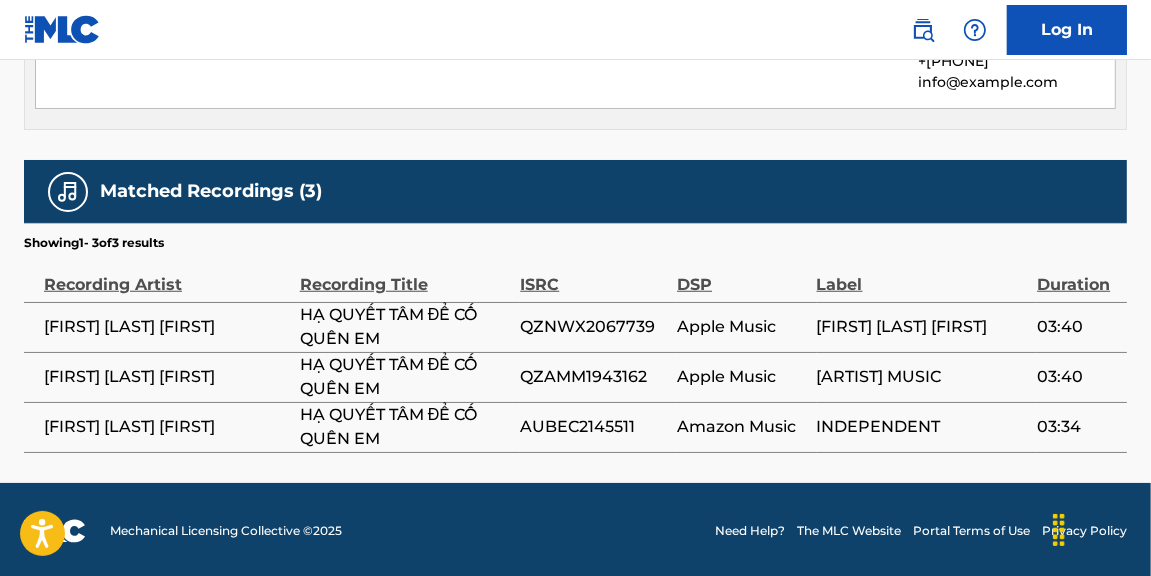 click on "Work Detail   Member Work Identifier -- MLC Song Code HB0OEV ISWC T3039261575 Duration --:-- Language -- Alternative Titles No Alternative Titles Writers   (2) Writer Name [FIRST] [LAST] -- Composer/Author [LAST] [LAST] -- Composer/Author Publishers   (1) Total shares:  100 % Publisher Name Publisher IPI Publisher Number Represented Writers Collection Share Contact Details VCPMC -- P132KL [FIRST] [LAST], [LAST] [LAST] 100% [FIRST] [LAST] 66 Nguyen Van Huyen street,  Viet Nam +84-8424-37624718 info@vcpmc.org Total shares:  100 % Matched Recordings   (3) Showing  1  -   3  of  3   results   Recording Artist Recording Title ISRC DSP Label Duration [FIRST] [LAST] [FIRST] [LAST] QZNWX2067739 Apple Music [FIRST] [LAST] 03:40 [FIRST] [LAST] [FIRST] [LAST] QZAMM1943162 Apple Music [FIRST] [LAST] MUSIC 03:40 [FIRST] [LAST] [FIRST] [LAST] AUBEC2145511 Amazon Music INDEPENDENT 03:34" at bounding box center (575, -170) 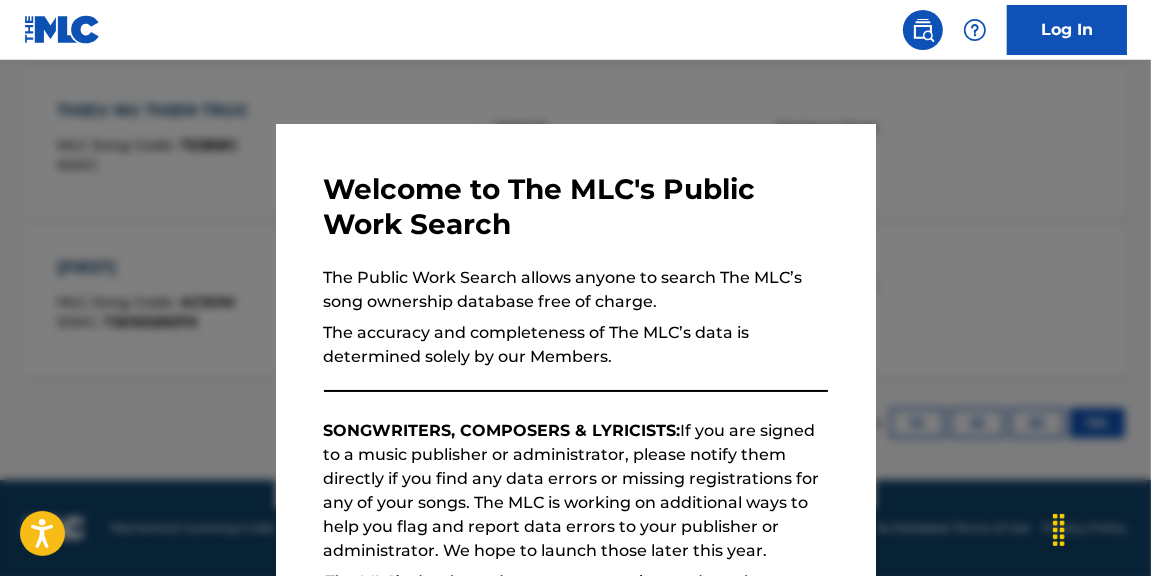 click at bounding box center (575, 348) 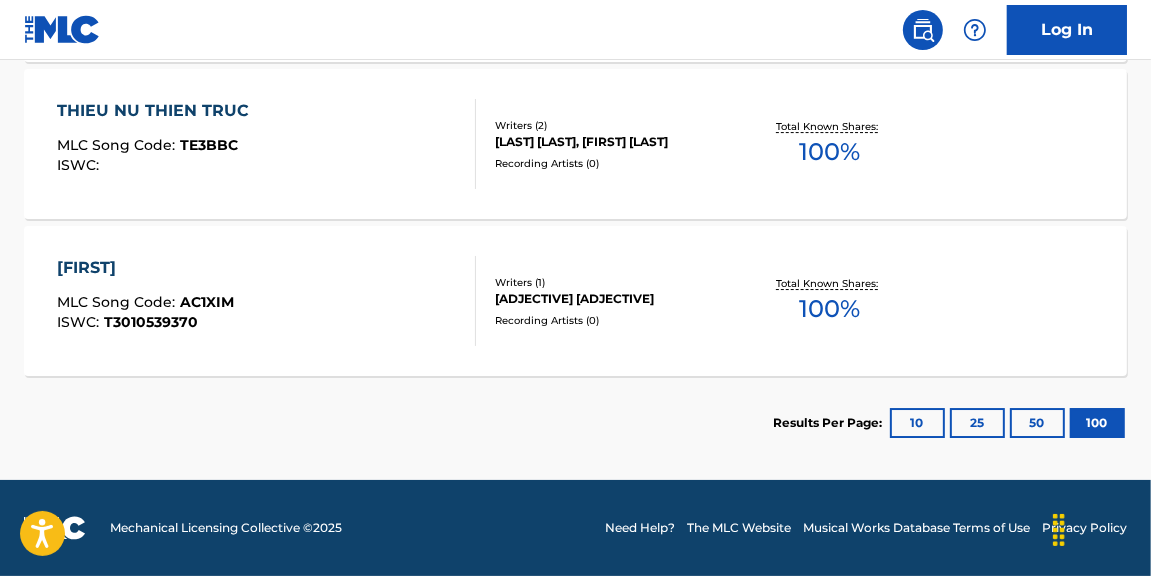 scroll, scrollTop: 4355, scrollLeft: 0, axis: vertical 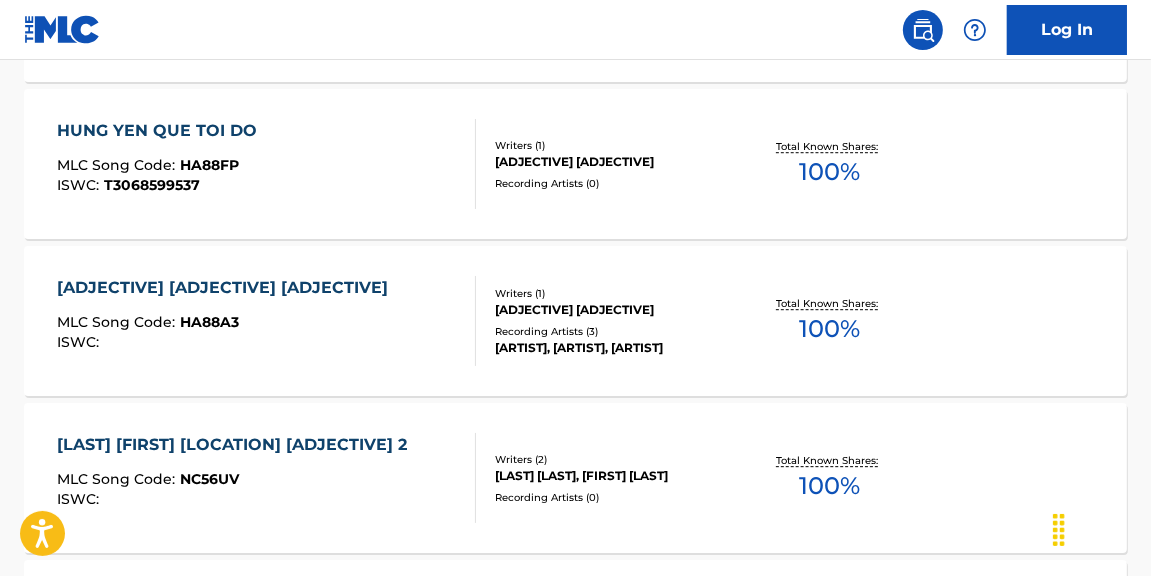 click on "100 %" at bounding box center (829, 329) 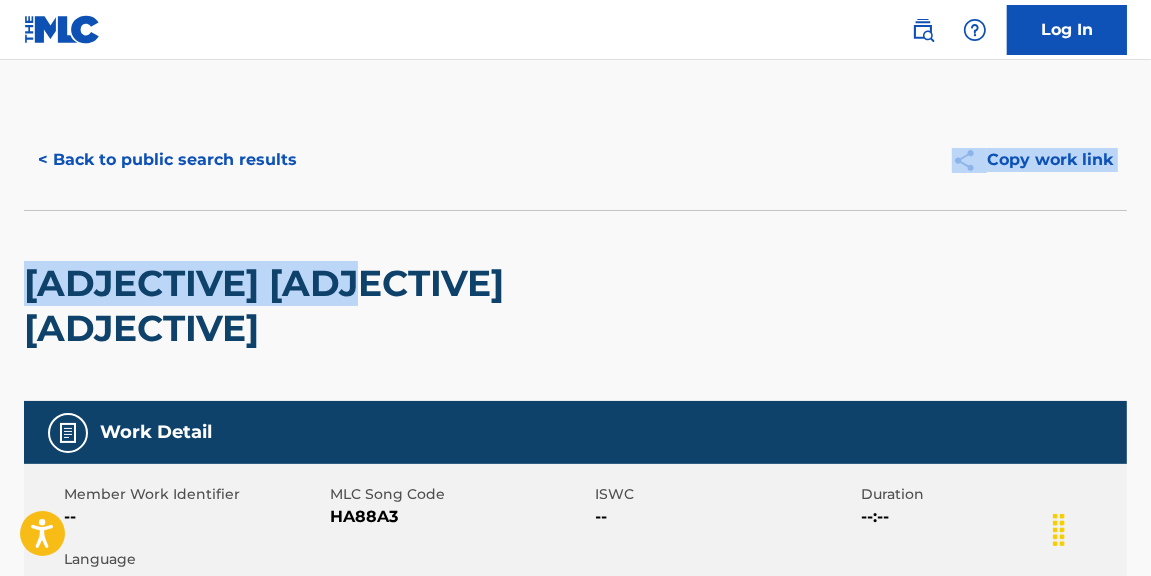 click on "HOA BINH QUE TOI     Work Detail   Member Work Identifier -- MLC Song Code HA88A3 ISWC -- Duration --:-- Language -- Alternative Titles No Alternative Titles Writers   (1) Writer Name Writer IPI Writer Role CHUYEN GIA -- Composer/Author Publishers   (1) Total shares:  100 % Publisher Name Publisher IPI Publisher Number Represented Writers Collection Share Contact Details VCPMC -- P132KL CHUYEN GIA 100% Luu Nguyen 66 Nguyen Van Huyen street,  [COUNTRY] +[PHONE] info@vcpmc.org Total shares:  100 % Matched Recordings   (3) Showing  1  -   3  of  3   results   Recording Artist Recording Title ISRC DSP Label Duration CHÂU GIA CHUYỂN HÒA BÌNH QUÊ TÔI QZAMM2000539 Spotify CHÂU GIA CHUYỂN MUSIC 05:05 CHÂU GIA CHUYỂN HÒA BÌNH QUÊ TÔI QZAMM1929454 Spotify CHÂU GIA CHUYỂN MUSIC 05:08 CHÂU GIA CHUYỂN HÒA BÌNH QUÊ TÔI QZAMM2000539 Apple Music CHÂU GIA CHUYỂN MUSIC 05:05" at bounding box center (575, 871) 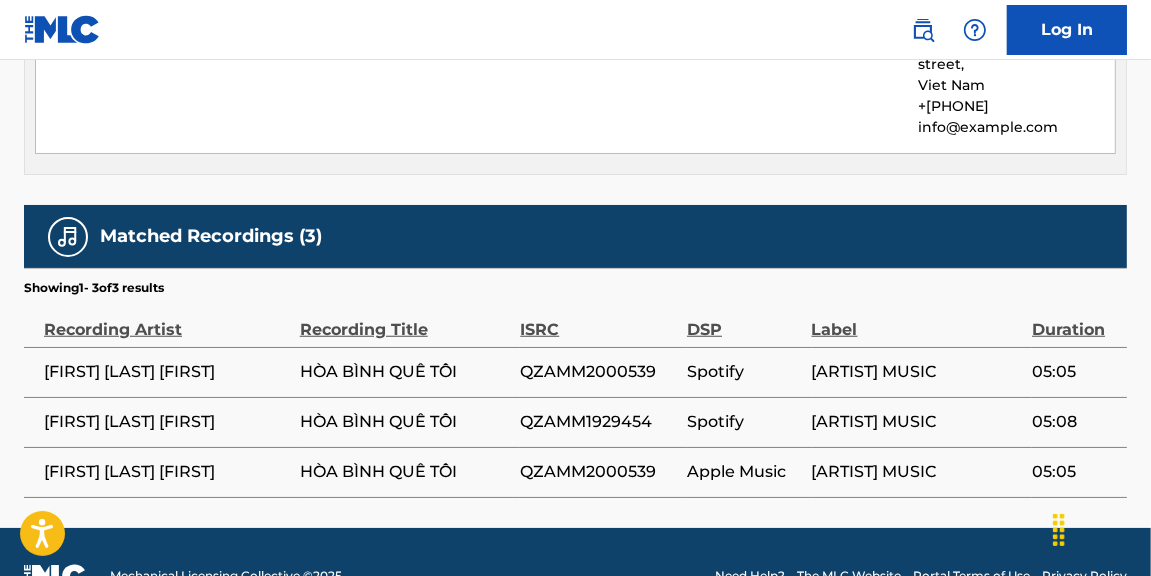 scroll, scrollTop: 1122, scrollLeft: 0, axis: vertical 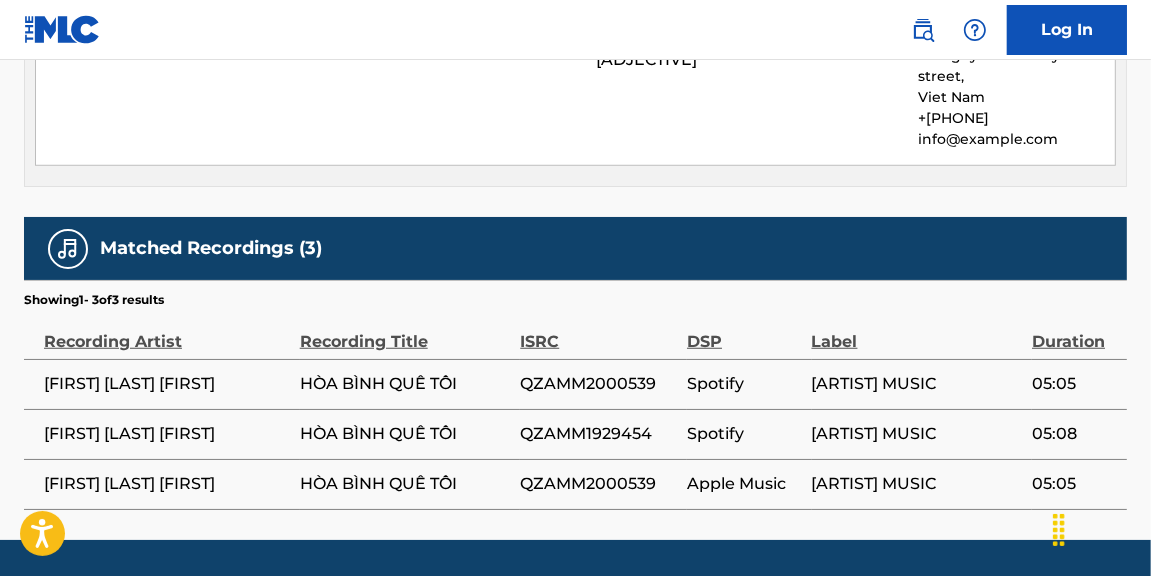 click on "QZAMM2000539" at bounding box center (598, 384) 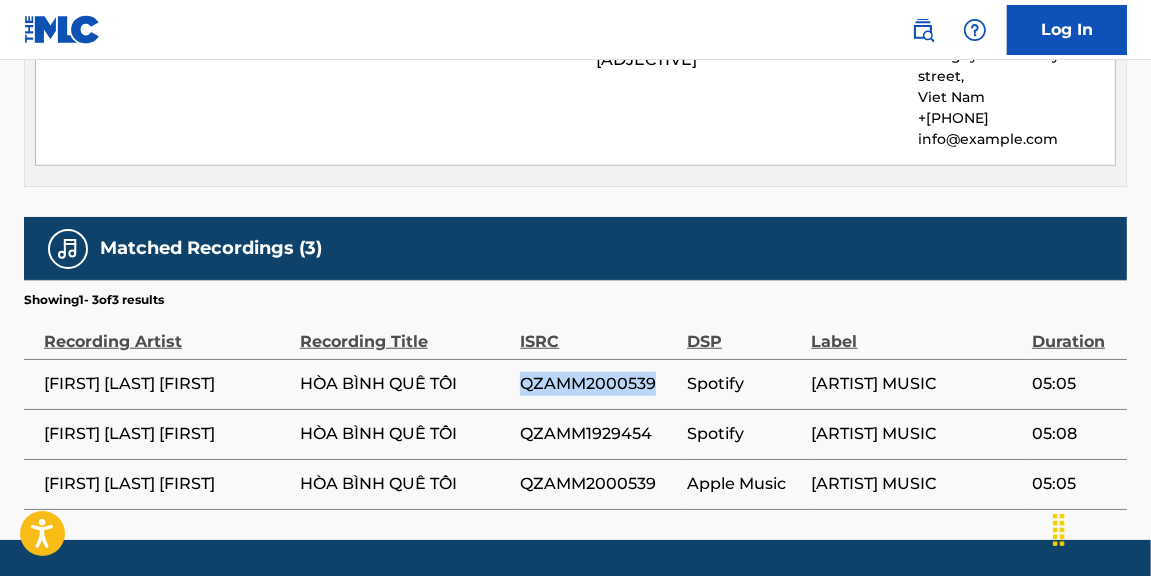 click on "QZAMM2000539" at bounding box center (598, 384) 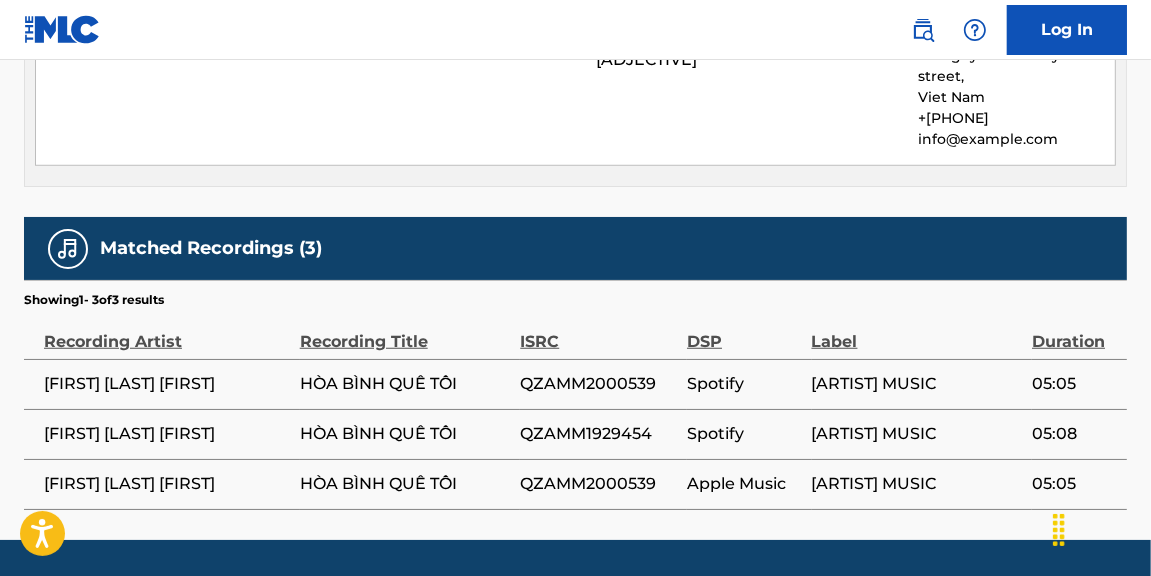 click on "HOA BINH QUE TOI     Work Detail   Member Work Identifier -- MLC Song Code HA88A3 ISWC -- Duration --:-- Language -- Alternative Titles No Alternative Titles Writers   (1) Writer Name Writer IPI Writer Role CHUYEN GIA -- Composer/Author Publishers   (1) Total shares:  100 % Publisher Name Publisher IPI Publisher Number Represented Writers Collection Share Contact Details VCPMC -- P132KL CHUYEN GIA 100% Luu Nguyen 66 Nguyen Van Huyen street,  [COUNTRY] +[PHONE] info@vcpmc.org Total shares:  100 % Matched Recordings   (3) Showing  1  -   3  of  3   results   Recording Artist Recording Title ISRC DSP Label Duration CHÂU GIA CHUYỂN HÒA BÌNH QUÊ TÔI QZAMM2000539 Spotify CHÂU GIA CHUYỂN MUSIC 05:05 CHÂU GIA CHUYỂN HÒA BÌNH QUÊ TÔI QZAMM1929454 Spotify CHÂU GIA CHUYỂN MUSIC 05:08 CHÂU GIA CHUYỂN HÒA BÌNH QUÊ TÔI QZAMM2000539 Apple Music CHÂU GIA CHUYỂN MUSIC 05:05" at bounding box center [575, -251] 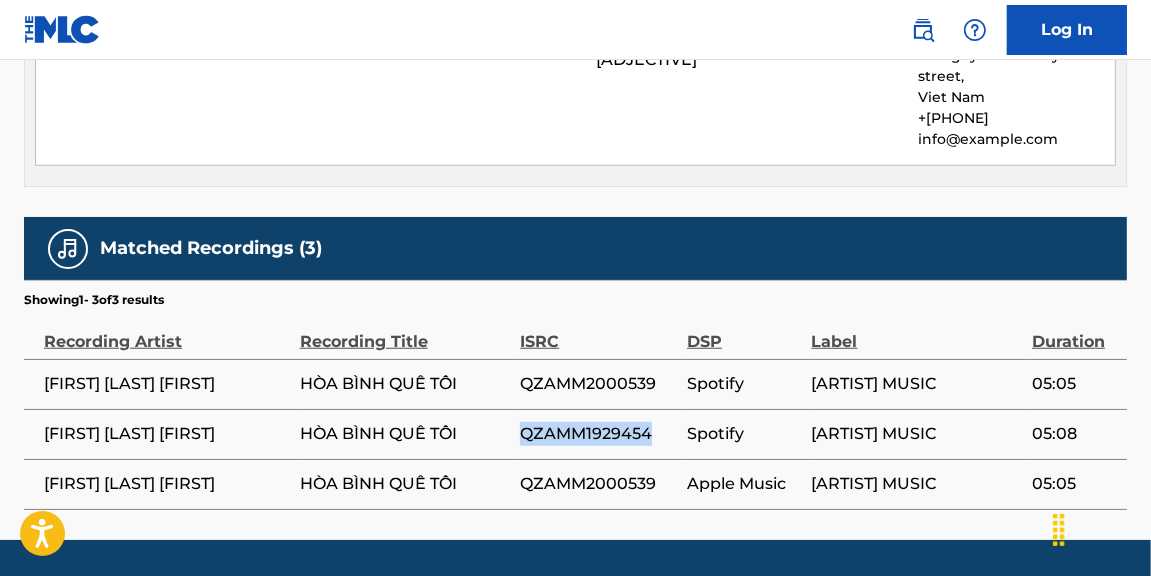 click on "QZAMM1929454" at bounding box center [598, 434] 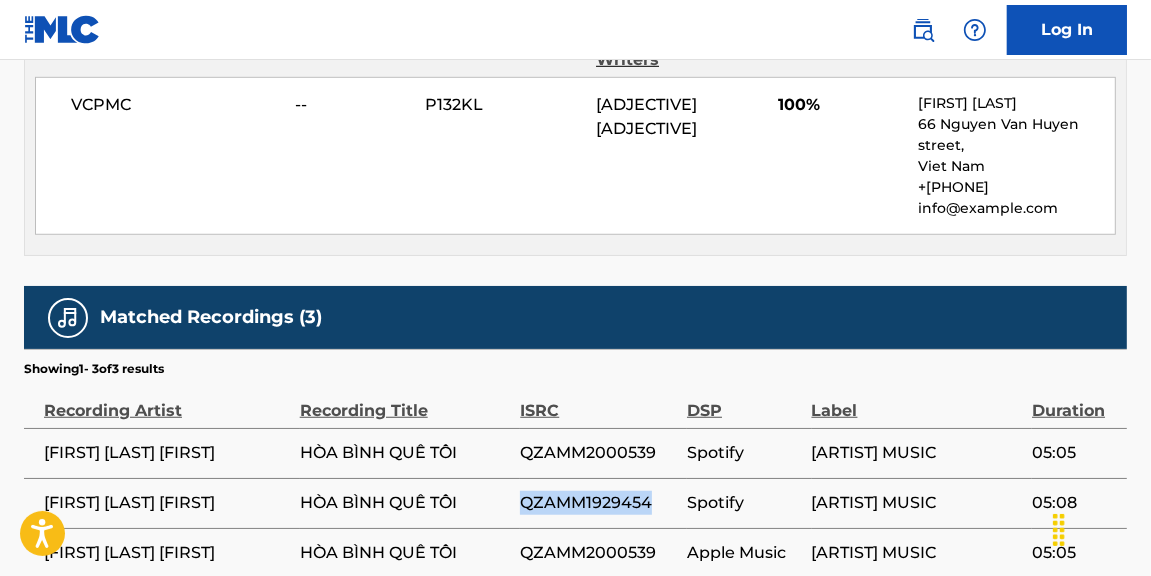 scroll, scrollTop: 1046, scrollLeft: 0, axis: vertical 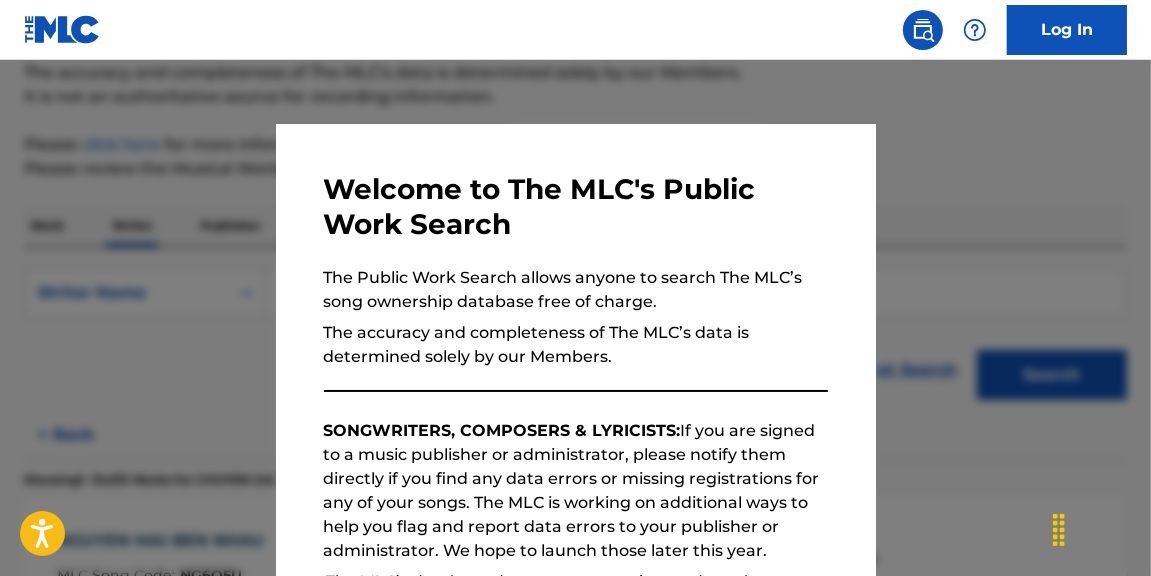 click at bounding box center (575, 348) 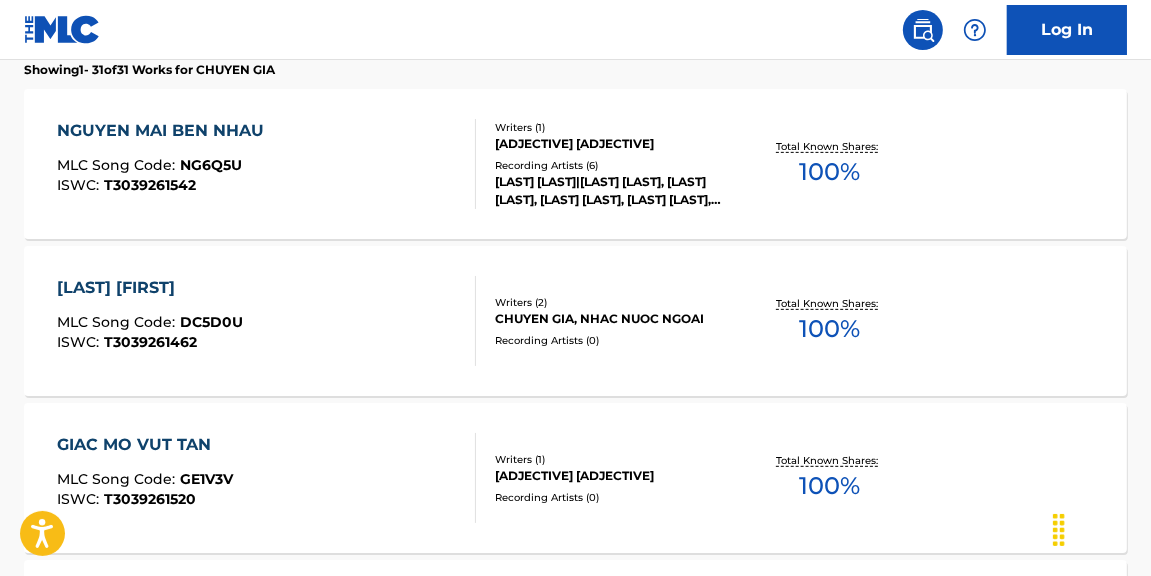 scroll, scrollTop: 1215, scrollLeft: 0, axis: vertical 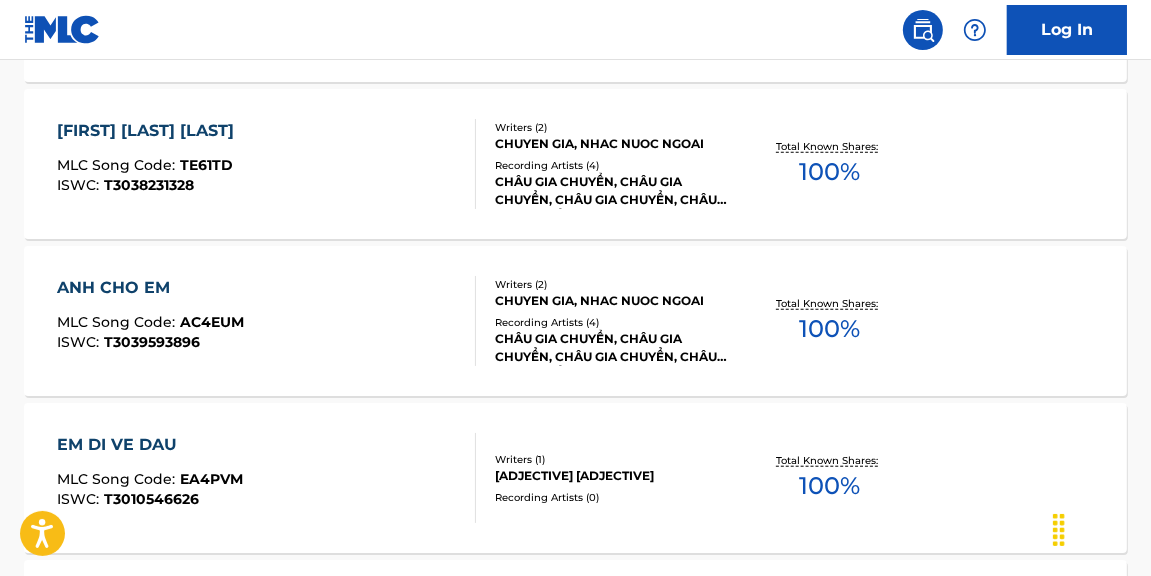 click on "Total Known Shares: 100 %" at bounding box center (829, 321) 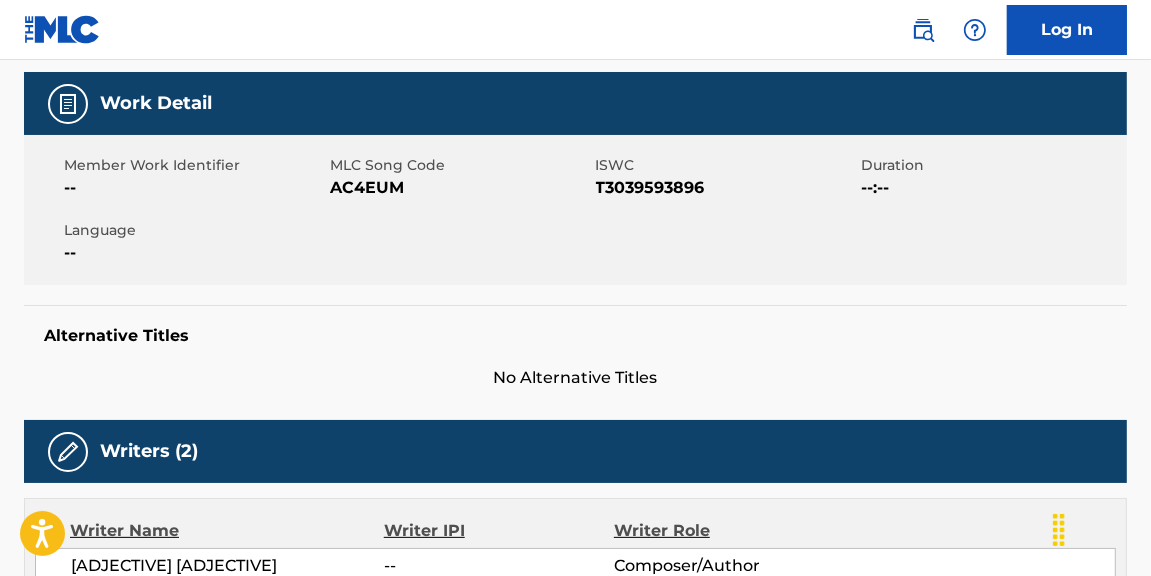 scroll, scrollTop: 278, scrollLeft: 0, axis: vertical 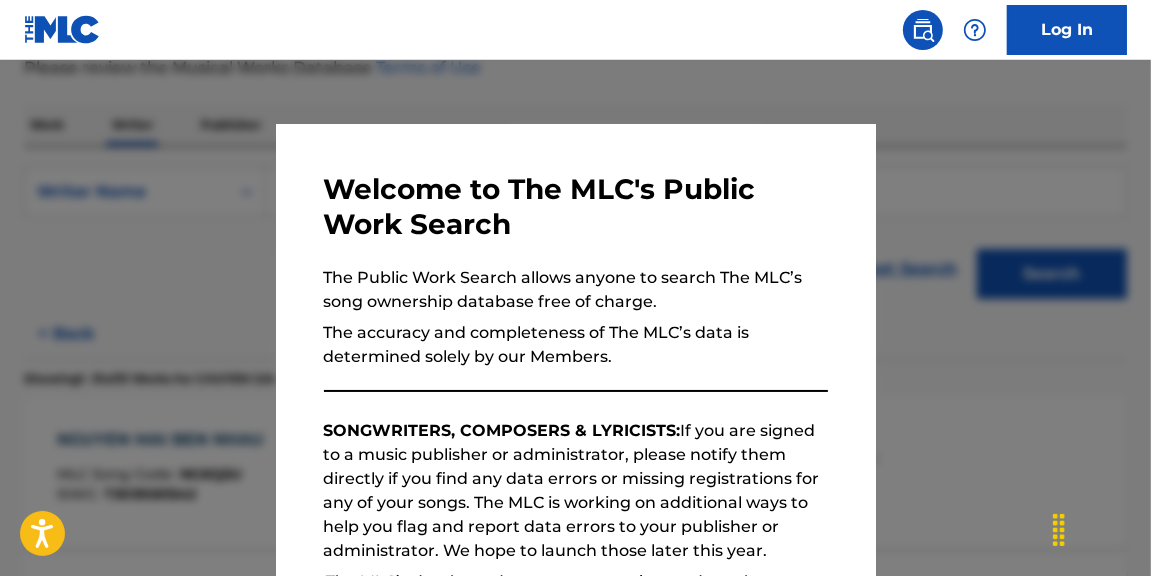 click at bounding box center (575, 348) 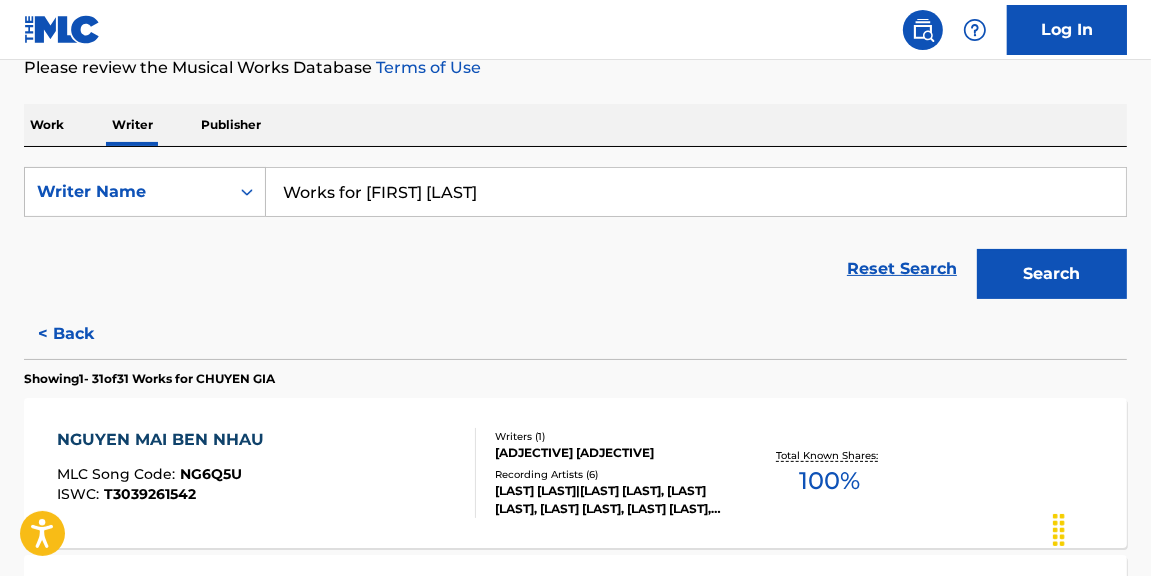 scroll, scrollTop: 2156, scrollLeft: 0, axis: vertical 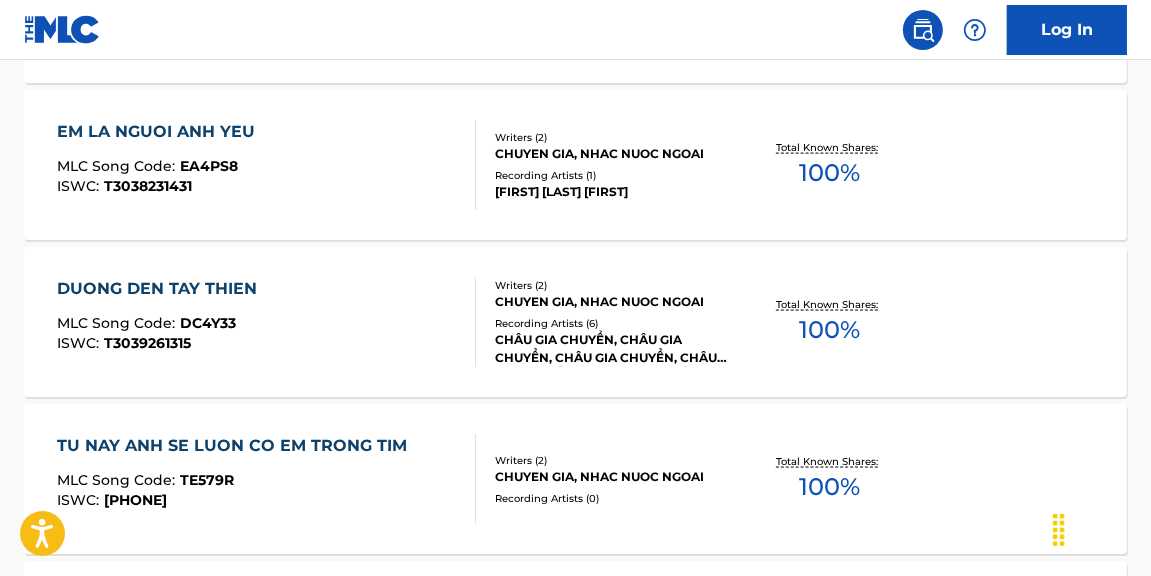click on "100 %" at bounding box center (829, 330) 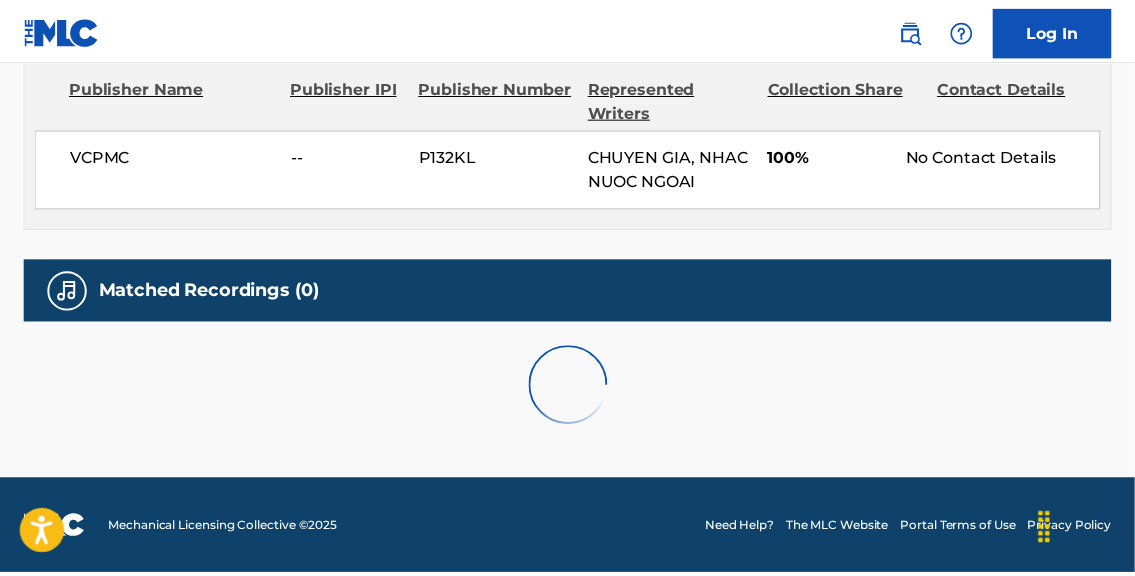 scroll, scrollTop: 0, scrollLeft: 0, axis: both 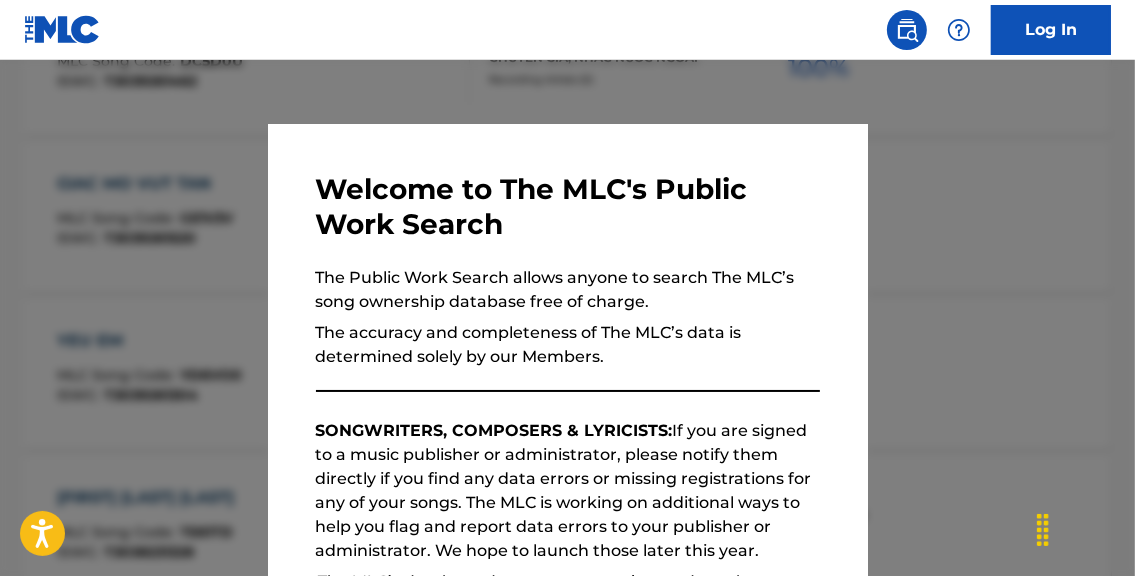 click at bounding box center [567, 348] 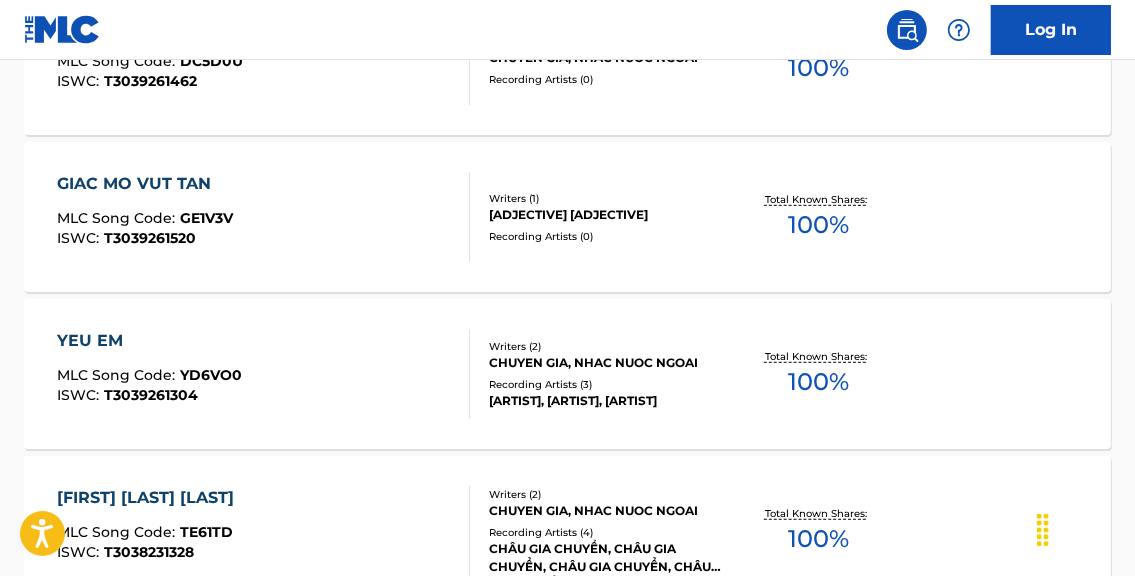 scroll, scrollTop: 1843, scrollLeft: 0, axis: vertical 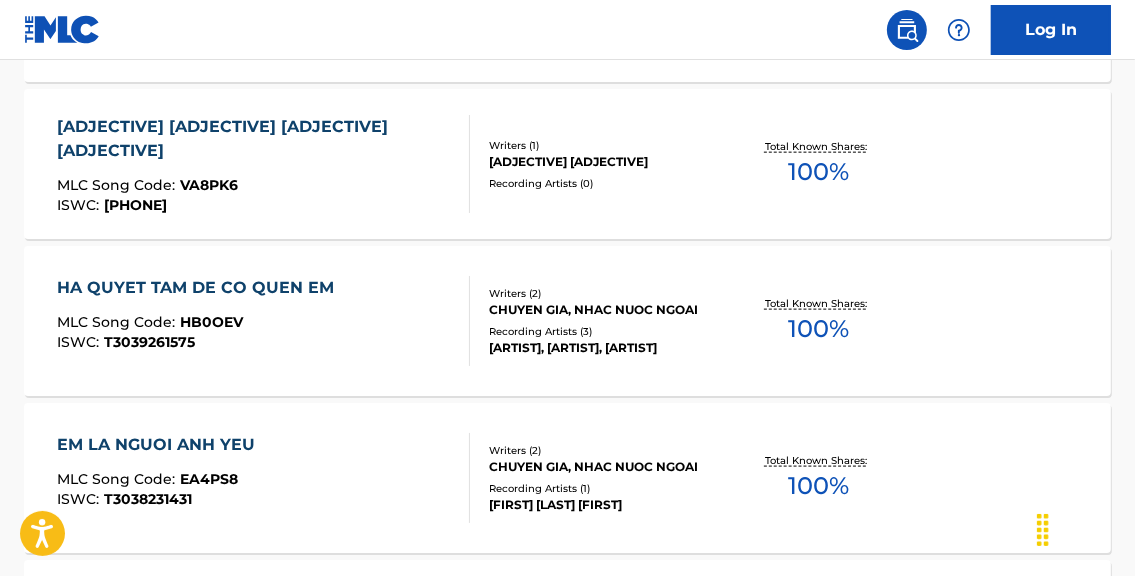 click on "100 %" at bounding box center [818, 329] 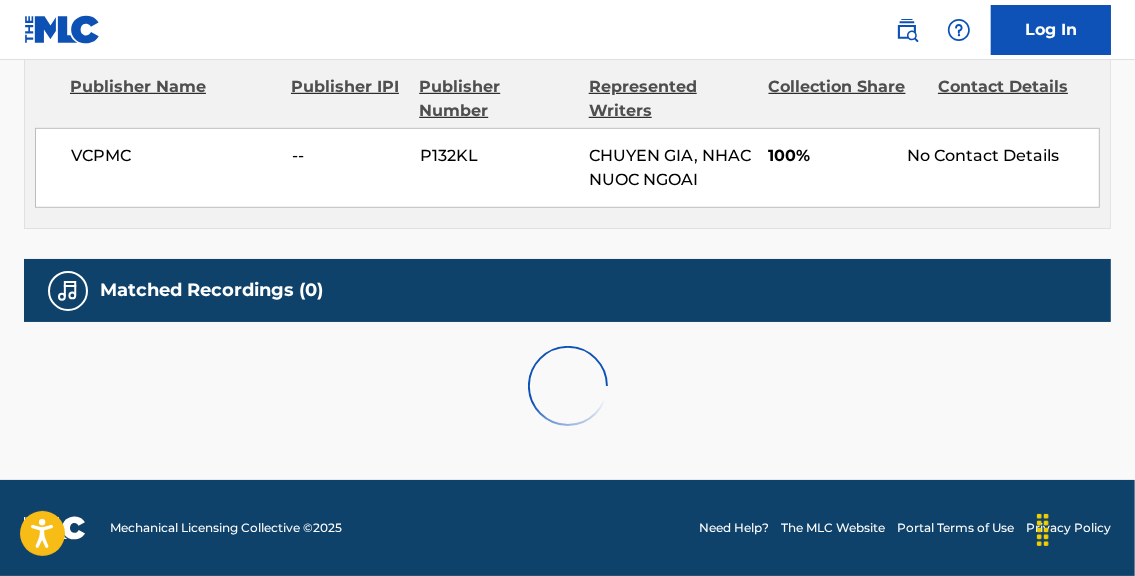 scroll, scrollTop: 0, scrollLeft: 0, axis: both 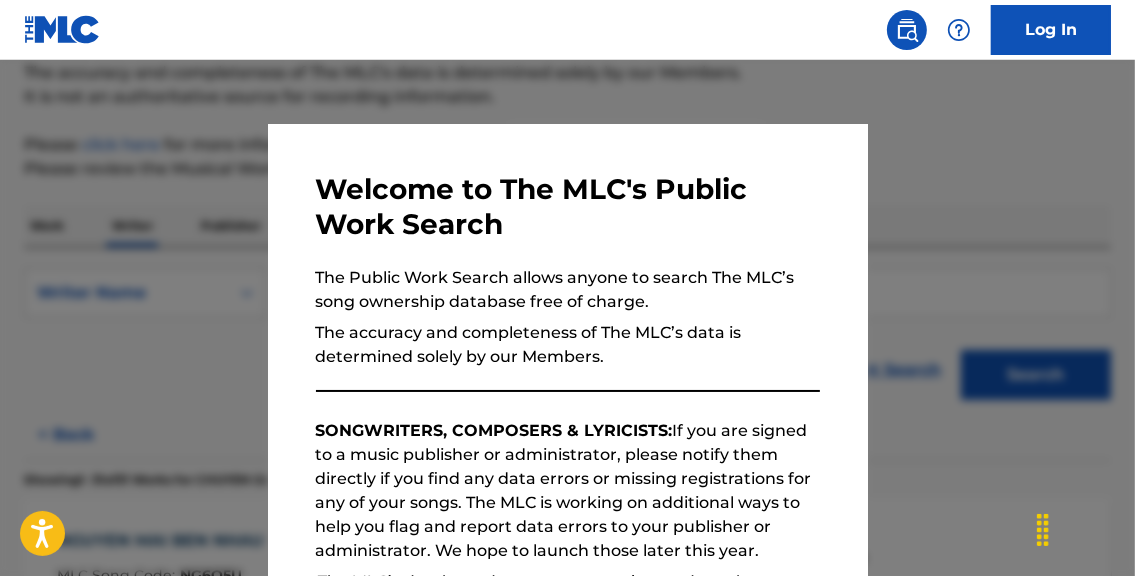 click at bounding box center [567, 348] 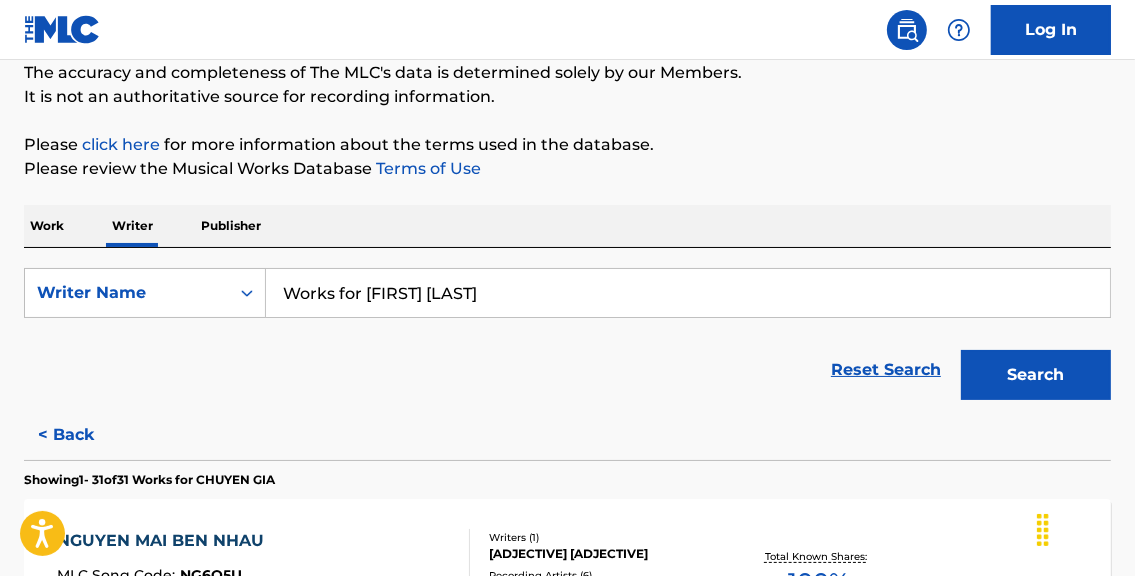 scroll, scrollTop: 4355, scrollLeft: 0, axis: vertical 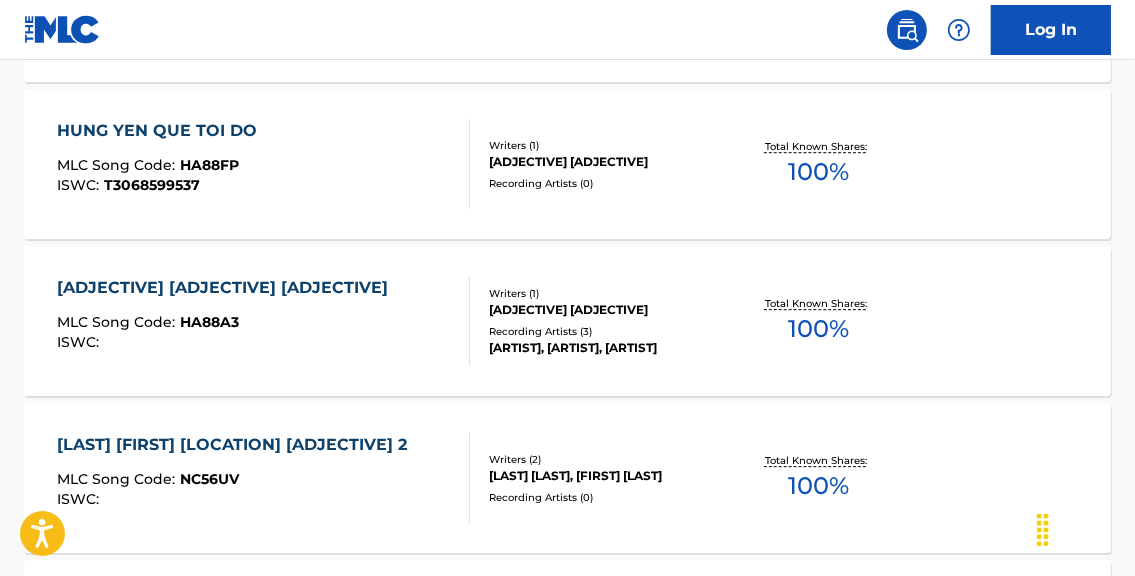 click on "100 %" at bounding box center [818, 329] 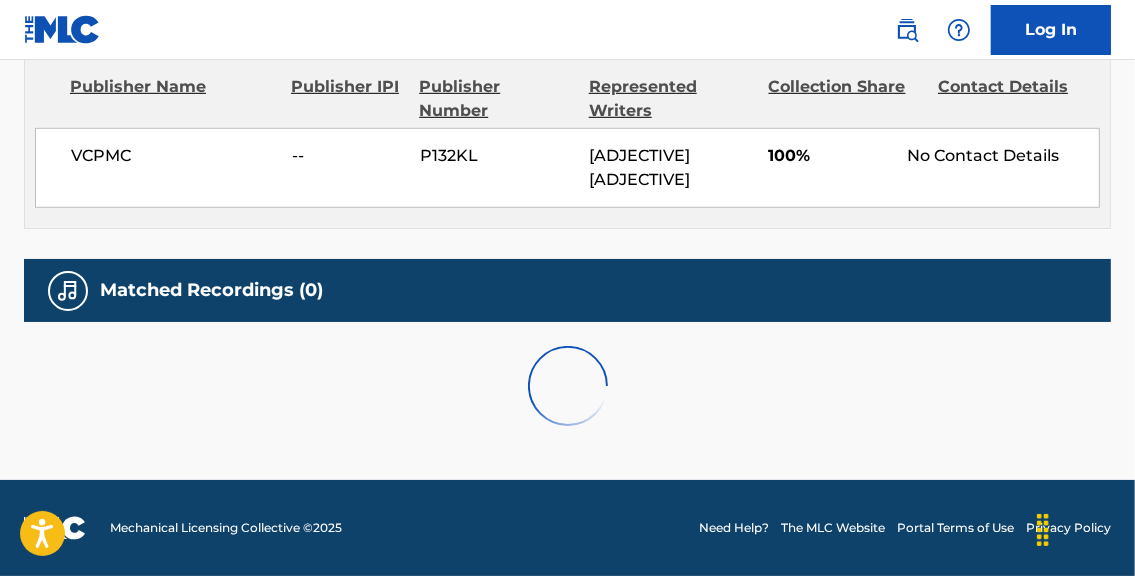 scroll, scrollTop: 0, scrollLeft: 0, axis: both 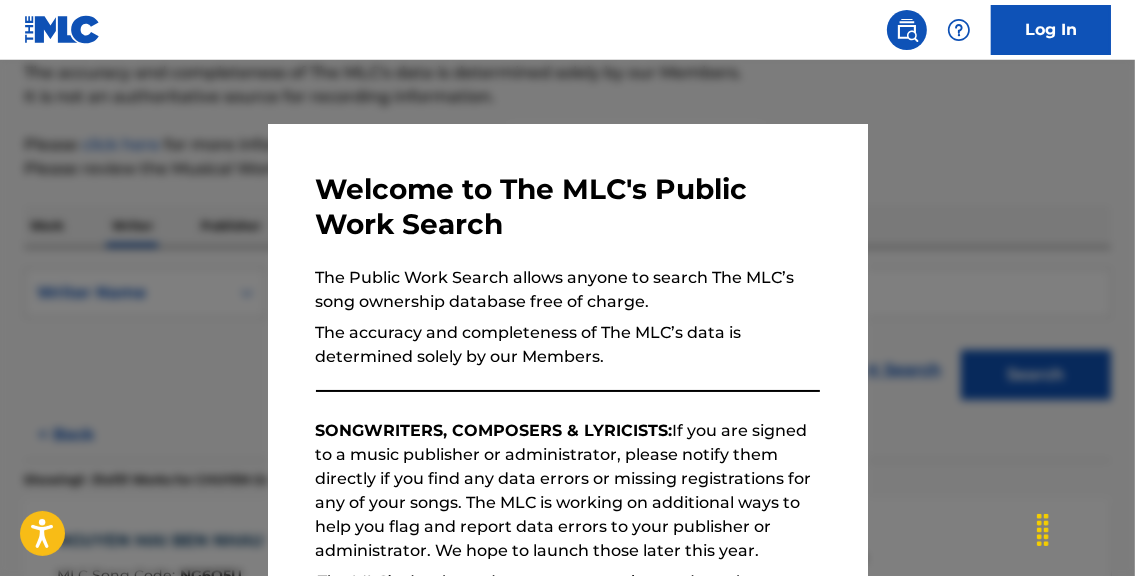 click at bounding box center [567, 348] 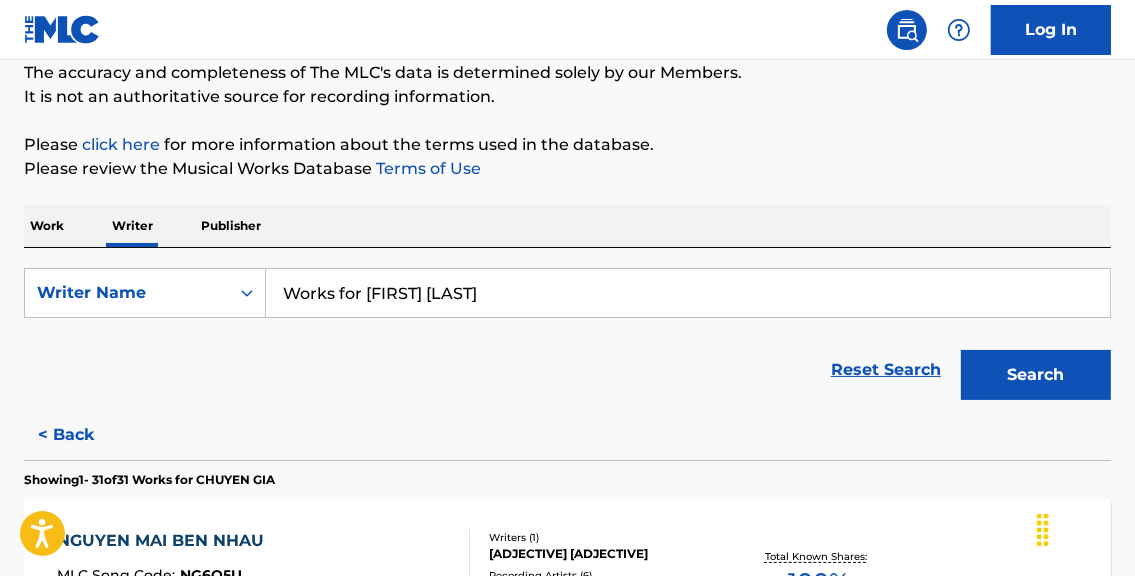 scroll, scrollTop: 4197, scrollLeft: 0, axis: vertical 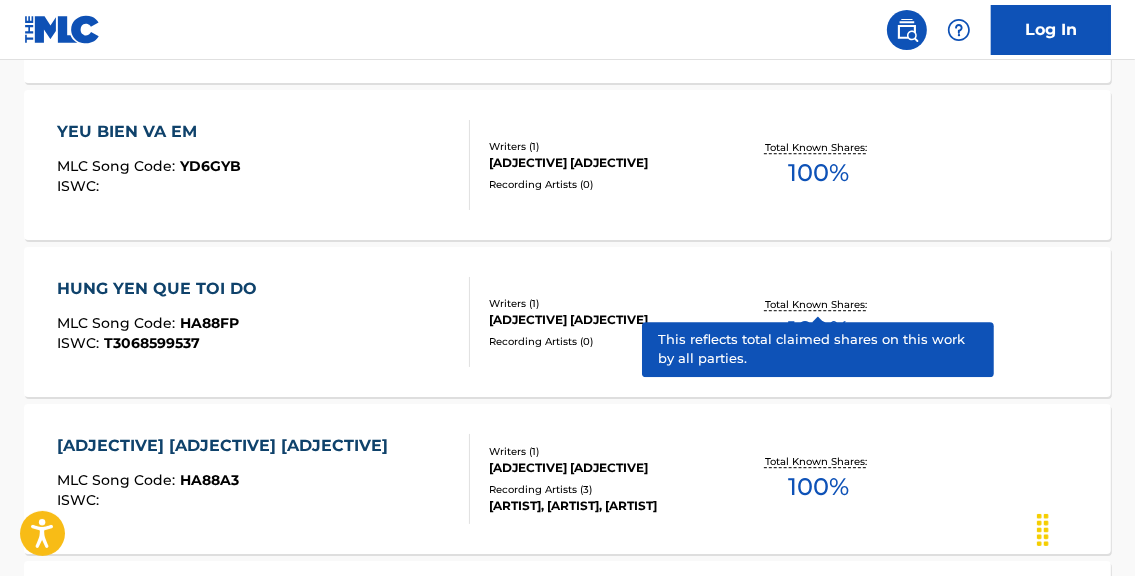 click on "Total Known Shares:" at bounding box center [818, 304] 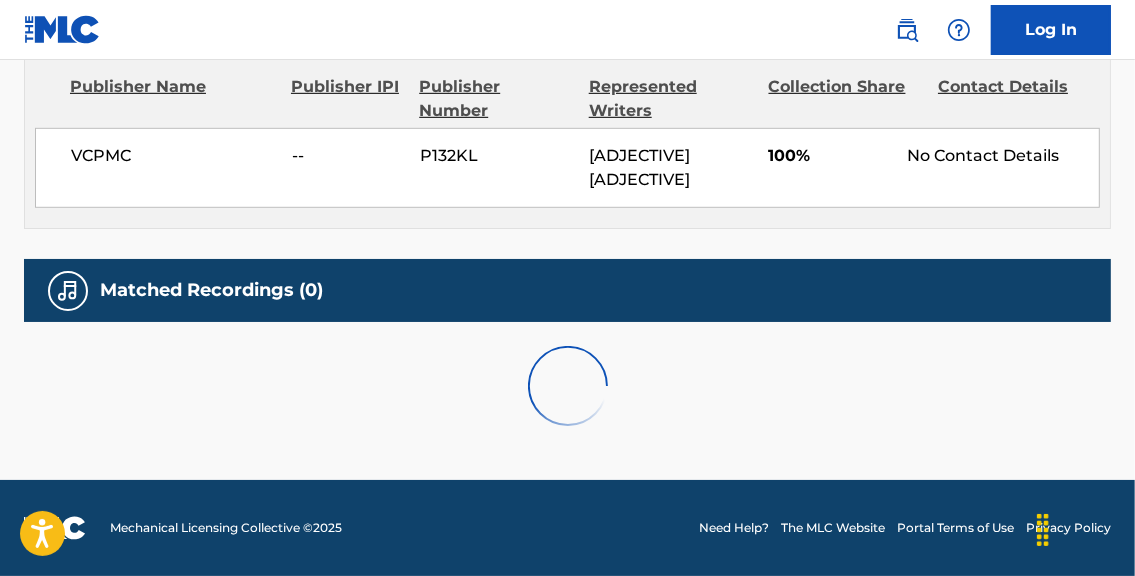 scroll, scrollTop: 0, scrollLeft: 0, axis: both 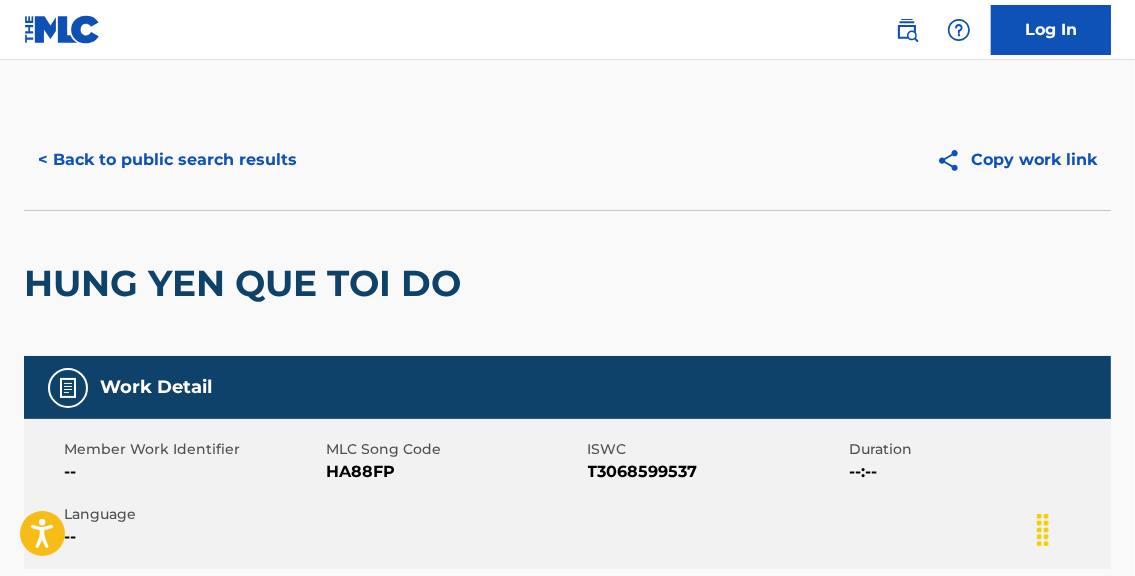 click on "Work Detail   Member Work Identifier -- MLC Song Code HA88FP ISWC T3068599537 Duration --:-- Language -- Alternative Titles No Alternative Titles Writers   (1) Writer Name [FIRST] [LAST] -- Composer/Author Publishers   (1) Total shares:  100 % Publisher Name Publisher IPI Publisher Number Represented Writers Collection Share Contact Details VCPMC -- P132KL [FIRST] [LAST] 100% [FIRST] [LAST] 66 Nguyen Van Huyen street,  Viet Nam +84-8424-37624718 info@vcpmc.org Total shares:  100 % Matched Recordings   (0) No recordings found" at bounding box center [567, 765] 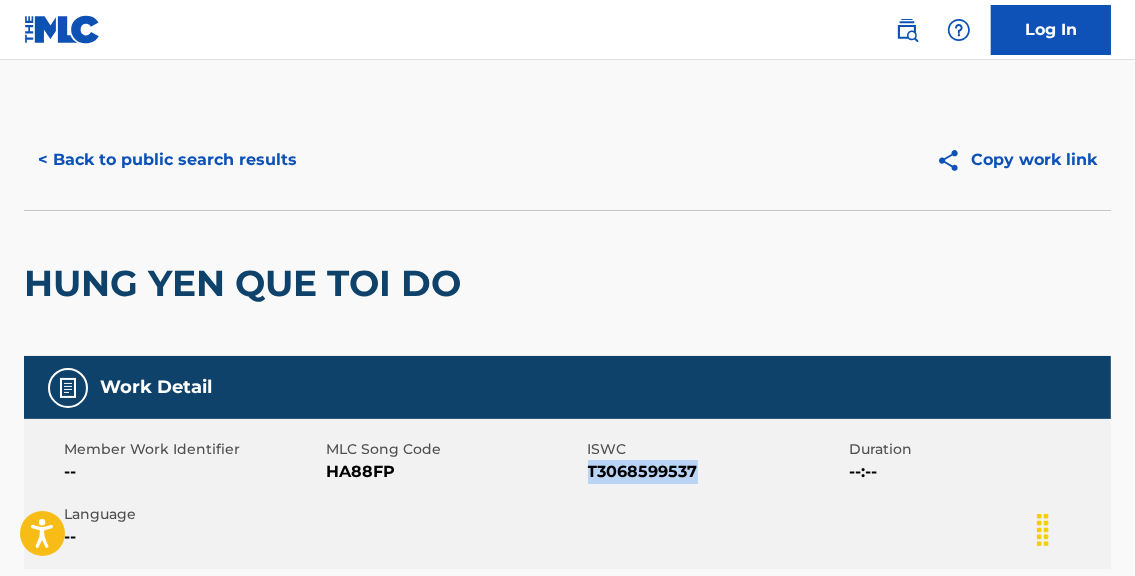click on "T3068599537" at bounding box center [716, 472] 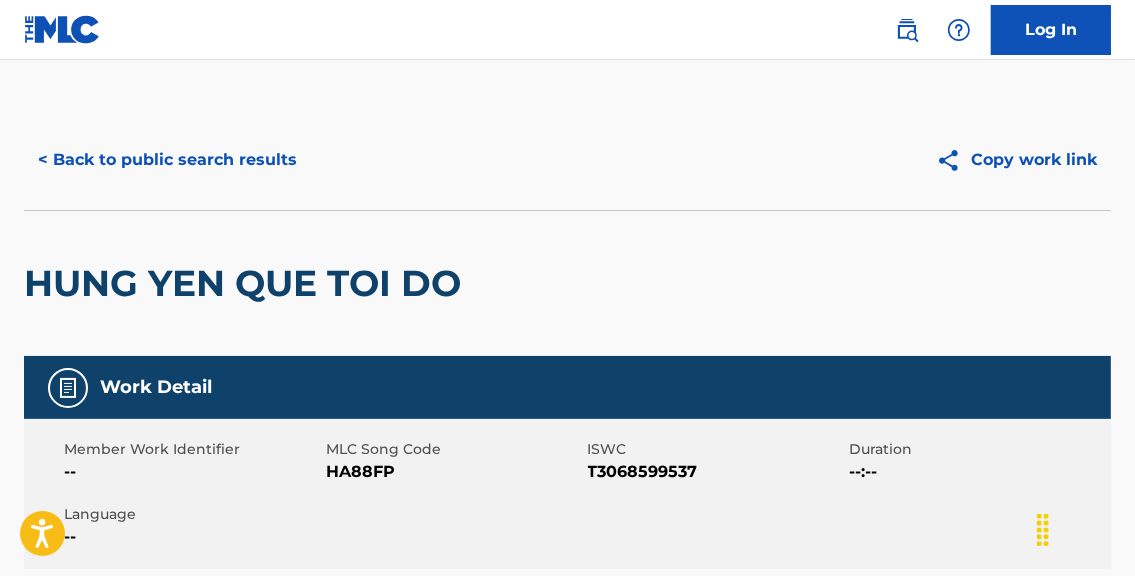 drag, startPoint x: 664, startPoint y: 471, endPoint x: 622, endPoint y: 475, distance: 42.190044 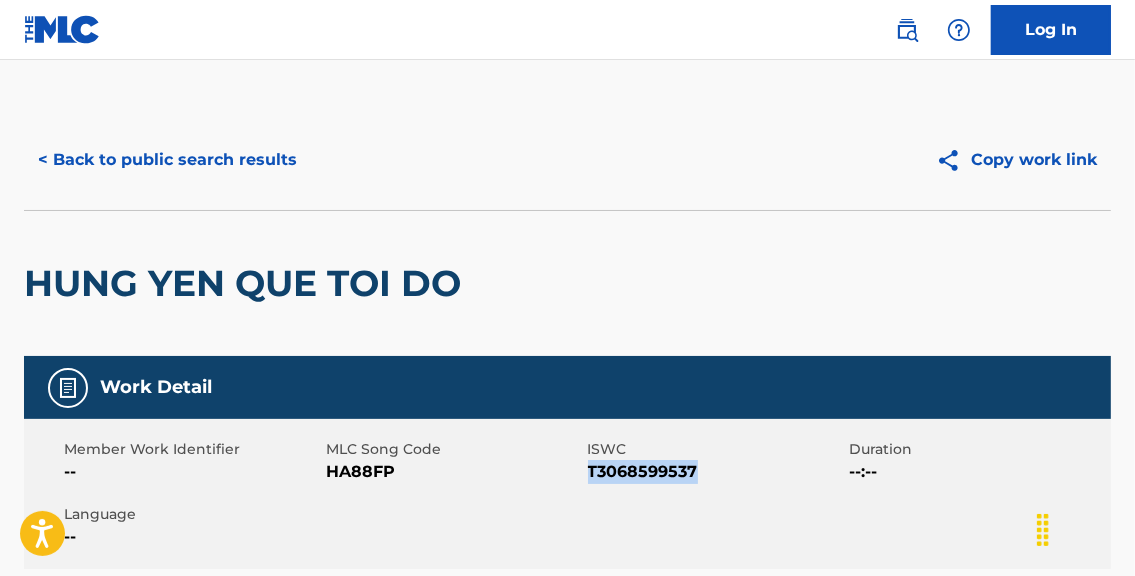click on "T3068599537" at bounding box center (716, 472) 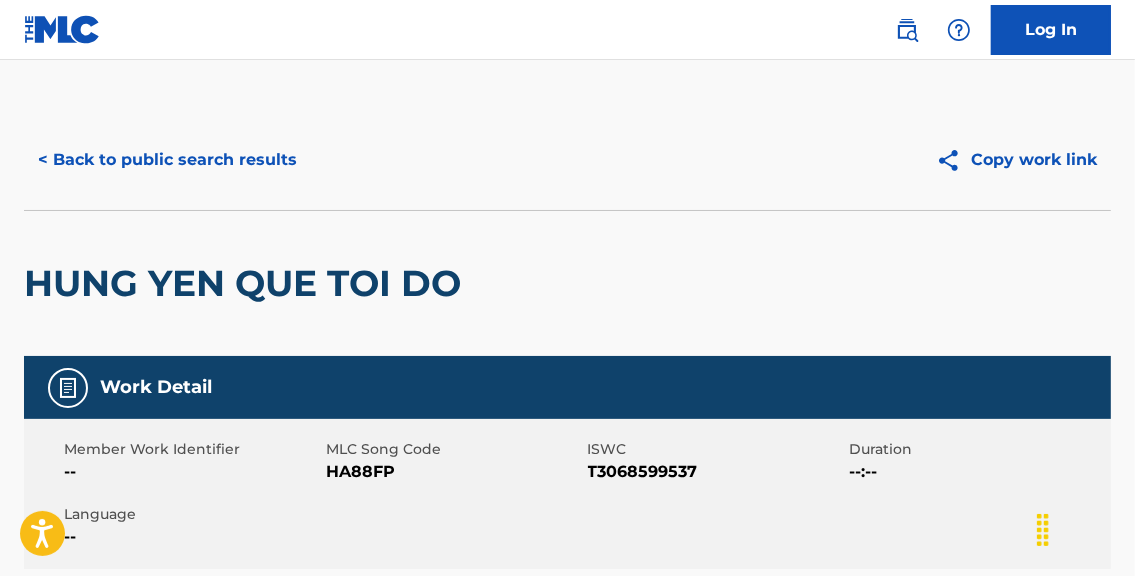 scroll, scrollTop: 177, scrollLeft: 0, axis: vertical 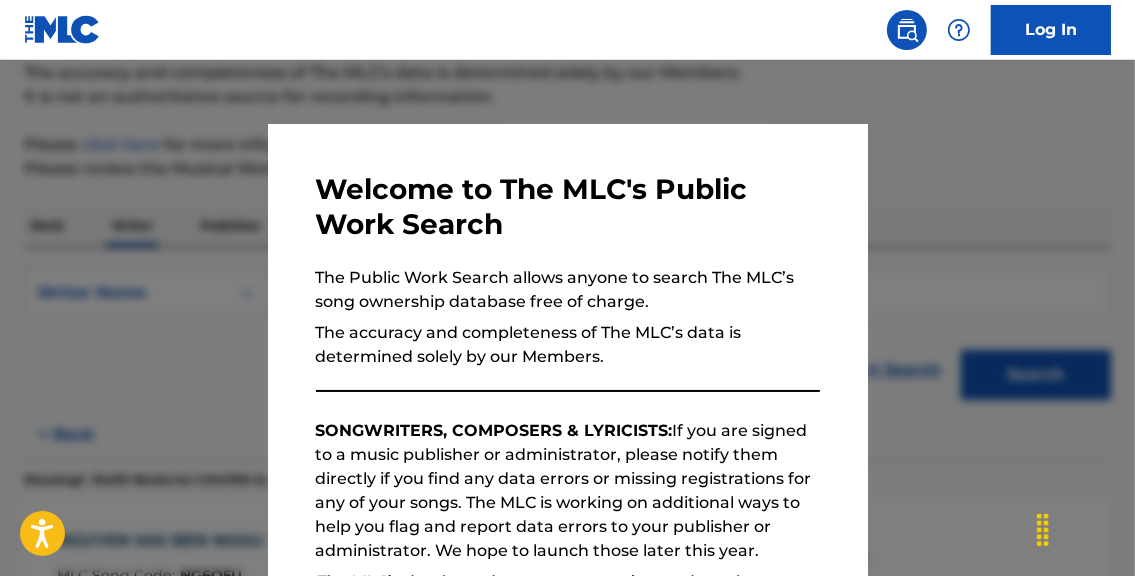 click at bounding box center [567, 348] 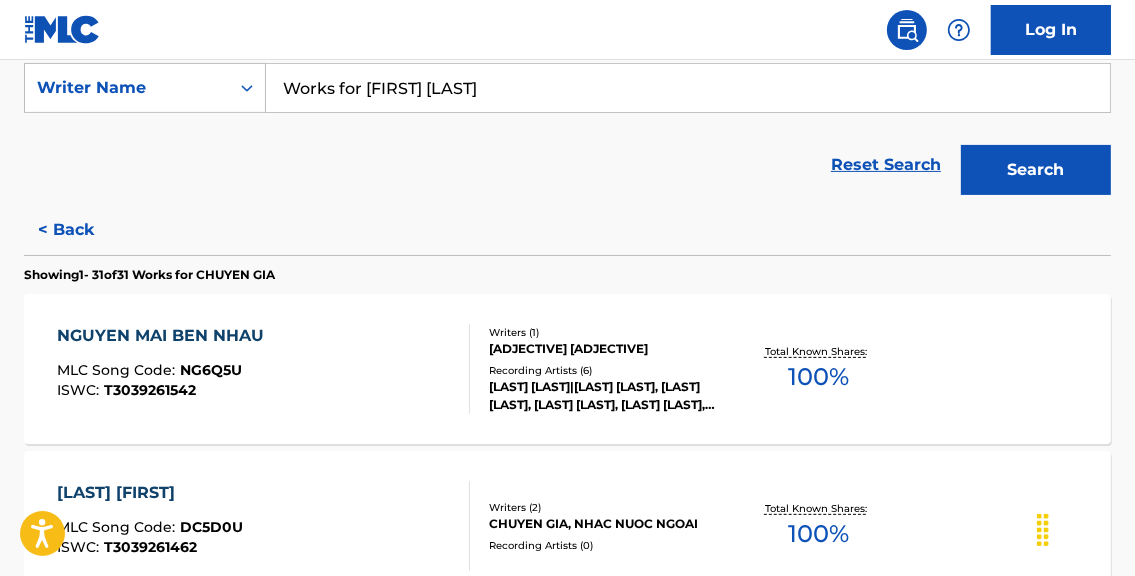 scroll, scrollTop: 390, scrollLeft: 0, axis: vertical 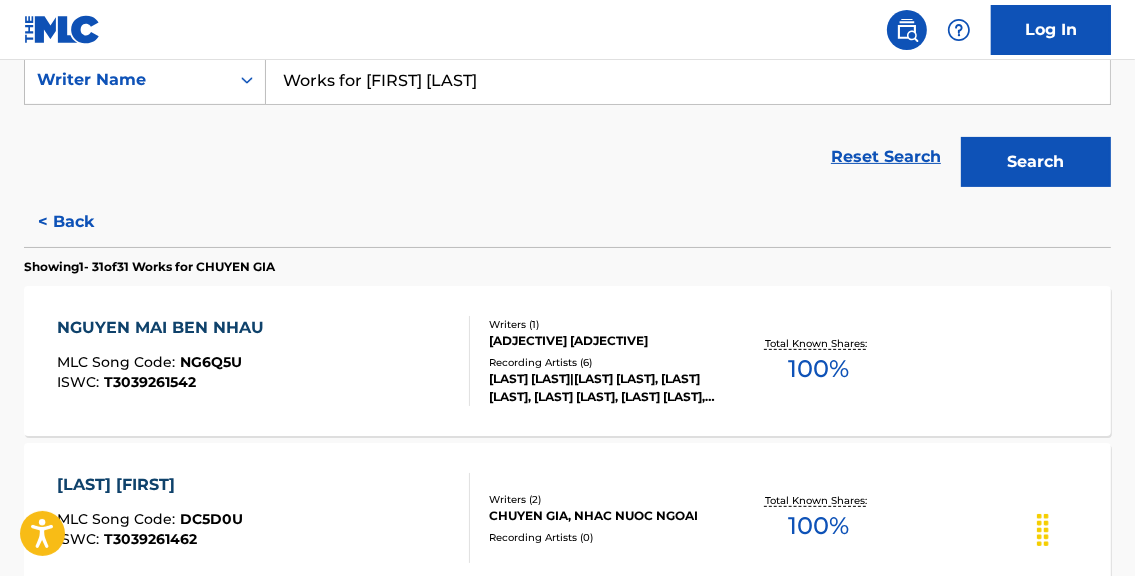 click on "100 %" at bounding box center (818, 369) 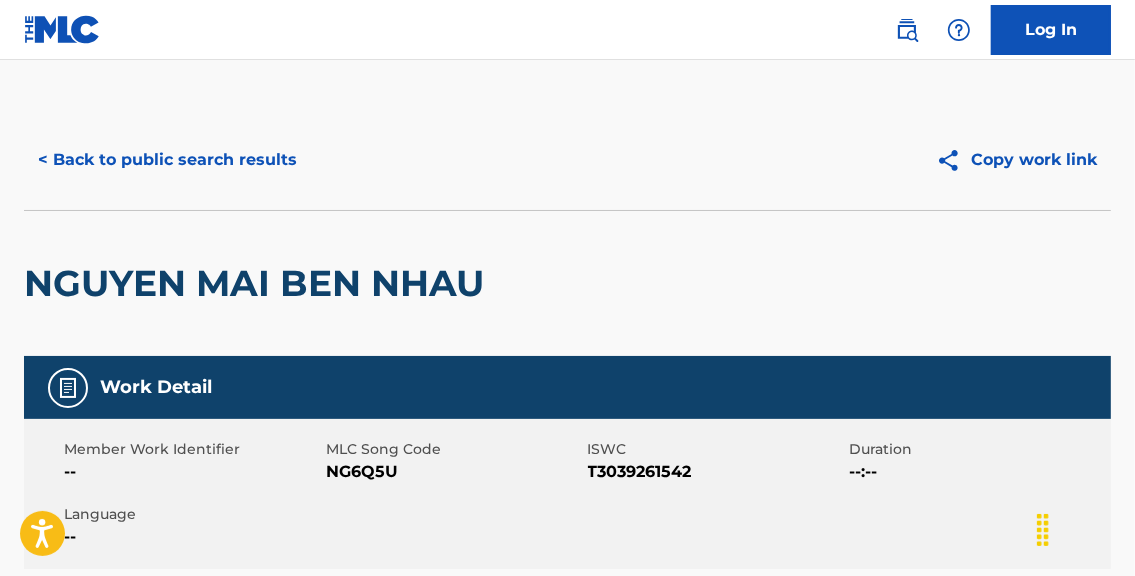 click on "T3039261542" at bounding box center (716, 472) 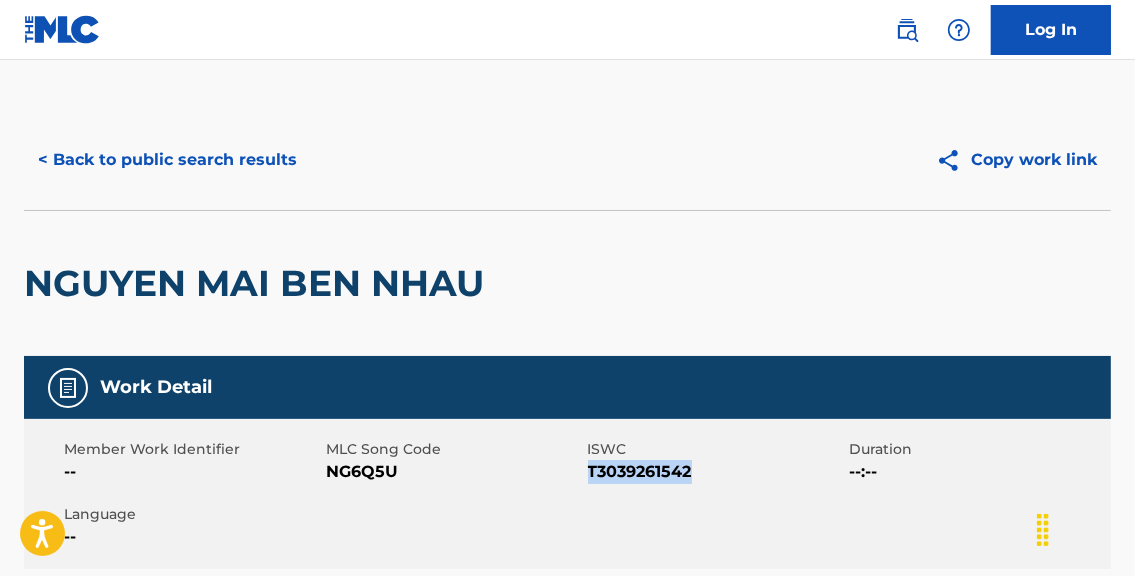 click on "T3039261542" at bounding box center (716, 472) 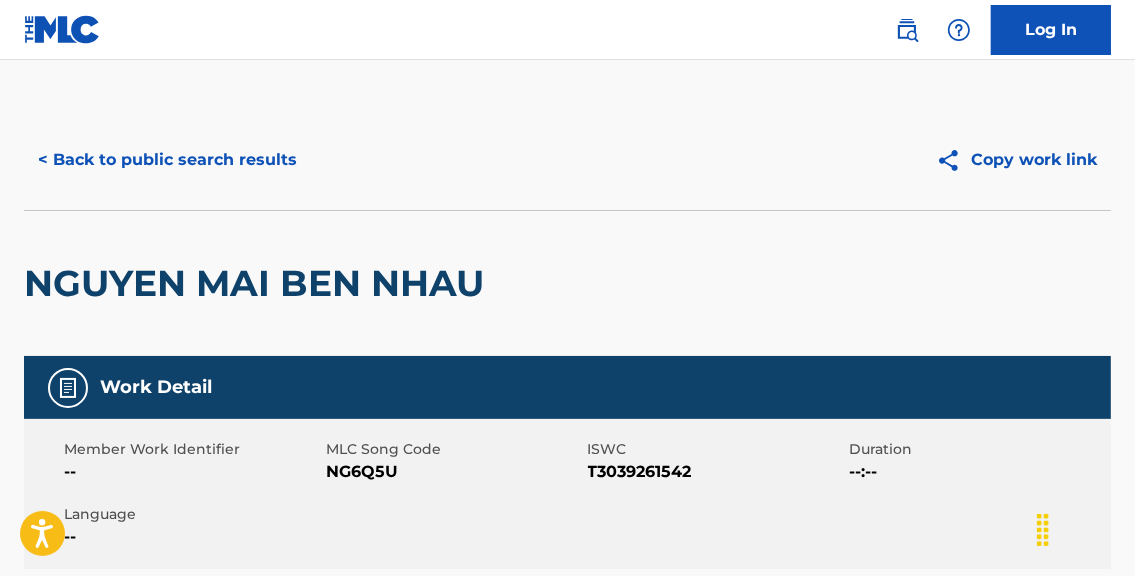 click on "NGUYEN MAI BEN NHAU" at bounding box center [567, 283] 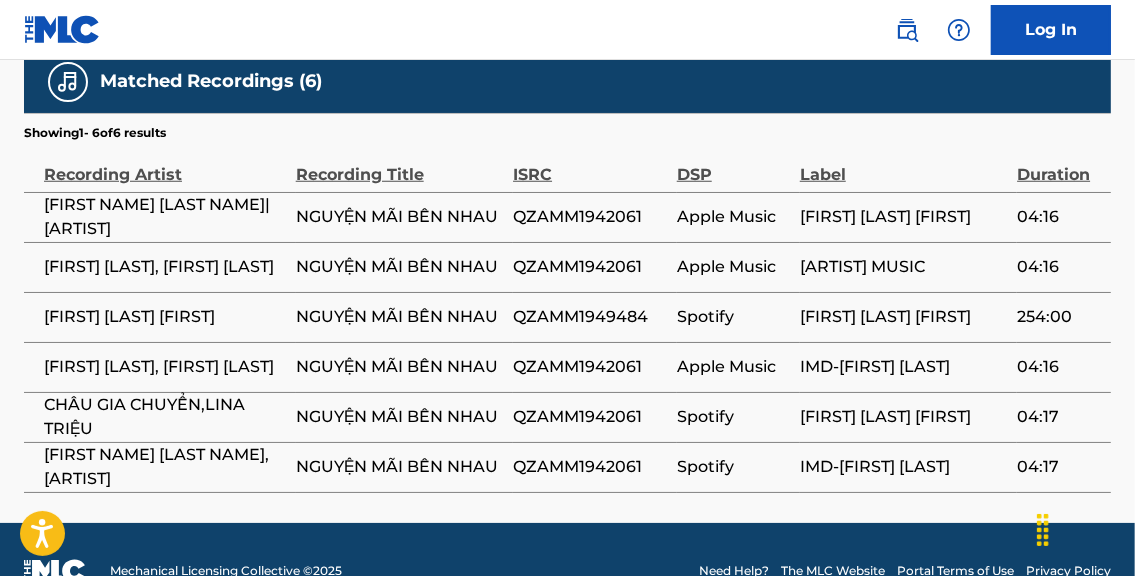scroll, scrollTop: 1230, scrollLeft: 0, axis: vertical 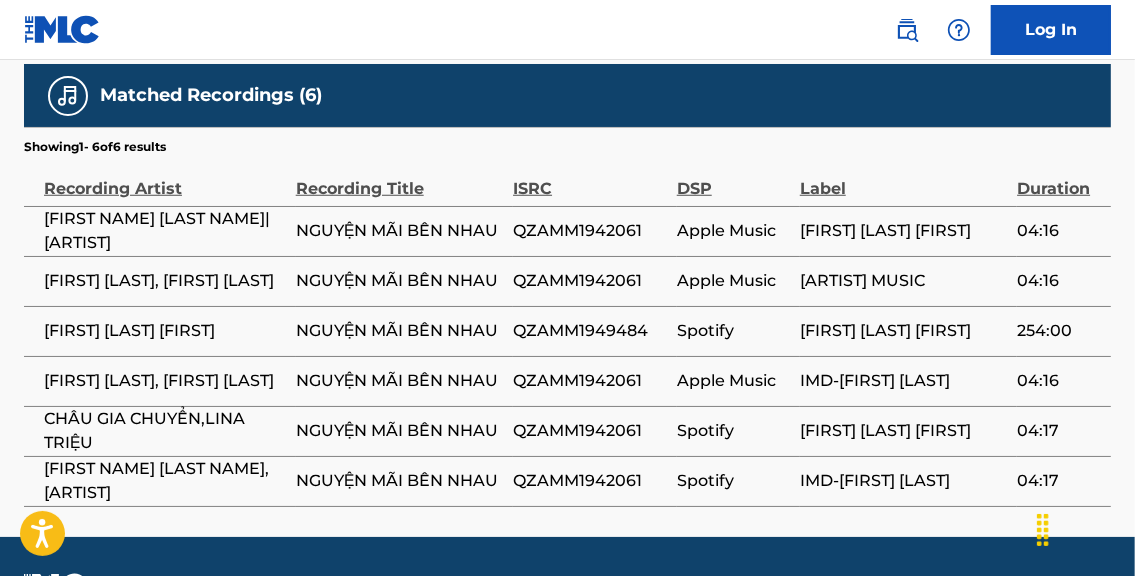 click on "QZAMM1942061" at bounding box center (590, 231) 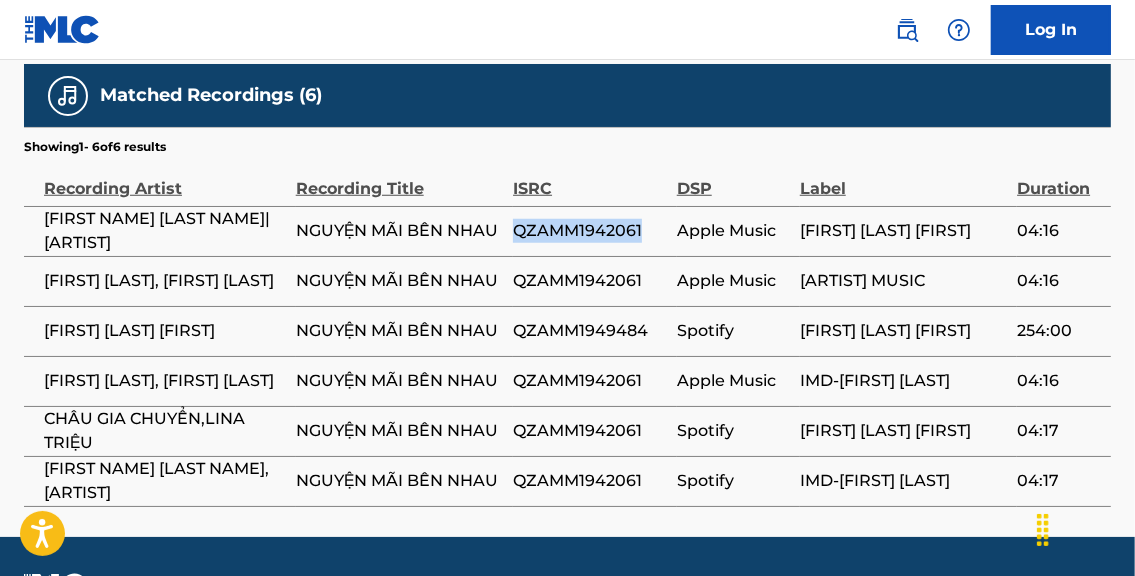 click on "QZAMM1942061" at bounding box center (590, 231) 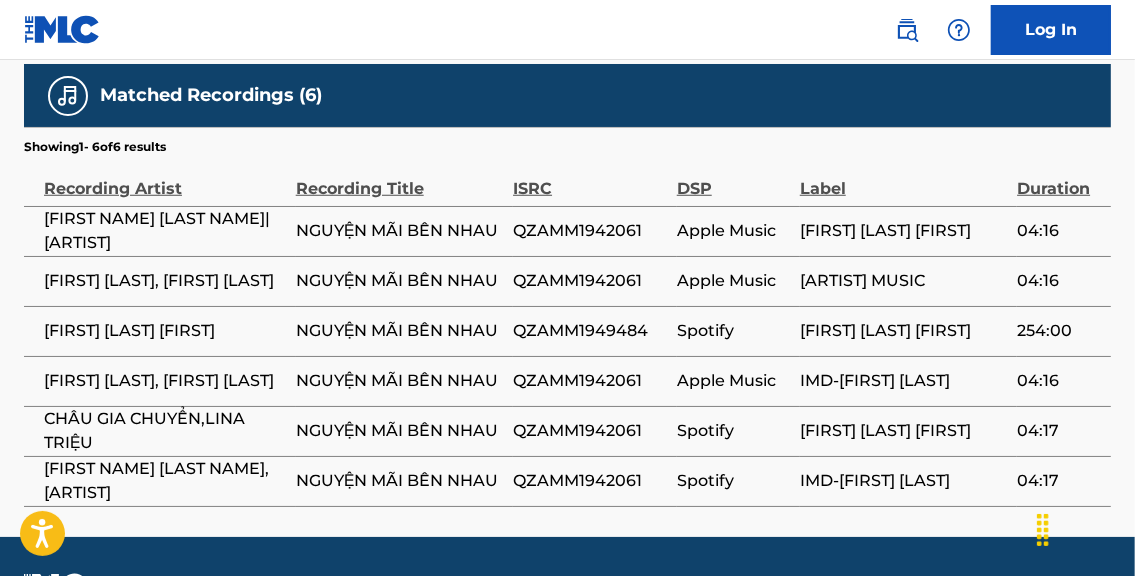 click on "QZAMM1949484" at bounding box center [590, 331] 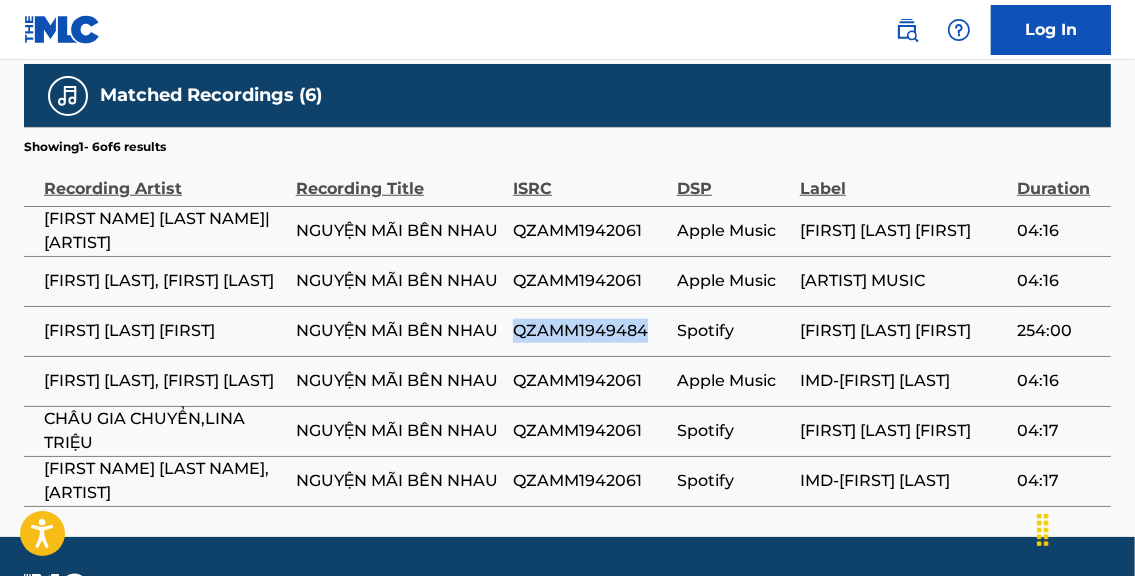 click on "QZAMM1949484" at bounding box center (590, 331) 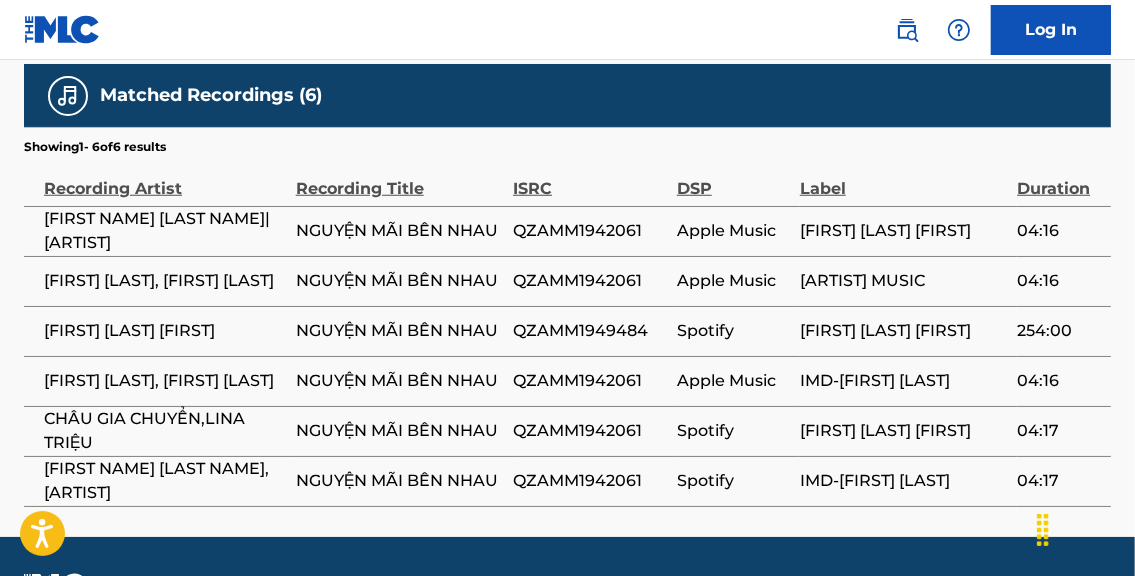 click on "< Back to public search results Copy work link [FIRST] [LAST]     Work Detail   Member Work Identifier -- MLC Song Code NG6Q5U ISWC T3039261542 Duration --:-- Language -- Alternative Titles No Alternative Titles Writers   (1) Writer Name Writer IPI Writer Role [FIRST] [LAST] -- Composer/Author Publishers   (1) Total shares:  100 % Publisher Name Publisher IPI Publisher Number Represented Writers Collection Share Contact Details VCPMC -- P132KL 100% [FIRST] [LAST] 66 Nguyen Van Huyen street,  [COUNTRY] +84-8424-37624718 info@vcpmc.org Total shares:  100 % Matched Recordings   (6) Showing  1  -   6  of  6   results   Recording Artist Recording Title ISRC DSP Label Duration [FIRST] [LAST]|[FIRST] [LAST] [NGUYỆN MÃI BÊN NHAU] QZAMM1942061 Apple Music [FIRST] [LAST] 04:16 [FIRST] [LAST], [FIRST] [LAST] [NGUYỆN MÃI BÊN NHAU] QZAMM1942061 Apple Music [FIRST] [LAST] MUSIC 04:16 [FIRST] [LAST] [NGUYỆN MÃI BÊN NHAU] QZAMM1949484 Spotify [FIRST] [LAST] TV 254:00 [FIRST] [LAST], [FIRST] [LAST]" at bounding box center (567, -307) 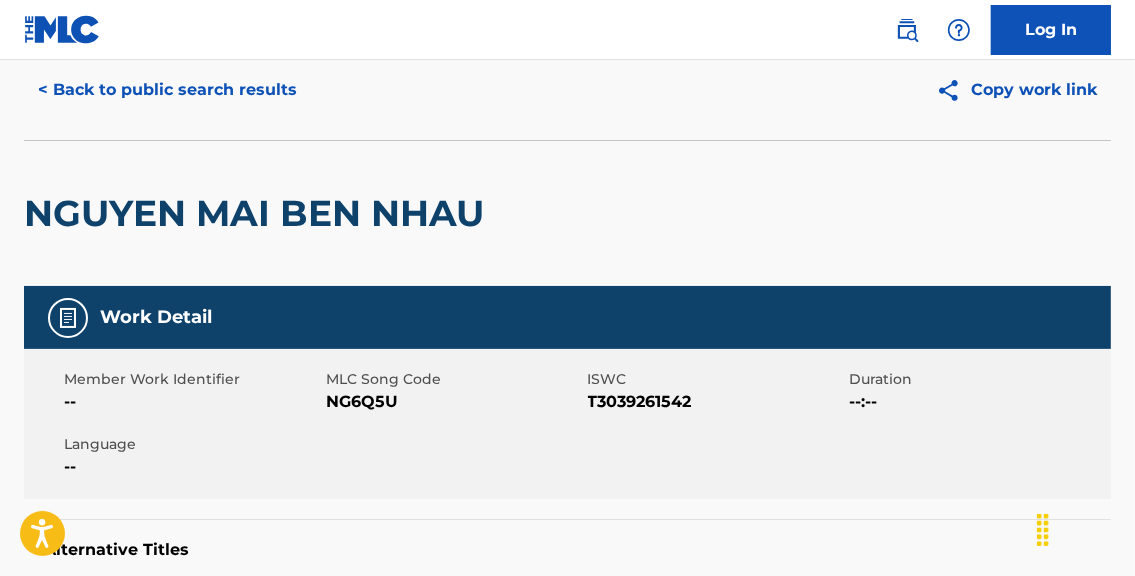 scroll, scrollTop: 0, scrollLeft: 0, axis: both 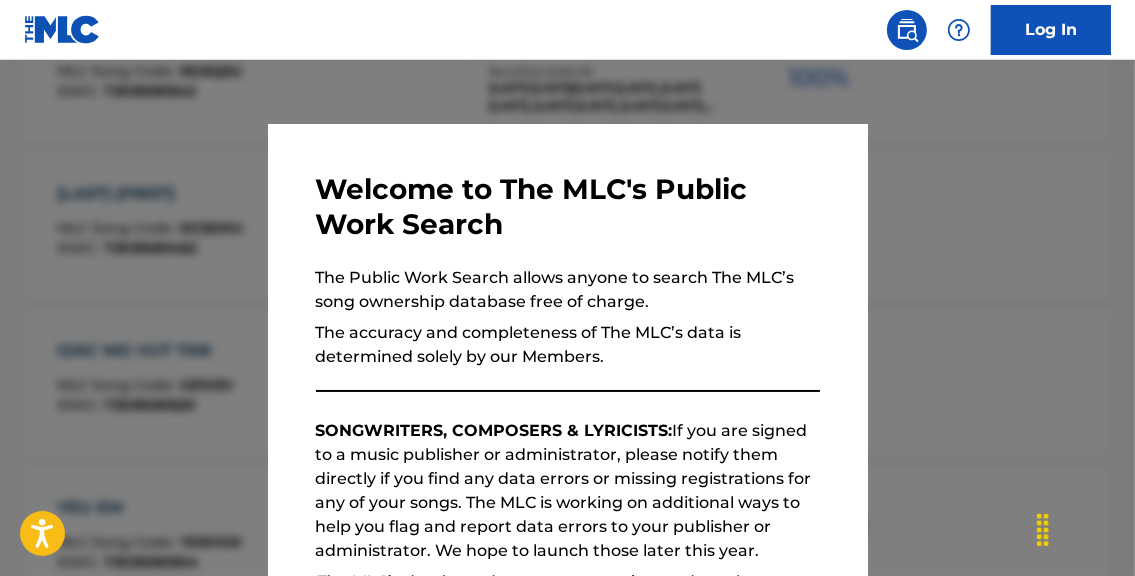 click at bounding box center [567, 348] 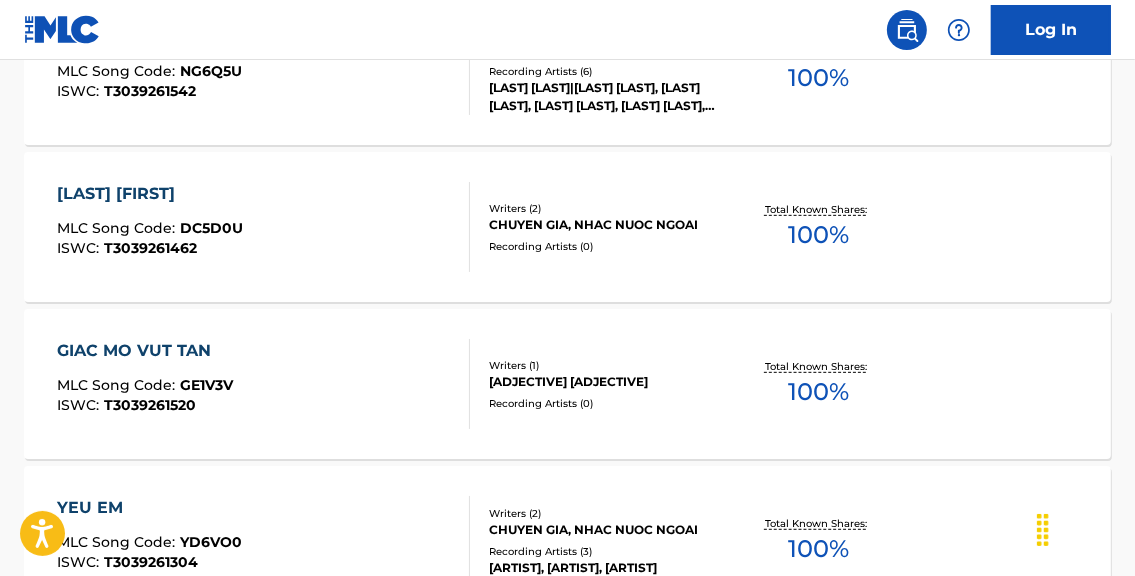 scroll, scrollTop: 1057, scrollLeft: 0, axis: vertical 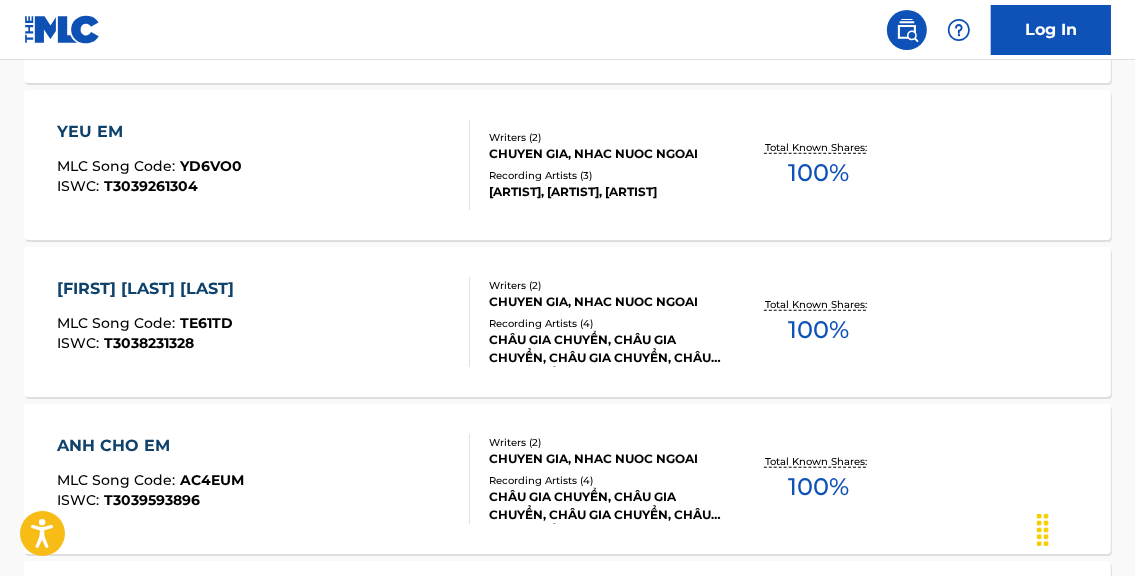 click on "100 %" at bounding box center (818, 330) 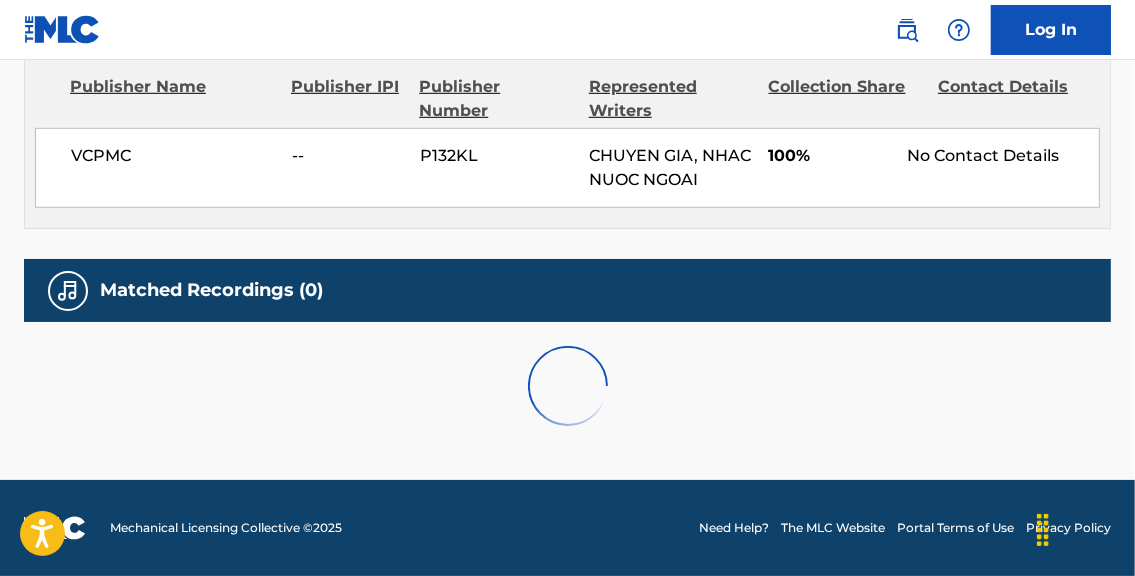 scroll, scrollTop: 0, scrollLeft: 0, axis: both 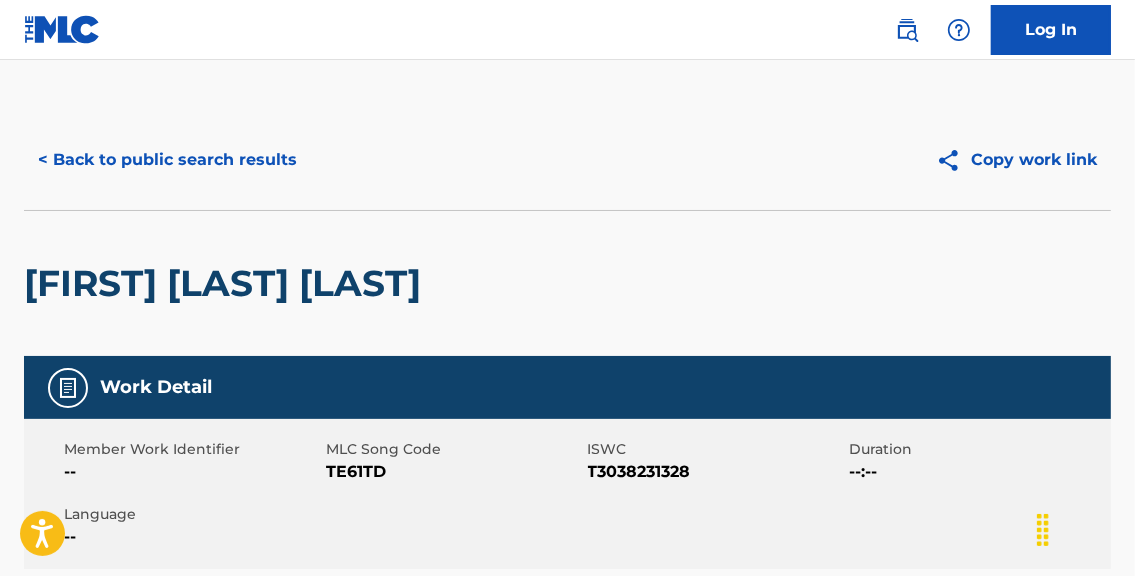 click on "[FIRST] [LAST] [LAST]" at bounding box center [567, 283] 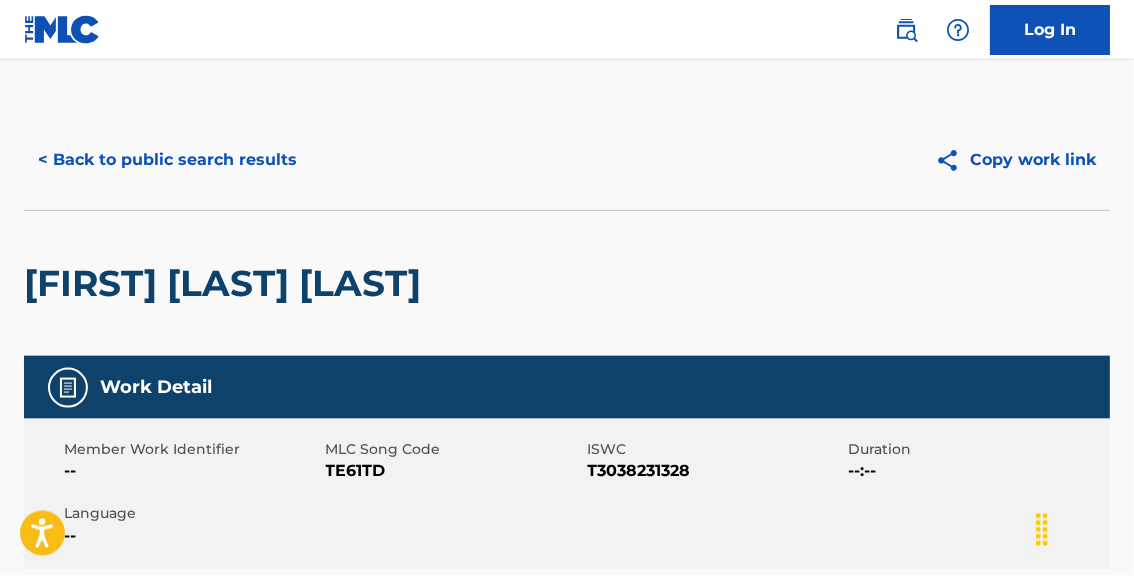 scroll, scrollTop: 76, scrollLeft: 0, axis: vertical 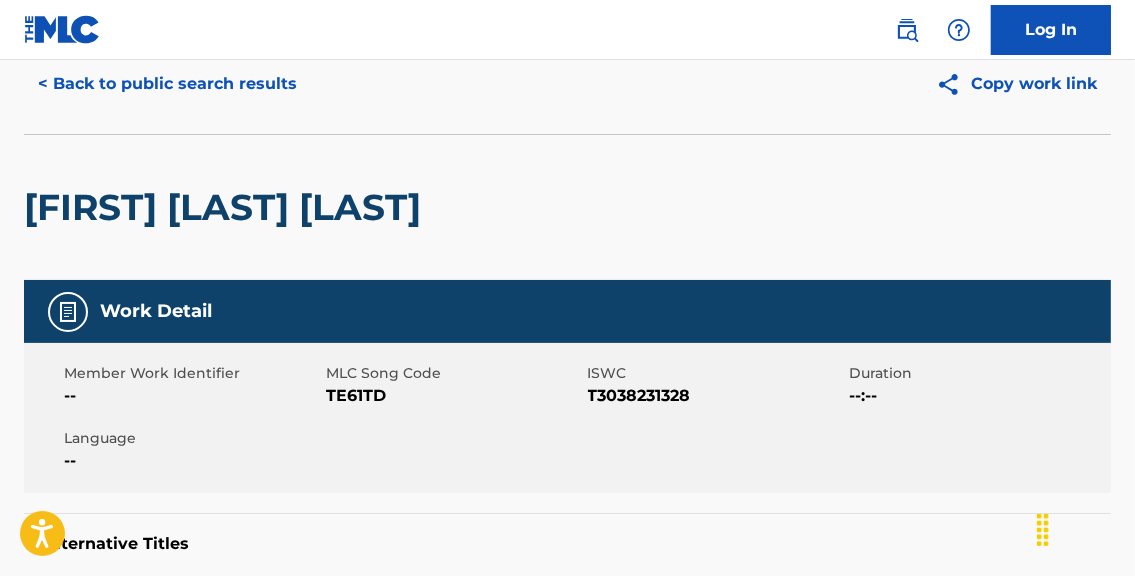 click on "T3038231328" at bounding box center [716, 396] 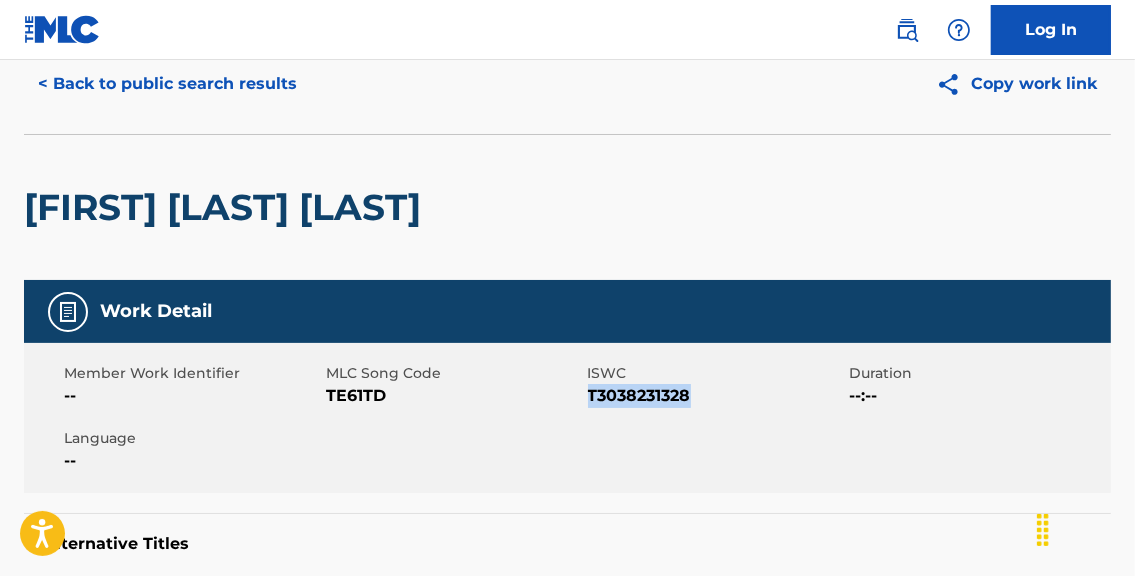 click on "T3038231328" at bounding box center [716, 396] 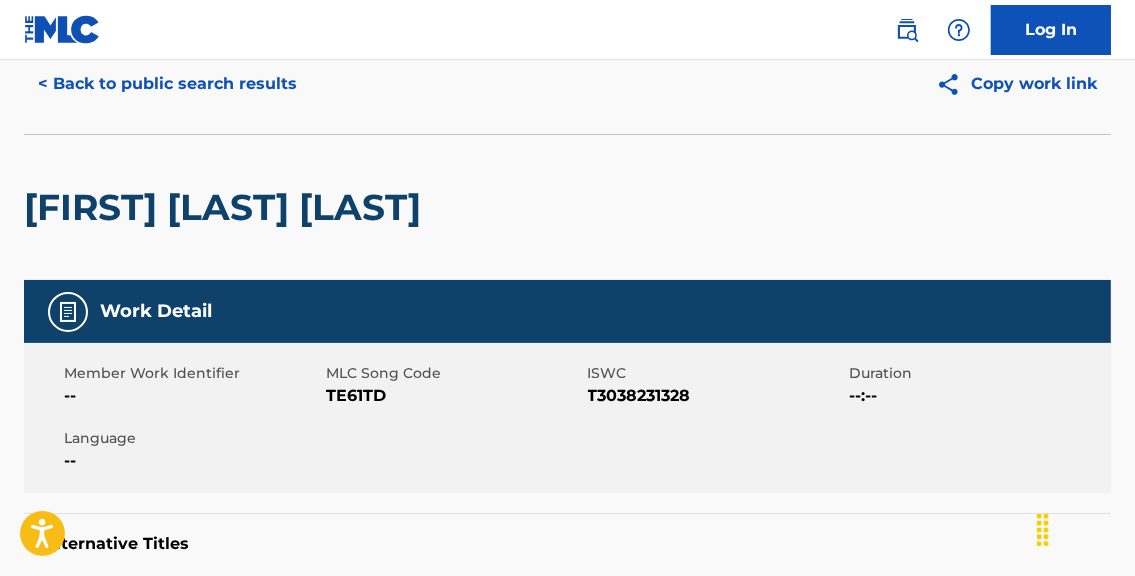 click on "[FIRST] [LAST] [LAST]" at bounding box center [567, 207] 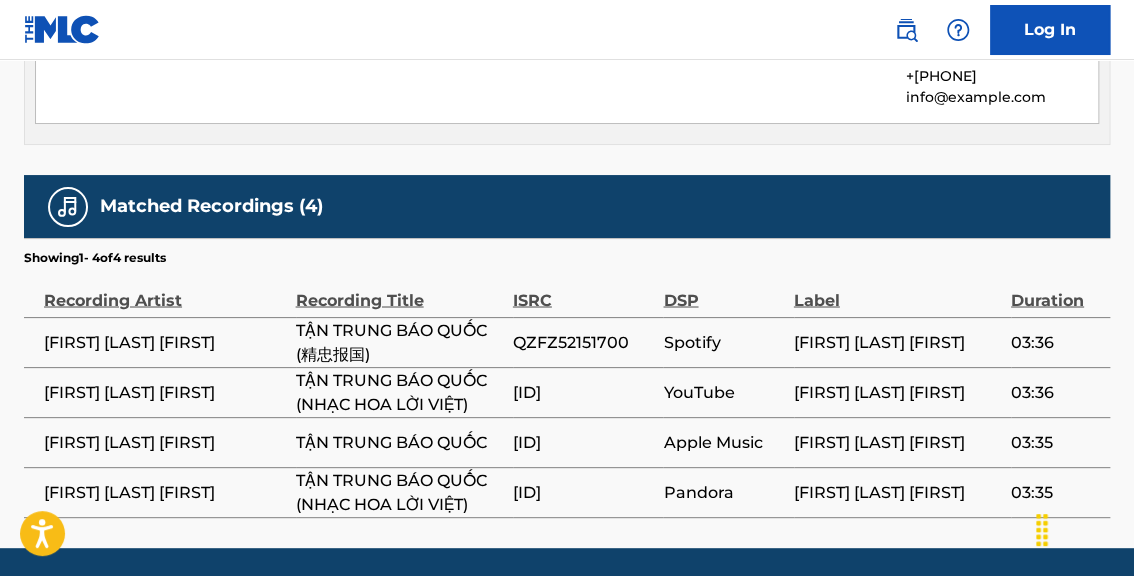 scroll, scrollTop: 1199, scrollLeft: 0, axis: vertical 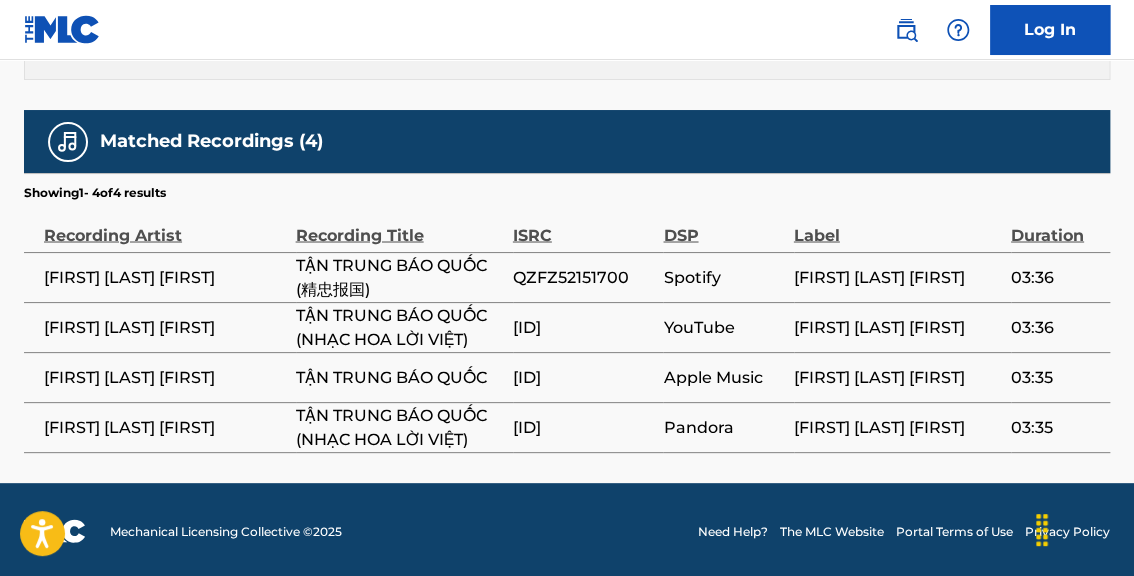 click on "QZFZ52151700" at bounding box center (583, 277) 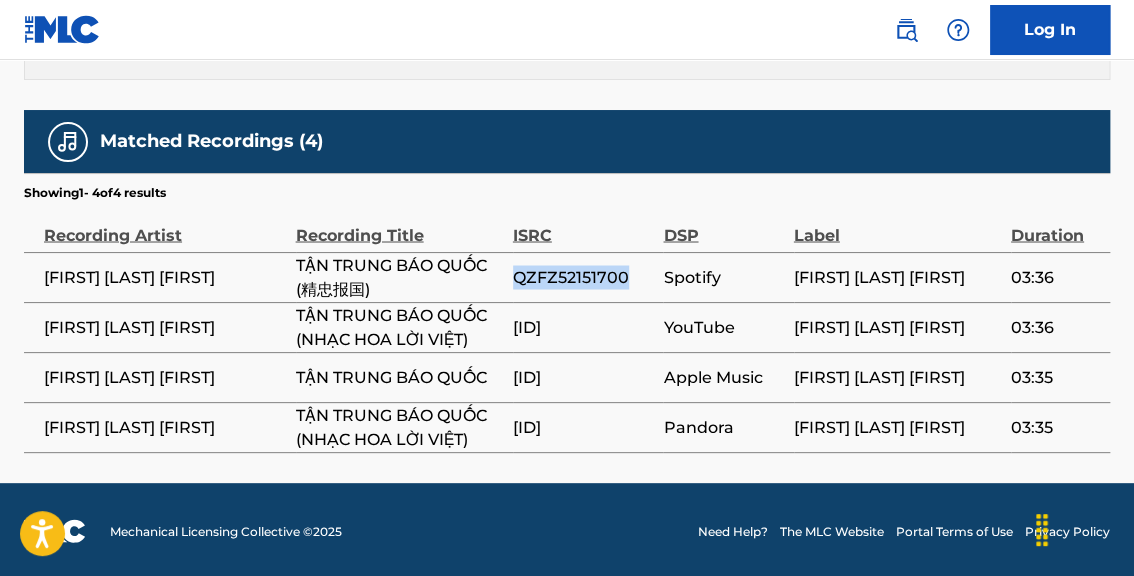 click on "QZFZ52151700" at bounding box center (583, 277) 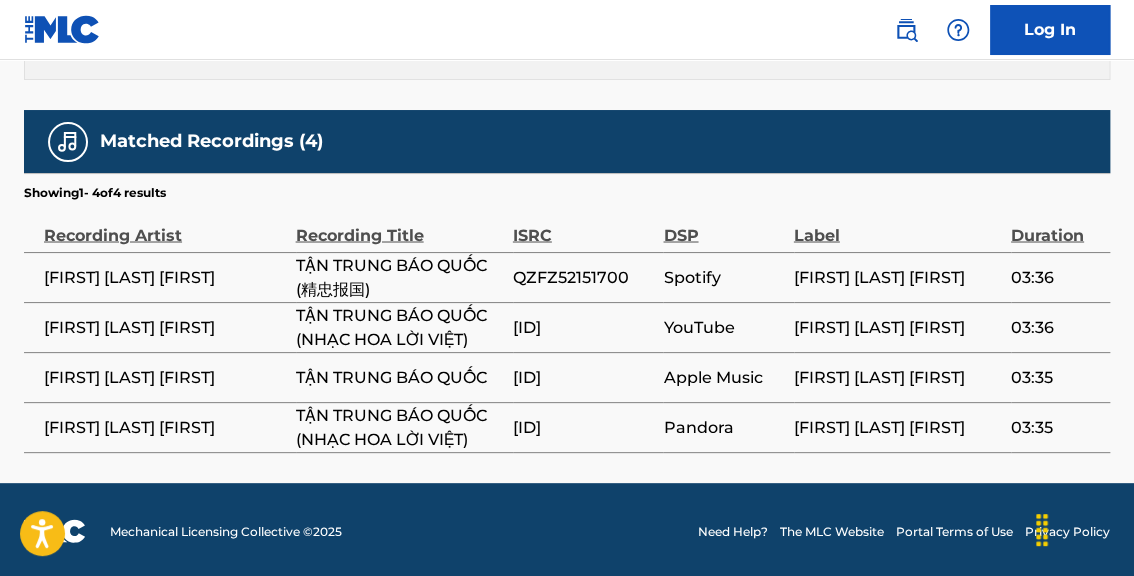 click on "Label" at bounding box center [902, 227] 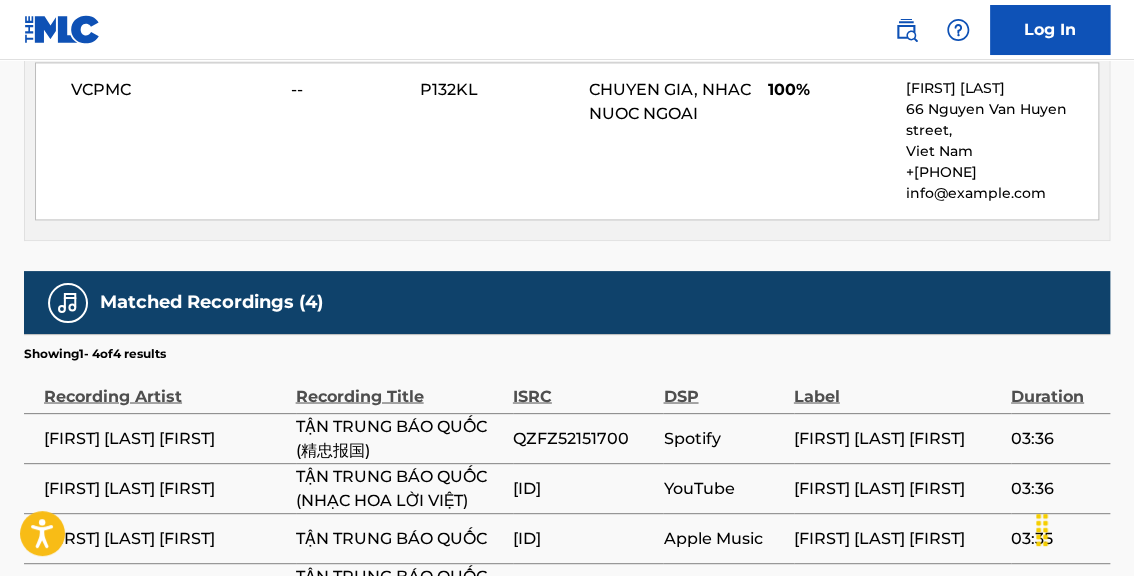 scroll, scrollTop: 1024, scrollLeft: 0, axis: vertical 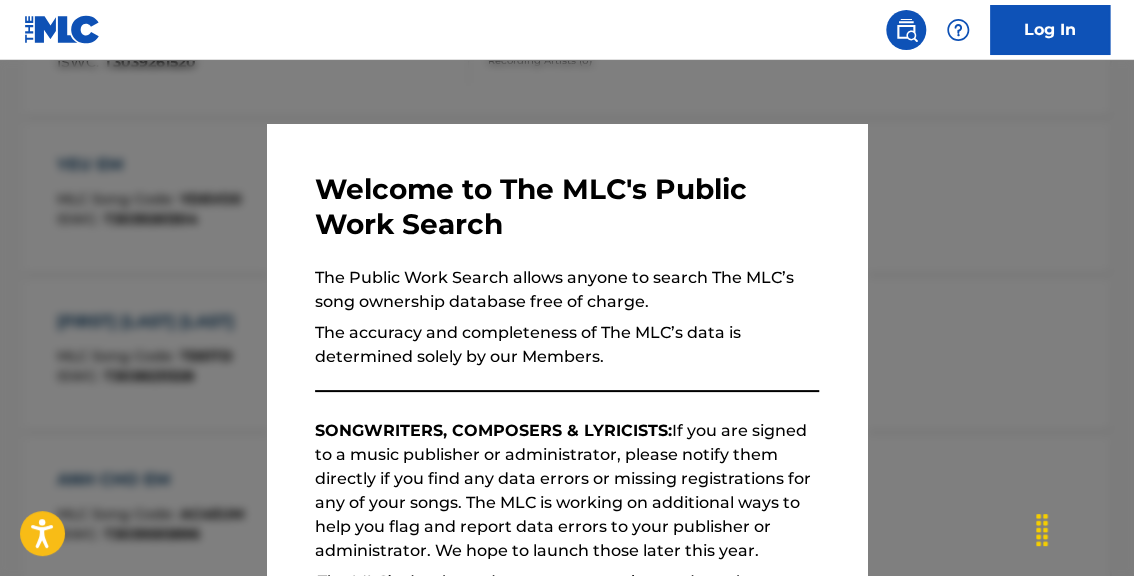 click at bounding box center (567, 348) 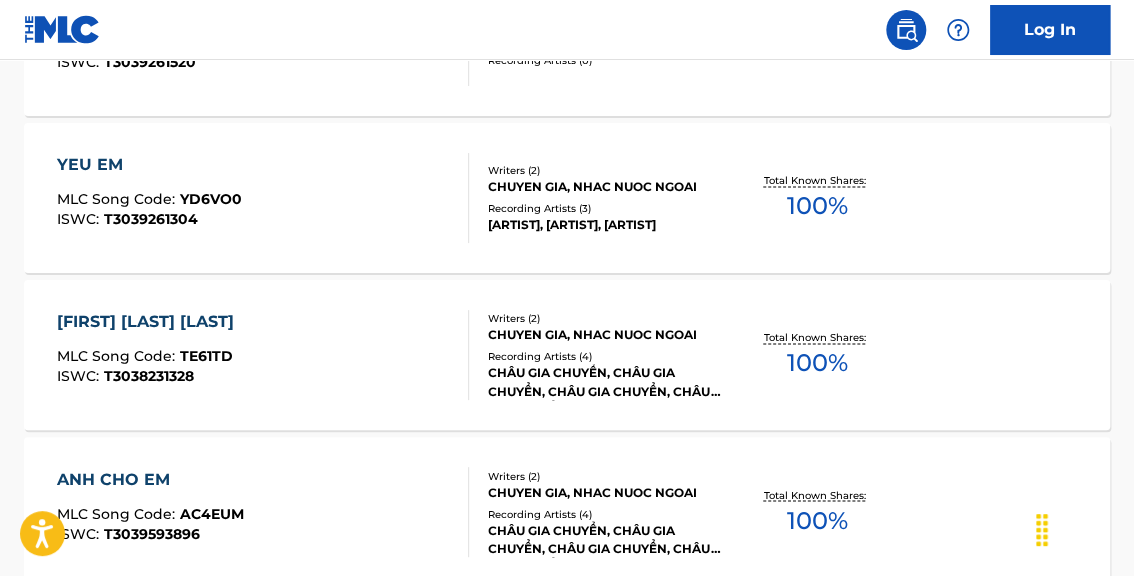scroll, scrollTop: 4983, scrollLeft: 0, axis: vertical 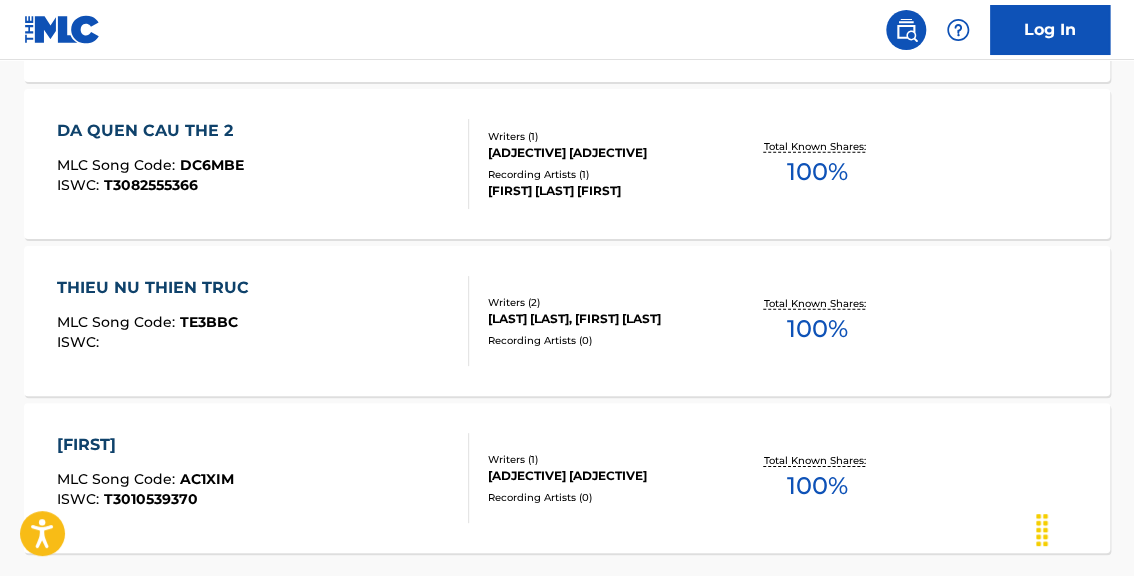 click on "100 %" at bounding box center [817, 329] 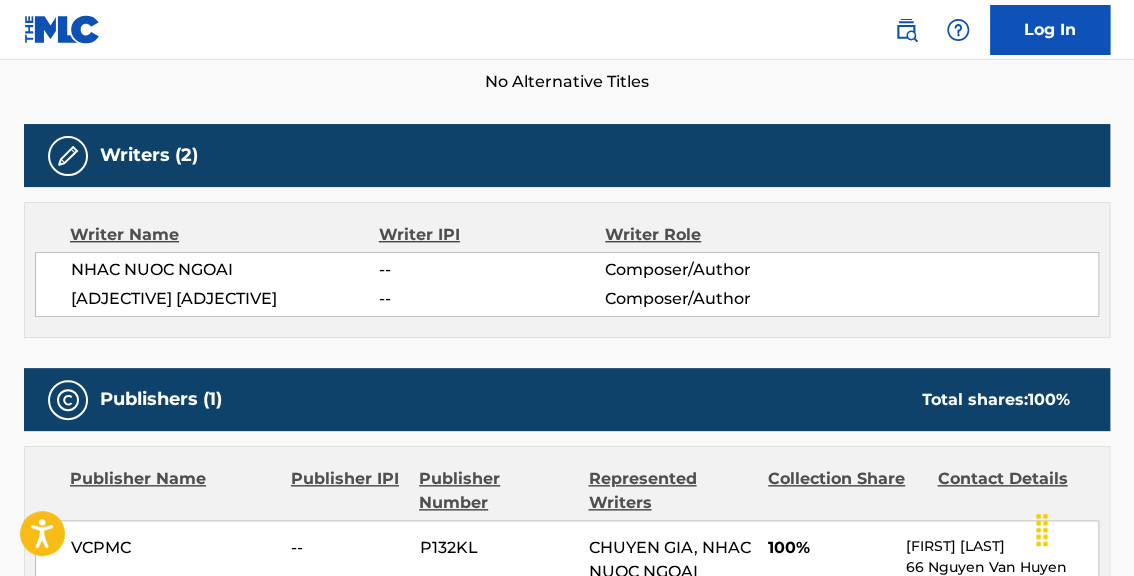 scroll, scrollTop: 563, scrollLeft: 0, axis: vertical 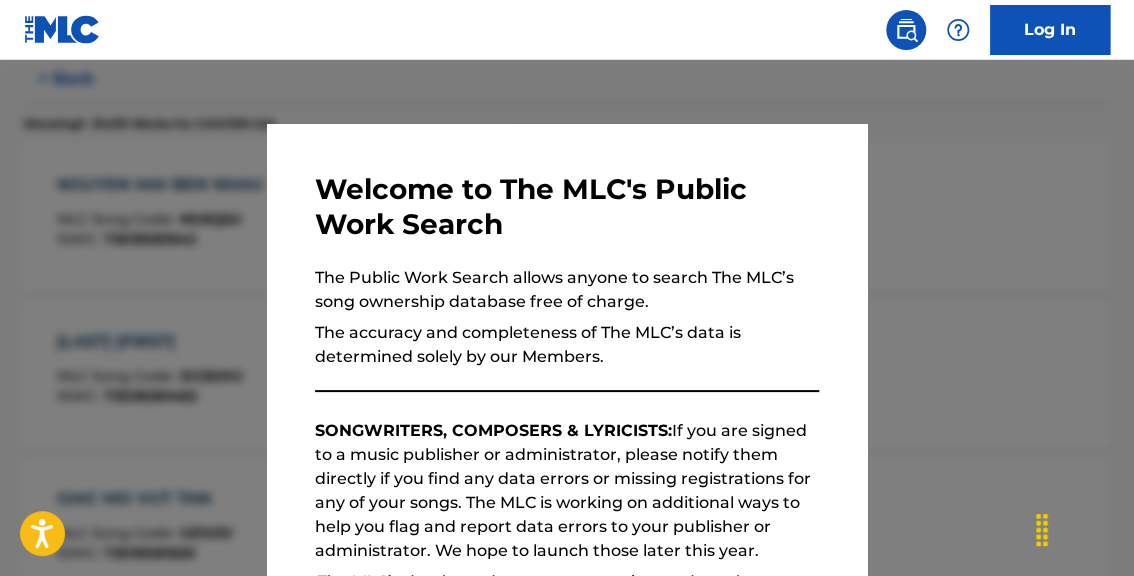 click at bounding box center [567, 348] 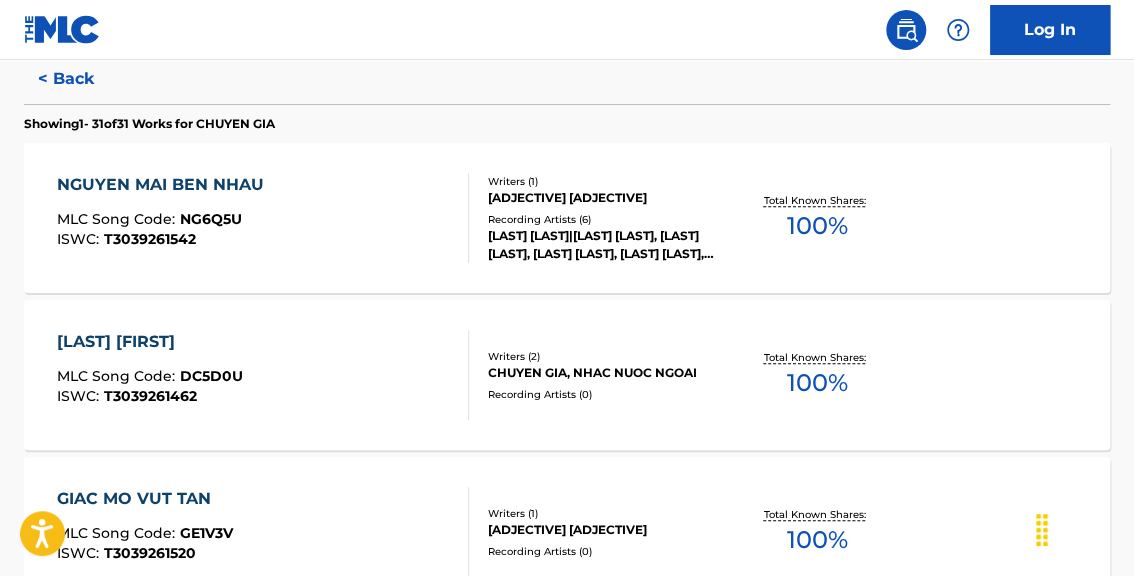 scroll, scrollTop: 2313, scrollLeft: 0, axis: vertical 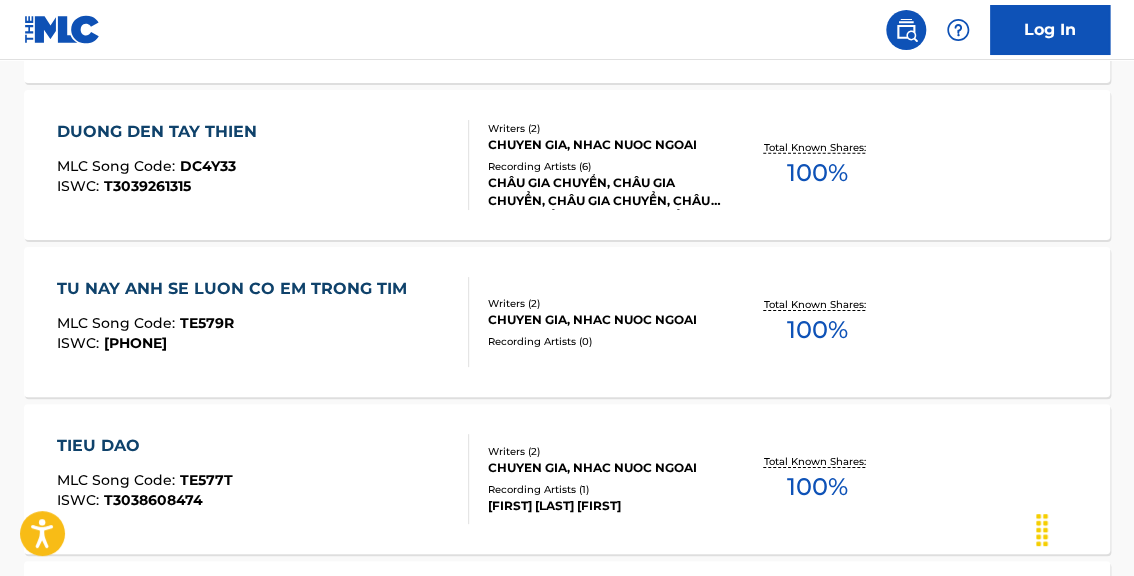 click on "100 %" at bounding box center [817, 330] 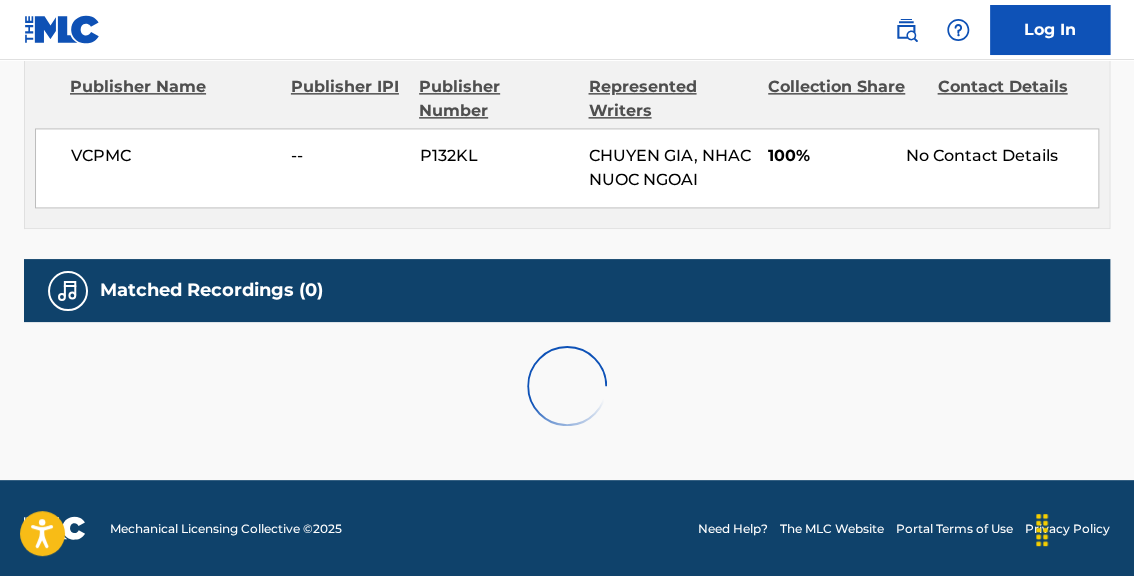 scroll, scrollTop: 0, scrollLeft: 0, axis: both 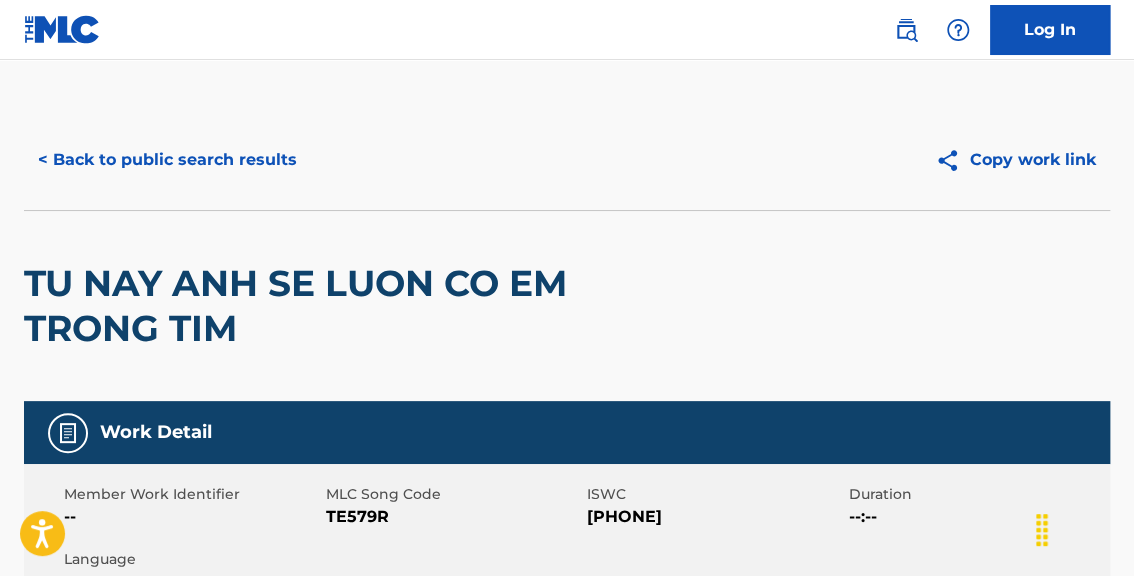 click on "TU NAY ANH SE LUON CO EM TRONG TIM" at bounding box center [567, 305] 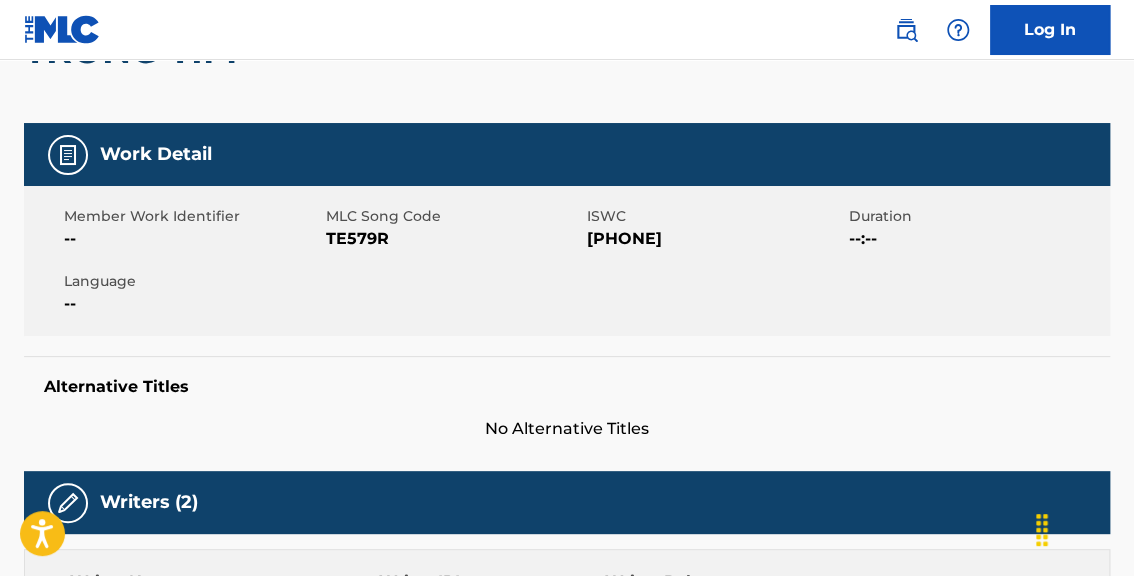 scroll, scrollTop: 256, scrollLeft: 0, axis: vertical 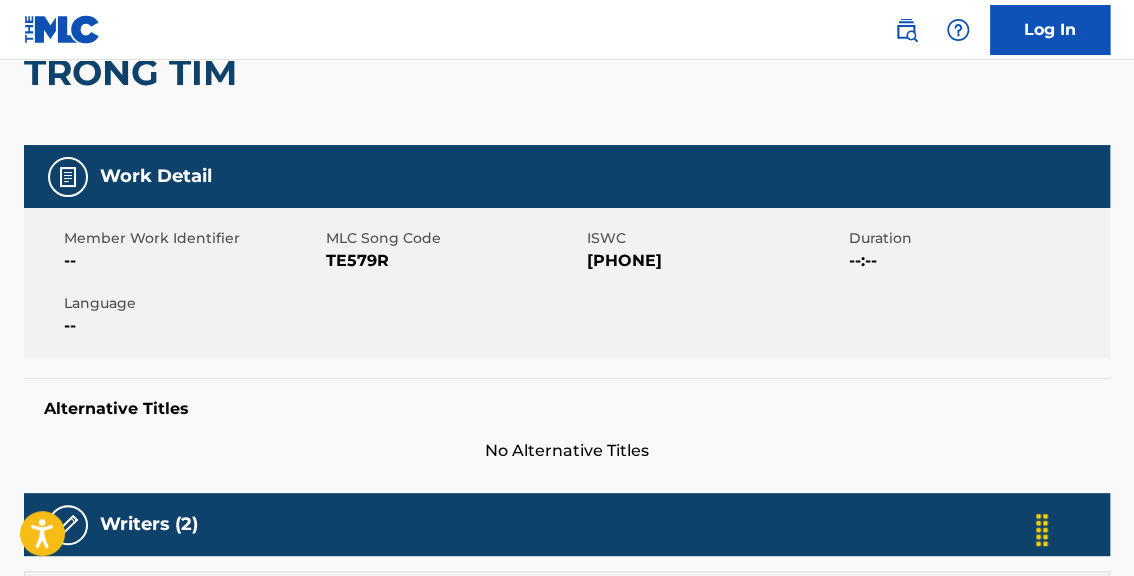 click on "[PHONE]" at bounding box center [715, 261] 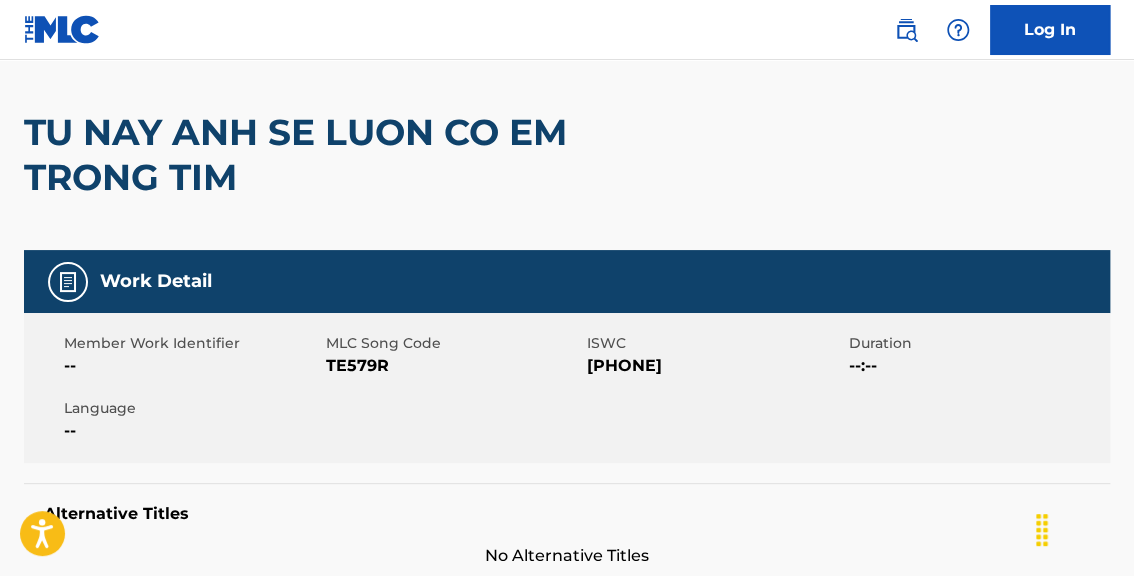 scroll, scrollTop: 0, scrollLeft: 0, axis: both 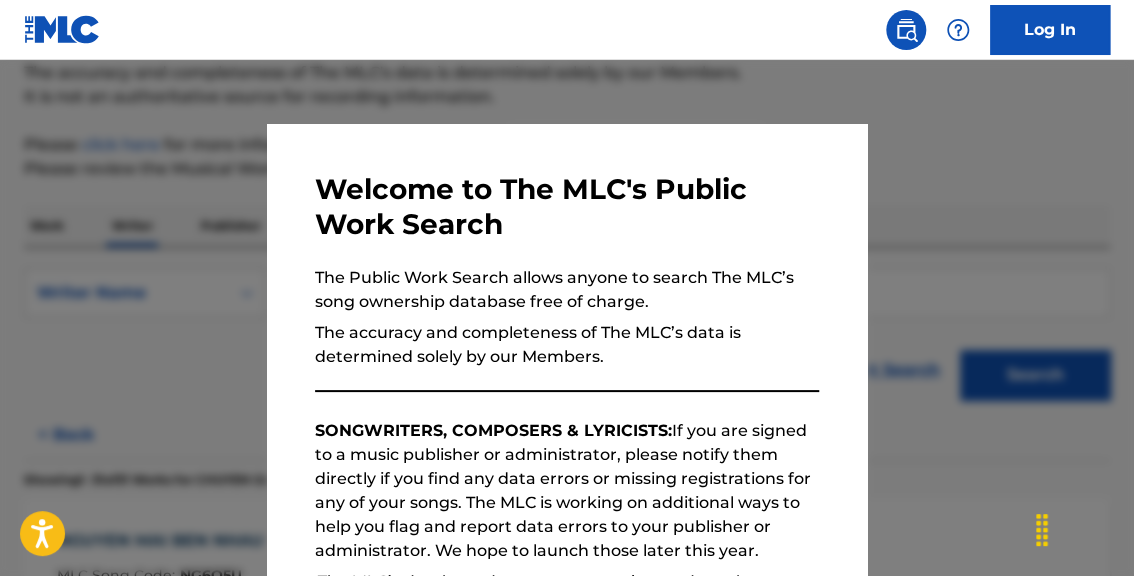 click at bounding box center [567, 348] 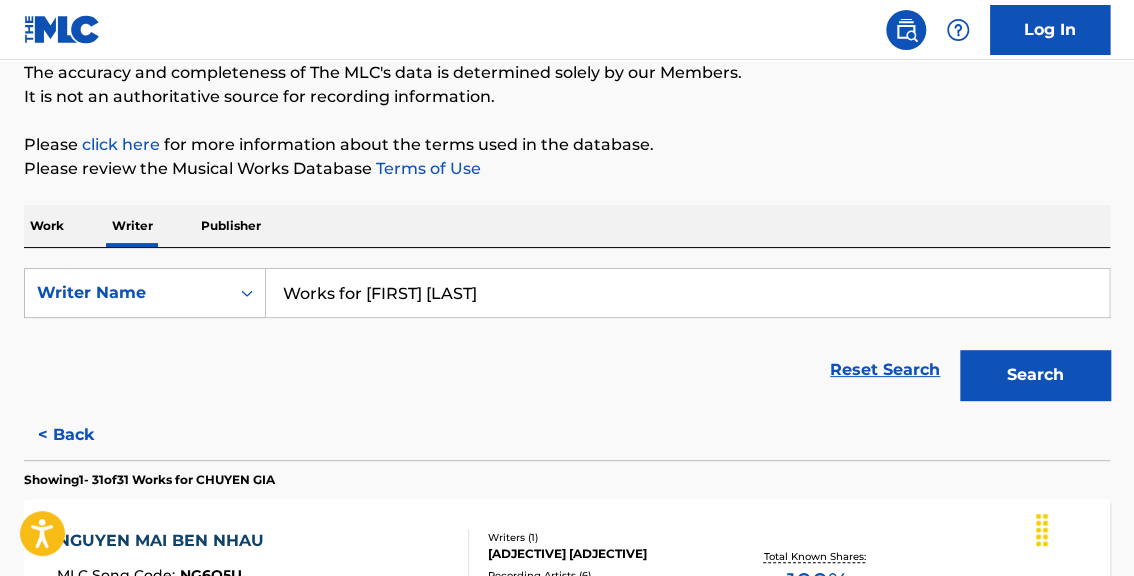 scroll, scrollTop: 470, scrollLeft: 0, axis: vertical 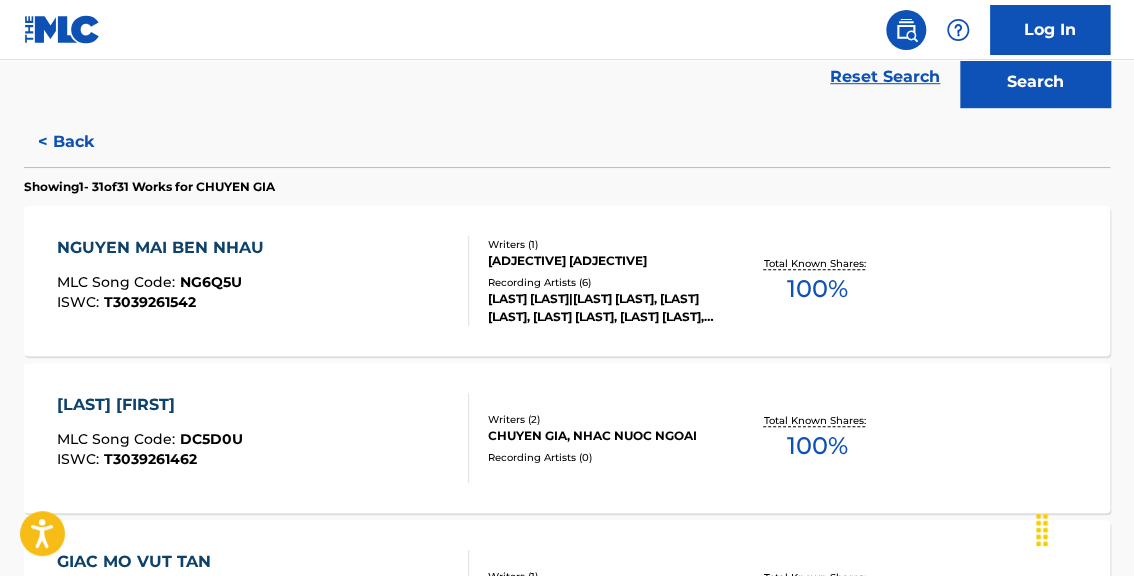 click on "Log In" at bounding box center [567, 30] 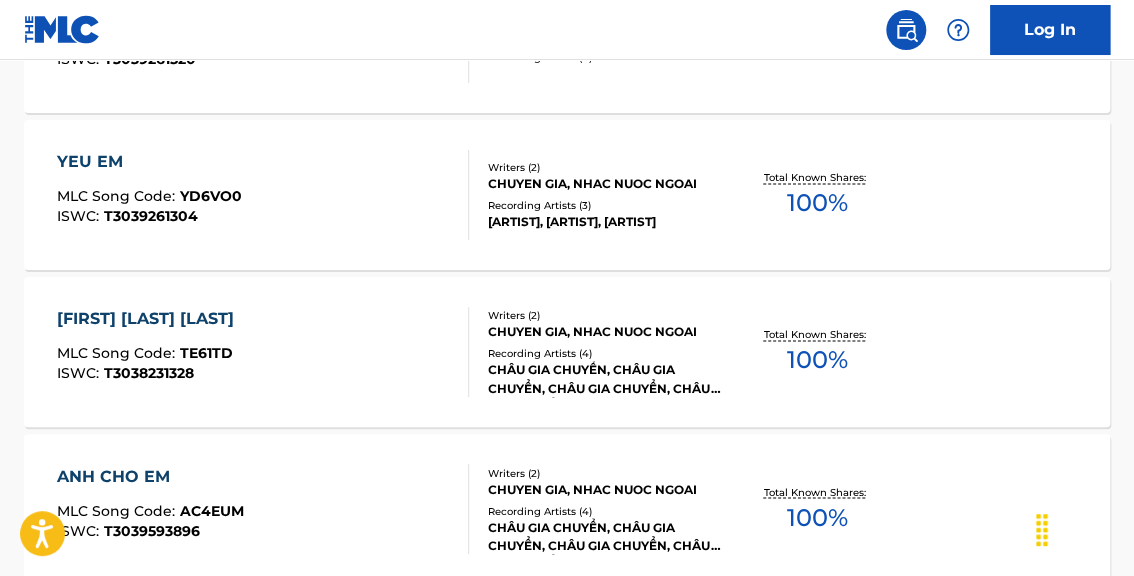 scroll, scrollTop: 1035, scrollLeft: 0, axis: vertical 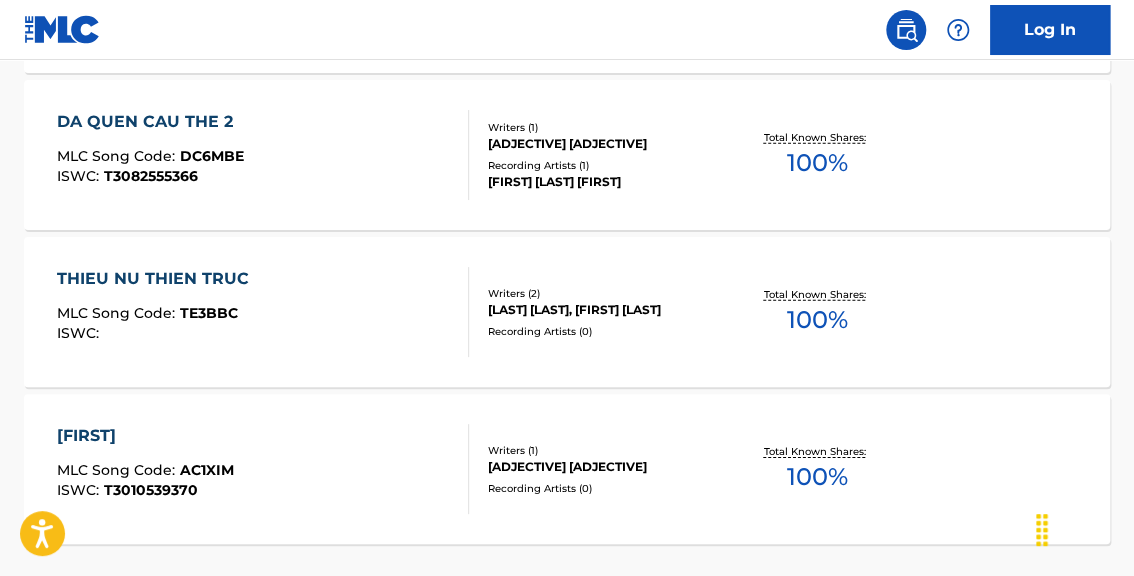 click on "T9108244026" at bounding box center (567, 312) 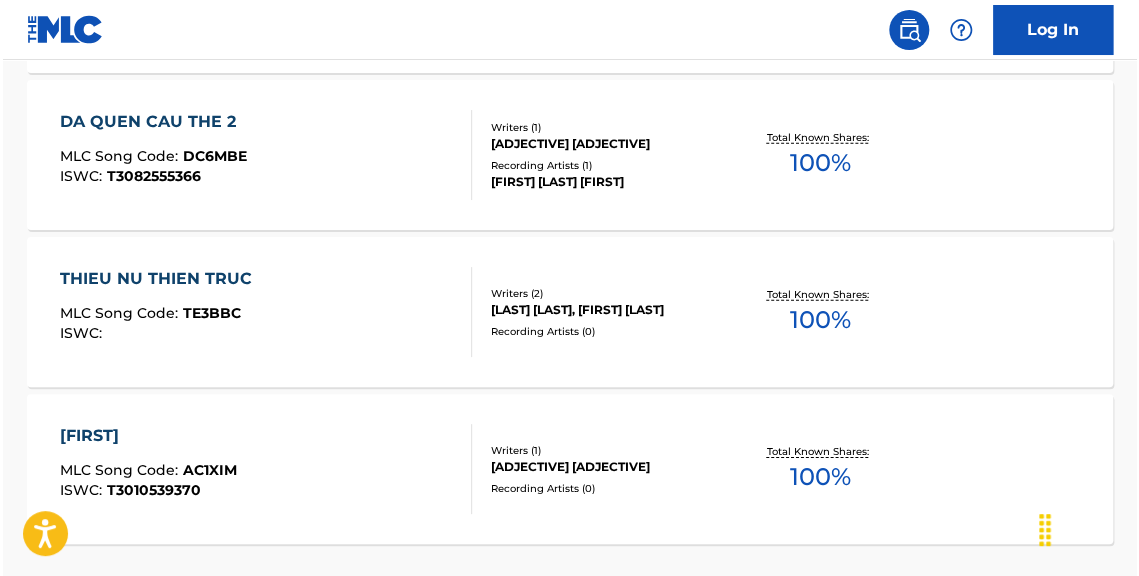 scroll, scrollTop: 0, scrollLeft: 0, axis: both 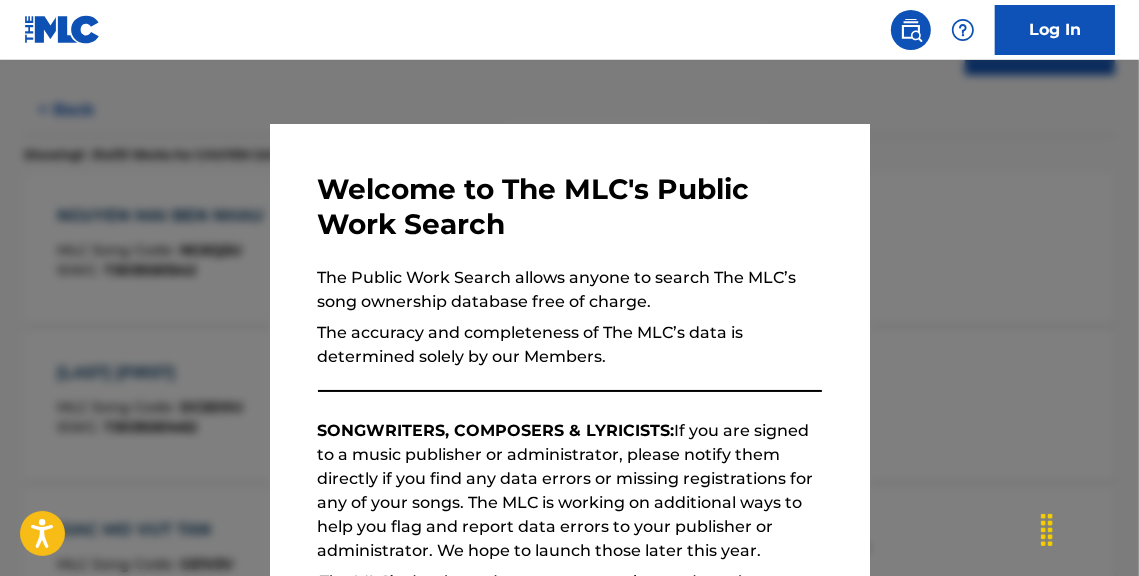 drag, startPoint x: 967, startPoint y: 169, endPoint x: 1047, endPoint y: 165, distance: 80.09994 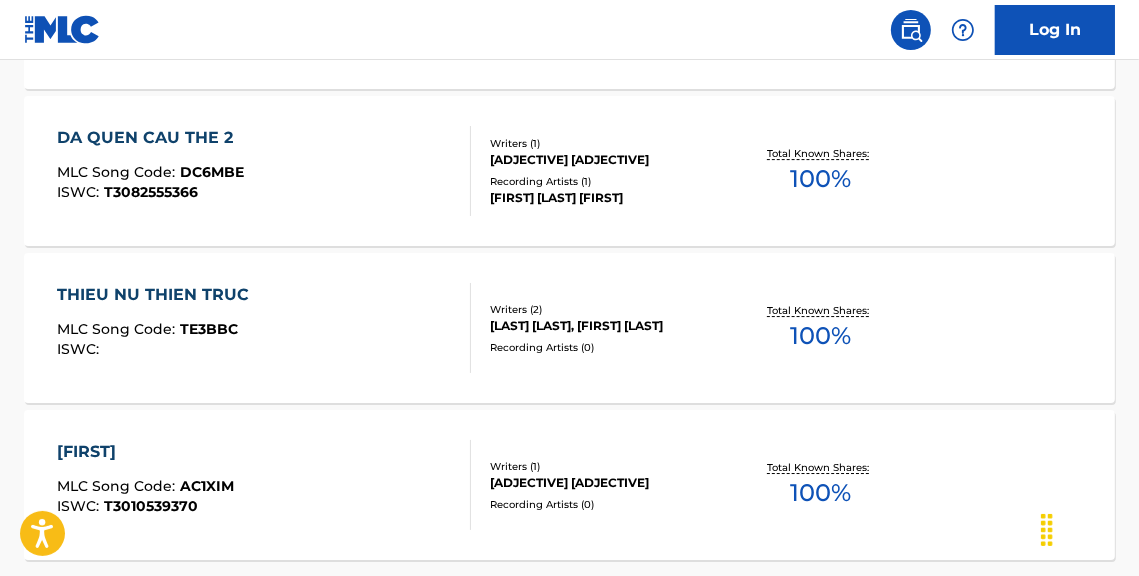 scroll, scrollTop: 4872, scrollLeft: 0, axis: vertical 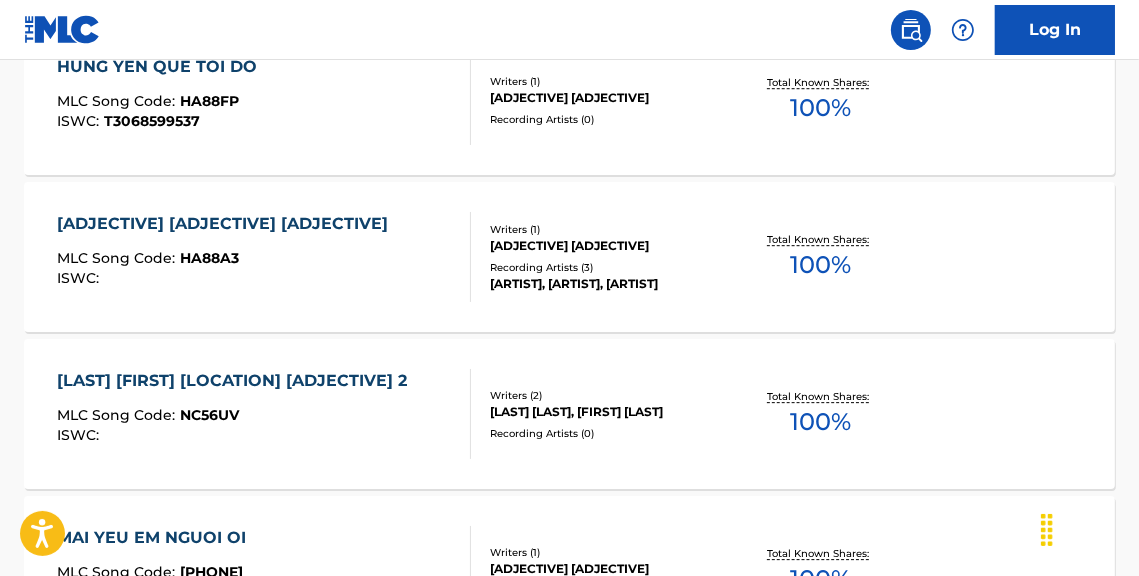 click on "100 %" at bounding box center (821, 422) 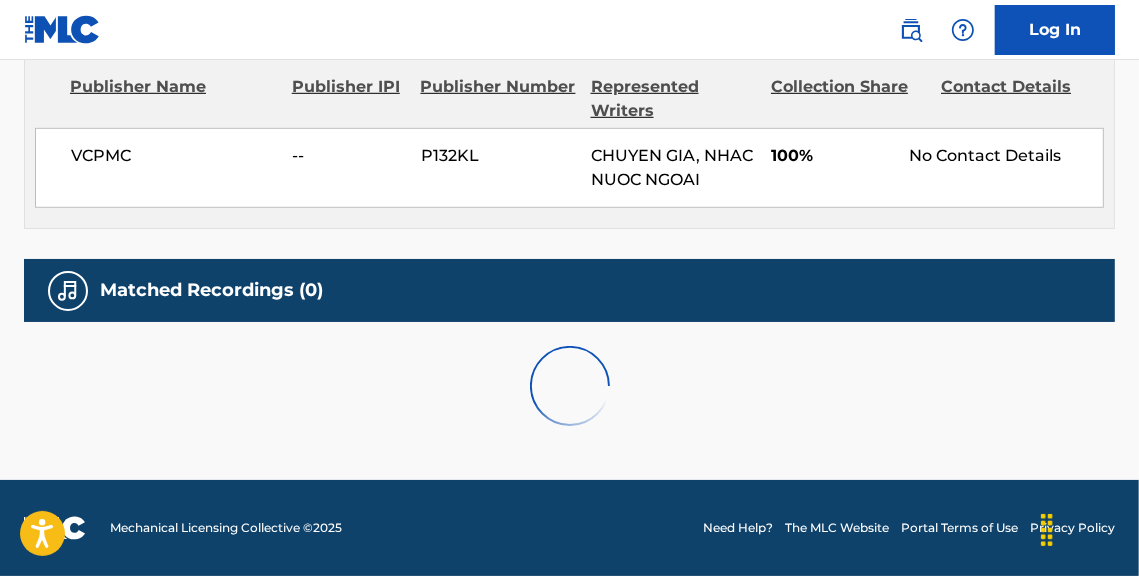 scroll, scrollTop: 0, scrollLeft: 0, axis: both 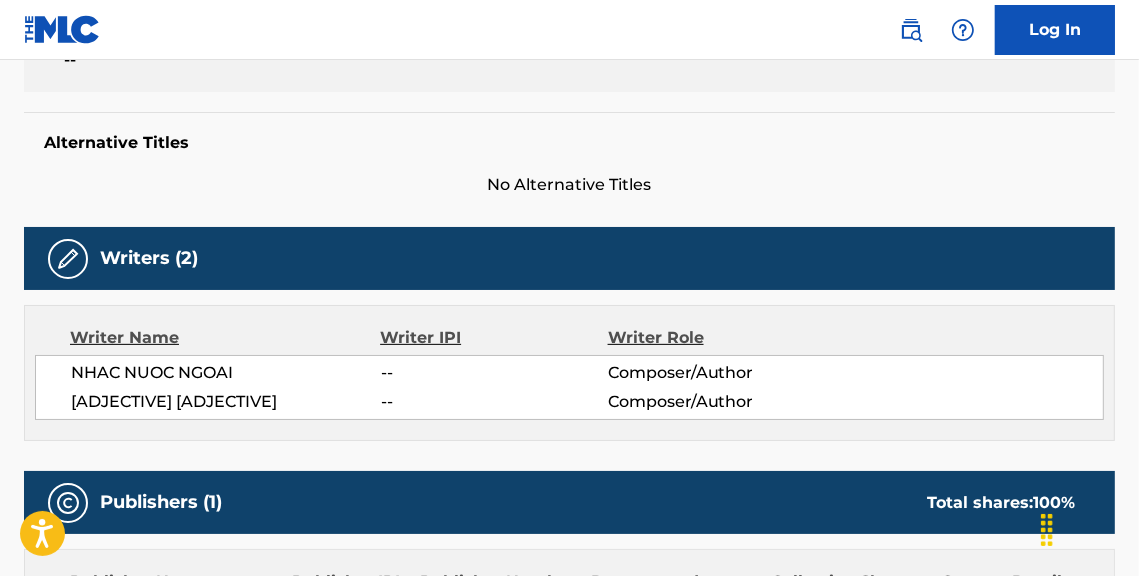 click on "NHAC NUOC NGOAI" at bounding box center [226, 373] 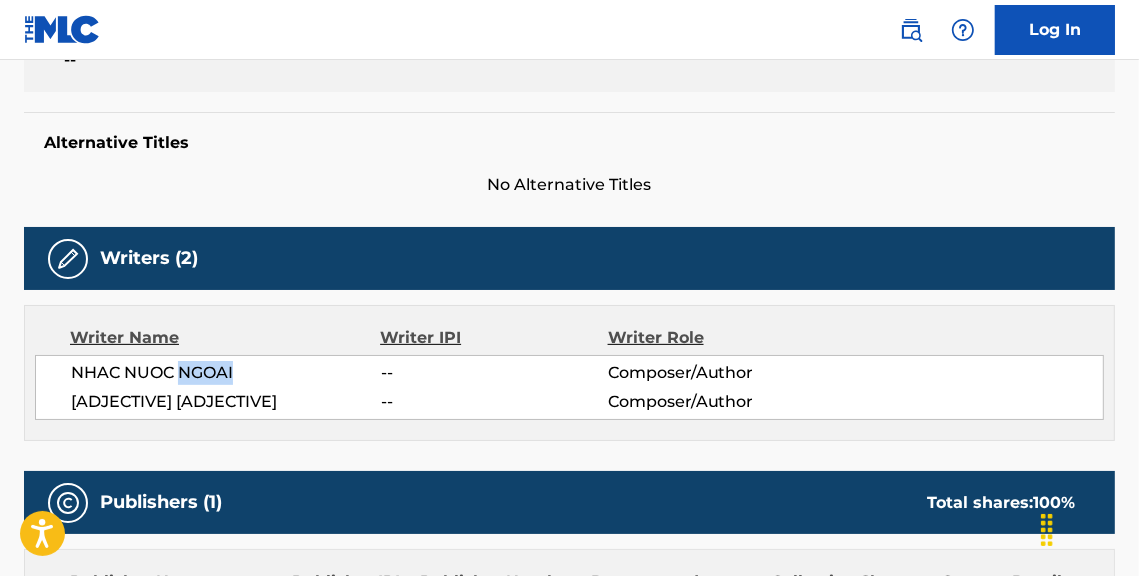 click on "NHAC NUOC NGOAI" at bounding box center (226, 373) 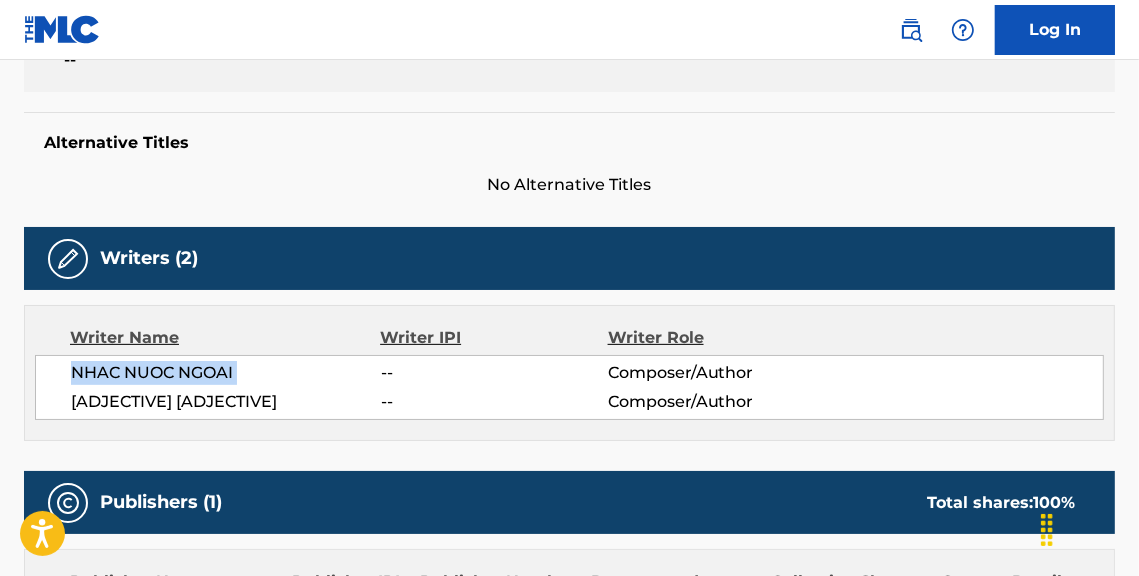 click on "NHAC NUOC NGOAI" at bounding box center (226, 373) 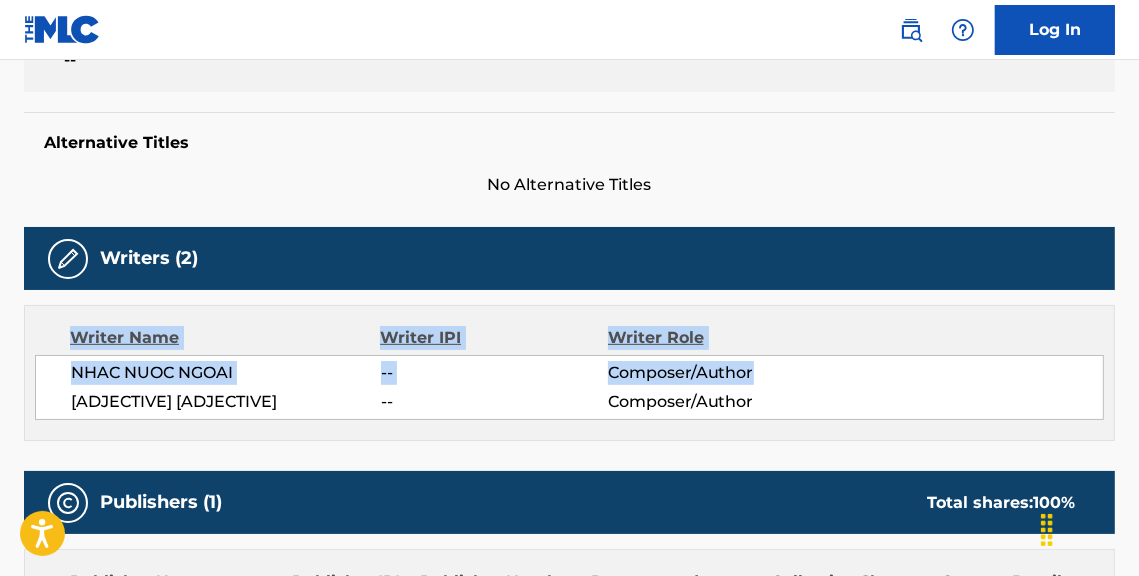 drag, startPoint x: 1144, startPoint y: 278, endPoint x: 1143, endPoint y: 307, distance: 29.017237 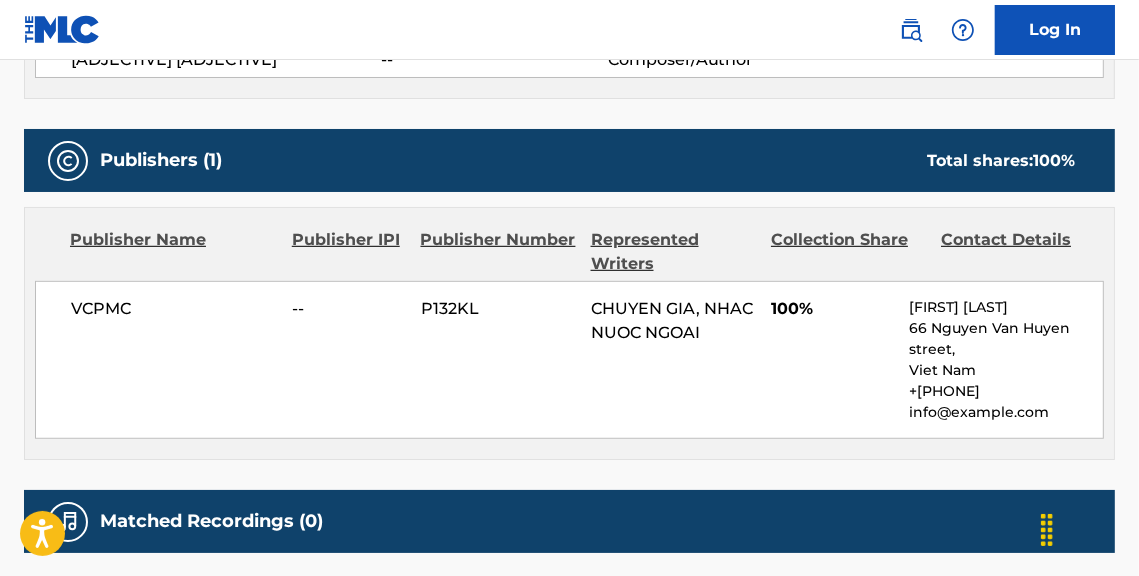 scroll, scrollTop: 867, scrollLeft: 0, axis: vertical 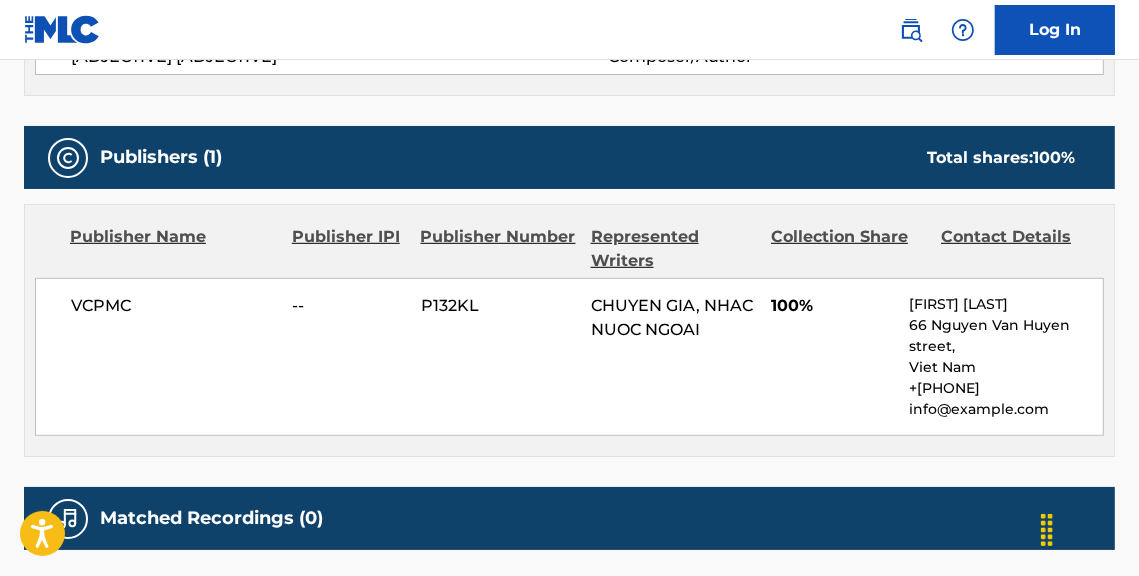 click on "Work Writer Publisher SearchWithCriteriac6125ace-0b40-40df-9503-2b362888738b Work Title Member Work Identifier -- MLC Song Code NC56UV ISWC -- Duration --:-- Language -- Alternative Titles No Alternative Titles Writers   (2) Writer Name Writer IPI Writer Role NHAC NUOC NGOAI -- Composer/Author CHUYEN GIA -- Composer/Author Publishers   (1) Total shares:  100 % Publisher Name Publisher IPI Publisher Number Represented Writers Collection Share Contact Details VCPMC -- P132KL CHUYEN GIA, NHAC NUOC NGOAI 100% Luu Nguyen 66 [STREET] [CITY], [COUNTRY] +84-[PHONE] info@vcpmc.org Total shares:  100 % Matched Recordings   (0) No recordings found" at bounding box center [569, -72] 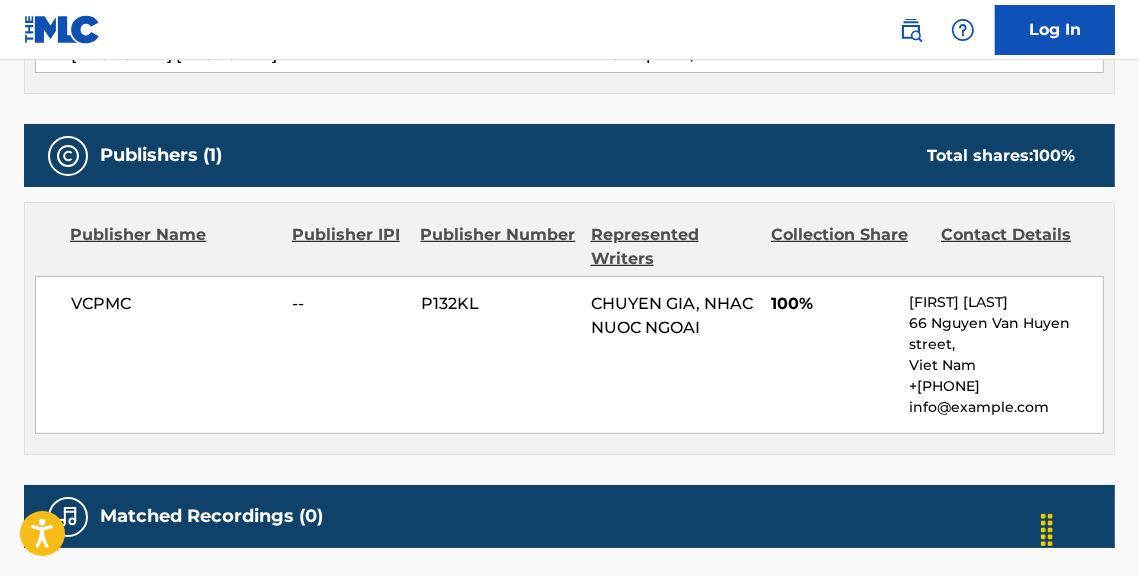 click on "Publisher Name Publisher IPI Publisher Number Represented Writers Collection Share Contact Details VCPMC -- P132KL [FIRST] [LAST], NHAC NUOC NGOAI 100% [FIRST] [LAST] 66 Nguyen Van Huyen street,  [COUNTRY] +84-8424-37624718 info@vcpmc.org" at bounding box center [569, 328] 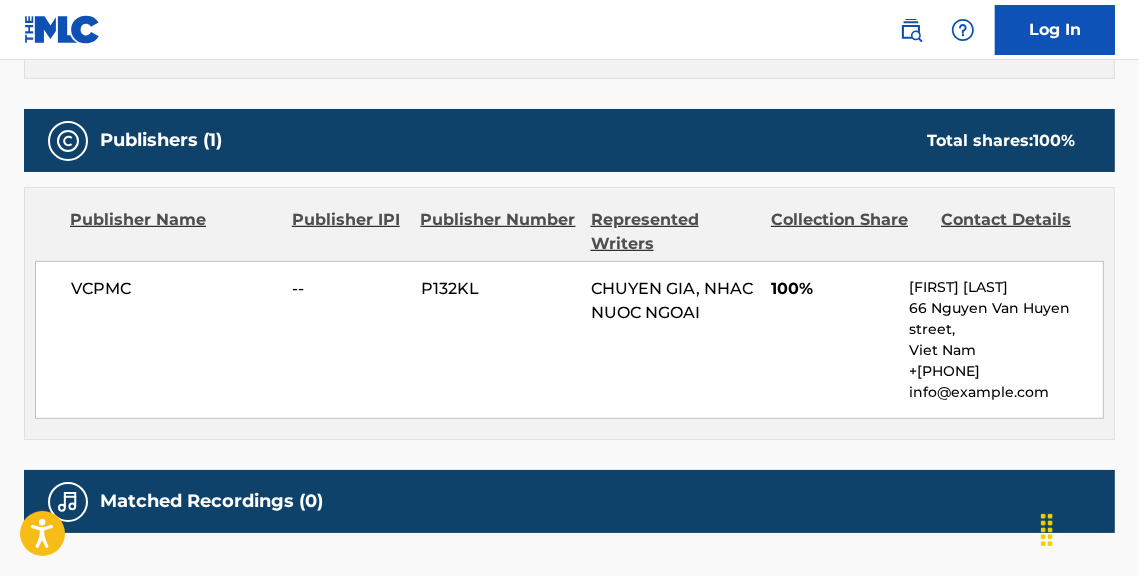 scroll, scrollTop: 886, scrollLeft: 0, axis: vertical 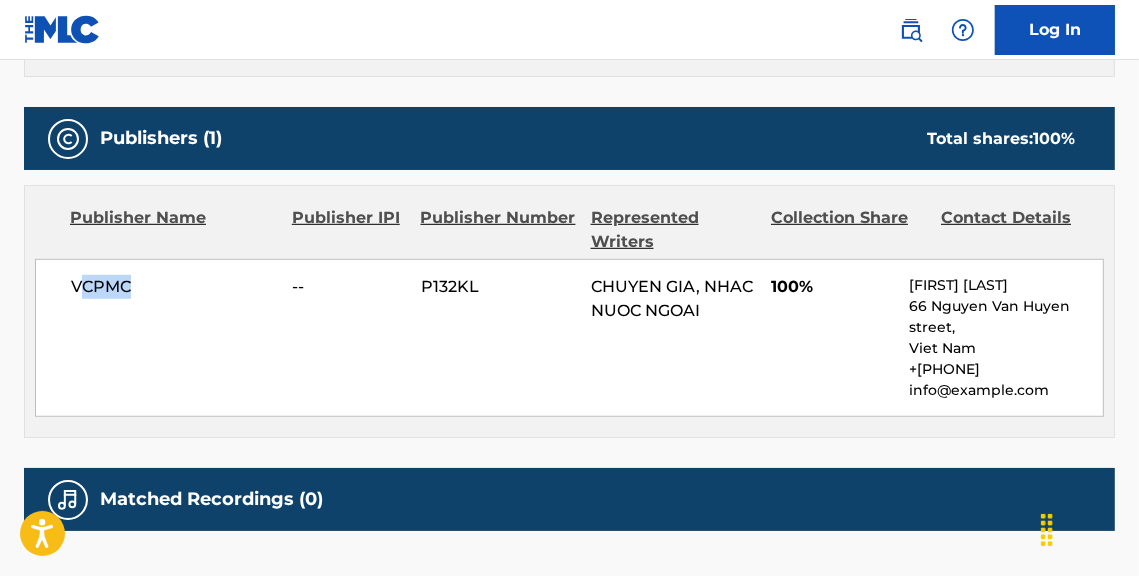 drag, startPoint x: 118, startPoint y: 241, endPoint x: 78, endPoint y: 240, distance: 40.012497 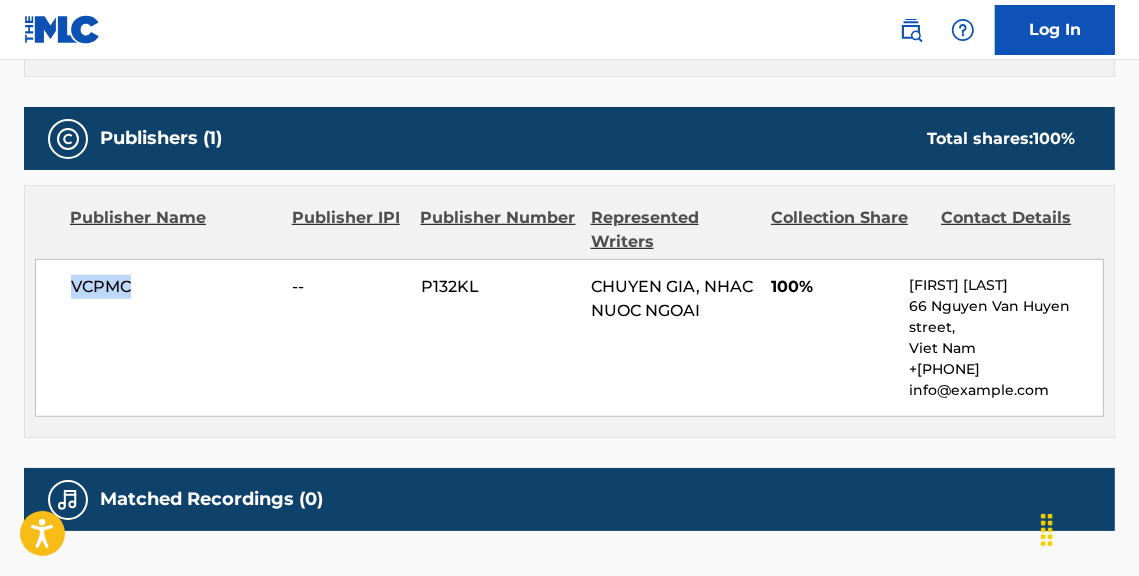 click on "VCPMC" at bounding box center (174, 287) 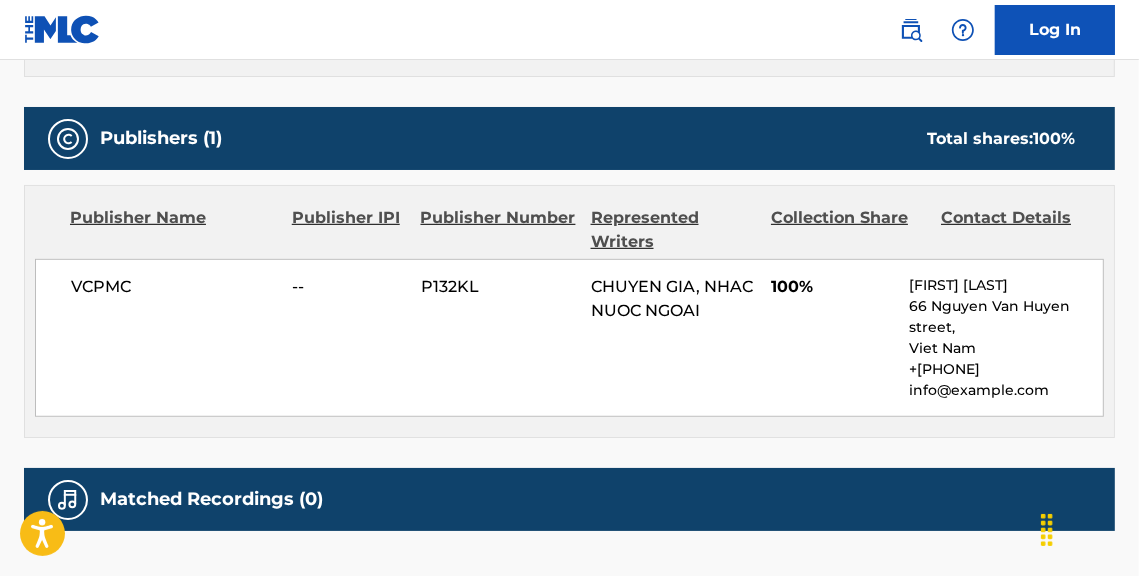 click on "Work Writer Publisher SearchWithCriteriac6125ace-0b40-40df-9503-2b362888738b Work Title Member Work Identifier -- MLC Song Code NC56UV ISWC -- Duration --:-- Language -- Alternative Titles No Alternative Titles Writers   (2) Writer Name Writer IPI Writer Role NHAC NUOC NGOAI -- Composer/Author CHUYEN GIA -- Composer/Author Publishers   (1) Total shares:  100 % Publisher Name Publisher IPI Publisher Number Represented Writers Collection Share Contact Details VCPMC -- P132KL CHUYEN GIA, NHAC NUOC NGOAI 100% Luu Nguyen 66 [STREET] [CITY], [COUNTRY] +84-[PHONE] info@vcpmc.org Total shares:  100 % Matched Recordings   (0) No recordings found" at bounding box center [569, -91] 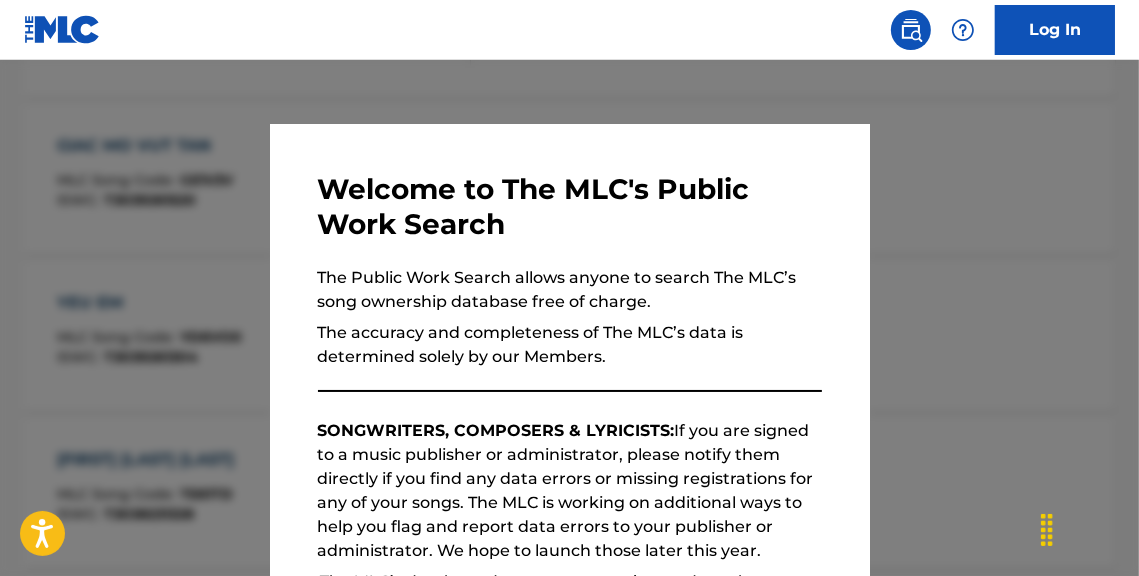 click at bounding box center (569, 348) 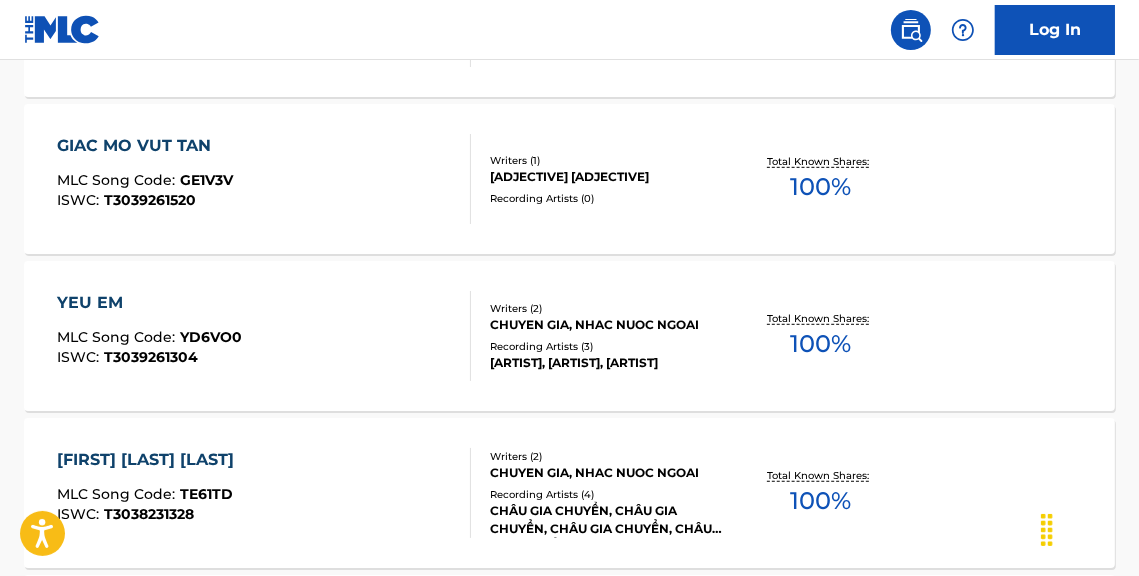 scroll, scrollTop: 4355, scrollLeft: 0, axis: vertical 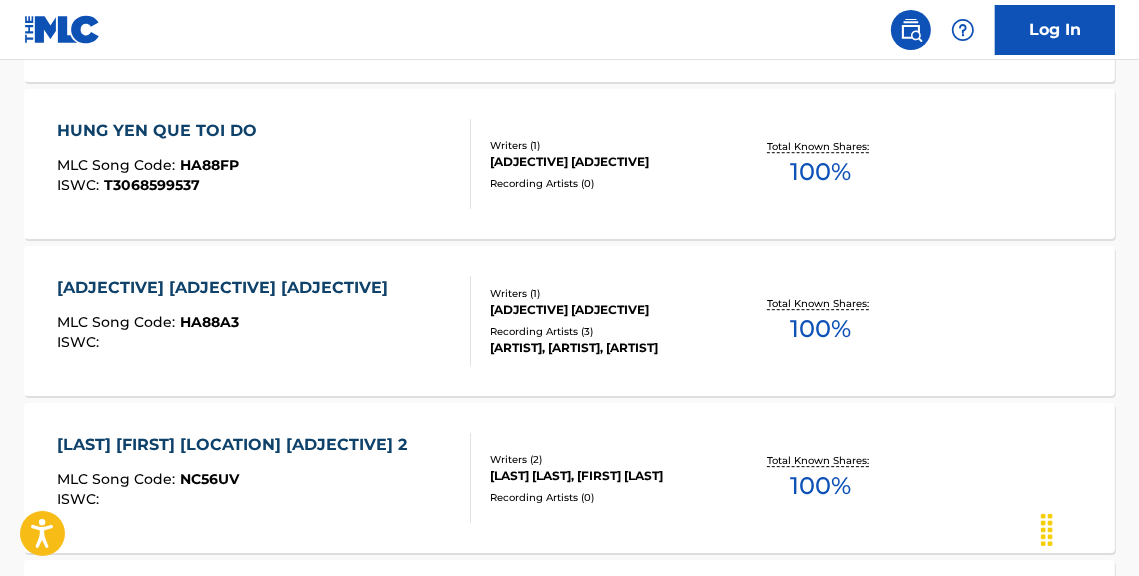 click on "100 %" at bounding box center (821, 329) 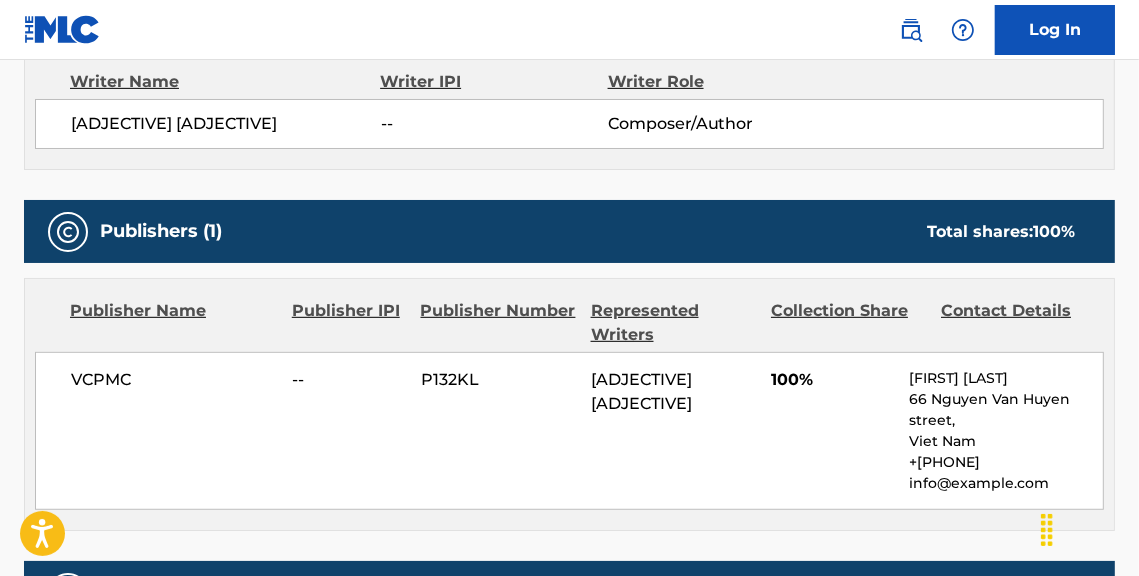 scroll, scrollTop: 795, scrollLeft: 0, axis: vertical 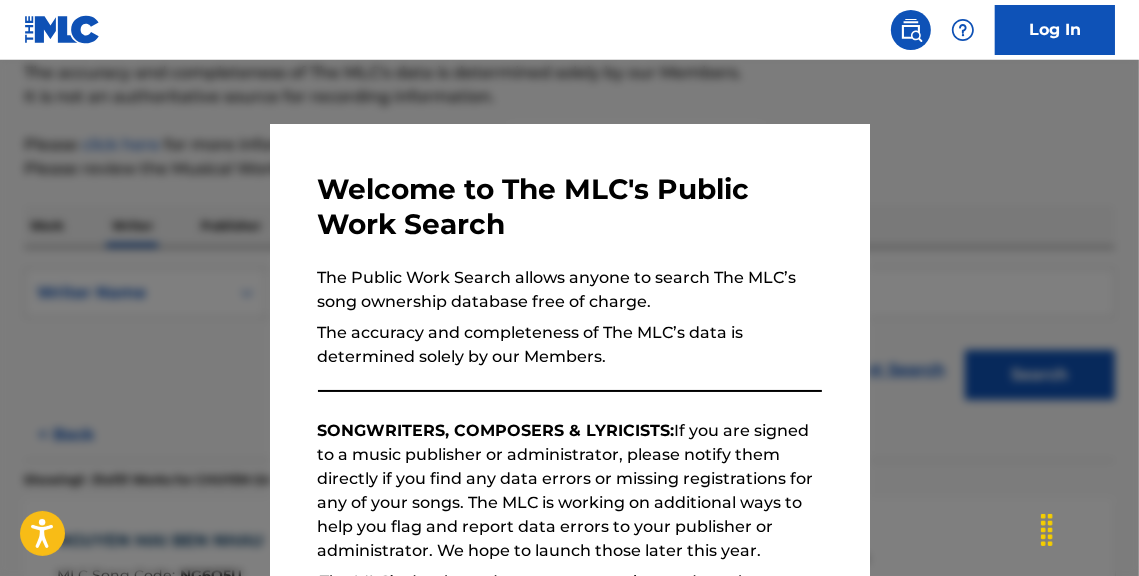 click at bounding box center (569, 348) 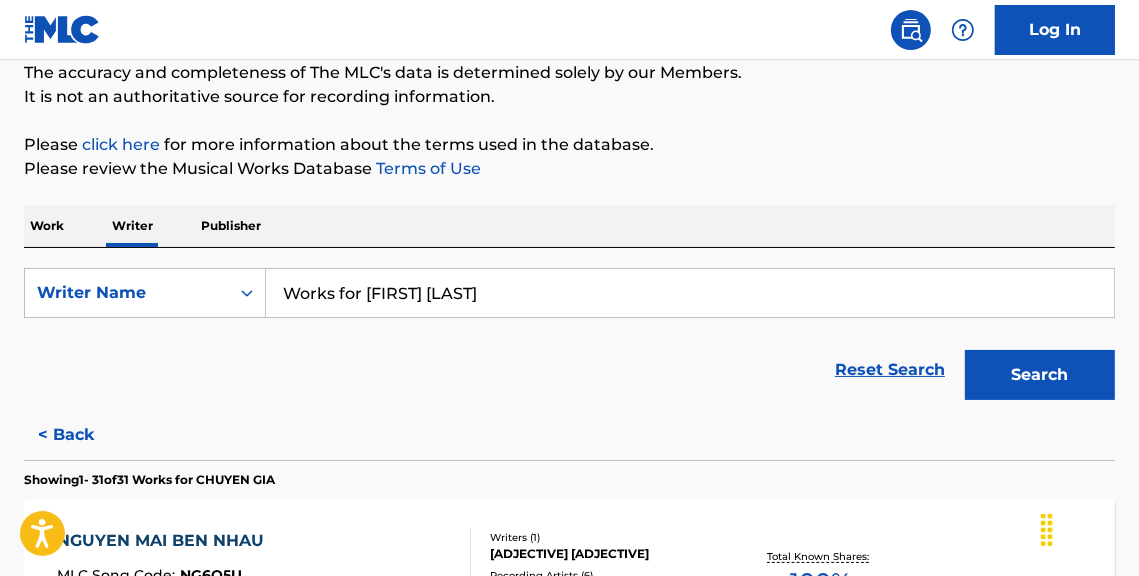 scroll, scrollTop: 4197, scrollLeft: 0, axis: vertical 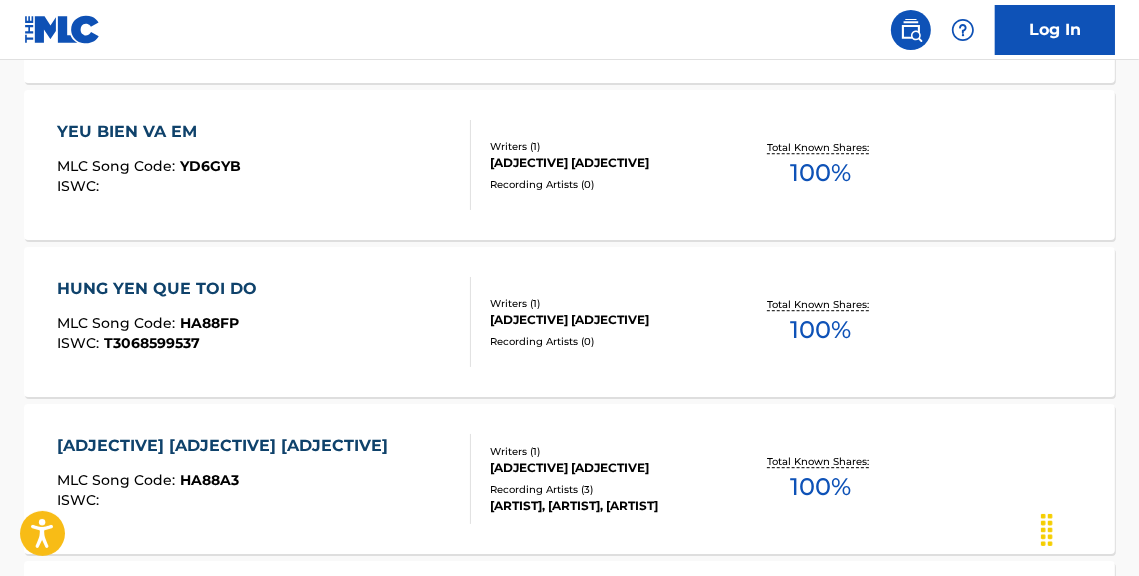 click on "100 %" at bounding box center [821, 330] 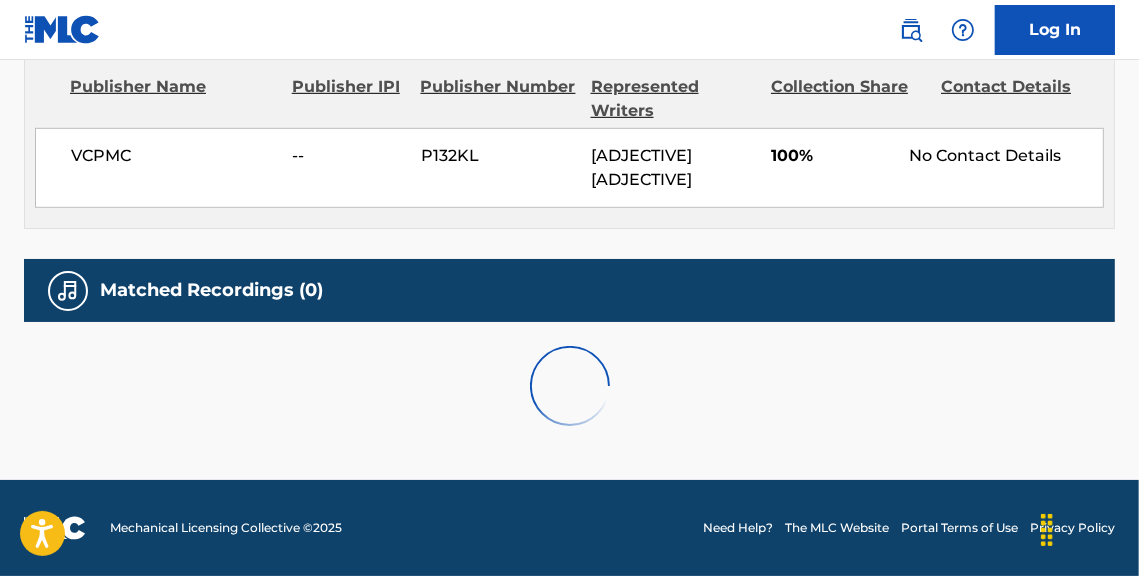 scroll, scrollTop: 0, scrollLeft: 0, axis: both 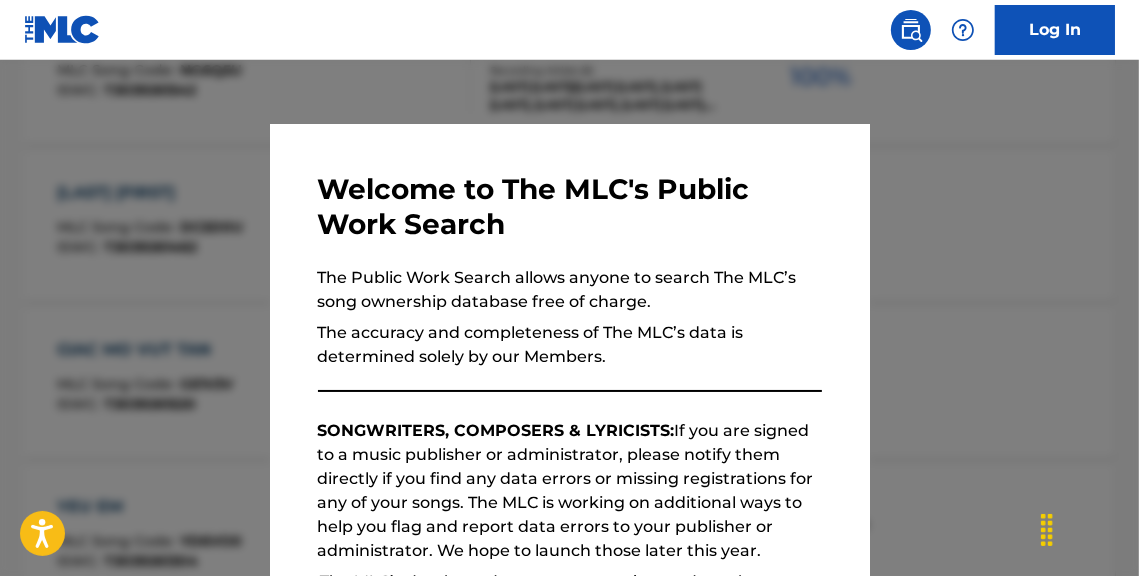 click at bounding box center [569, 348] 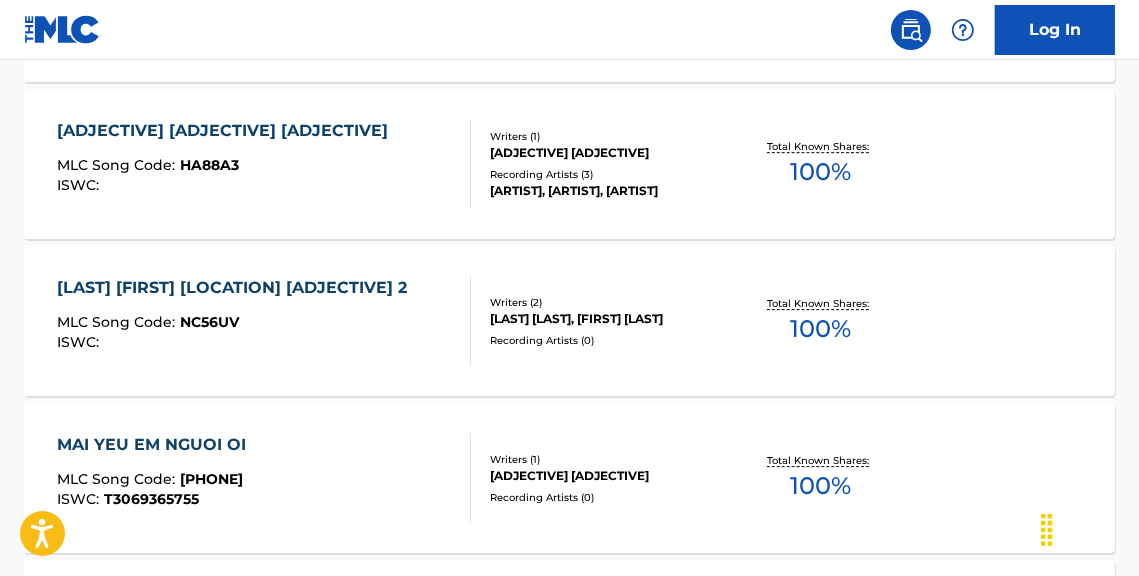 scroll, scrollTop: 429, scrollLeft: 0, axis: vertical 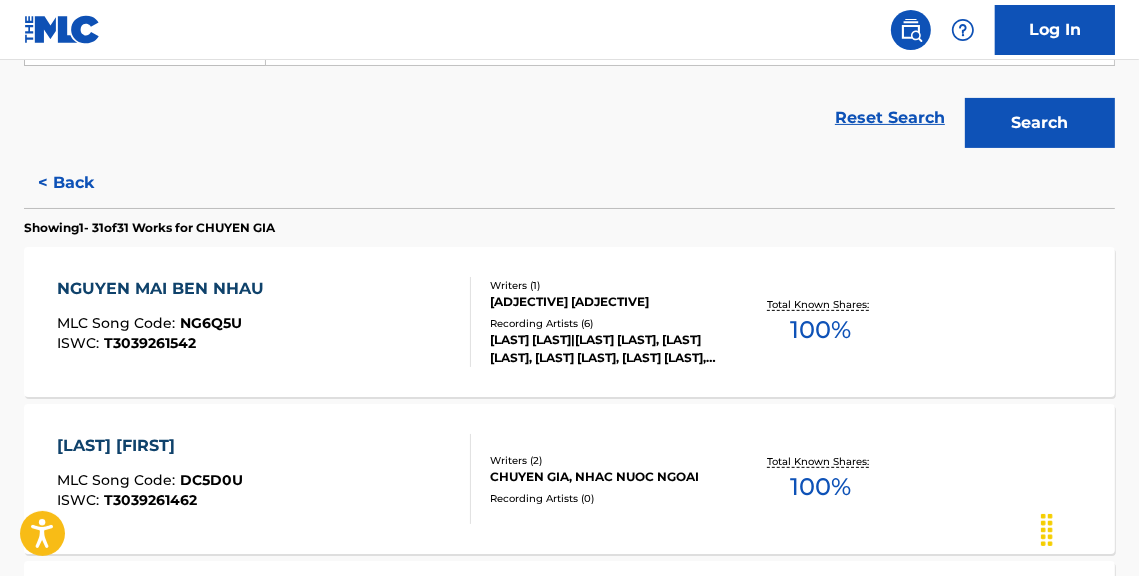 click on "100 %" at bounding box center [821, 330] 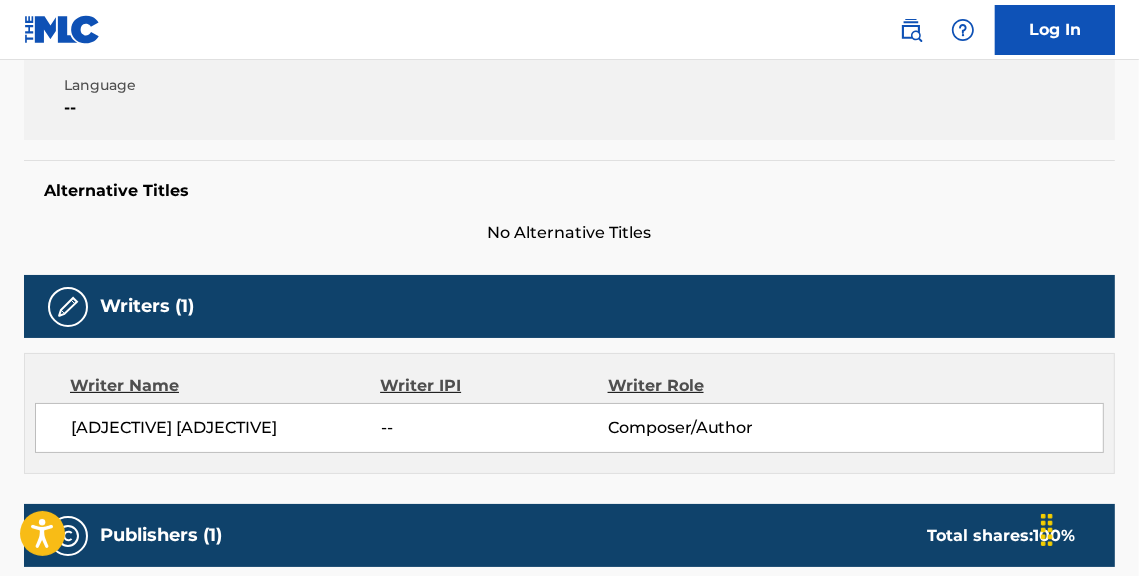 scroll, scrollTop: 0, scrollLeft: 0, axis: both 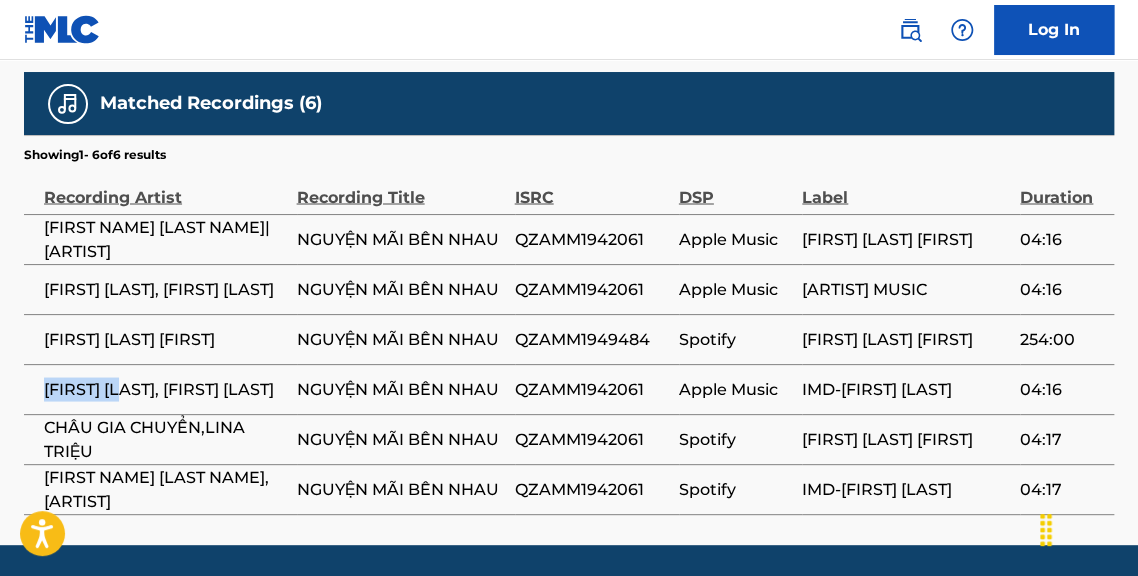 drag, startPoint x: 78, startPoint y: 375, endPoint x: 137, endPoint y: 381, distance: 59.3043 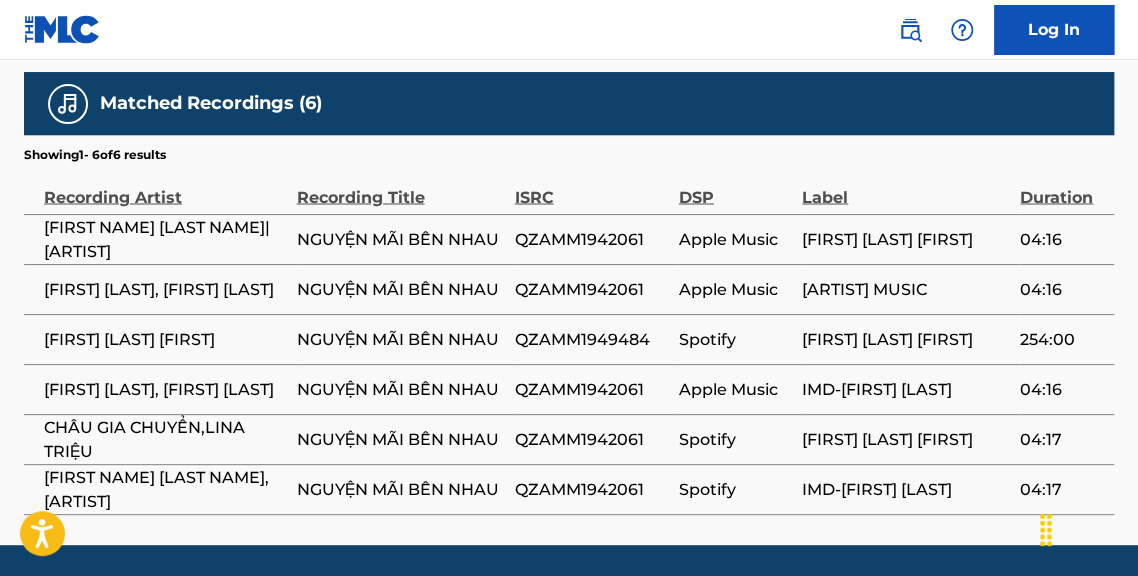 click on "04:16" at bounding box center (1067, 389) 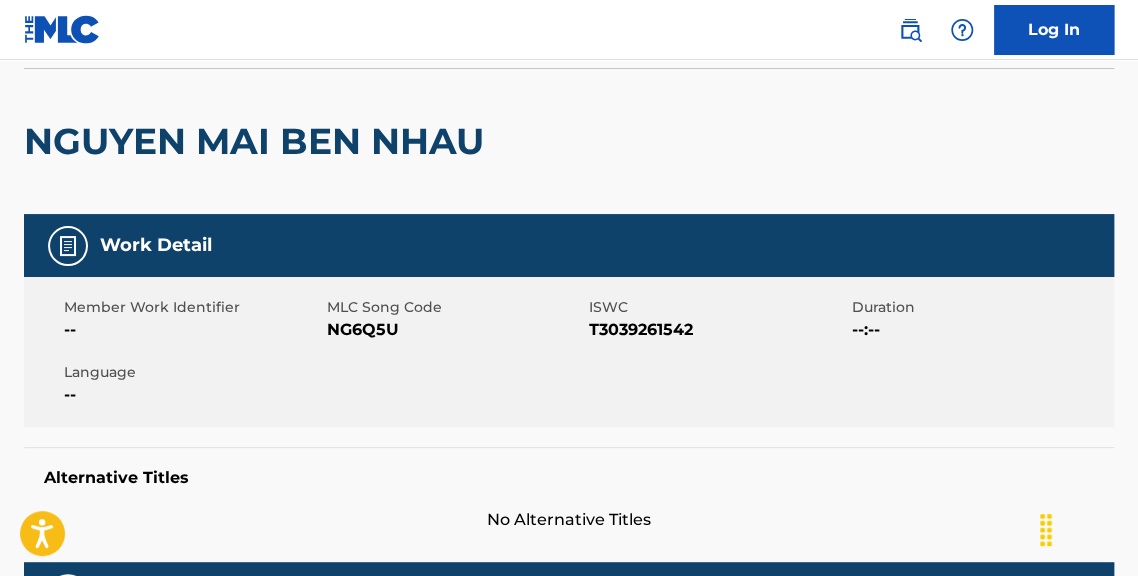 scroll, scrollTop: 139, scrollLeft: 0, axis: vertical 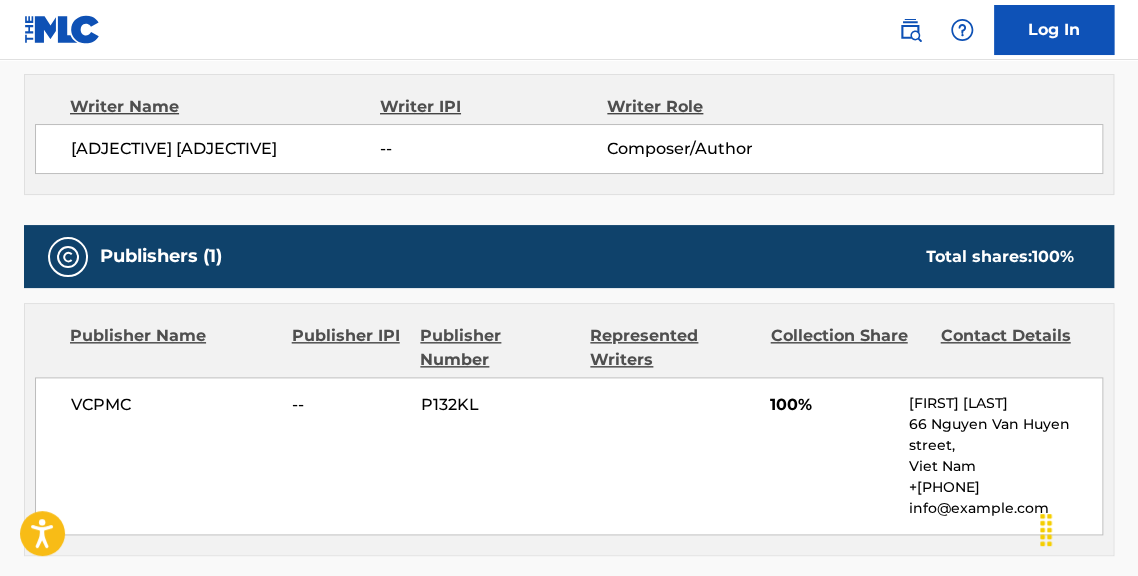 click on "VCPMC" at bounding box center [174, 405] 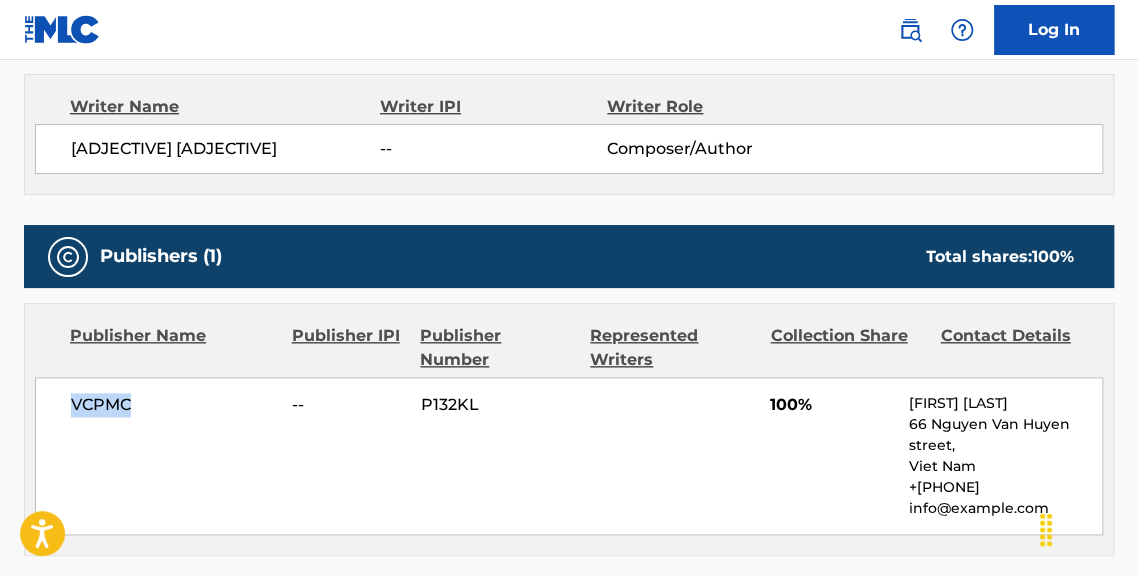 click on "VCPMC" at bounding box center [174, 405] 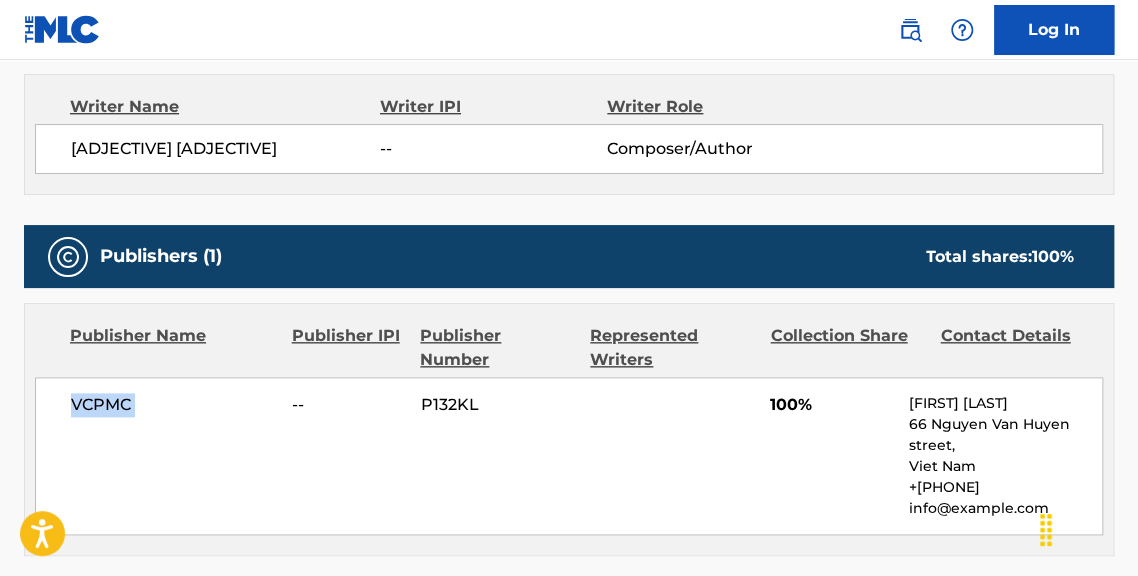 click on "VCPMC" at bounding box center (174, 405) 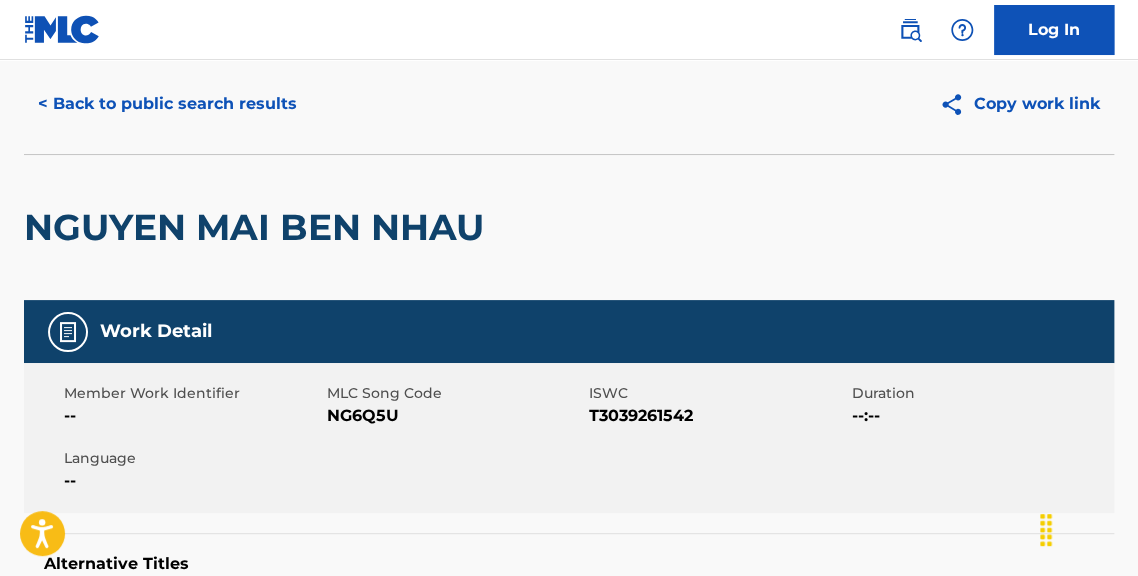 scroll, scrollTop: 0, scrollLeft: 0, axis: both 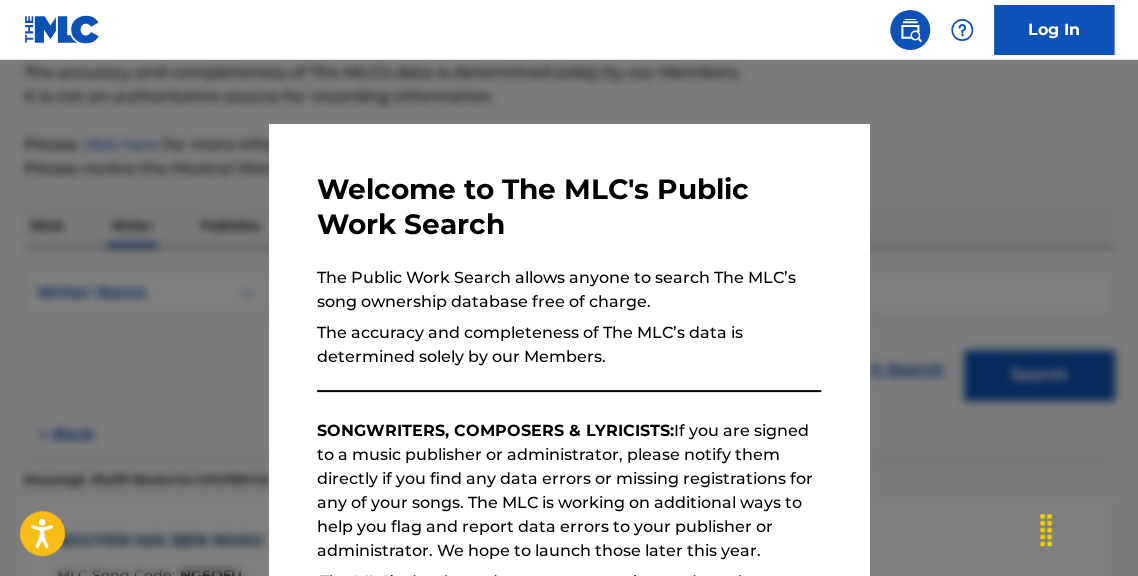 click at bounding box center (569, 348) 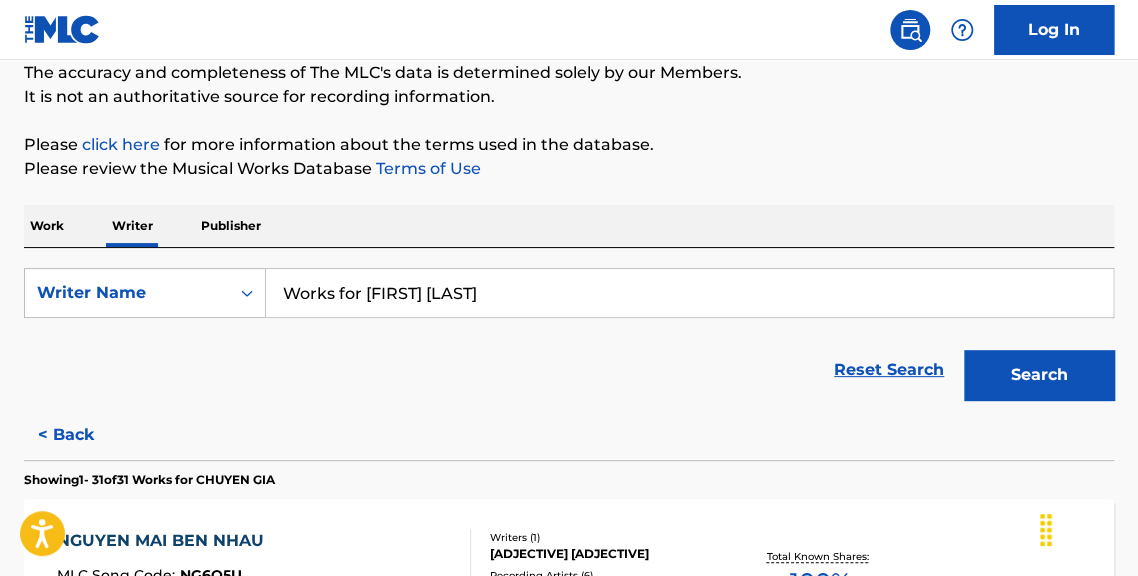 click on "Work" at bounding box center (47, 226) 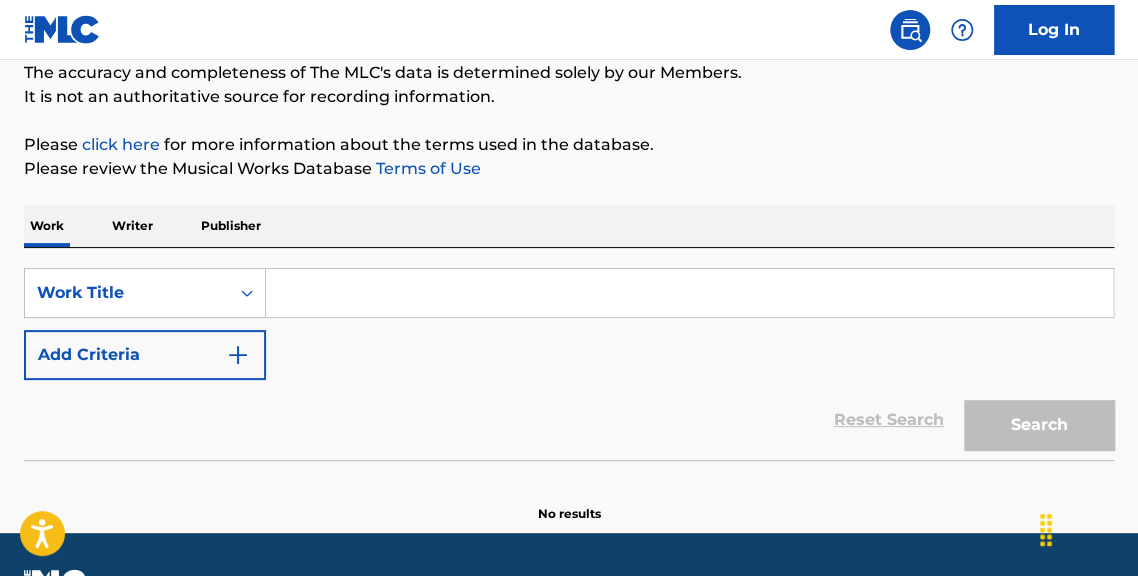 scroll, scrollTop: 0, scrollLeft: 0, axis: both 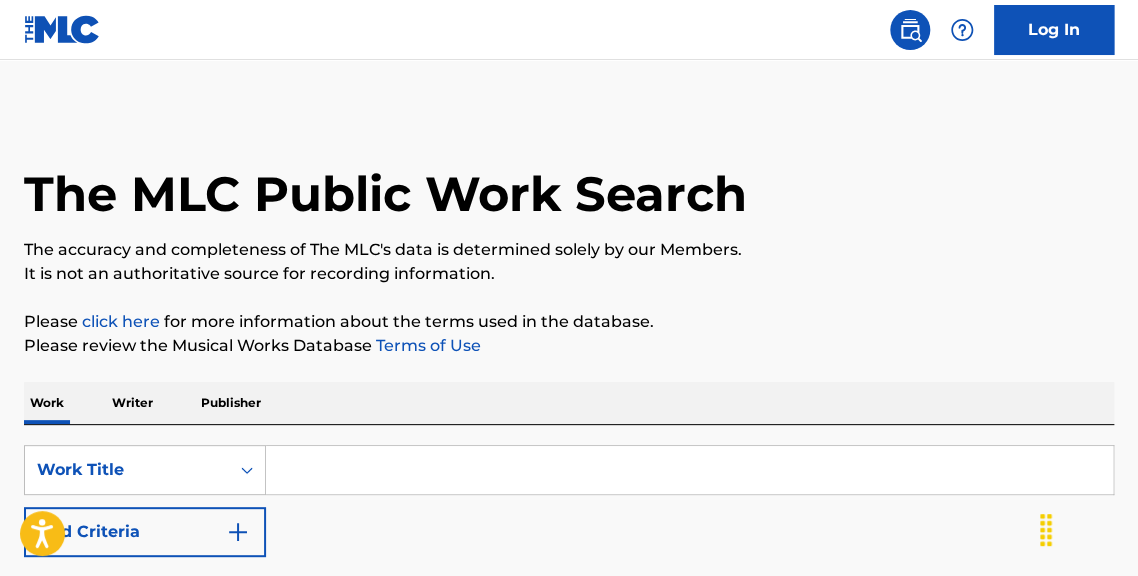 click at bounding box center (689, 470) 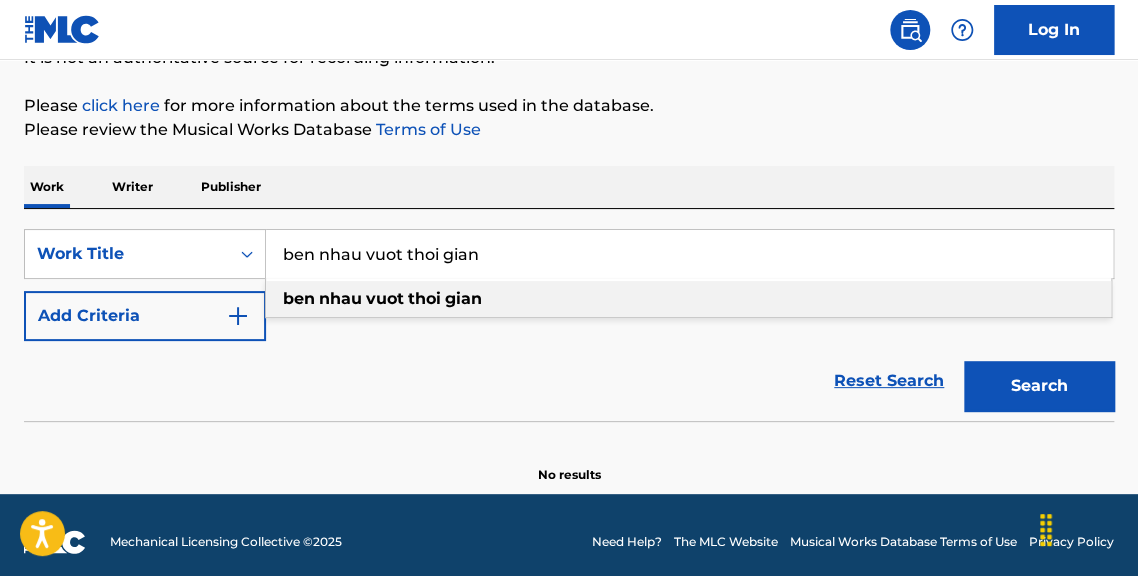scroll, scrollTop: 229, scrollLeft: 0, axis: vertical 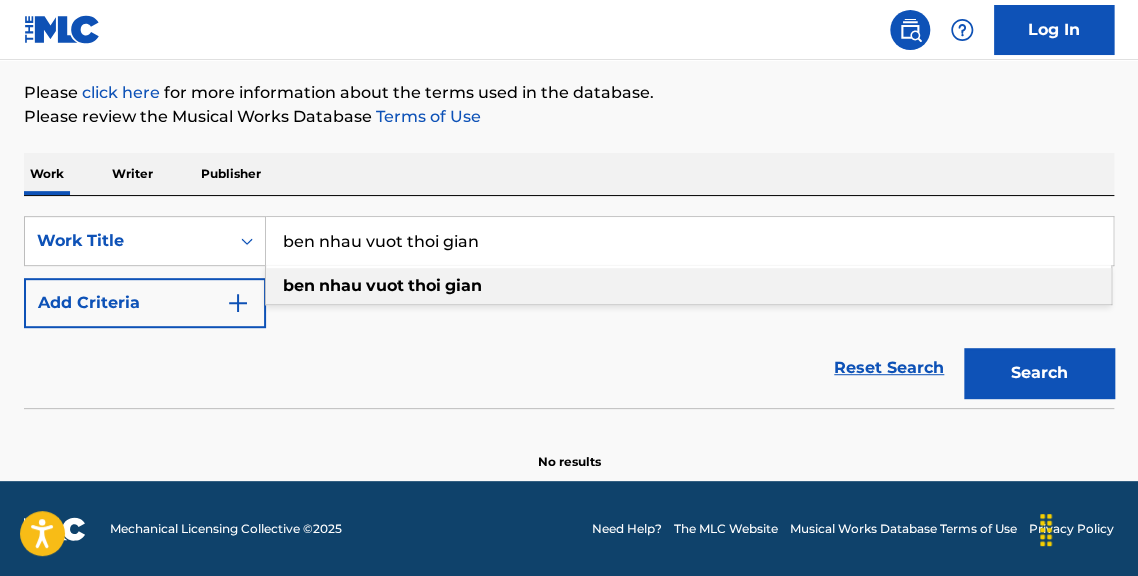 type on "ben nhau vuot thoi gian" 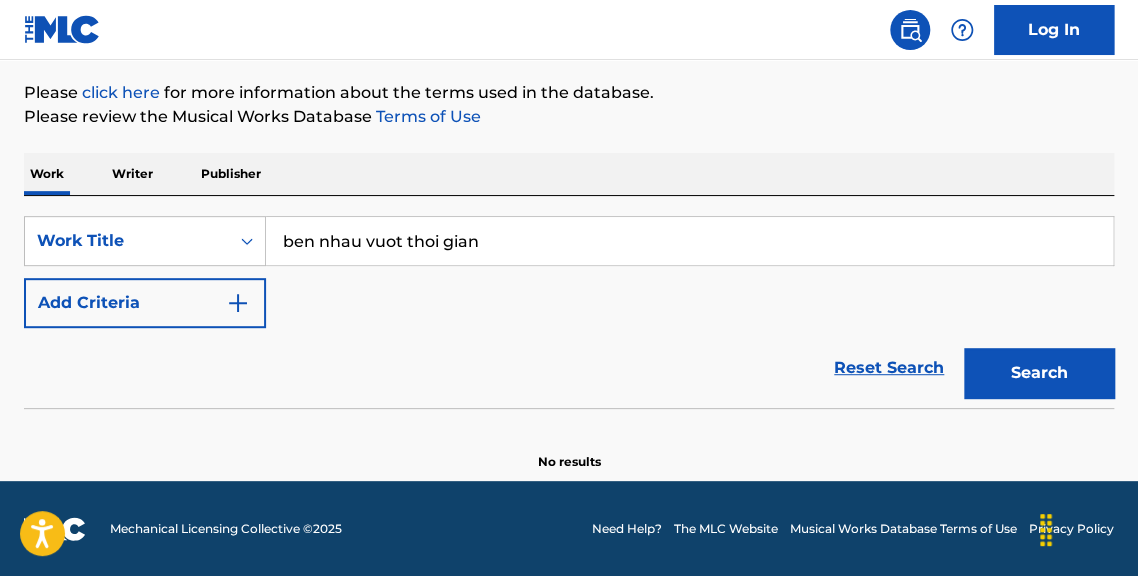 click on "Search" at bounding box center [1039, 373] 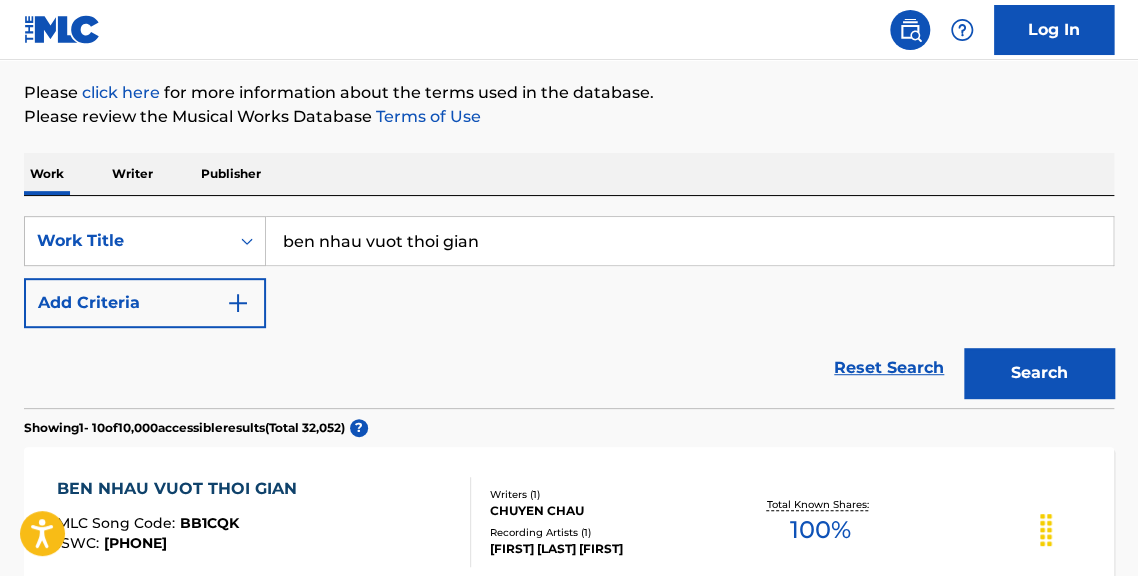 scroll, scrollTop: 0, scrollLeft: 0, axis: both 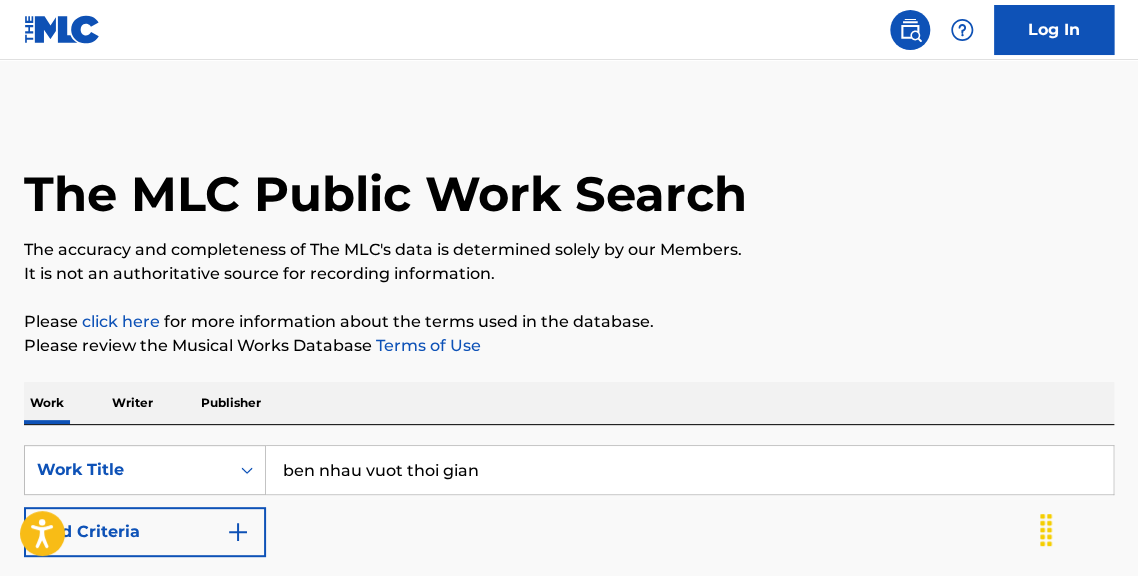 click on "Writer" at bounding box center (132, 403) 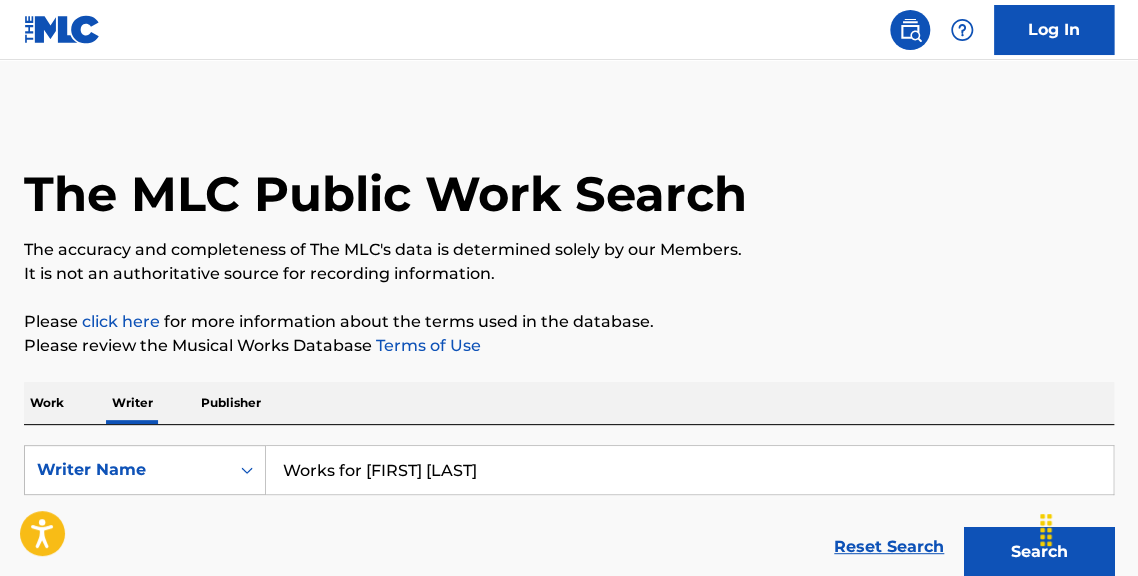 drag, startPoint x: 493, startPoint y: 465, endPoint x: 100, endPoint y: 404, distance: 397.70593 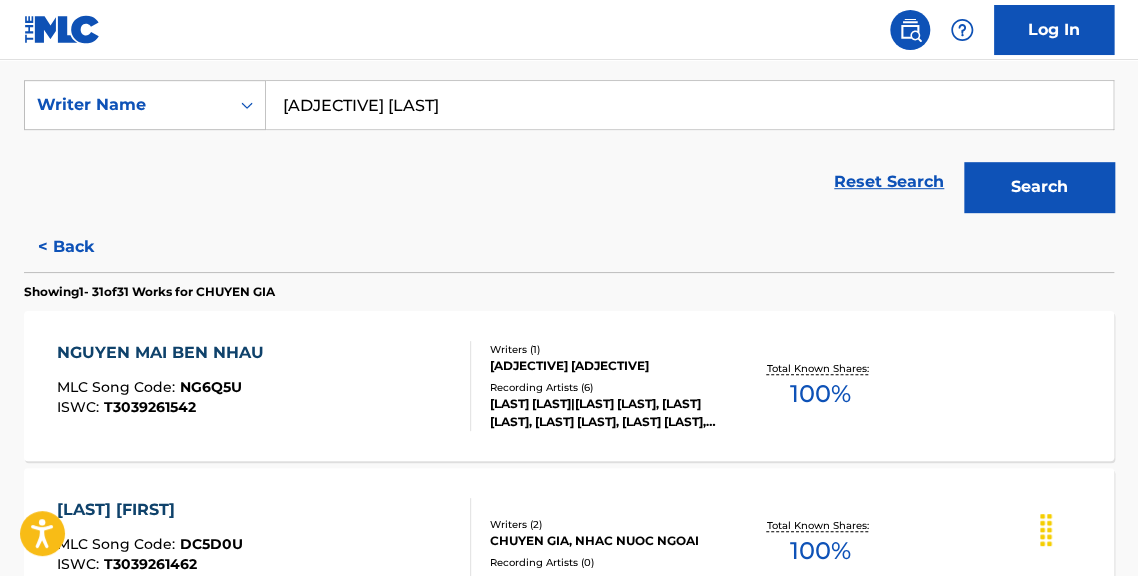 scroll, scrollTop: 374, scrollLeft: 0, axis: vertical 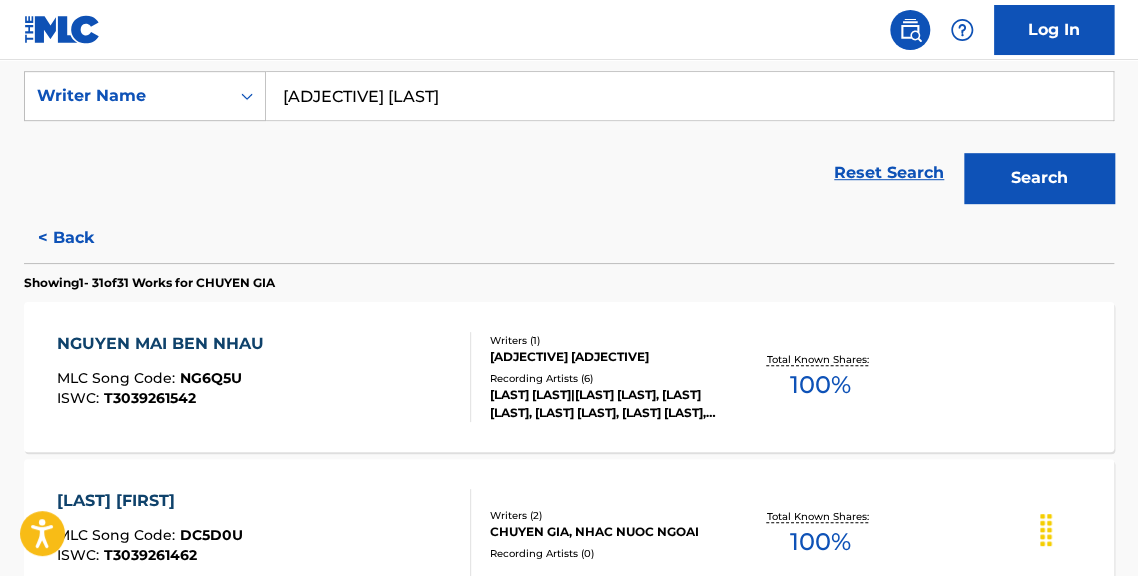 type on "[ADJECTIVE] [LAST]" 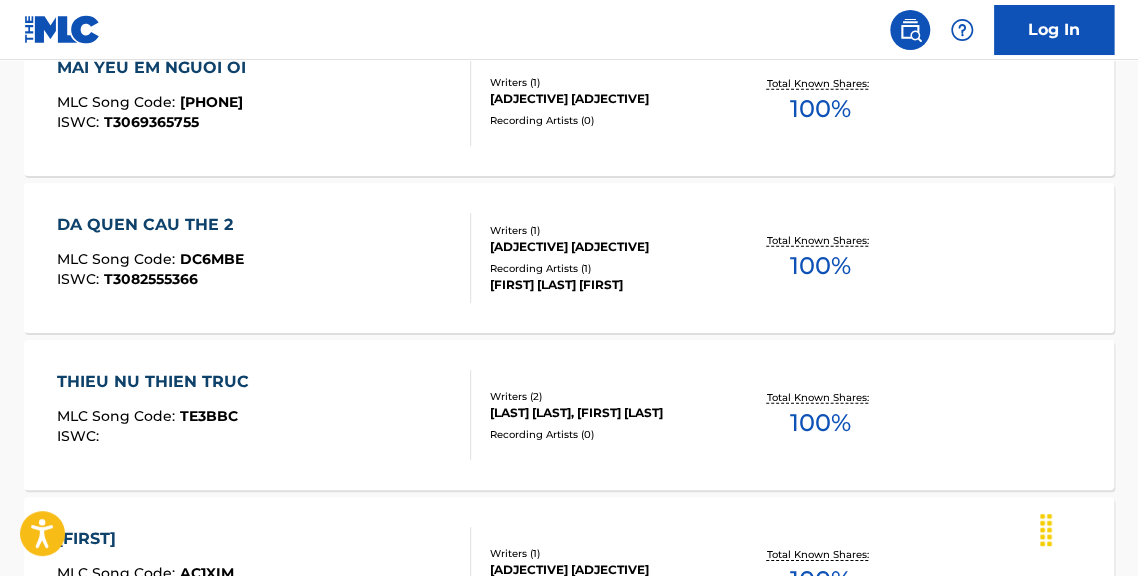 scroll, scrollTop: 5160, scrollLeft: 0, axis: vertical 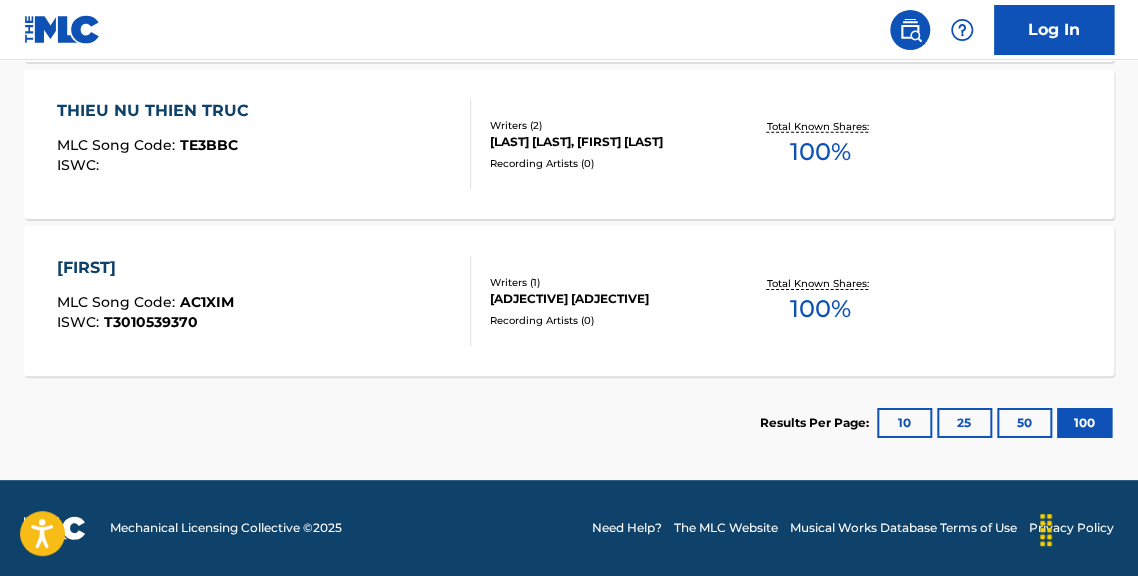 click on "100" at bounding box center [1084, 423] 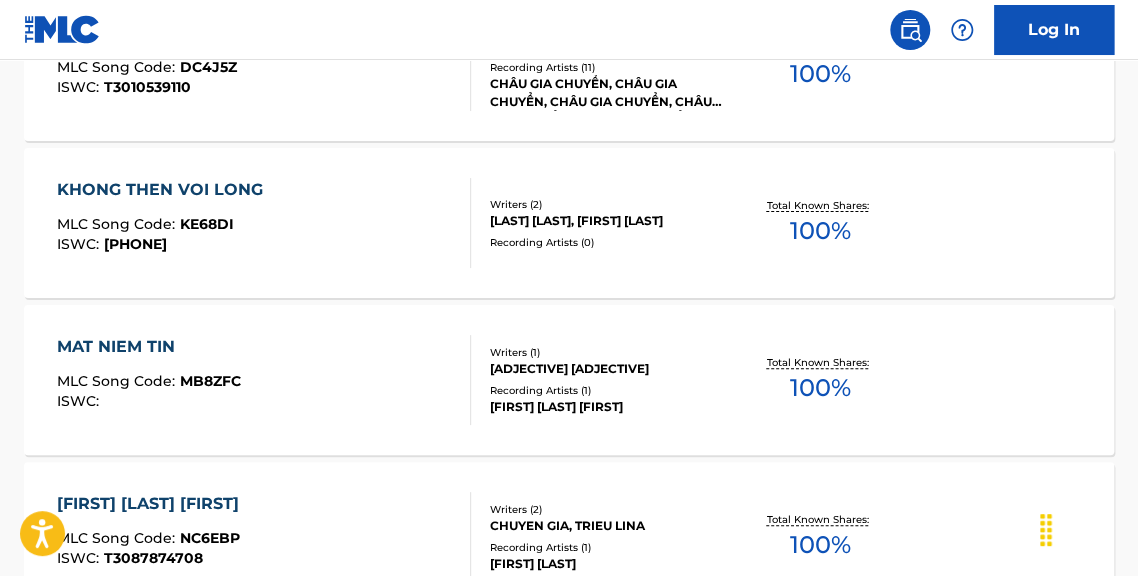 scroll, scrollTop: 0, scrollLeft: 0, axis: both 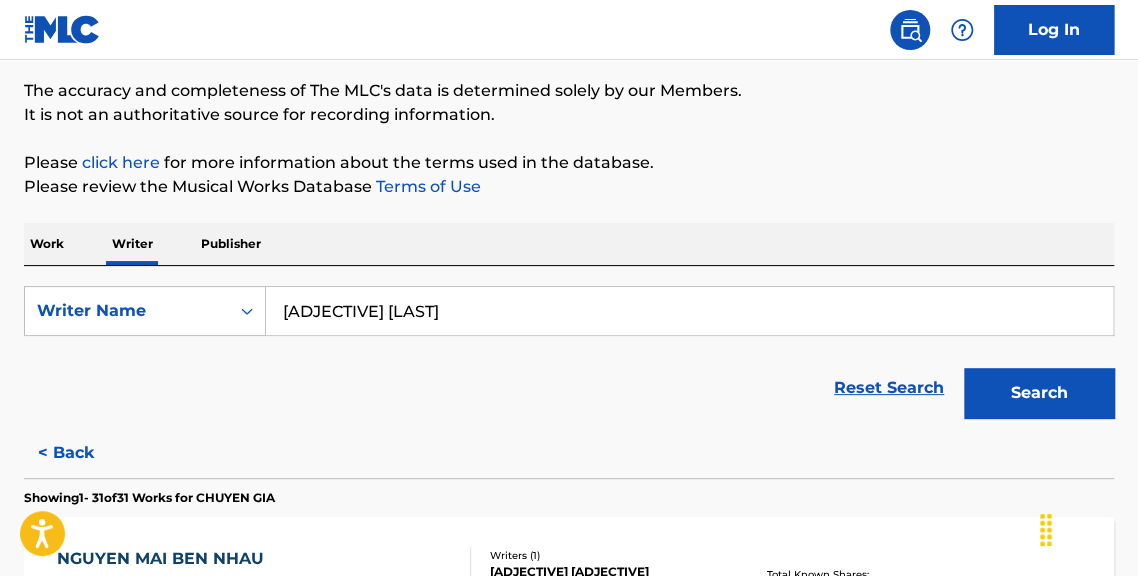 click on "Search" at bounding box center (1039, 393) 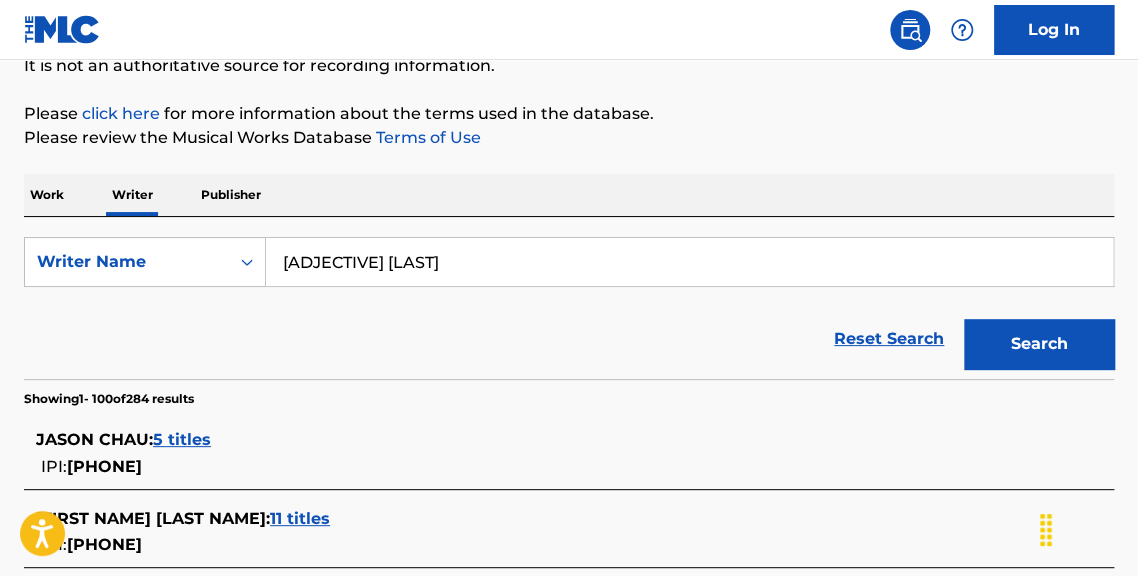 scroll, scrollTop: 230, scrollLeft: 0, axis: vertical 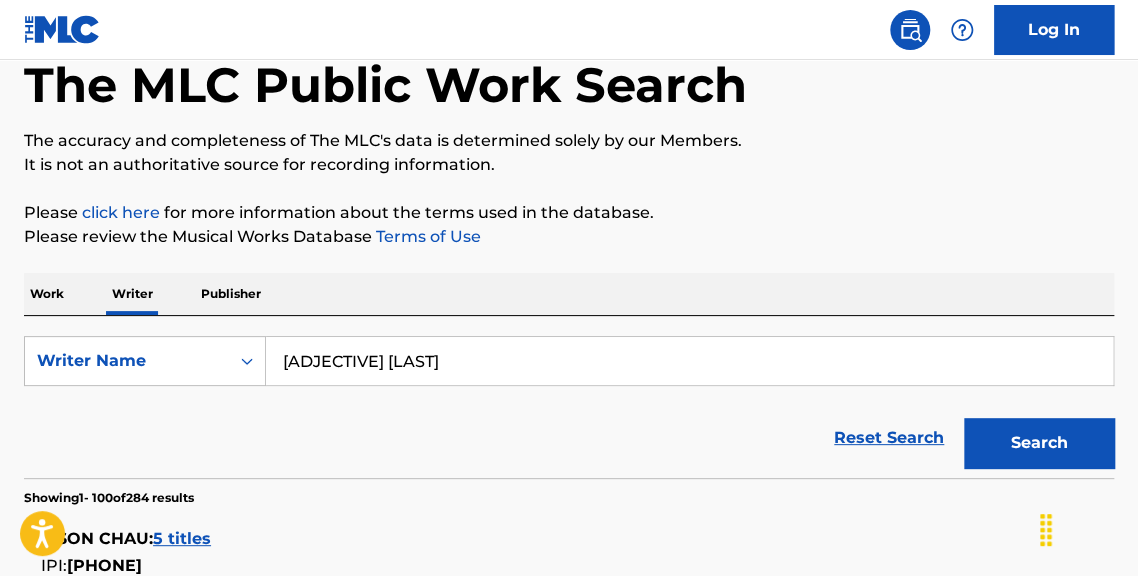 click on "Work" at bounding box center [47, 294] 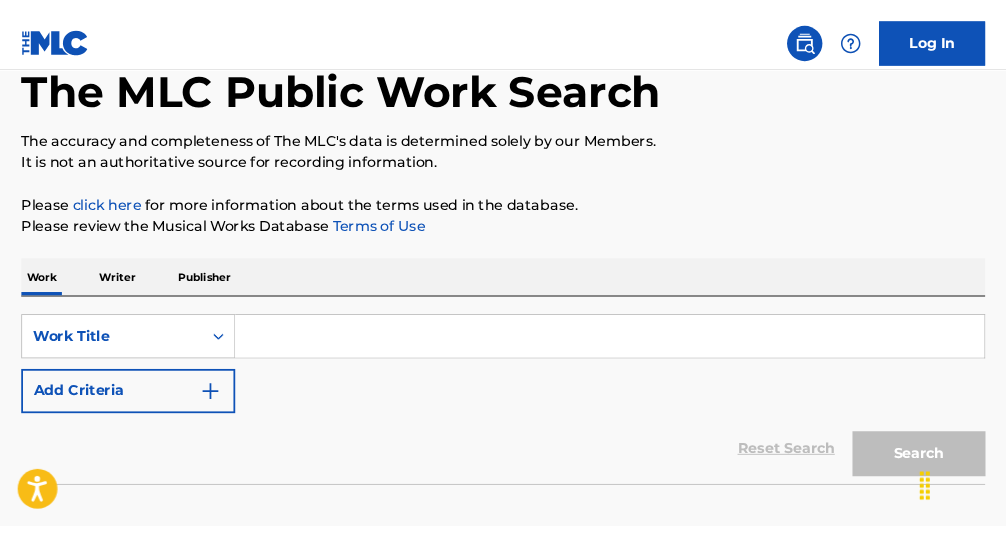scroll, scrollTop: 0, scrollLeft: 0, axis: both 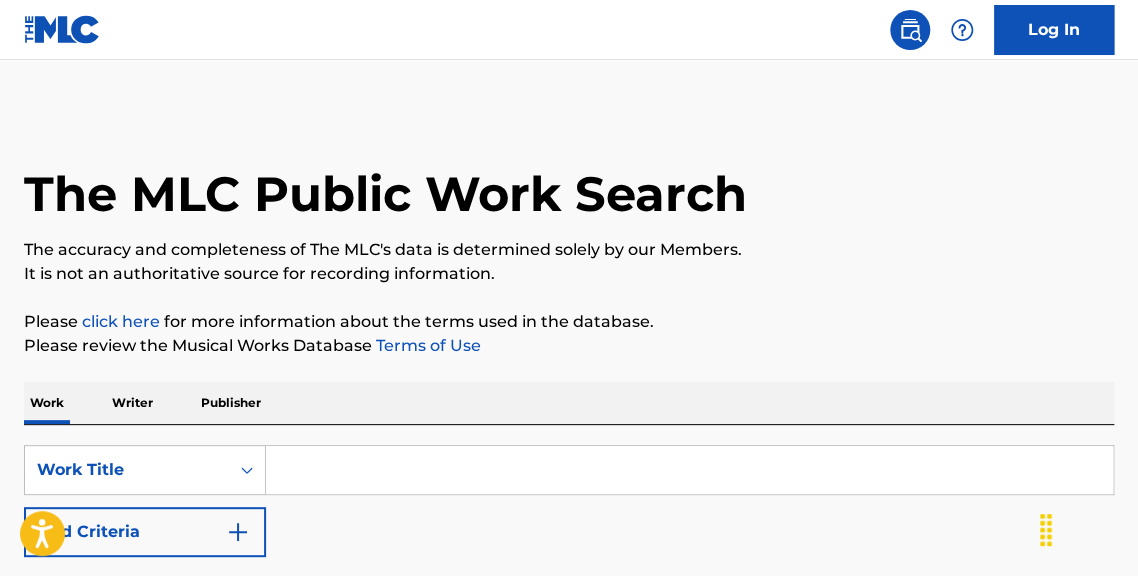 click at bounding box center [689, 470] 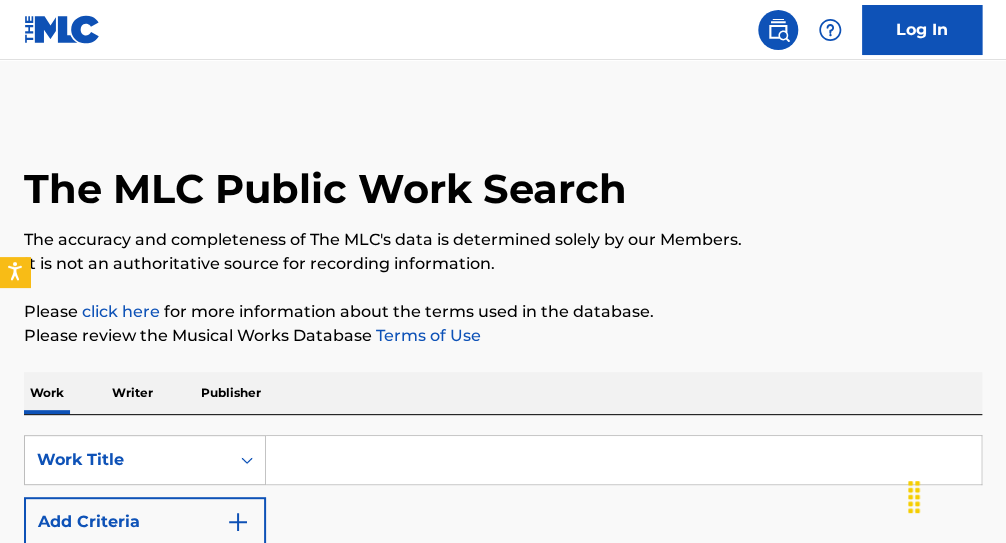 click at bounding box center (623, 460) 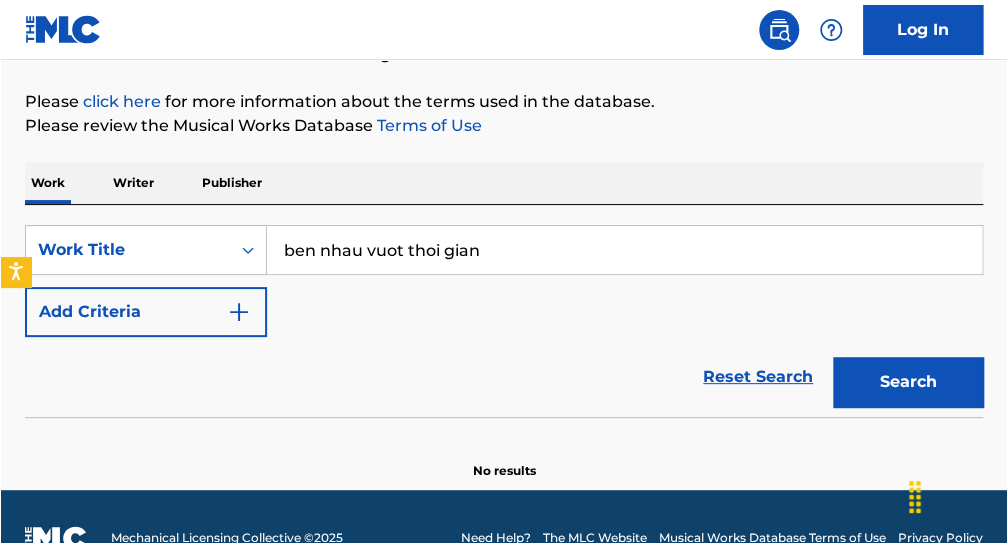 scroll, scrollTop: 212, scrollLeft: 0, axis: vertical 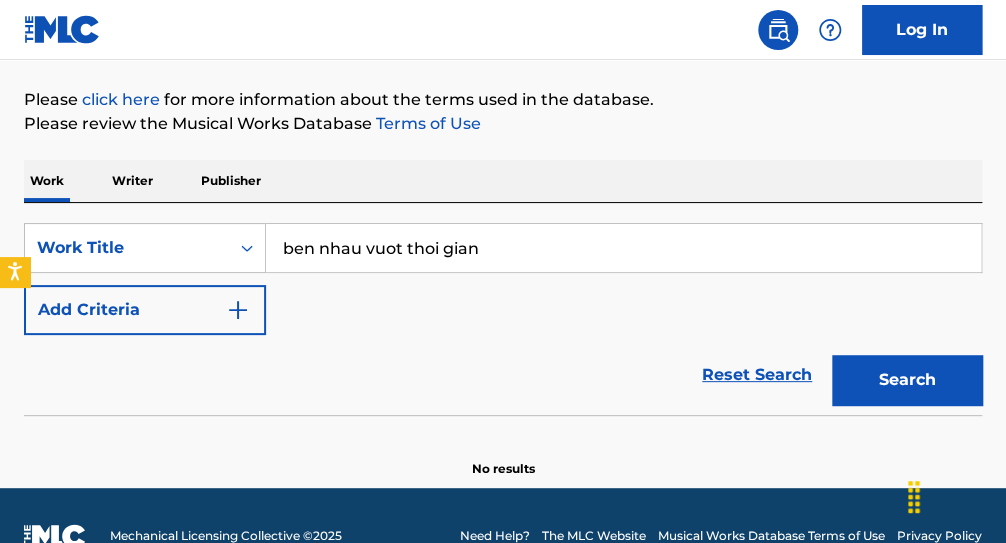 type on "ben nhau vuot thoi gian" 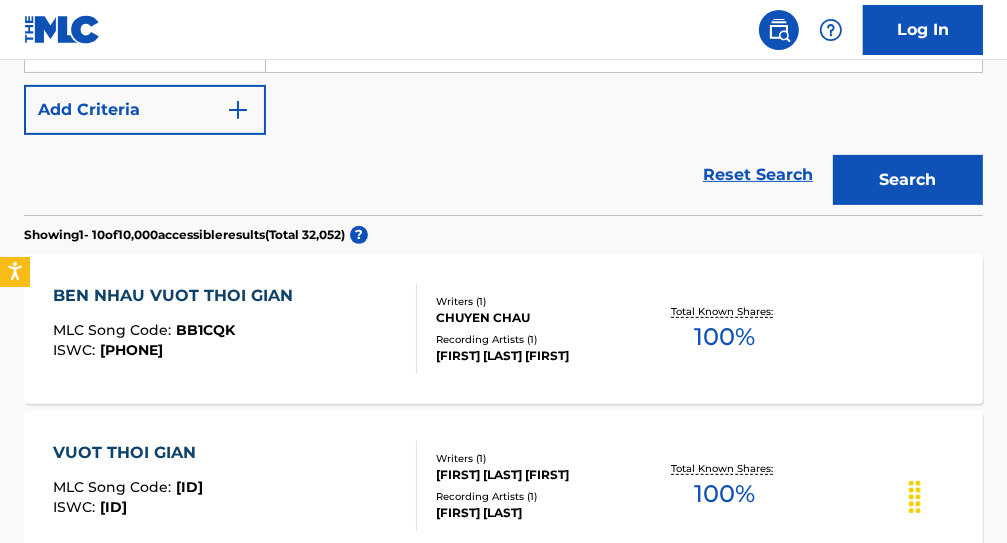 scroll, scrollTop: 424, scrollLeft: 0, axis: vertical 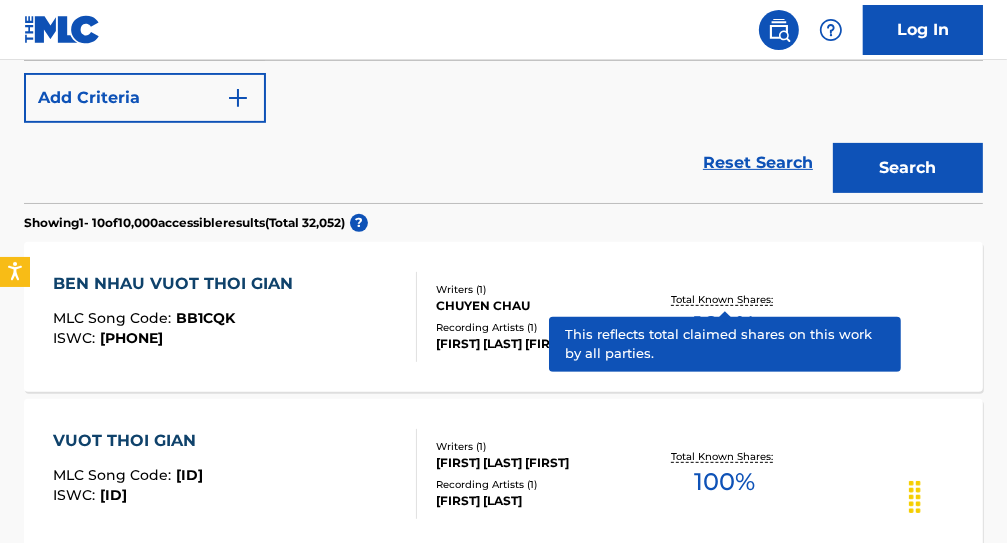 click on "Total Known Shares:" at bounding box center (724, 299) 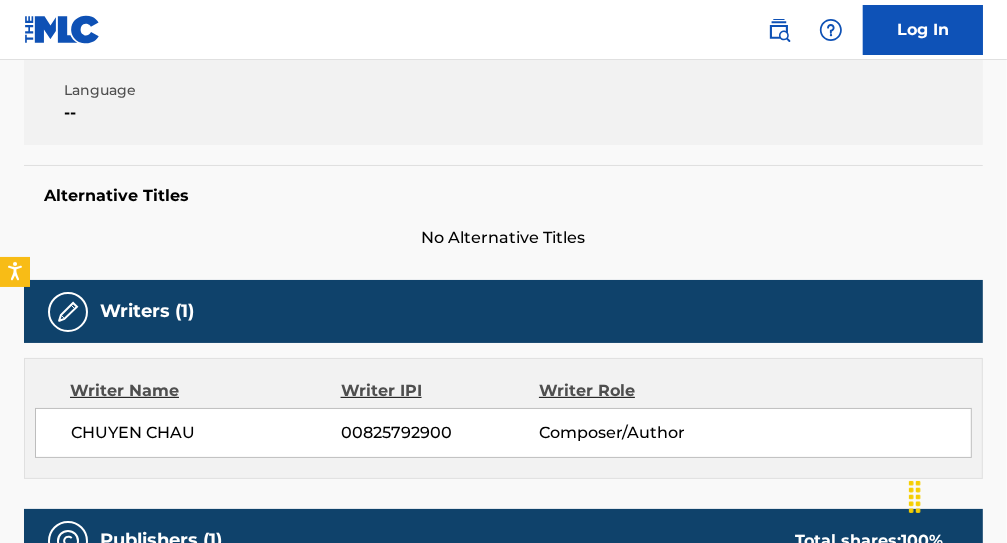 scroll, scrollTop: 0, scrollLeft: 0, axis: both 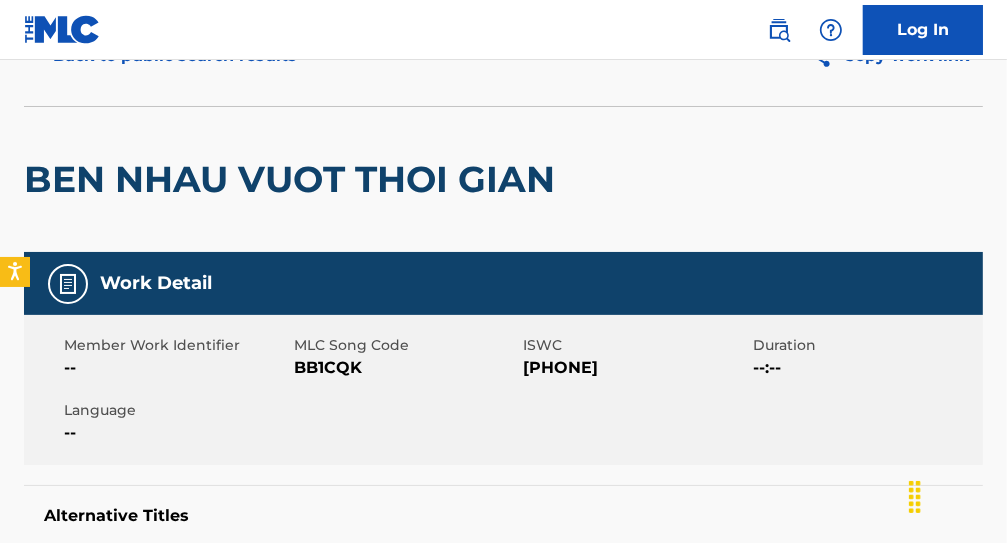 click on "[PHONE]" at bounding box center (636, 368) 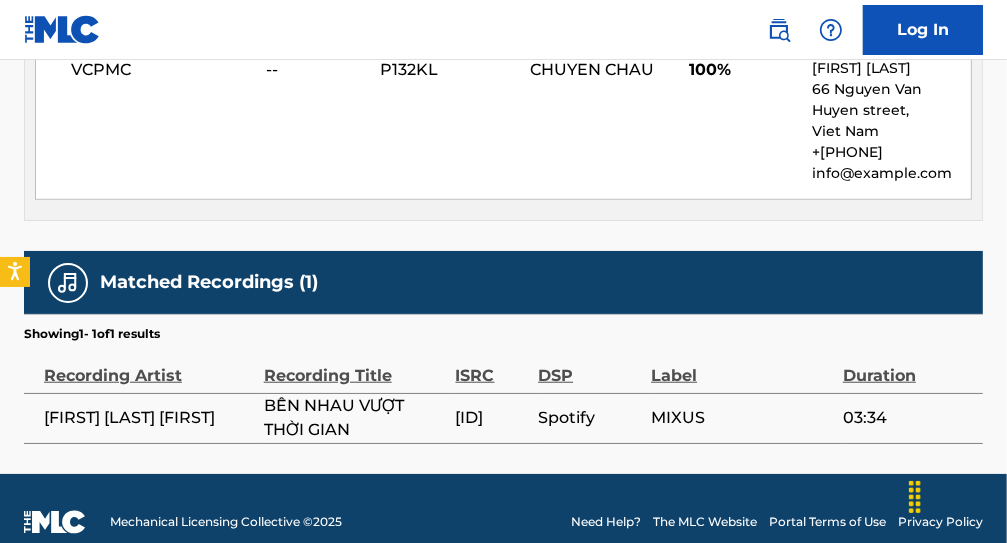 scroll, scrollTop: 1067, scrollLeft: 0, axis: vertical 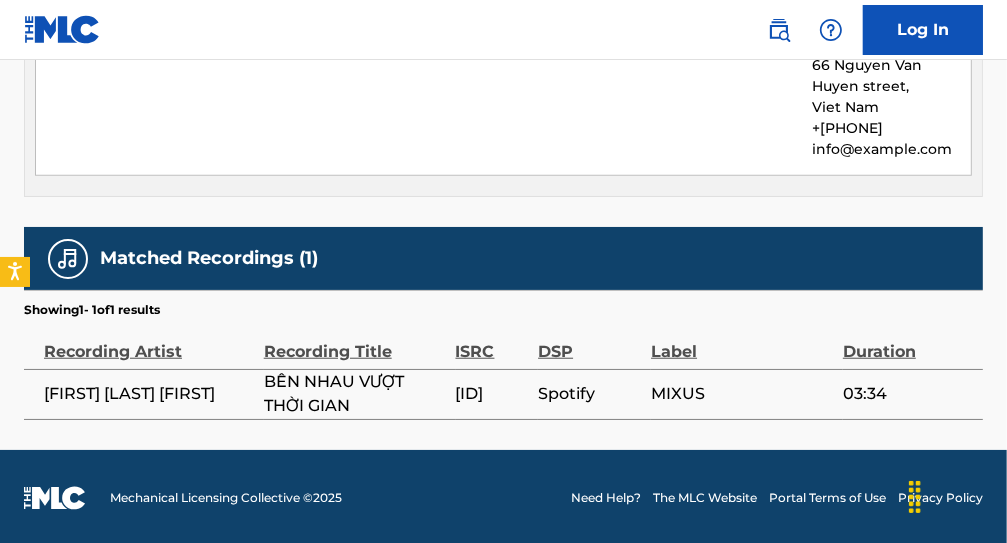 click on "[ID]" at bounding box center (492, 394) 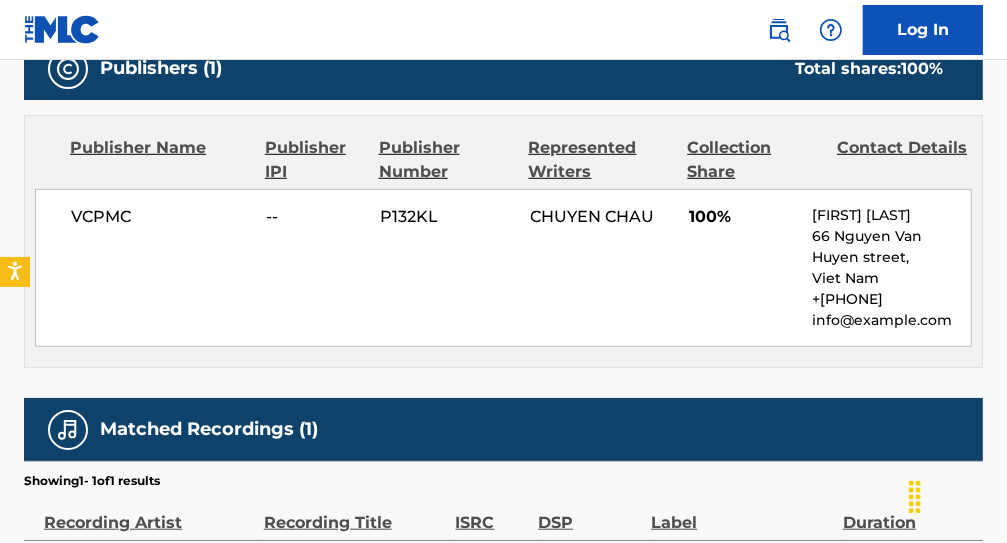 scroll, scrollTop: 1067, scrollLeft: 0, axis: vertical 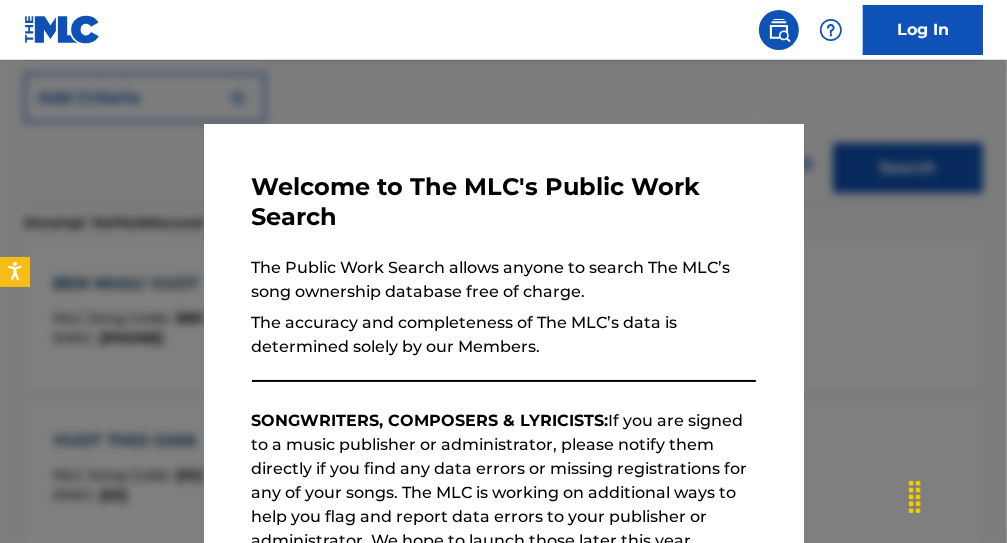 drag, startPoint x: 341, startPoint y: 113, endPoint x: 419, endPoint y: 129, distance: 79.624115 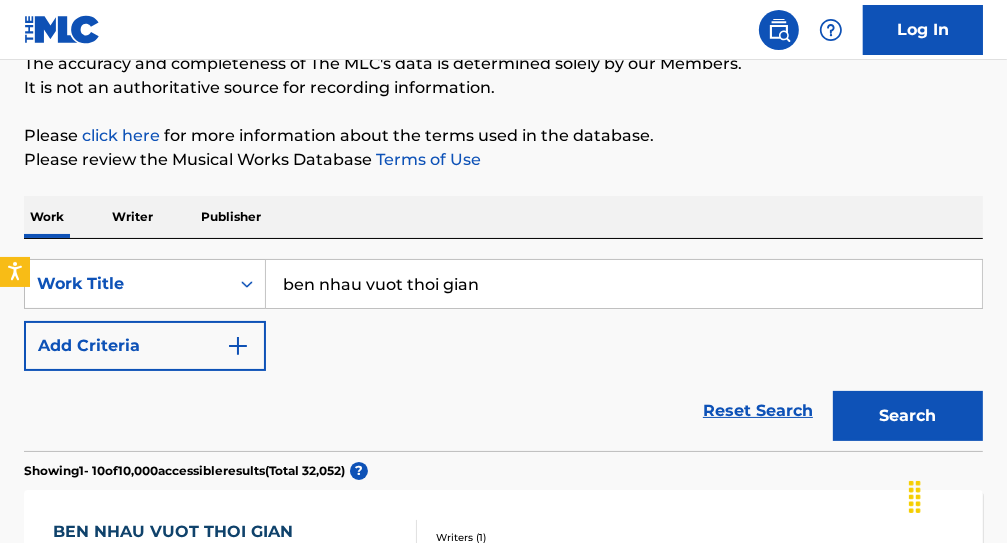 scroll, scrollTop: 179, scrollLeft: 0, axis: vertical 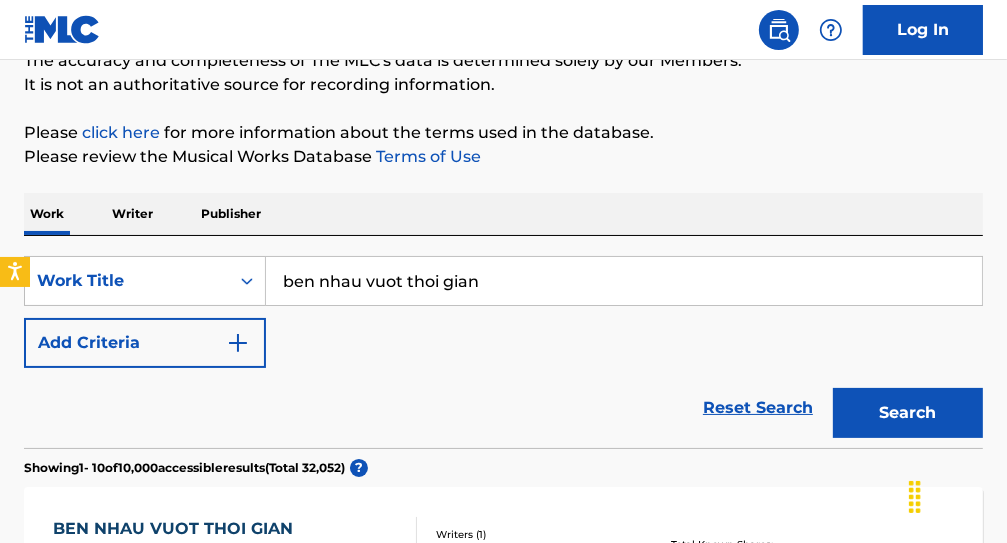 click on "Work Writer Publisher SearchWithCriteriac6125ace-0b40-40df-9503-2b362888738b Work Title ben nhau vuot thoi gian Add Criteria Reset Search Search Showing  1  -   10  of  10,000  accessible  results  (Total   32,052 ) ? BEN NHAU VUOT THOI GIAN MLC Song Code : BB1CQK ISWC : T3039593921 Writers ( 1 ) [FIRST] [LAST] Recording Artists ( 1 ) [FIRST] [LAST] Total Known Shares: 100 % VUOT THOI GIAN MLC Song Code : VB6W8J ISWC : T9108147382 Writers ( 1 ) [FIRST] [LAST] Recording Artists ( 1 ) [FIRST] [LAST] Total Known Shares: 100 % VUOT THOI GIAN MLC Song Code : VB6IHG ISWC : T9108524545 Writers ( 1 ) [FIRST] [LAST] Recording Artists ( 0 ) Total Known Shares: 100 % VUOT THOI GIAN MLC Song Code : VX1KQ0 ISWC : Writers ( 2 ) [FIRST] [LAST], [FIRST] [LAST] Recording Artists ( 0 ) Total Known Shares: 70 % KHONG GIAN VUOT THOI GIAN MLC Song Code : KF0K3N ISWC : T9183249572 Writers ( 1 ) [FIRST] [LAST] Recording Artists ( 0 ) Total Known Shares: 100 % YEU VUOT THOI GIAN MLC Song Code : YQ0EUX ISWC : T3197956295 Writers ( 1 ) 0 ) %" at bounding box center [503, 1173] 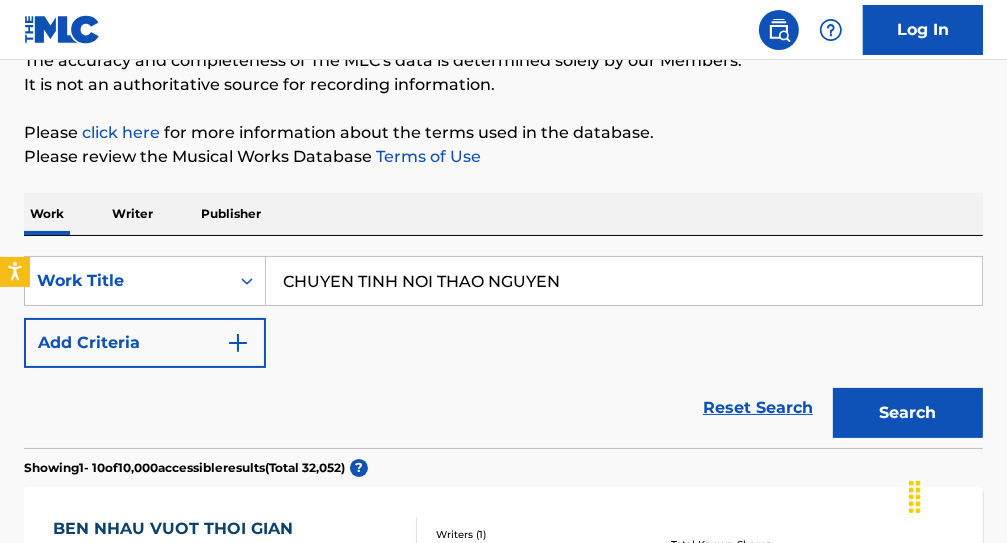 type on "CHUYEN TINH NOI THAO NGUYEN" 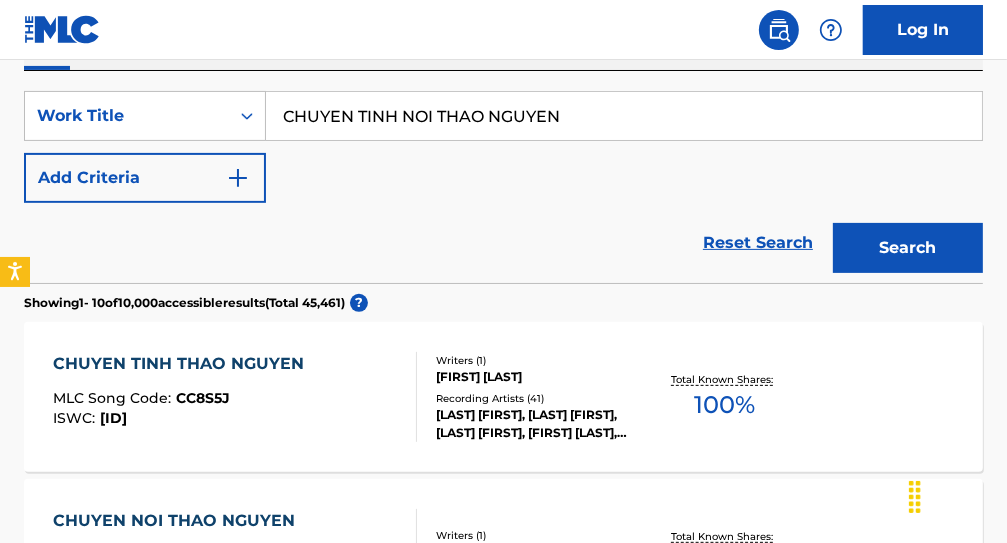 scroll, scrollTop: 459, scrollLeft: 0, axis: vertical 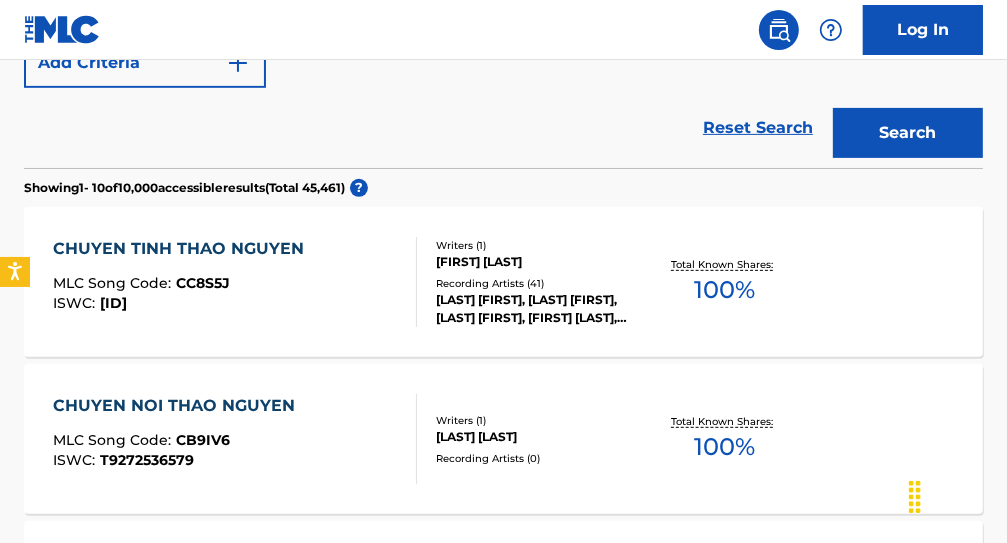 click on "CHUYEN TINH THAO NGUYEN MLC Song Code : CC8S5J ISWC : T9183199237 Writers ( 1 ) [FIRST] [LAST] Recording Artists ( 41 ) [FIRST] [LAST], [FIRST] [LAST], [FIRST] [LAST], [FIRST] [LAST], [FIRST] [LAST], [FIRST] [LAST] Total Known Shares: 100 %" at bounding box center [503, 282] 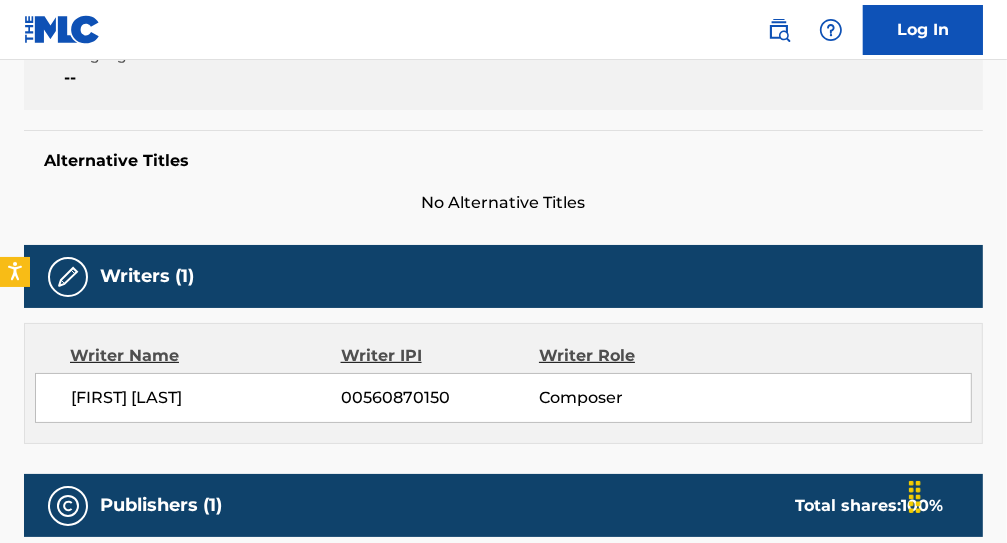 scroll, scrollTop: 0, scrollLeft: 0, axis: both 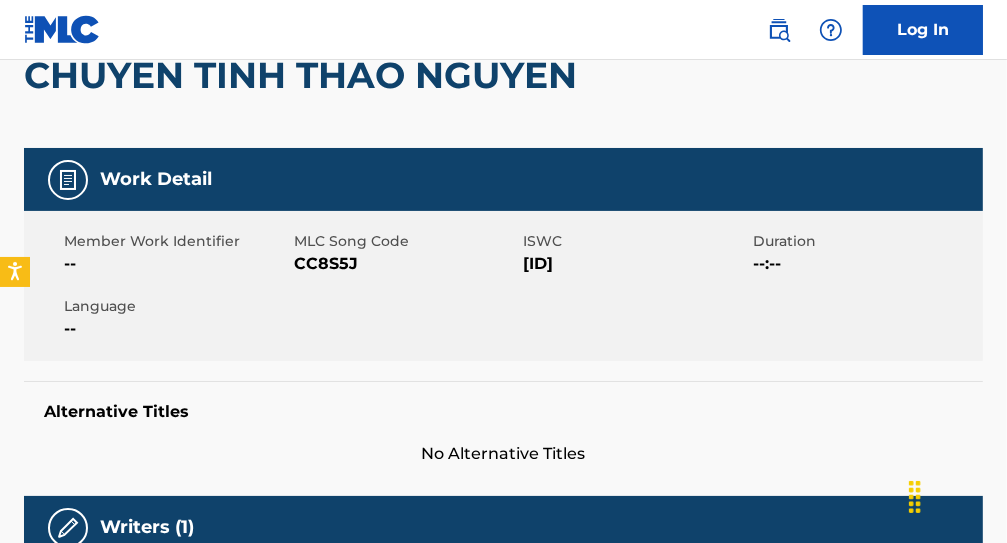 click on "[ID]" at bounding box center (636, 264) 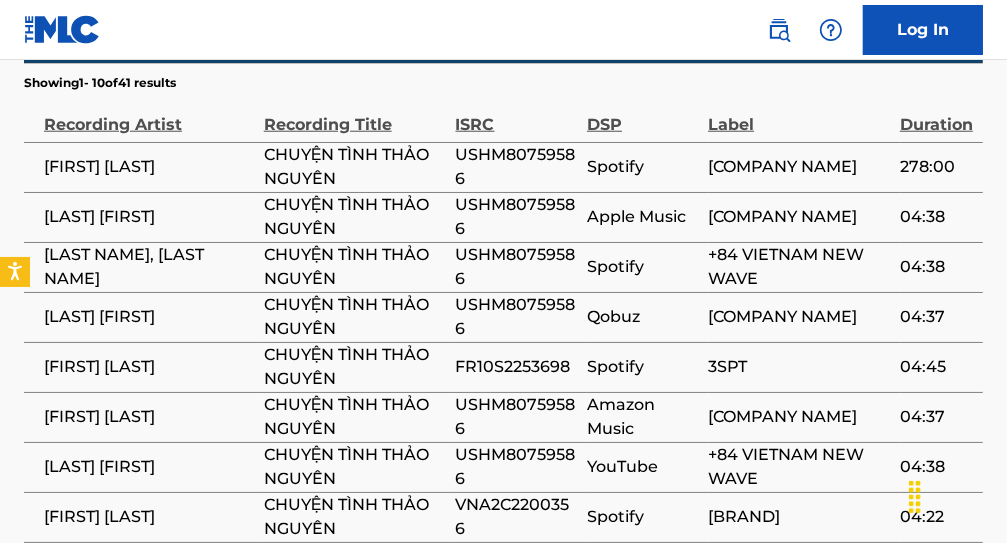 scroll, scrollTop: 1272, scrollLeft: 0, axis: vertical 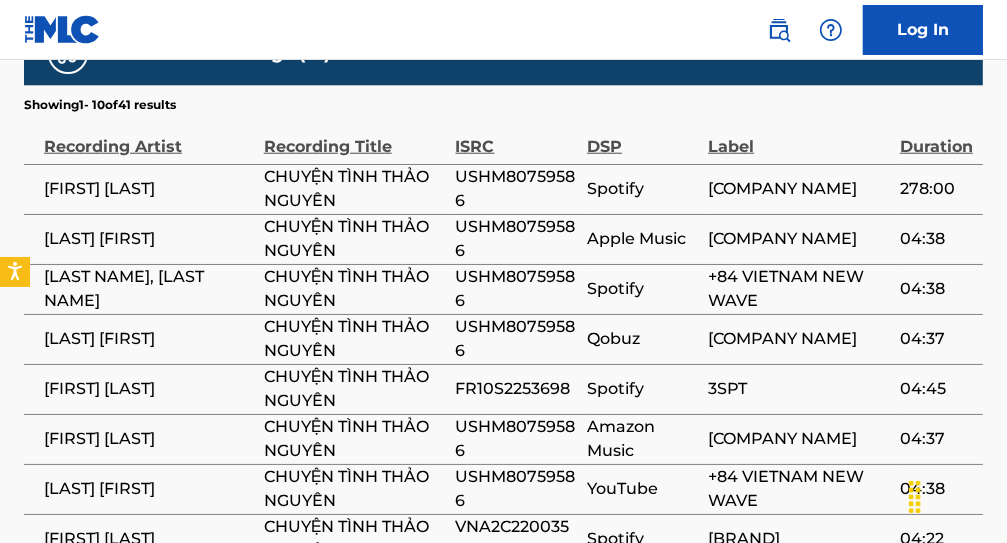 click on "USHM80759586" at bounding box center (517, 189) 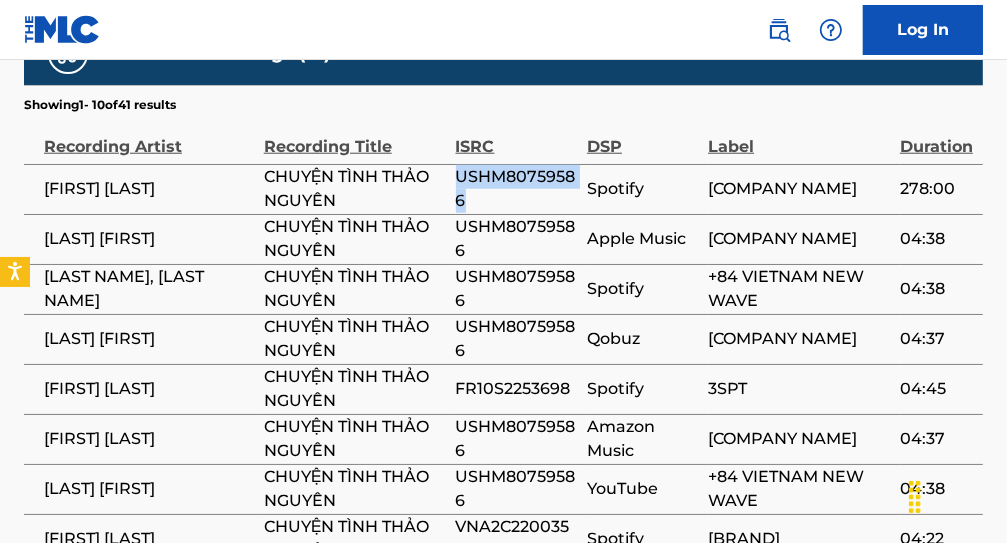 click on "USHM80759586" at bounding box center [517, 189] 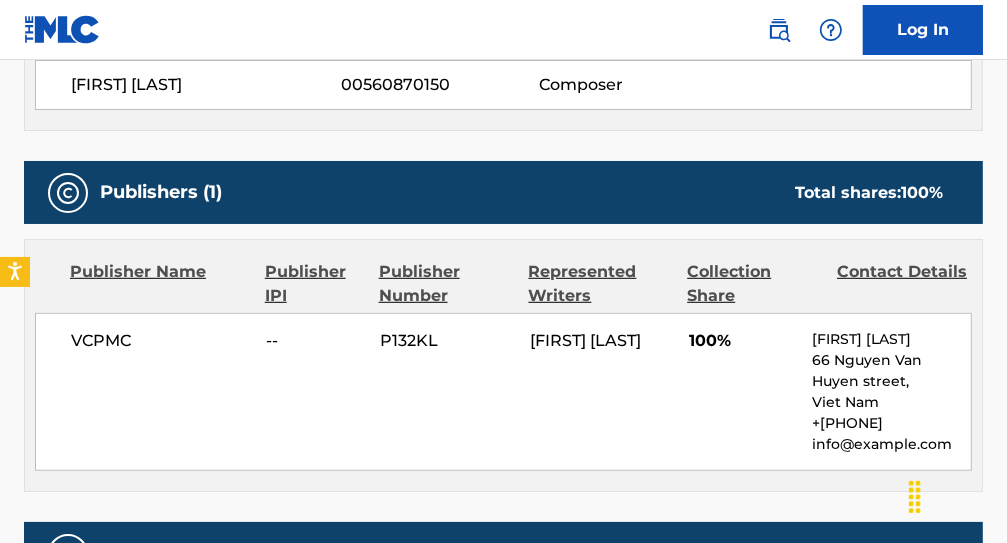 scroll, scrollTop: 773, scrollLeft: 0, axis: vertical 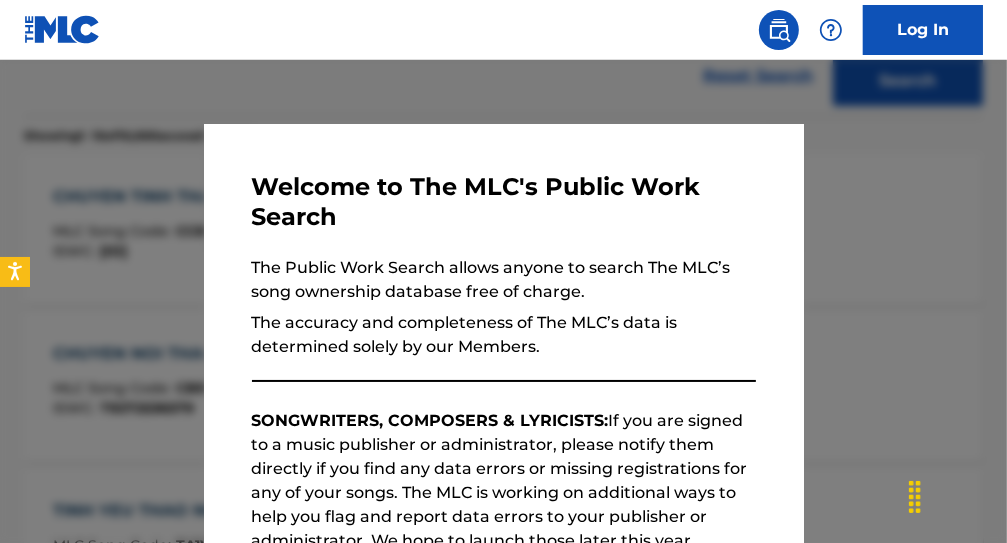 drag, startPoint x: 646, startPoint y: 107, endPoint x: 631, endPoint y: 102, distance: 15.811388 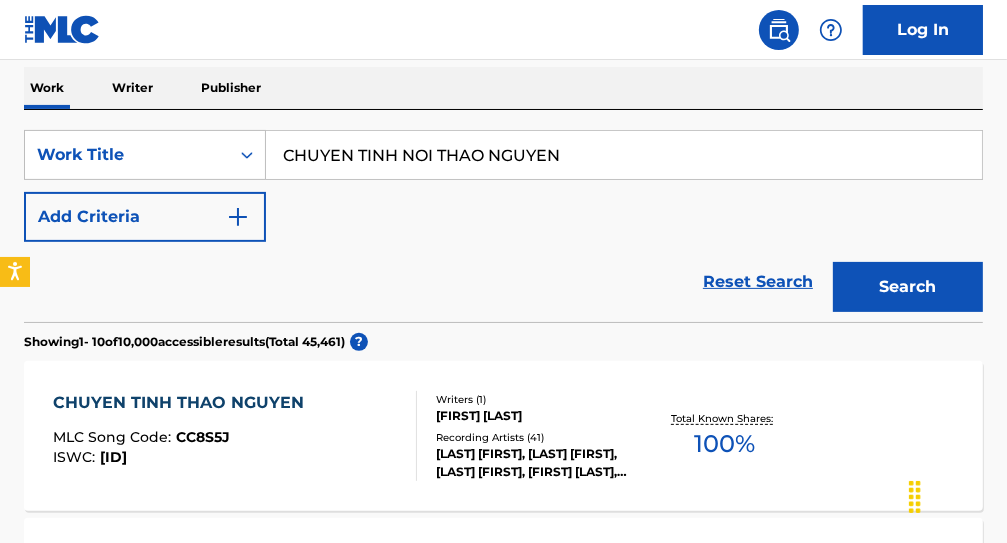 scroll, scrollTop: 186, scrollLeft: 0, axis: vertical 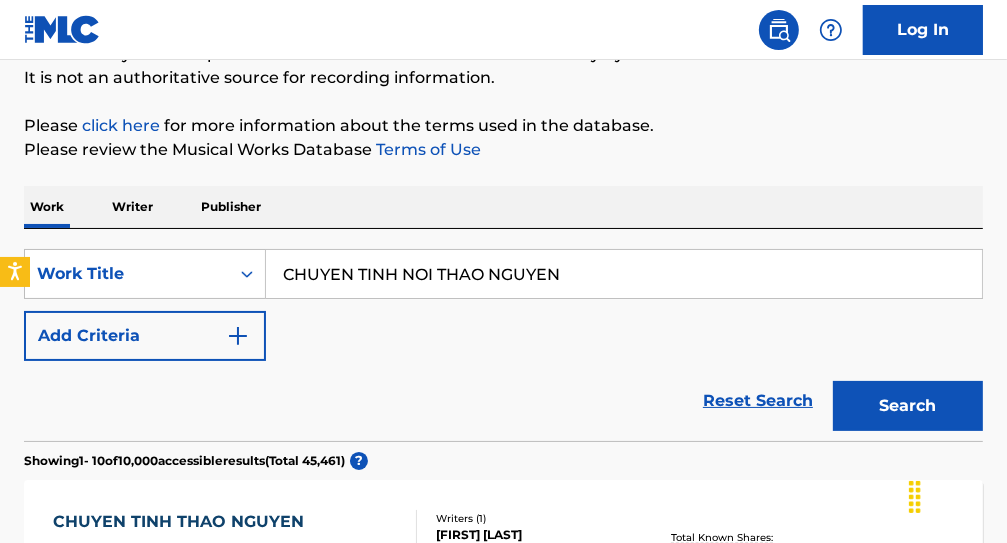 drag, startPoint x: 590, startPoint y: 259, endPoint x: 142, endPoint y: 175, distance: 455.80698 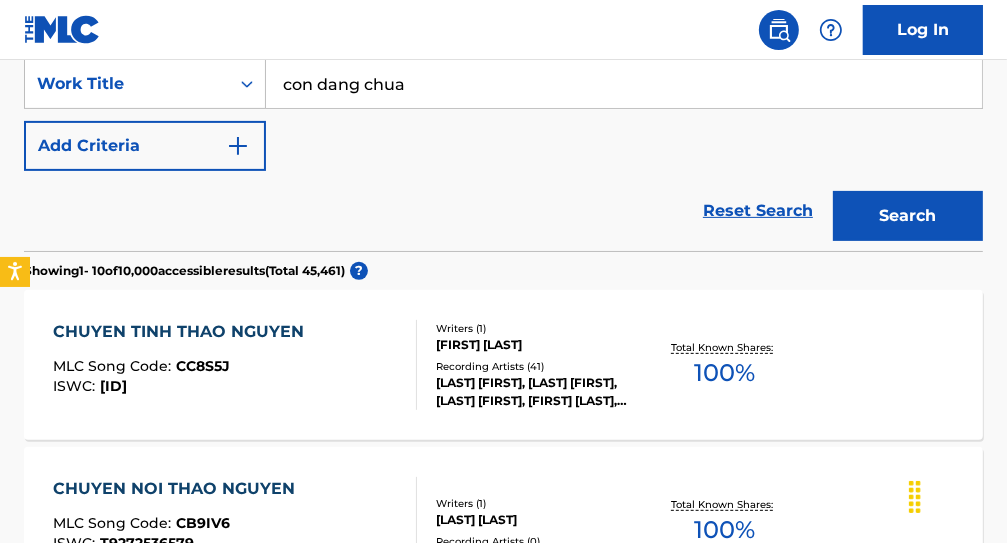 drag, startPoint x: 1012, startPoint y: 114, endPoint x: 926, endPoint y: 47, distance: 109.01835 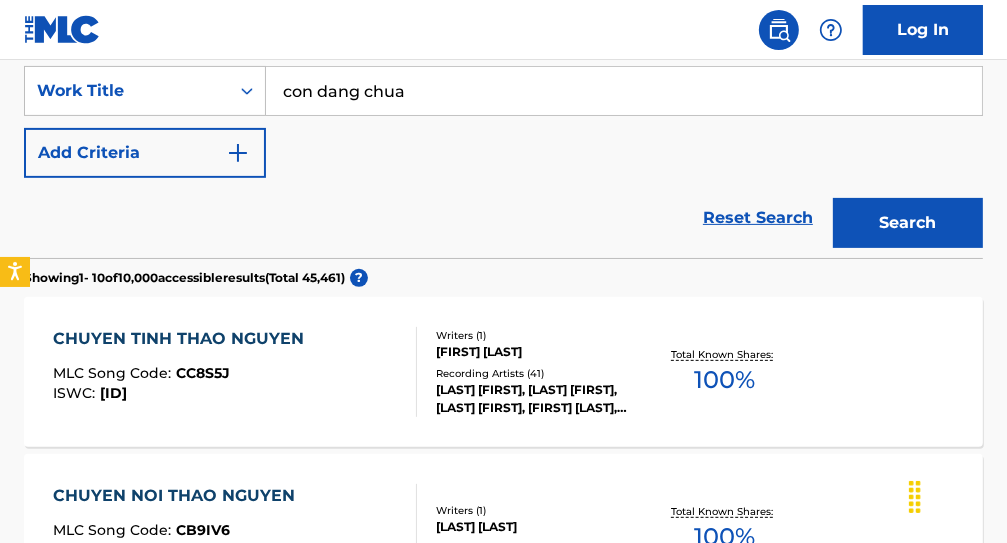 type on "con dang chua" 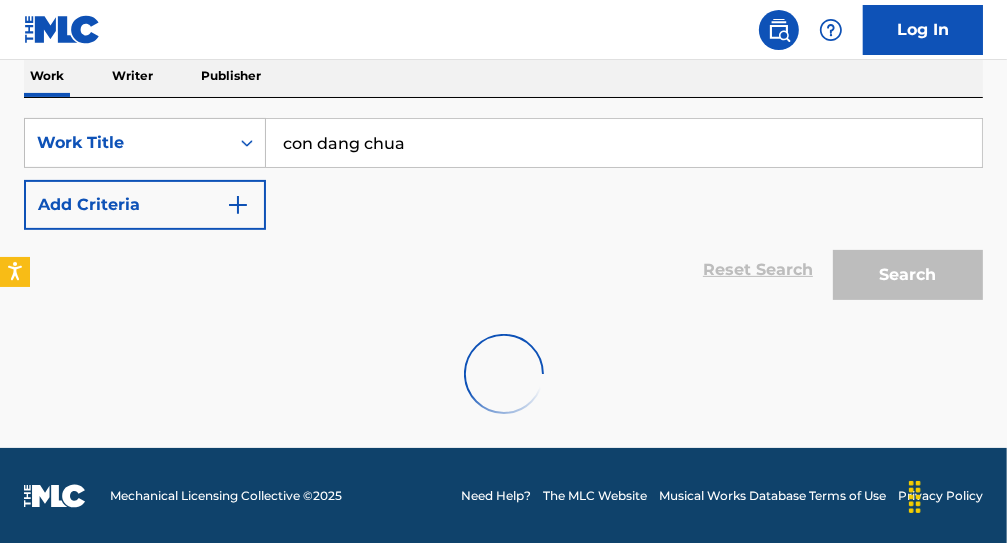scroll, scrollTop: 369, scrollLeft: 0, axis: vertical 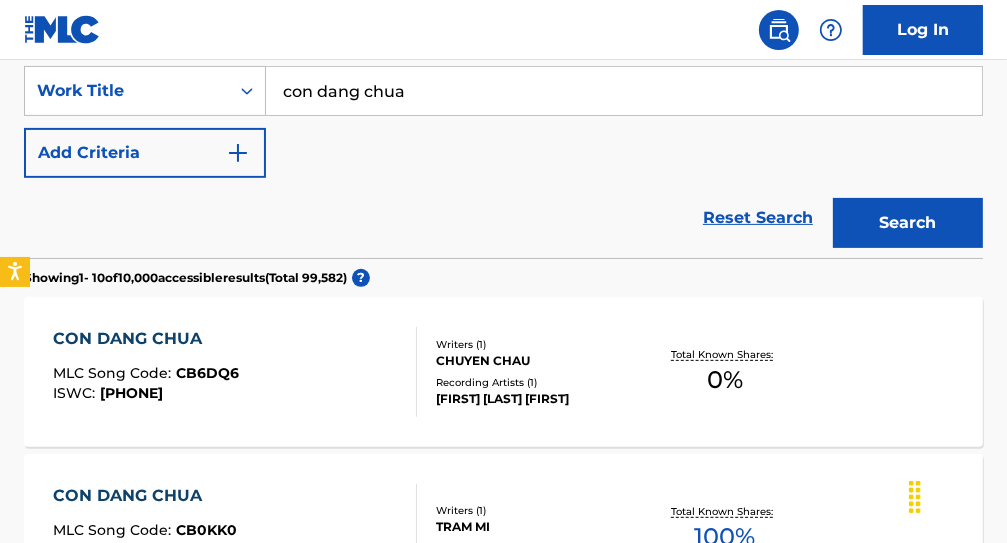 click on "0 %" at bounding box center (725, 380) 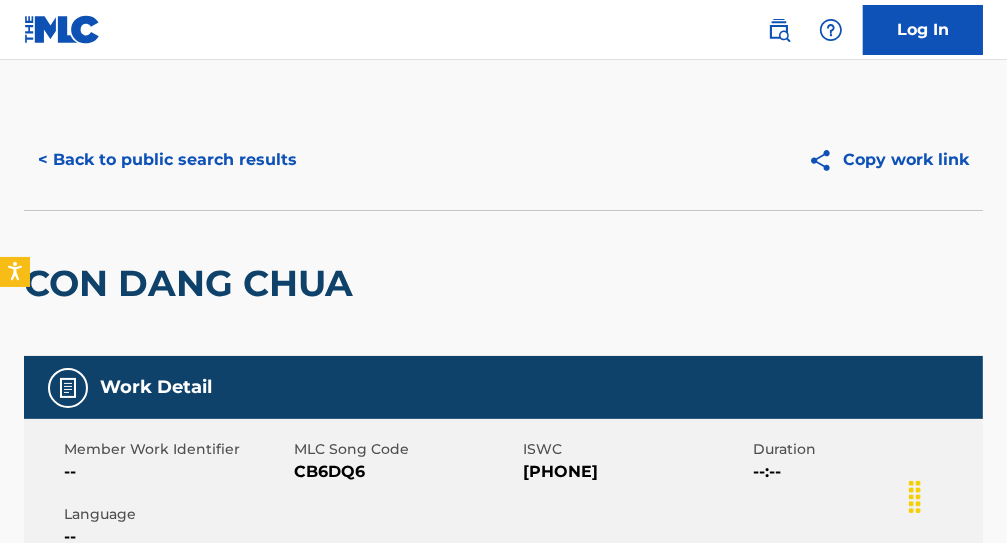 click on "[PHONE]" at bounding box center [636, 472] 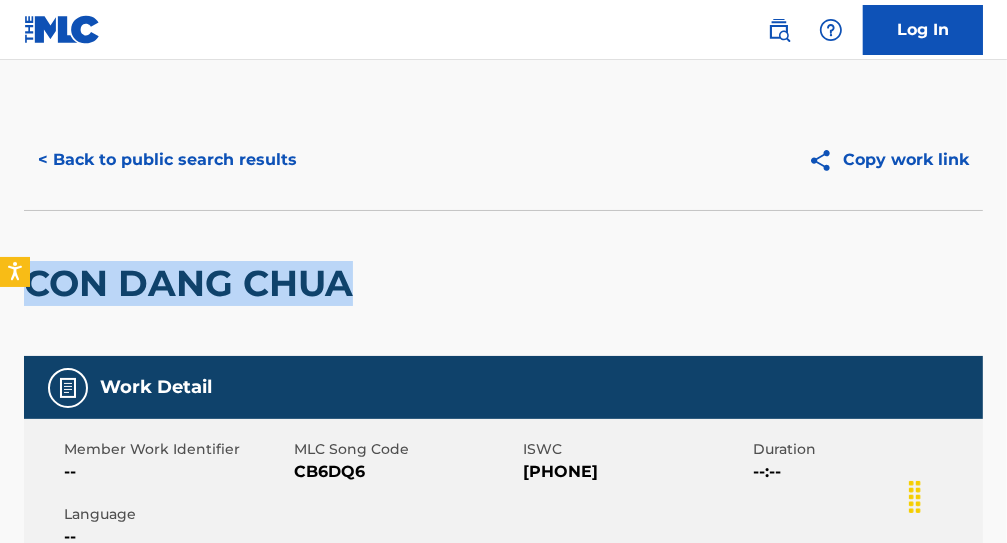 drag, startPoint x: 1008, startPoint y: 195, endPoint x: 1007, endPoint y: 227, distance: 32.01562 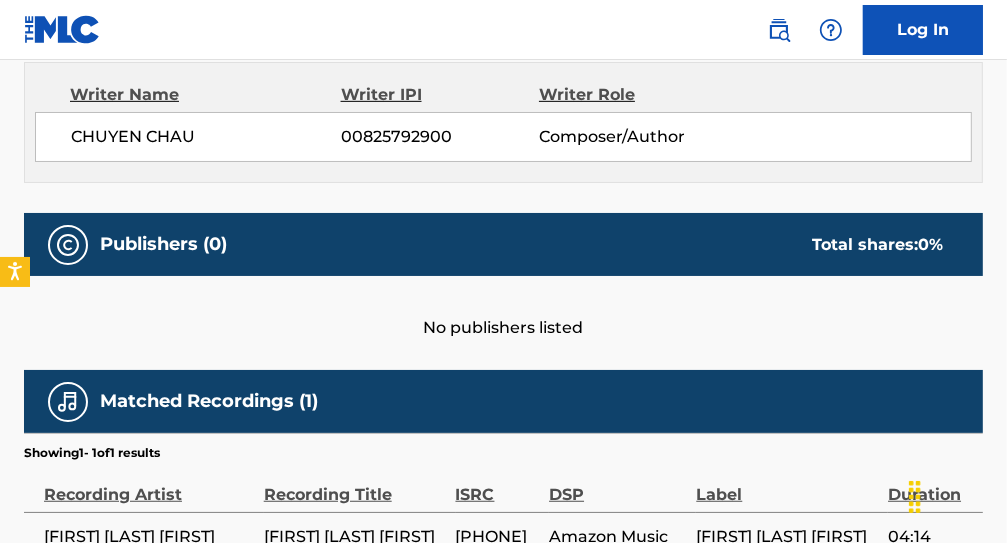 scroll, scrollTop: 864, scrollLeft: 0, axis: vertical 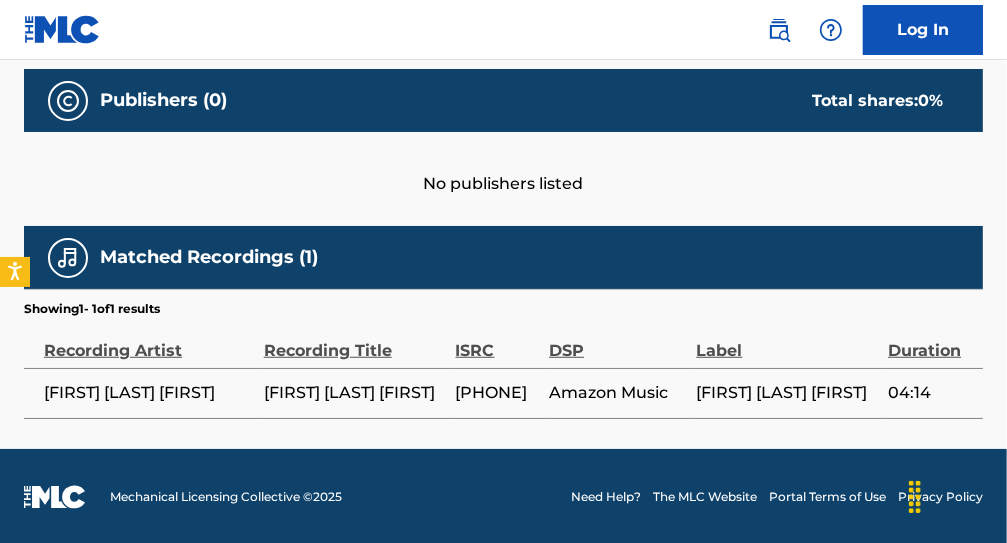 click on "[PHONE]" at bounding box center [498, 393] 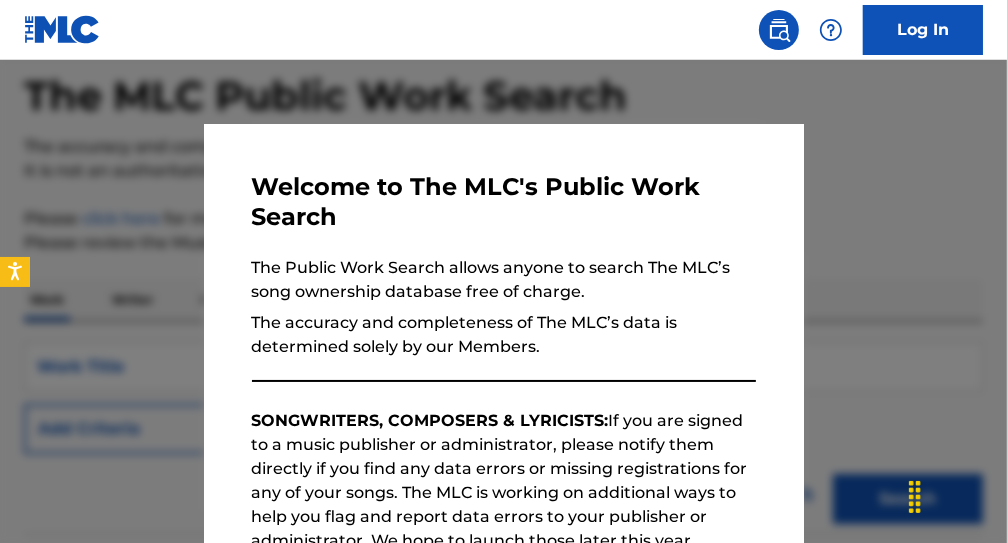 scroll, scrollTop: 32, scrollLeft: 0, axis: vertical 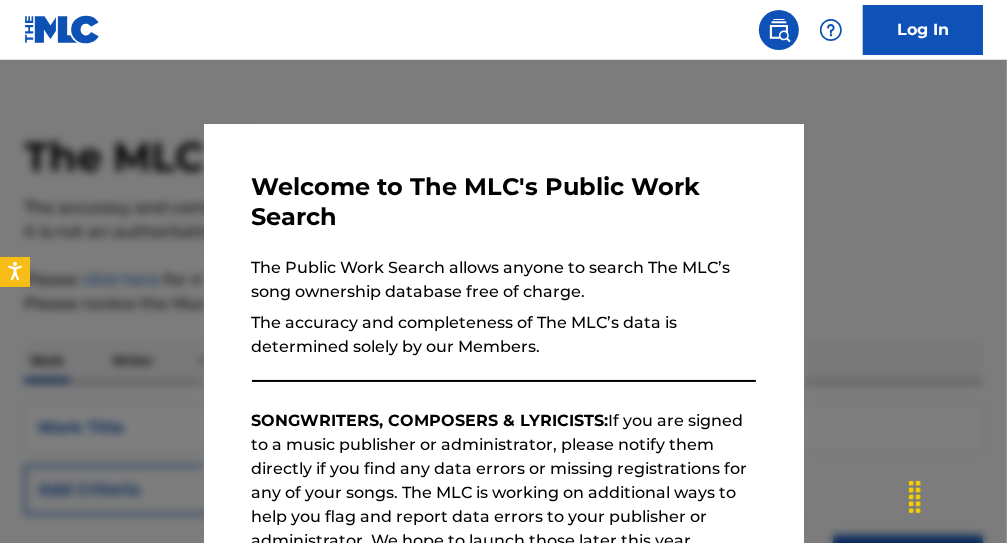 click at bounding box center (503, 331) 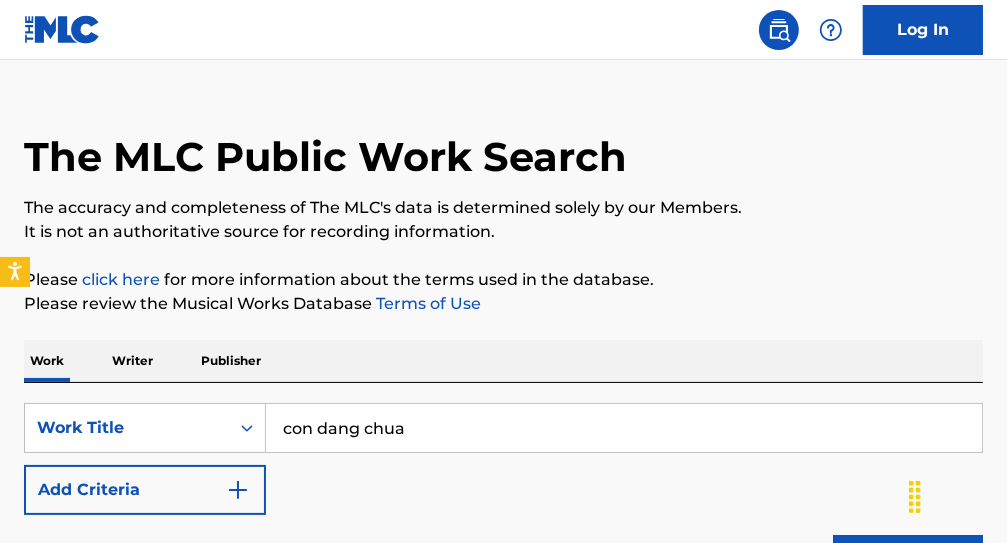 drag, startPoint x: 454, startPoint y: 418, endPoint x: 296, endPoint y: 367, distance: 166.0271 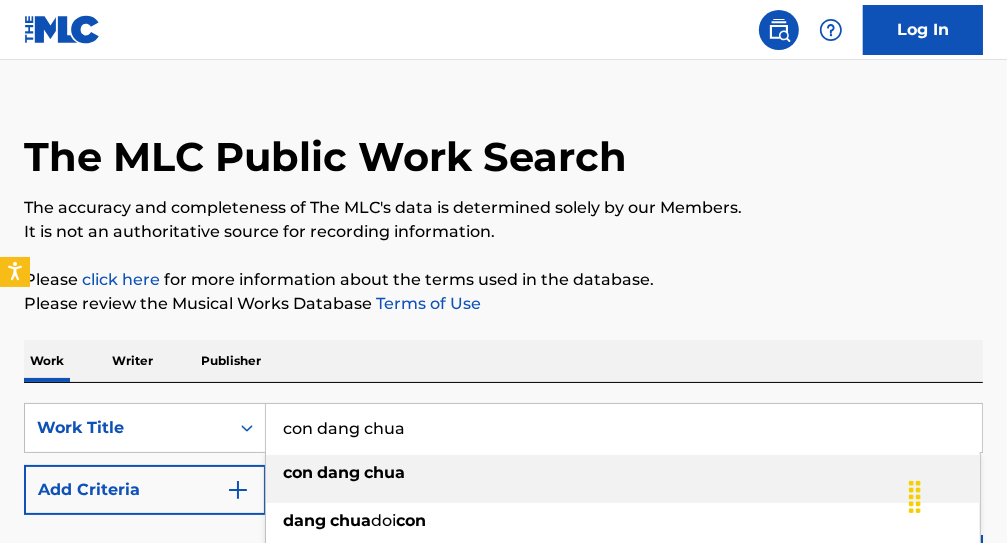 type on "c" 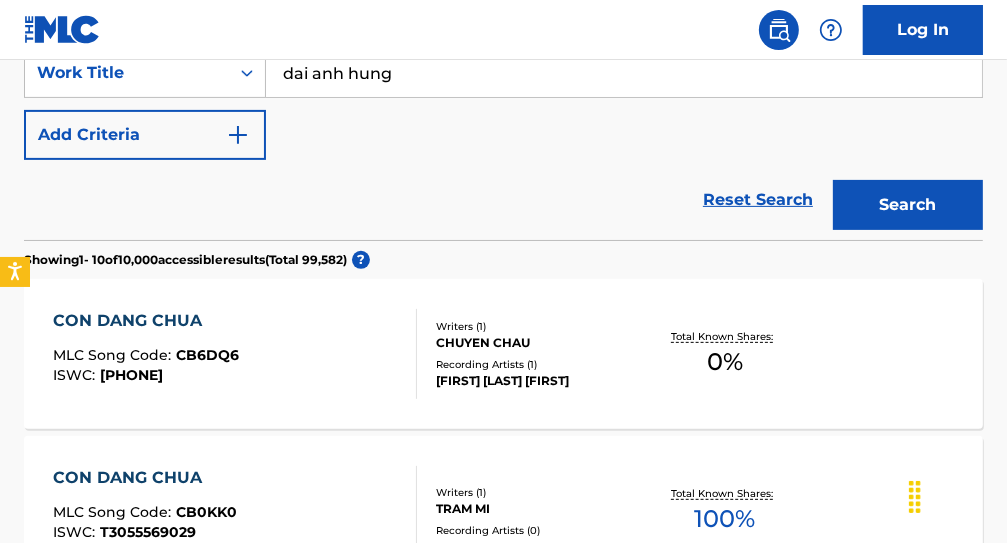 scroll, scrollTop: 391, scrollLeft: 0, axis: vertical 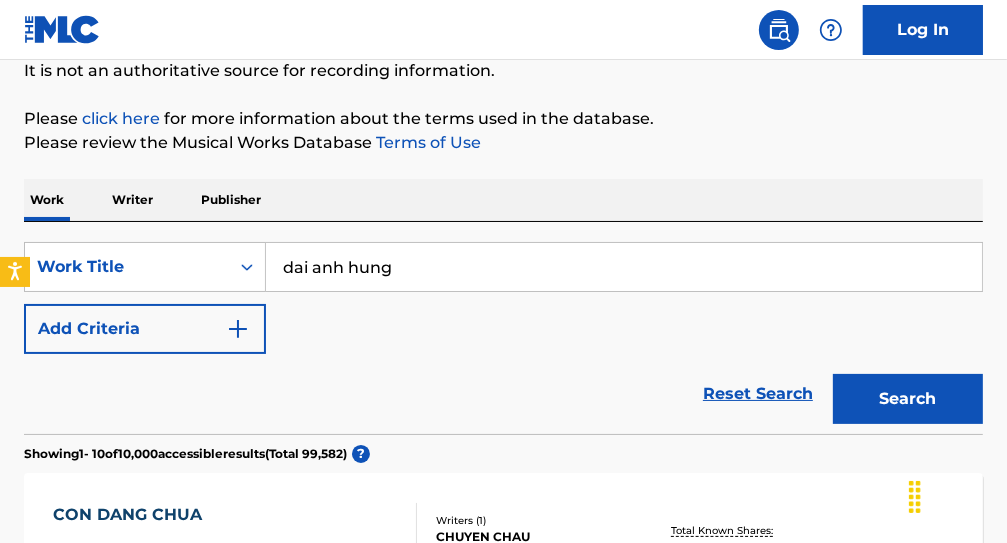 type on "dai anh hung" 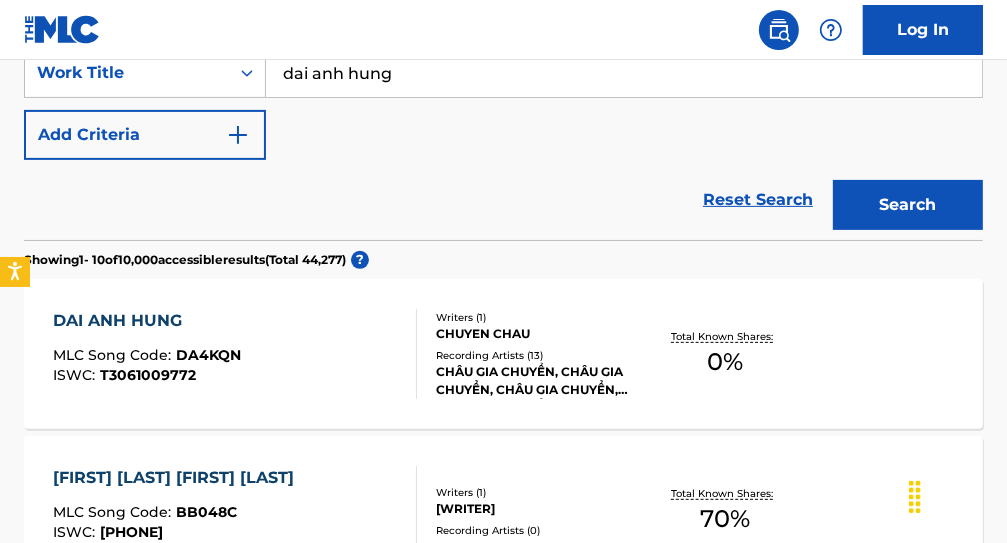 scroll, scrollTop: 408, scrollLeft: 0, axis: vertical 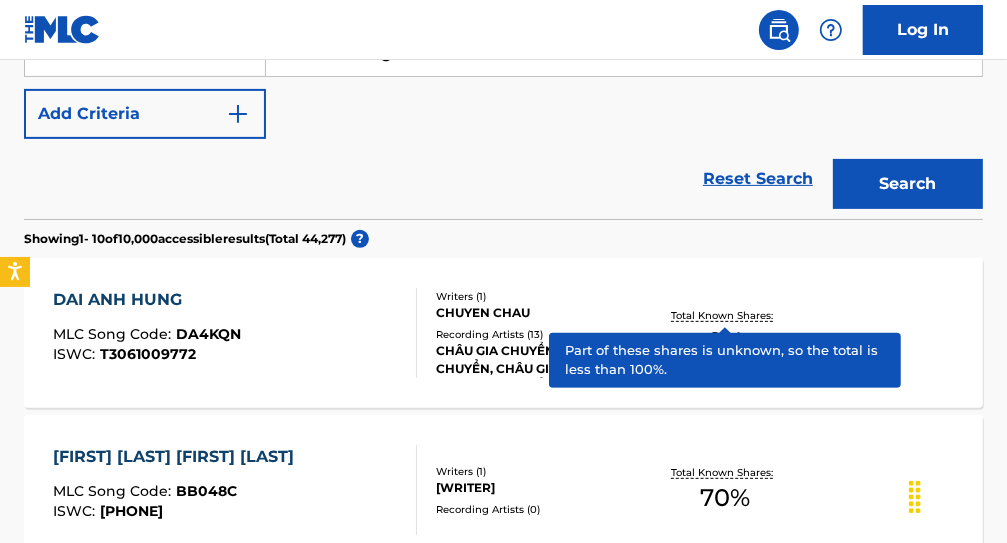 click on "Total Known Shares:" at bounding box center [724, 315] 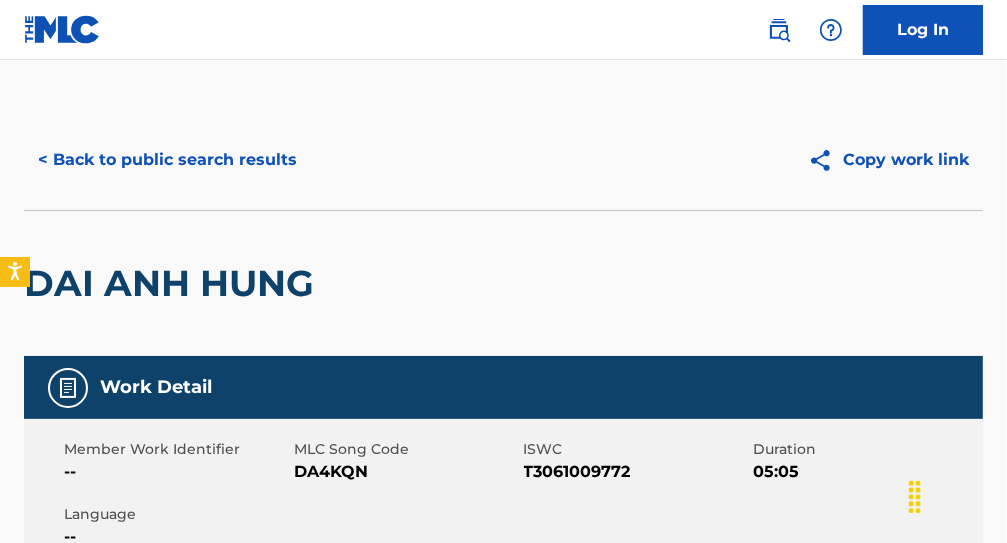 click on "T3061009772" at bounding box center (636, 472) 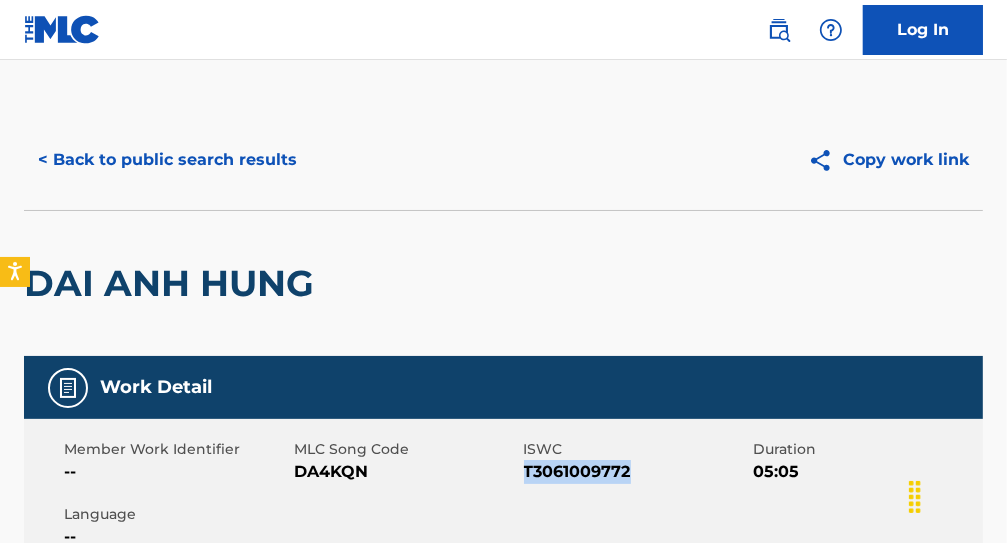 click on "T3061009772" at bounding box center [636, 472] 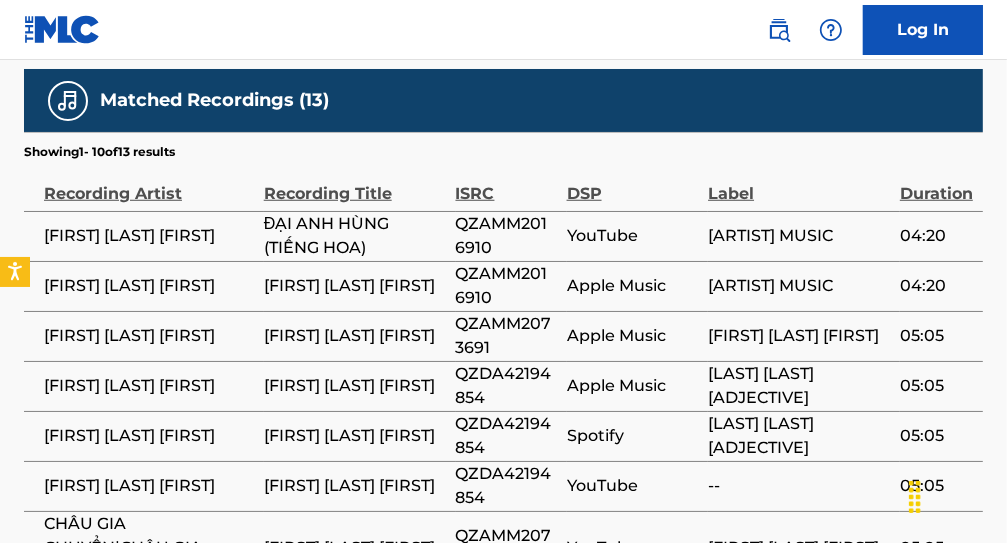 scroll, scrollTop: 978, scrollLeft: 0, axis: vertical 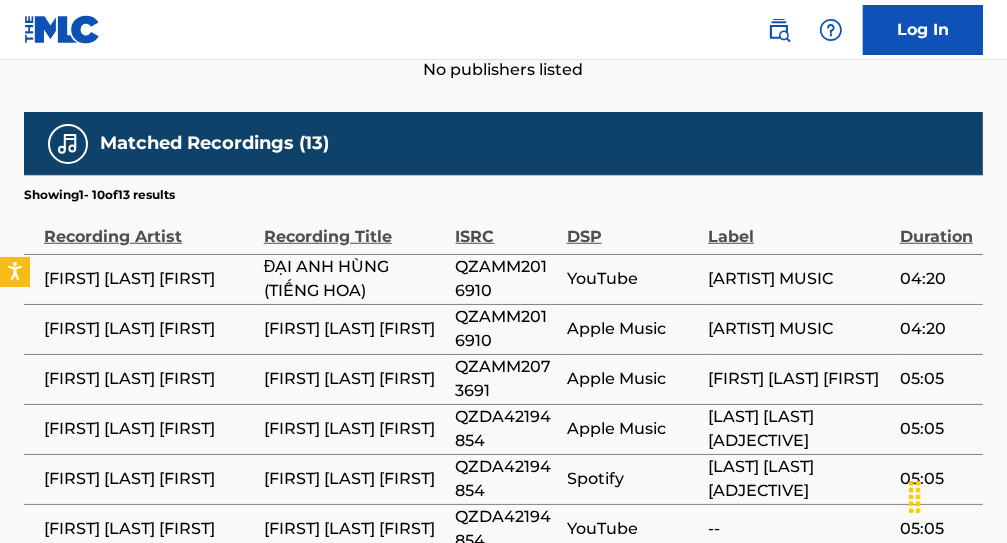 click on "QZAMM2016910" at bounding box center [506, 329] 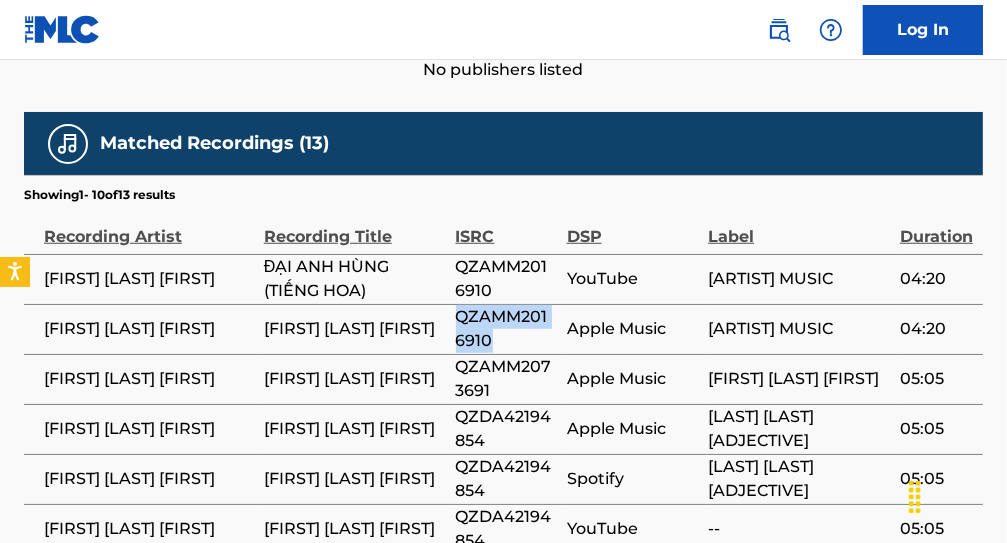 click on "QZAMM2016910" at bounding box center (506, 329) 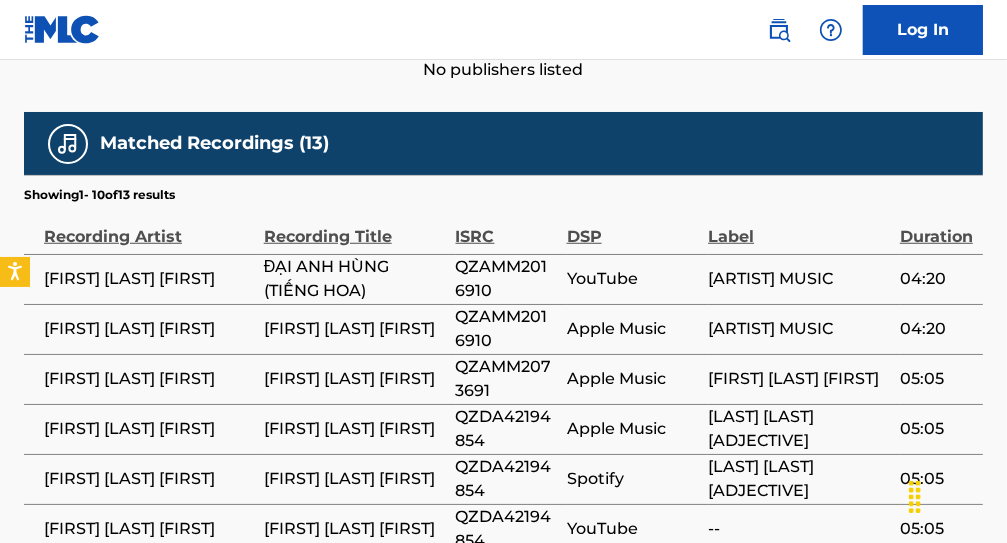 click on "QZAMM2073691" at bounding box center [506, 379] 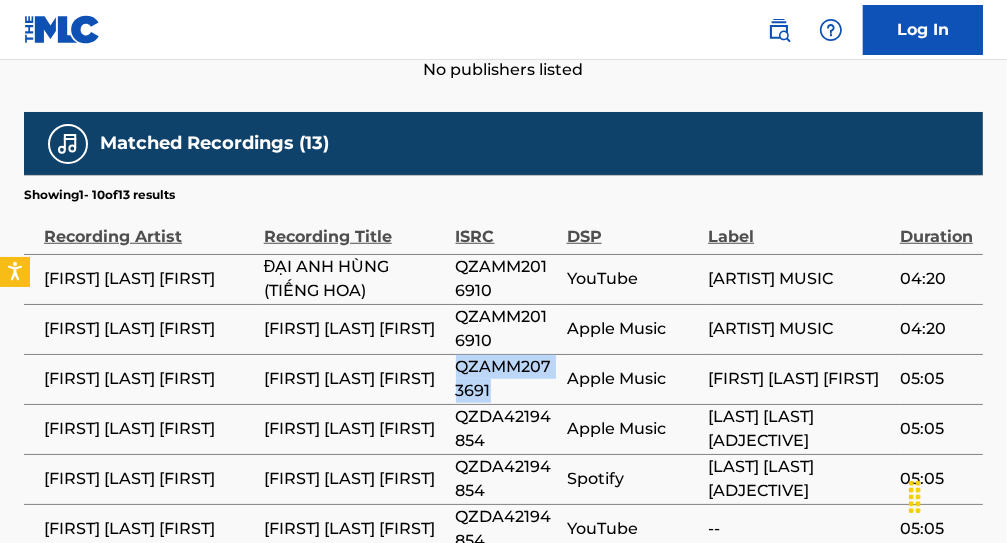 click on "QZAMM2073691" at bounding box center (506, 379) 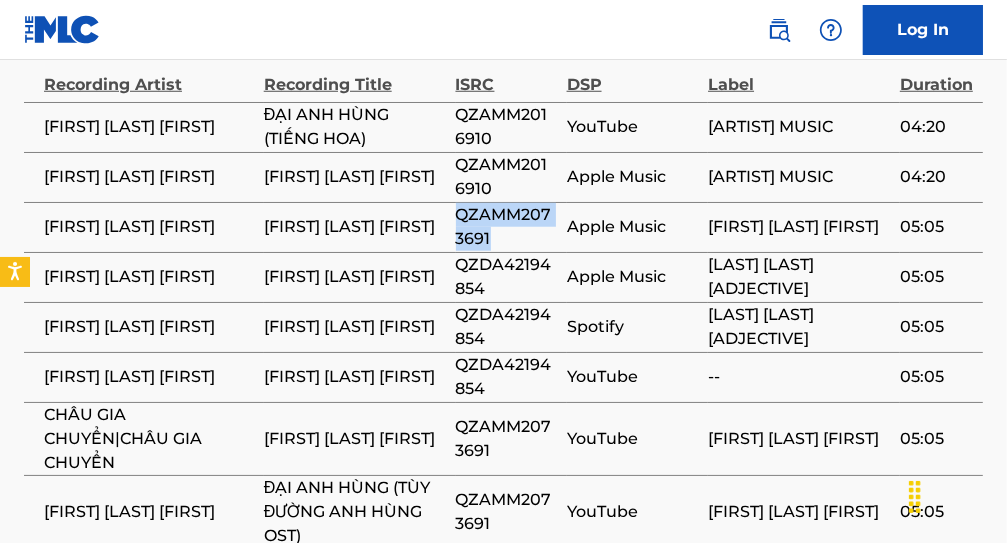 scroll, scrollTop: 1118, scrollLeft: 0, axis: vertical 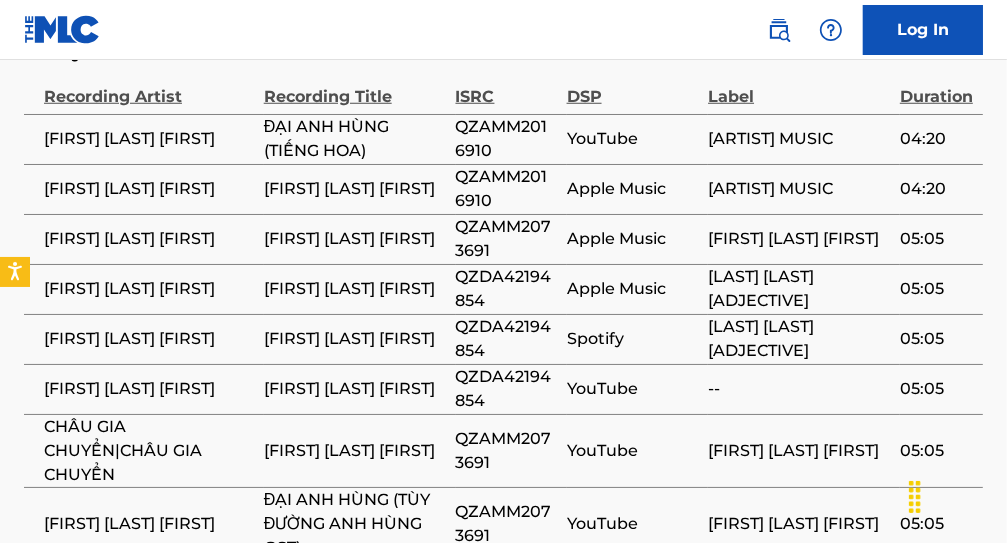 click on "QZDA42194854" at bounding box center [506, 289] 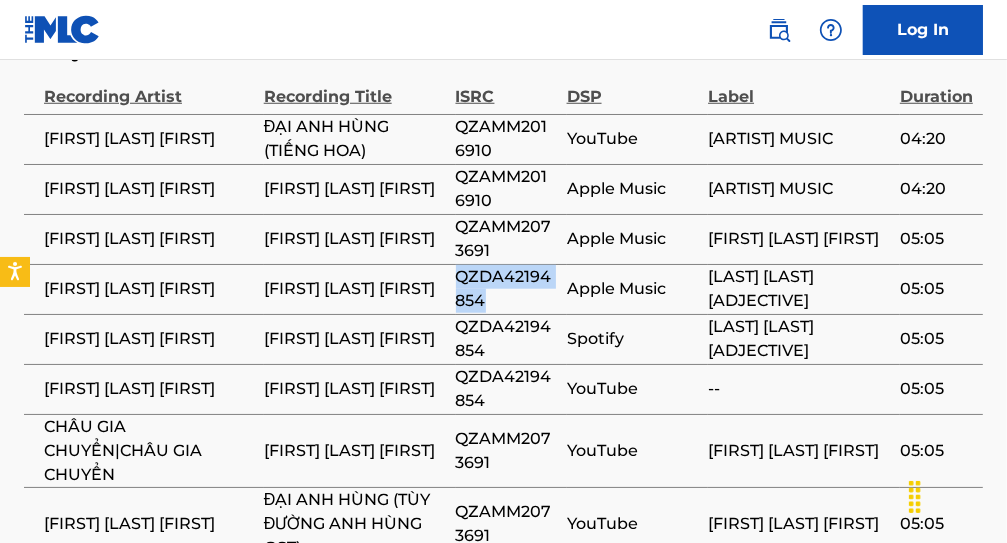 click on "QZDA42194854" at bounding box center [506, 289] 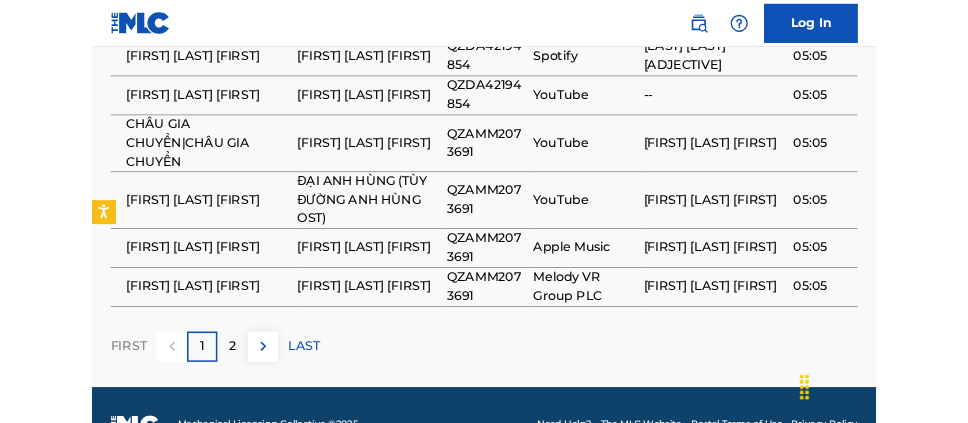 scroll, scrollTop: 1377, scrollLeft: 0, axis: vertical 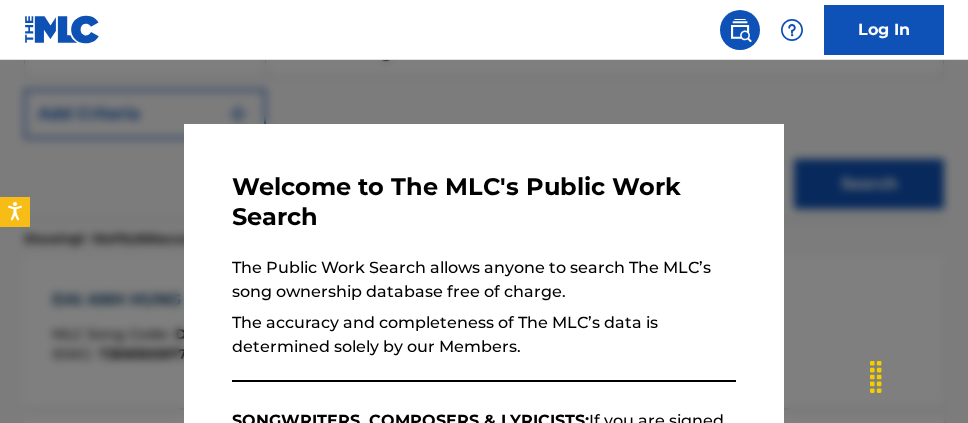 click at bounding box center (484, 271) 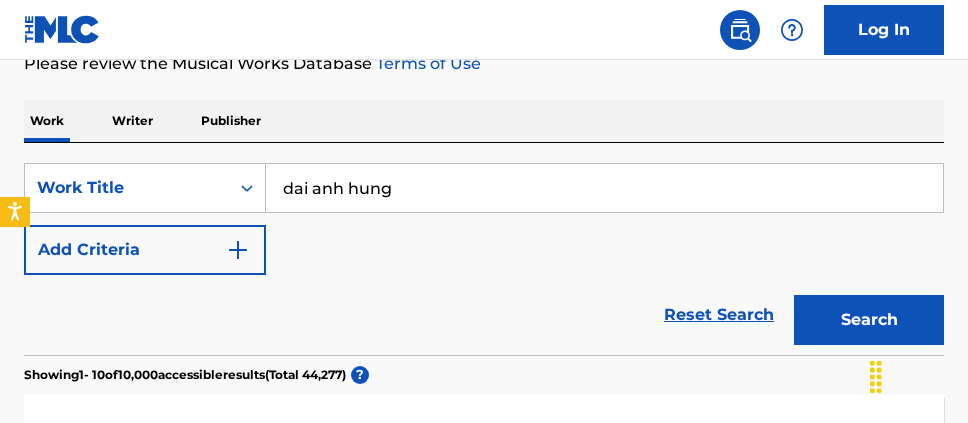 scroll, scrollTop: 281, scrollLeft: 0, axis: vertical 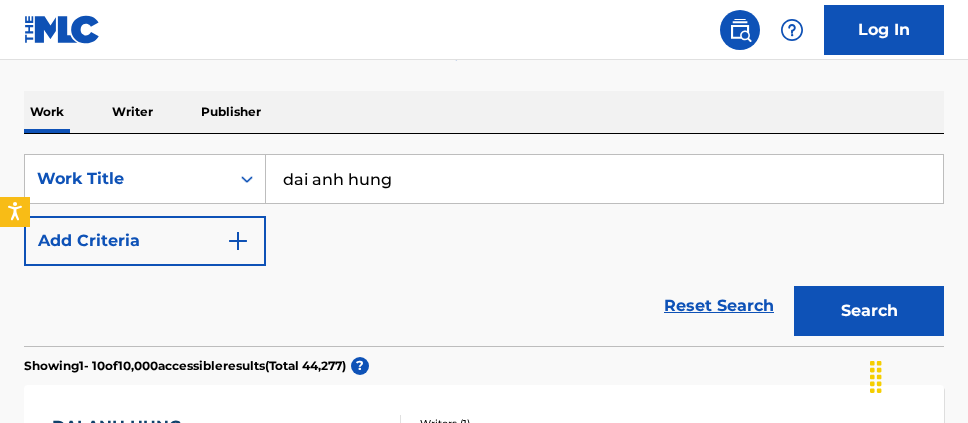 drag, startPoint x: 416, startPoint y: 191, endPoint x: 263, endPoint y: 111, distance: 172.65283 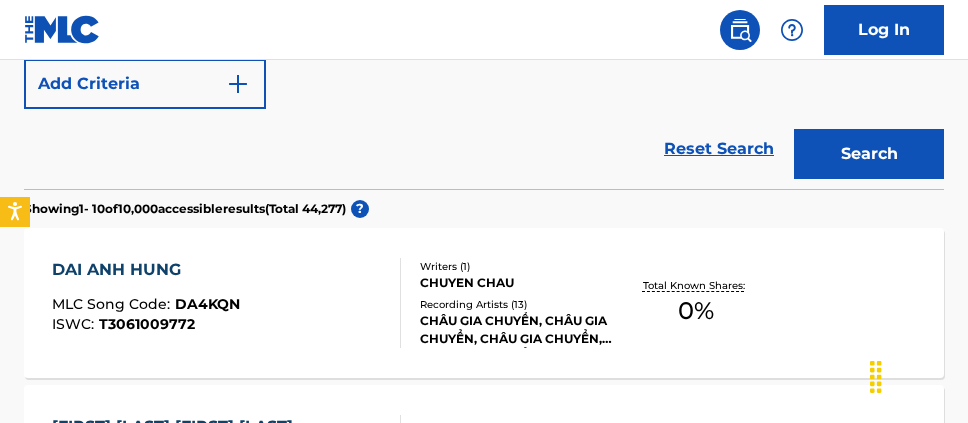 scroll, scrollTop: 405, scrollLeft: 0, axis: vertical 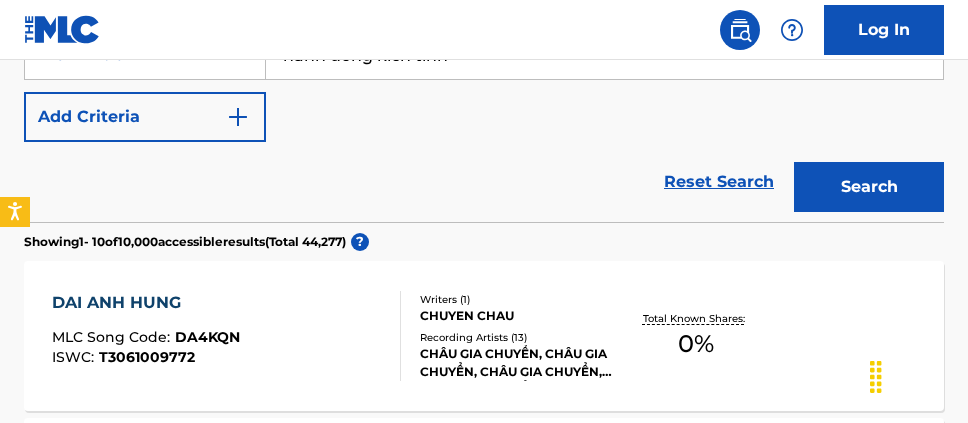 type on "hanh dong kich tinh" 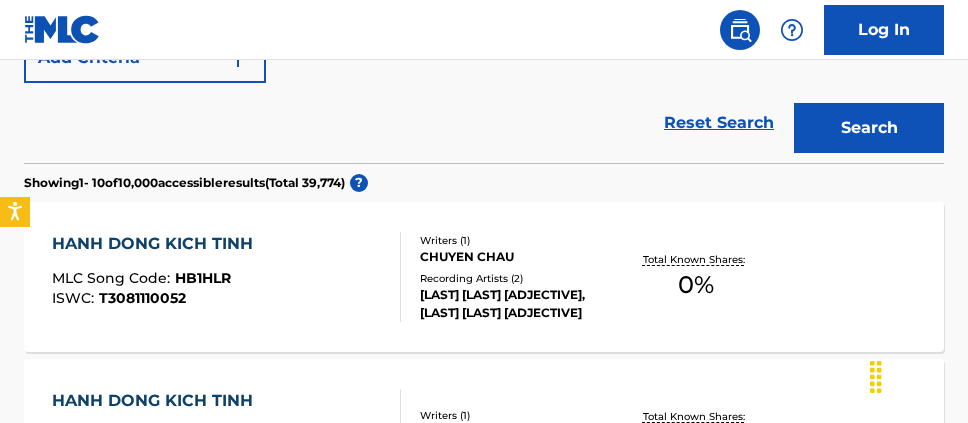 scroll, scrollTop: 492, scrollLeft: 0, axis: vertical 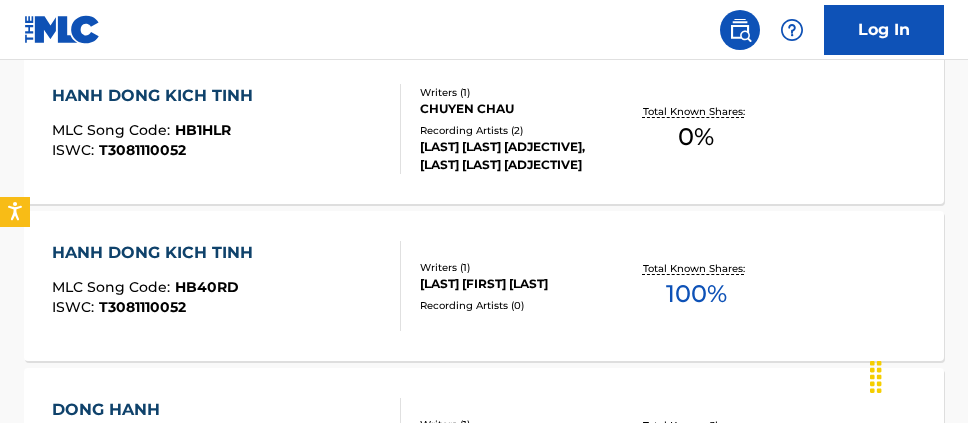 click on "100 %" at bounding box center [696, 294] 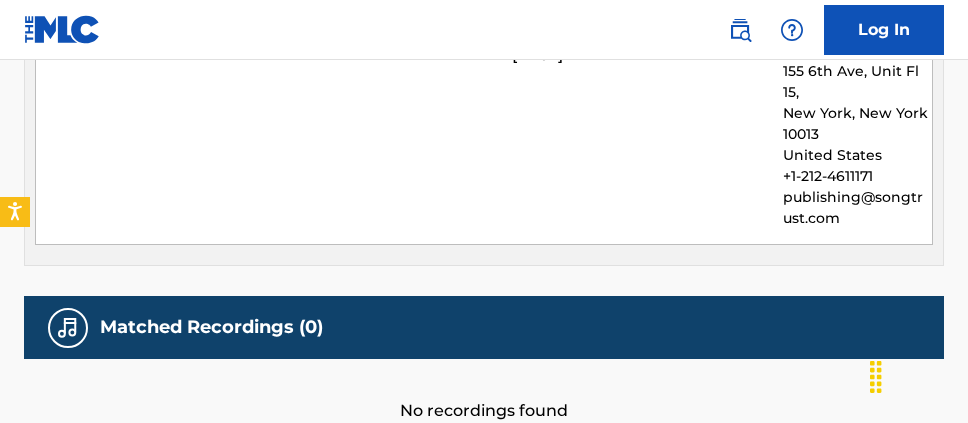 scroll, scrollTop: 939, scrollLeft: 0, axis: vertical 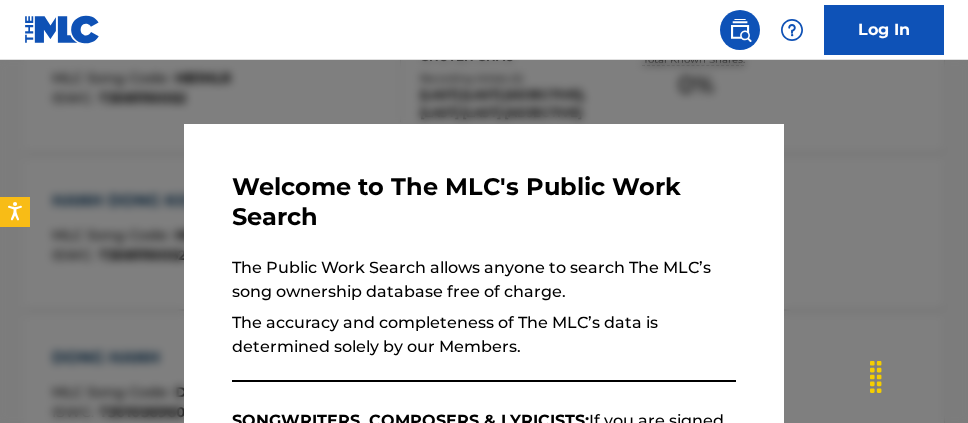 click at bounding box center (484, 271) 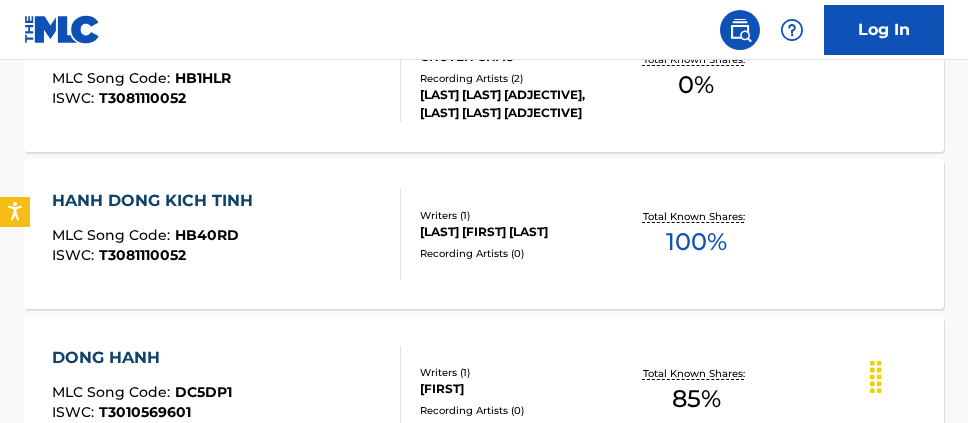 scroll, scrollTop: 636, scrollLeft: 0, axis: vertical 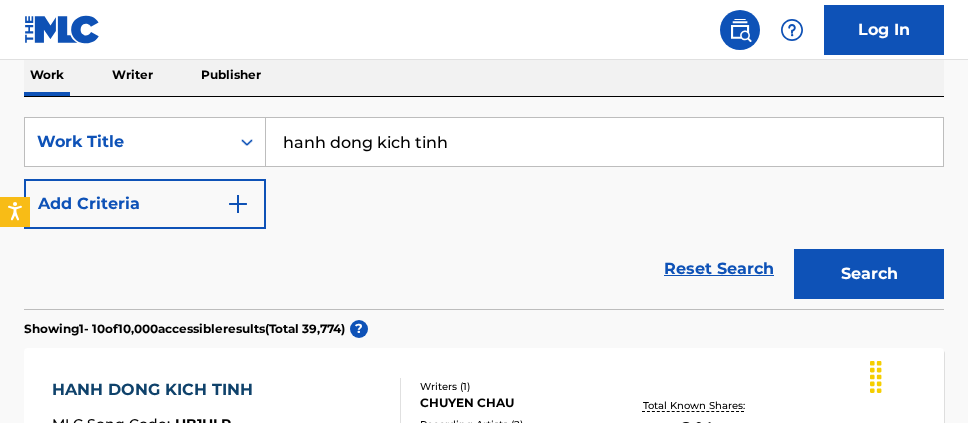 click on "SearchWithCriteriac6125ace-0b40-40df-9503-2b362888738b Work Title hanh dong kich tinh Add Criteria Reset Search Search" at bounding box center (484, 203) 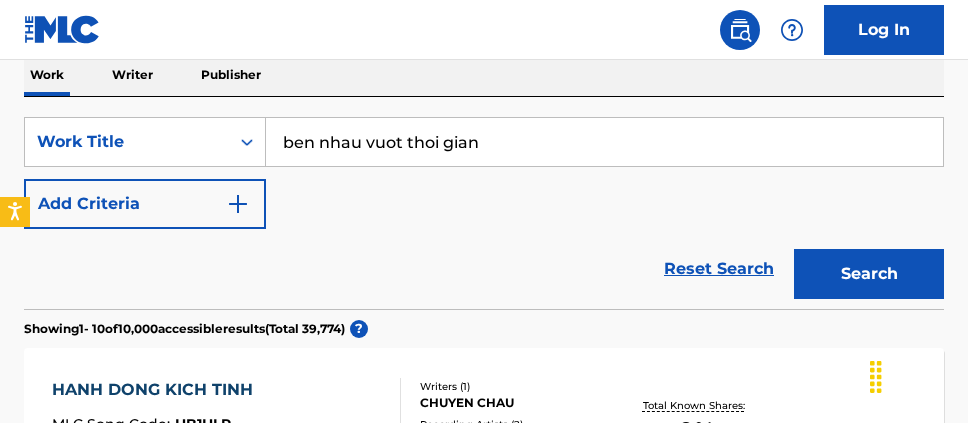 click on "Search" at bounding box center (869, 274) 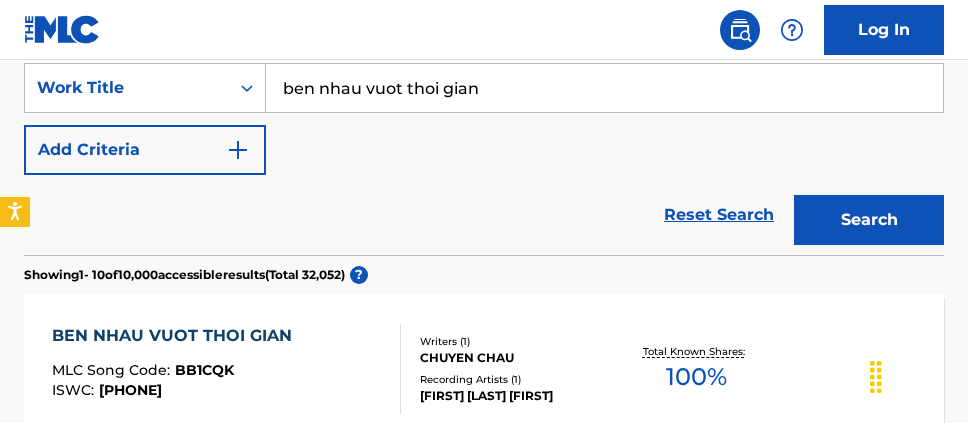 scroll, scrollTop: 355, scrollLeft: 0, axis: vertical 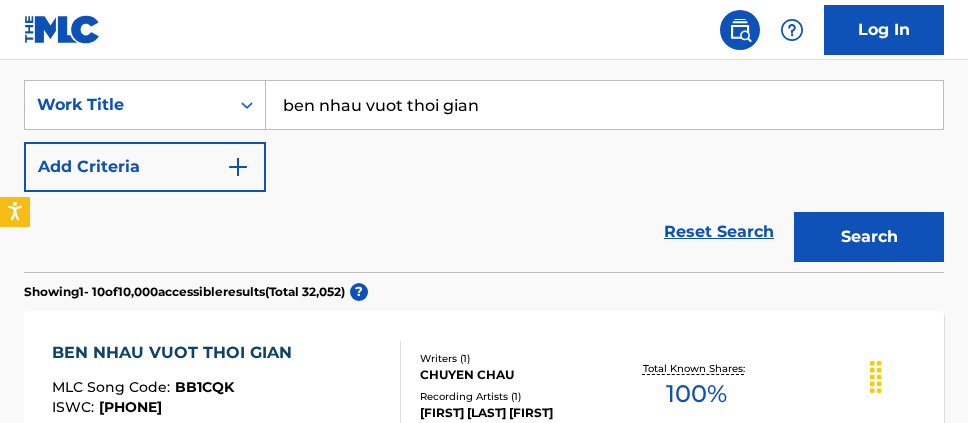 drag, startPoint x: 372, startPoint y: 83, endPoint x: 168, endPoint y: 53, distance: 206.19408 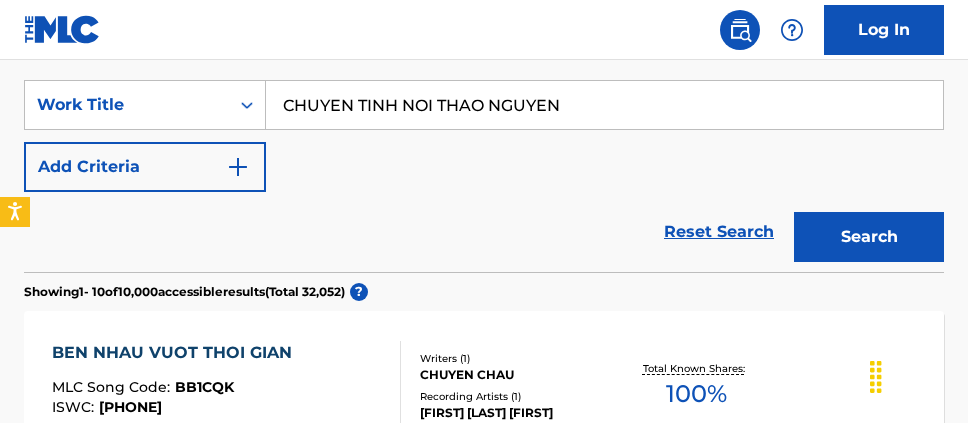 click on "Search" at bounding box center [869, 237] 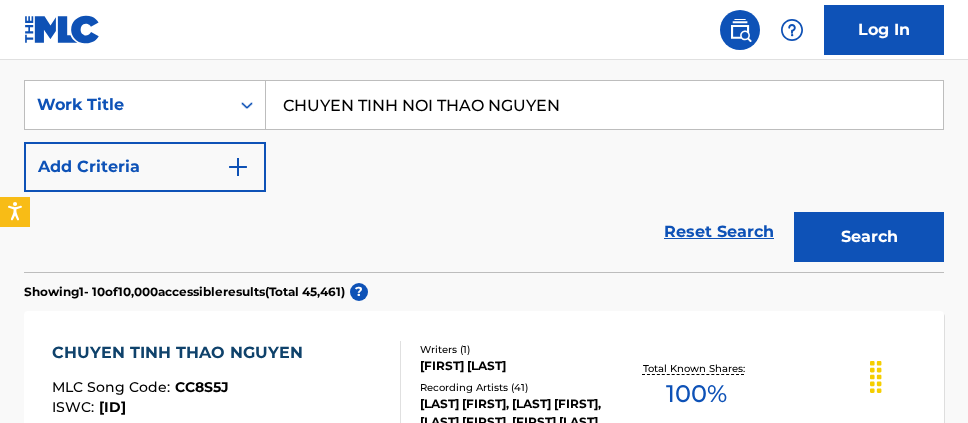 click on "MLC Song Code : CC8S5J ISWC : T9183199237 Writers ( 1 ) [WRITER] Recording Artists ( 41 ) [ARTIST], [ARTIST], [ARTIST], [LAST NAME], [ARTIST], [ARTIST] Total Known Shares: 100 % MLC Song Code : CB9IV6 ISWC : T9272536579 Writers ( 1 ) [WRITER] Recording Artists ( 0 ) Total Known Shares: 100 % MLC Song Code : TA1VWD ISWC : T3010563249 Writers ( 1 ) [WRITER] Recording Artists ( 0 ) 100" at bounding box center [484, 864] 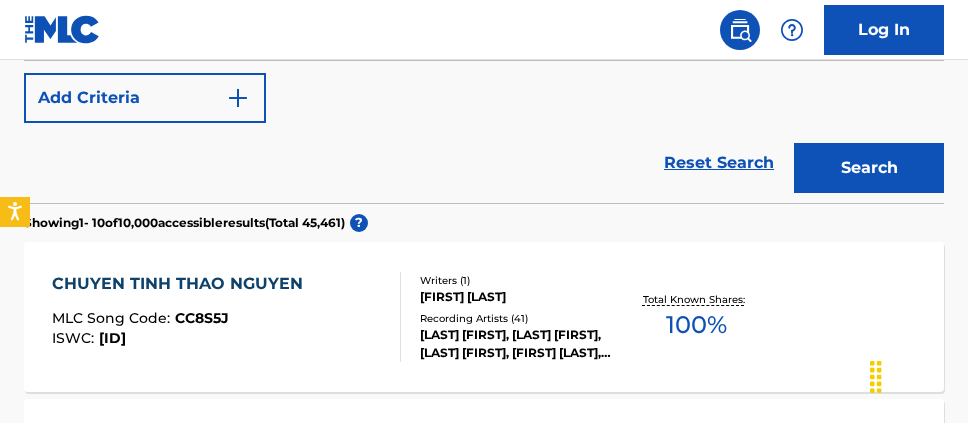 scroll, scrollTop: 479, scrollLeft: 0, axis: vertical 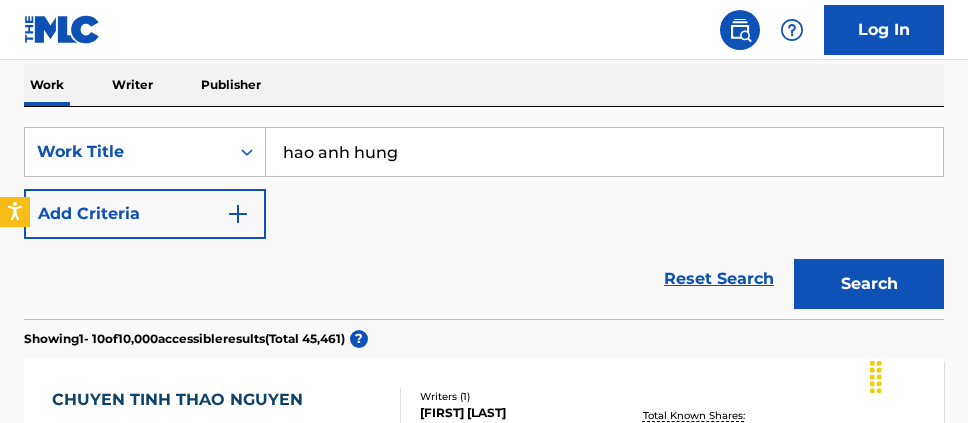 type on "hao anh hung" 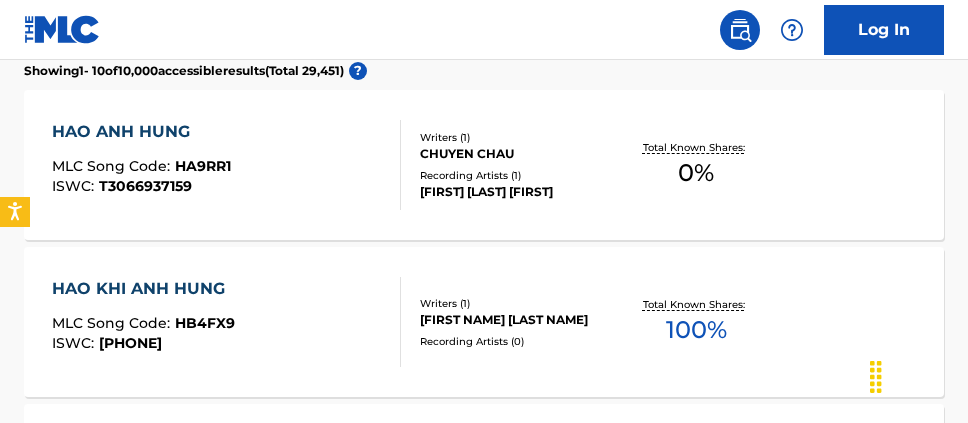 scroll, scrollTop: 580, scrollLeft: 0, axis: vertical 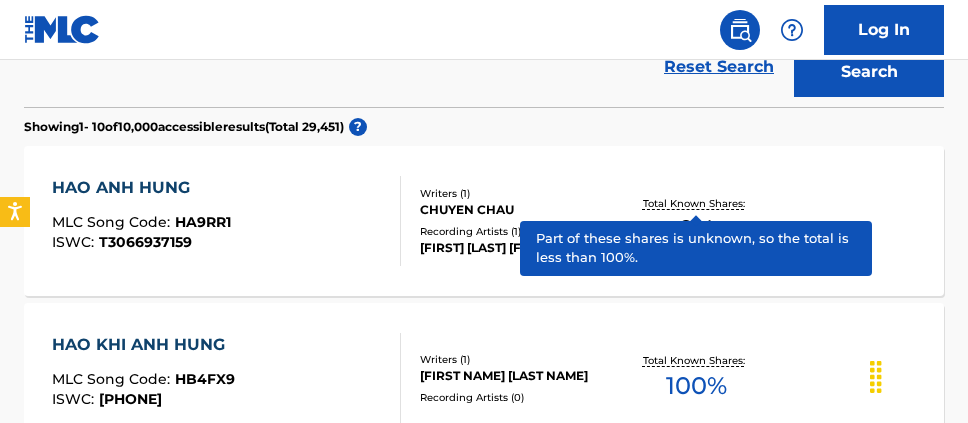 click on "Total Known Shares:" at bounding box center [696, 203] 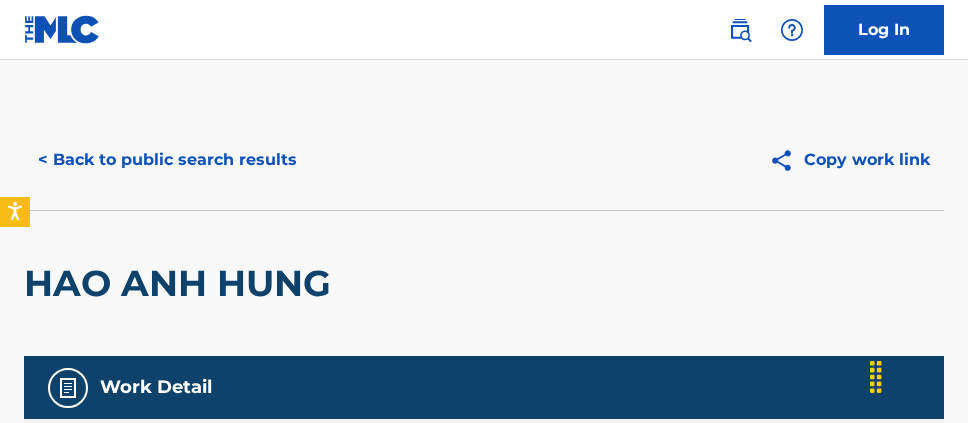 drag, startPoint x: 967, startPoint y: 77, endPoint x: 968, endPoint y: 91, distance: 14.035668 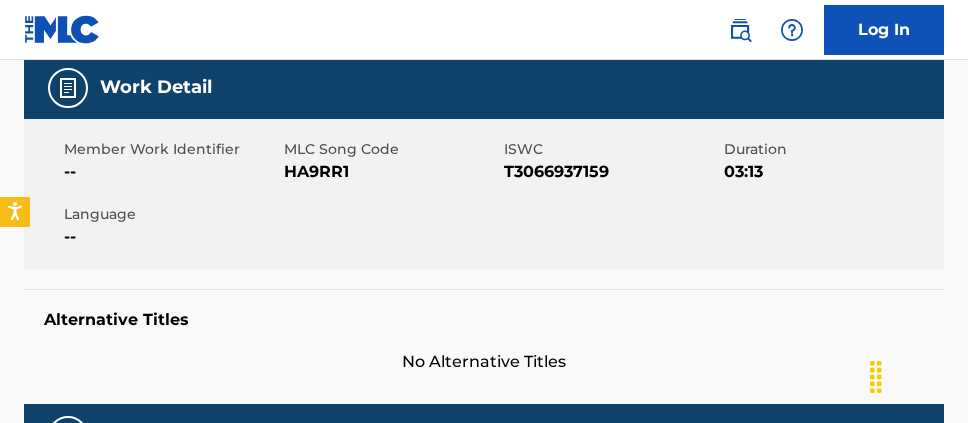scroll, scrollTop: 303, scrollLeft: 0, axis: vertical 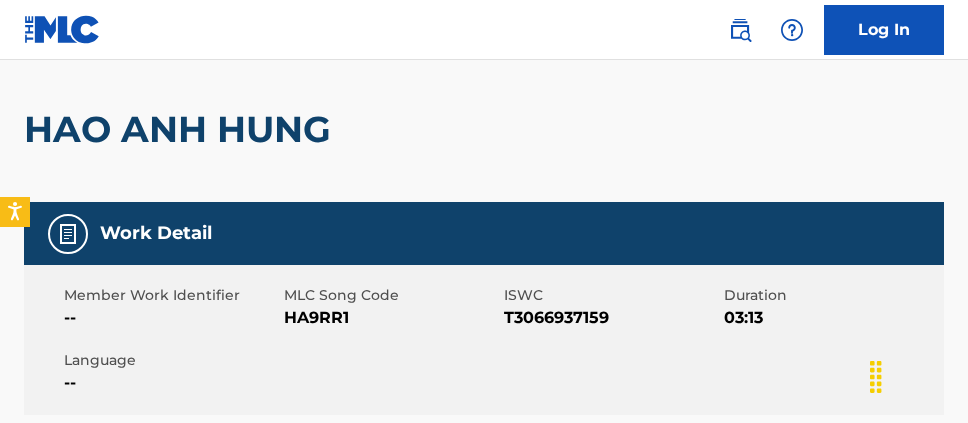 click on "T3066937159" at bounding box center [611, 318] 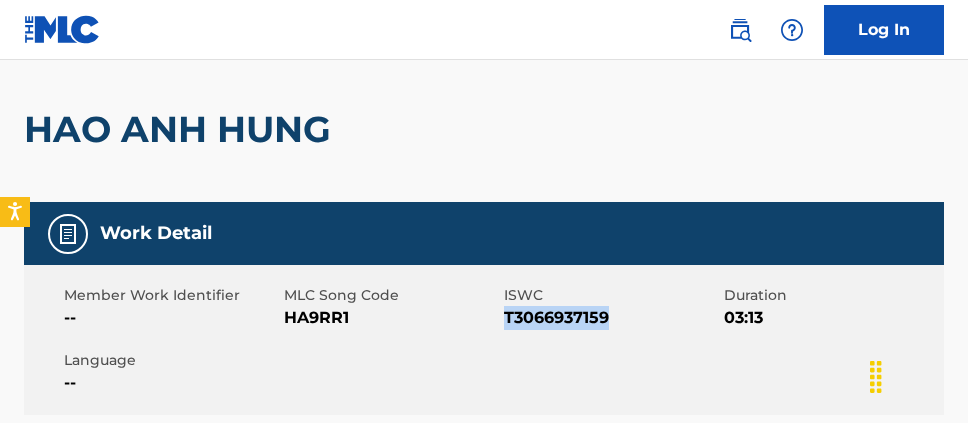 click on "T3066937159" at bounding box center (611, 318) 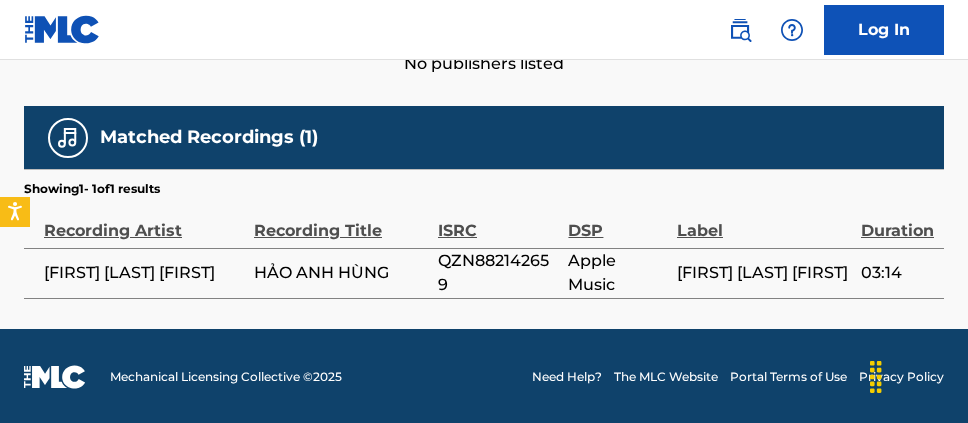 scroll, scrollTop: 981, scrollLeft: 0, axis: vertical 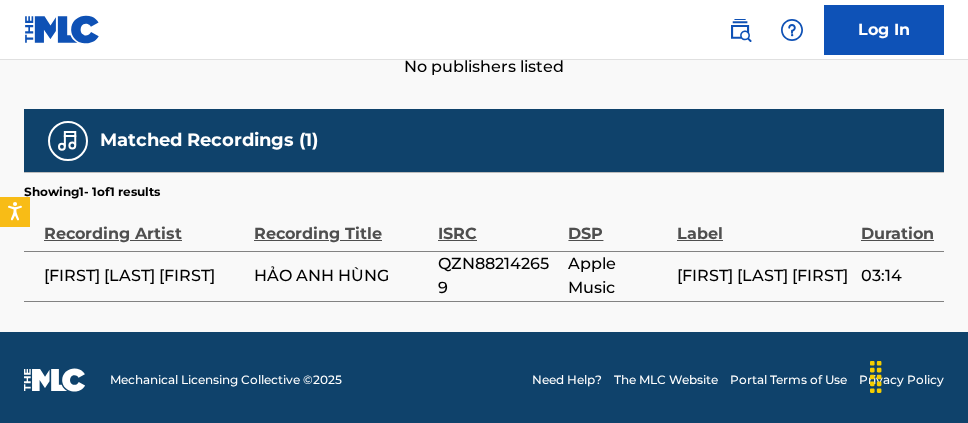 click on "QZN882142659" at bounding box center [498, 276] 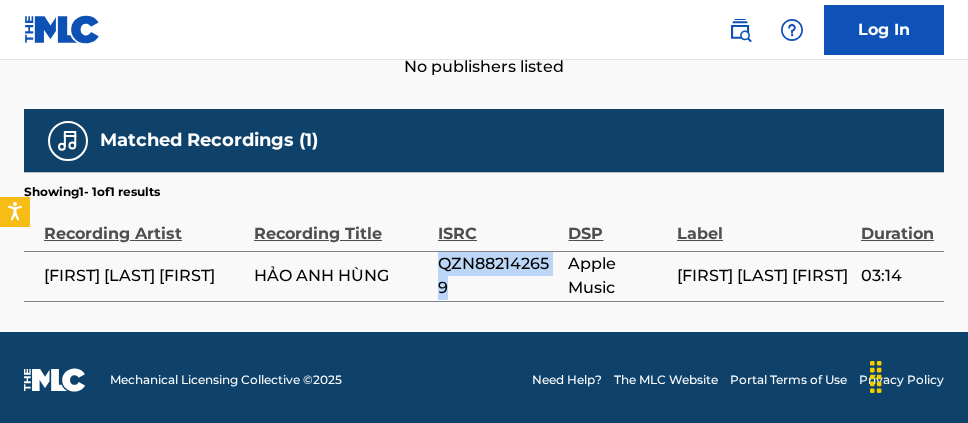 click on "QZN882142659" at bounding box center (498, 276) 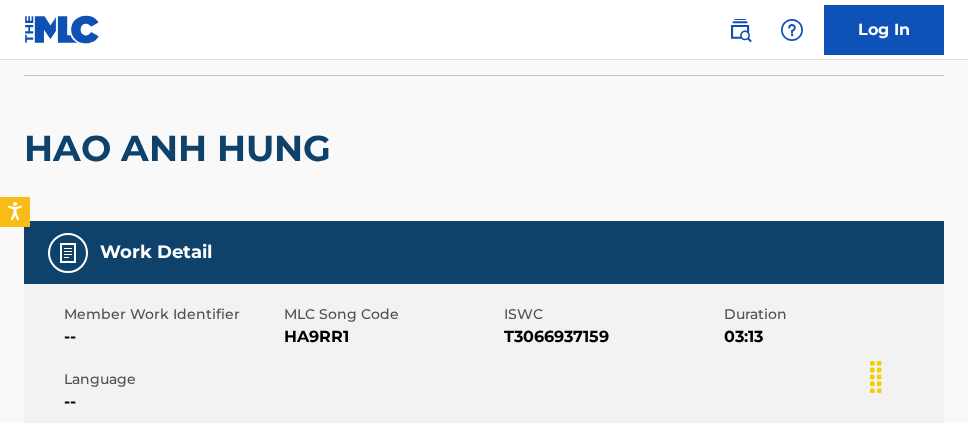 scroll, scrollTop: 0, scrollLeft: 0, axis: both 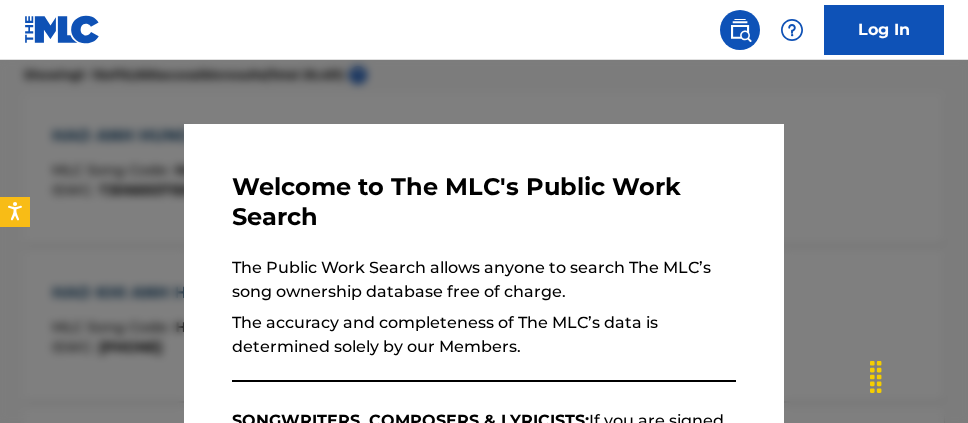 drag, startPoint x: 874, startPoint y: 231, endPoint x: 888, endPoint y: 228, distance: 14.3178215 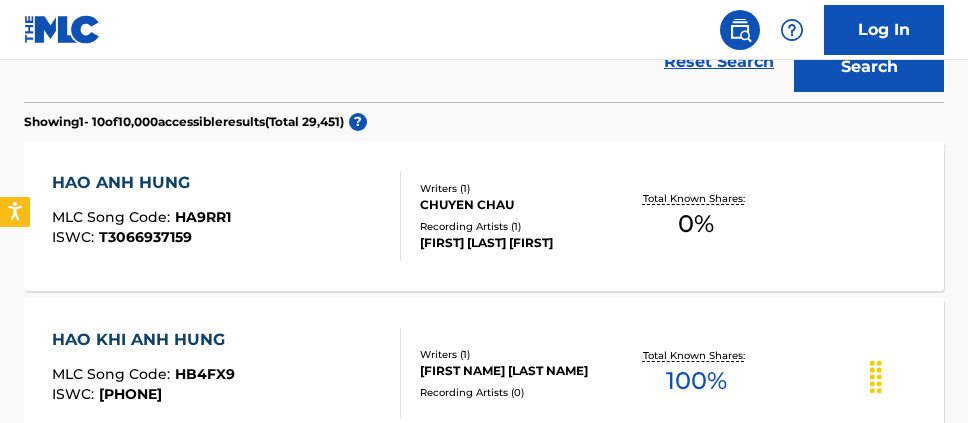 scroll, scrollTop: 530, scrollLeft: 0, axis: vertical 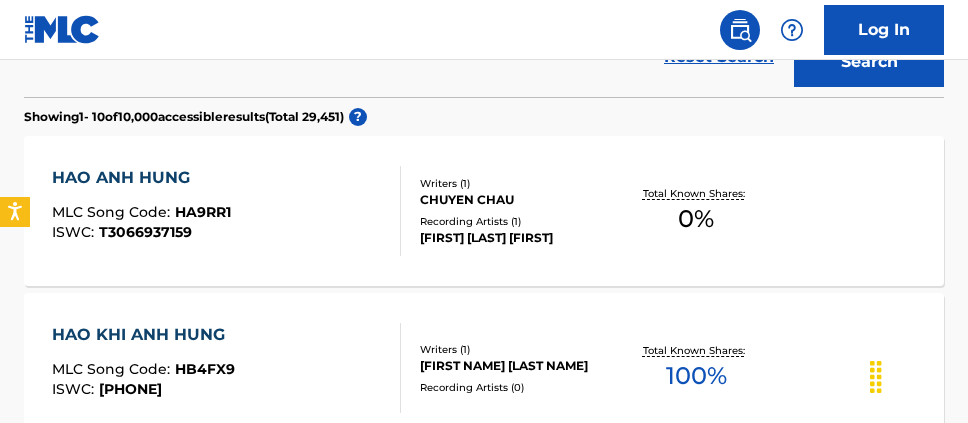 click on "[FIRST] [LAST] MLC Song Code : HA9RR1 ISWC : T3066937159 Writers ( 1 ) [LAST] [FIRST] Recording Artists ( 1 ) [FIRST] [LAST] [FIRST] Total Known Shares: 0 %" at bounding box center [484, 211] 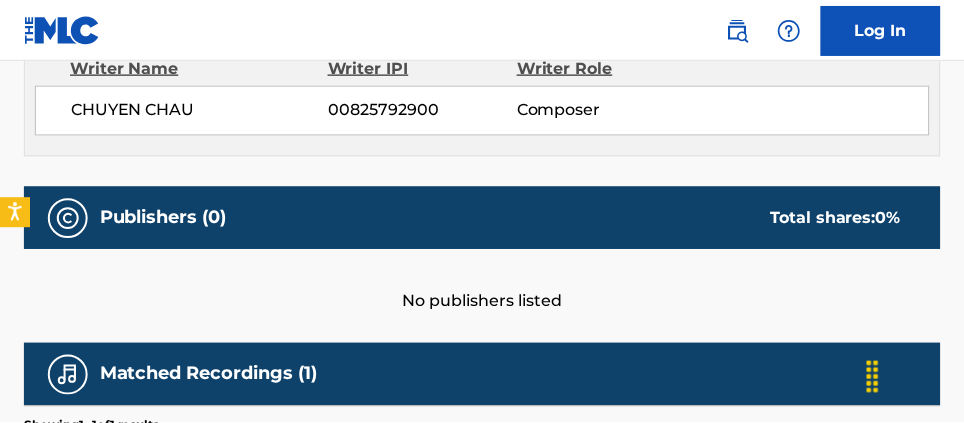 scroll, scrollTop: 708, scrollLeft: 0, axis: vertical 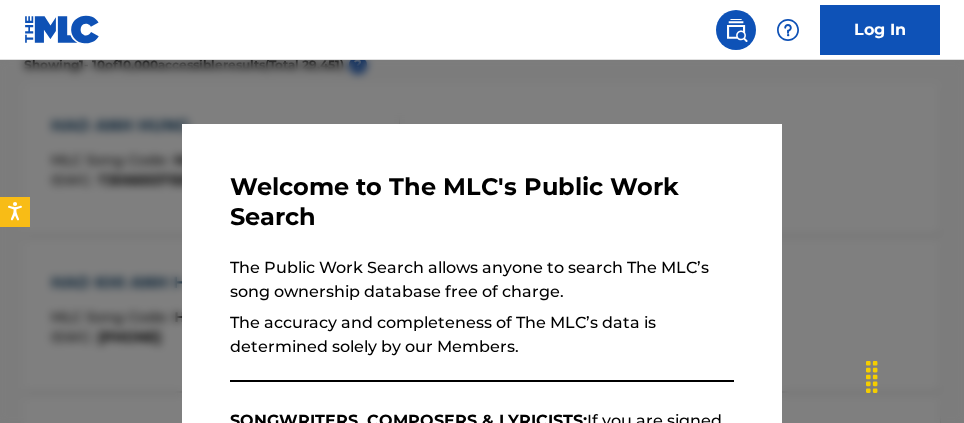 click at bounding box center [482, 271] 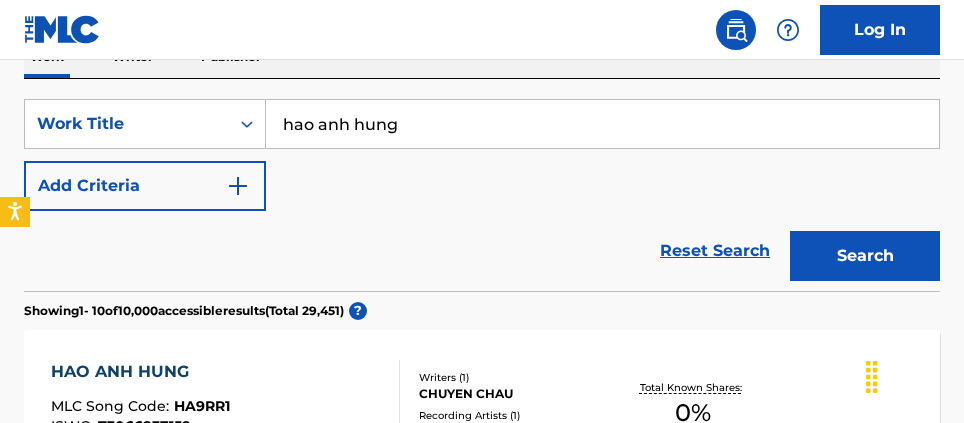 scroll, scrollTop: 248, scrollLeft: 0, axis: vertical 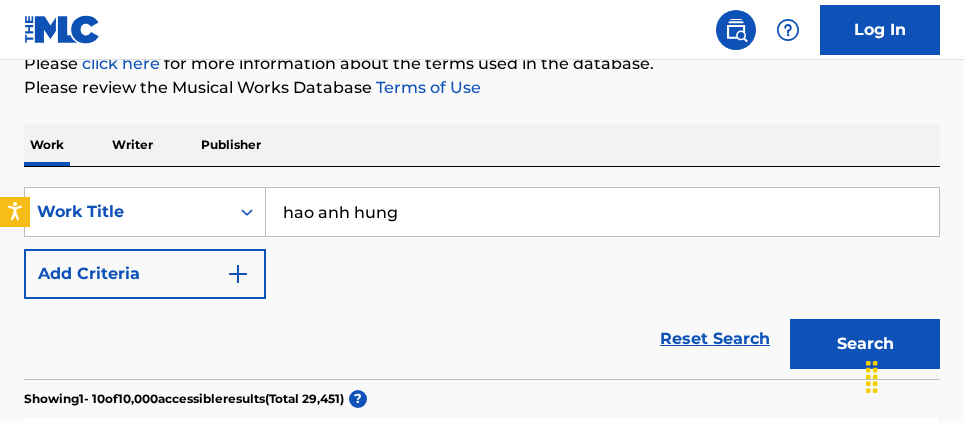 drag, startPoint x: 469, startPoint y: 203, endPoint x: 261, endPoint y: 104, distance: 230.35841 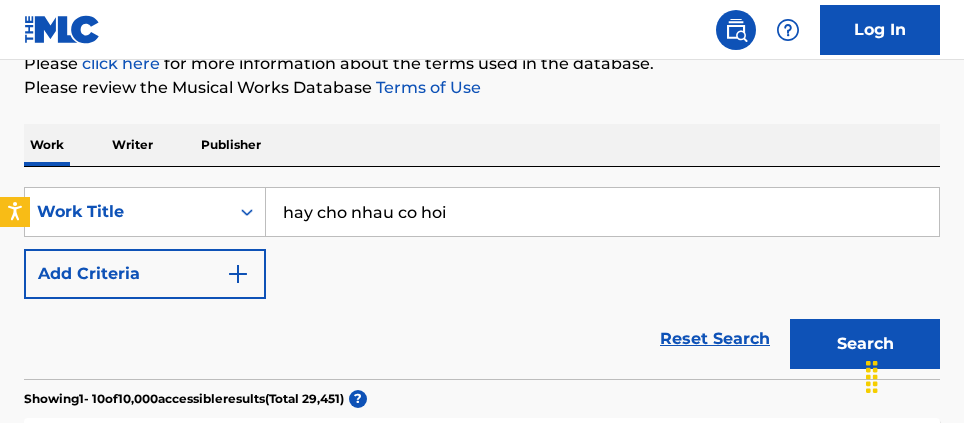 type on "hay cho nhau co hoi" 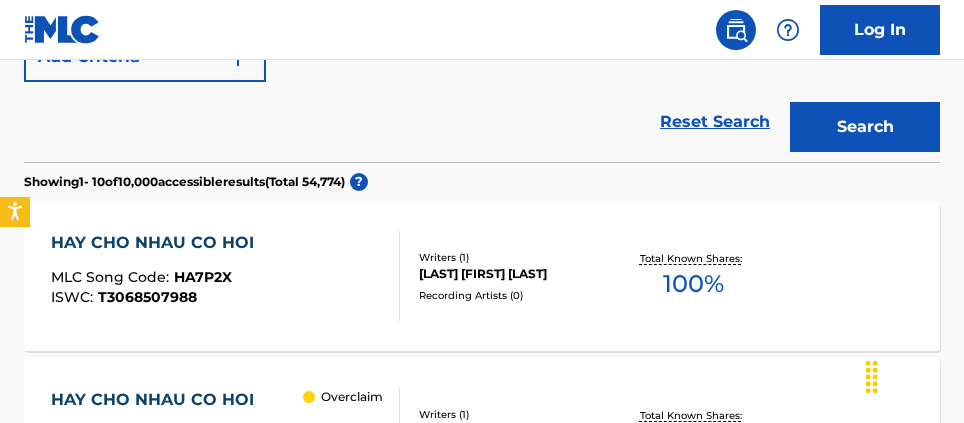scroll, scrollTop: 516, scrollLeft: 0, axis: vertical 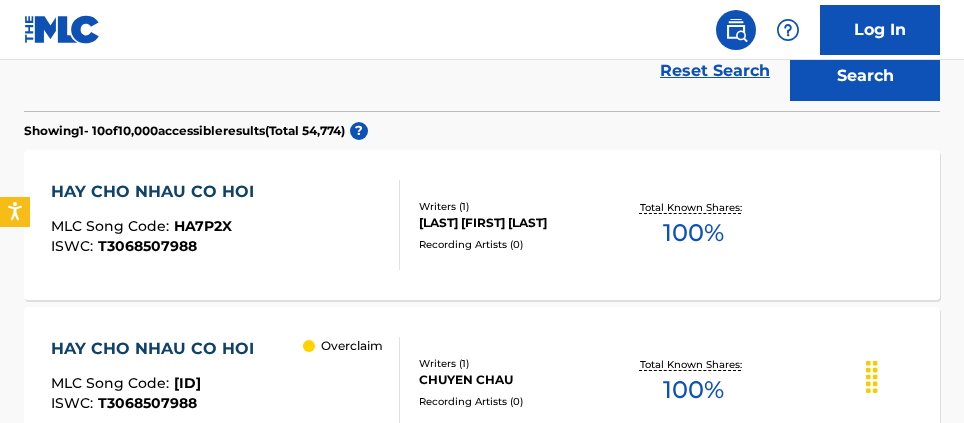 click on "100 %" at bounding box center [693, 233] 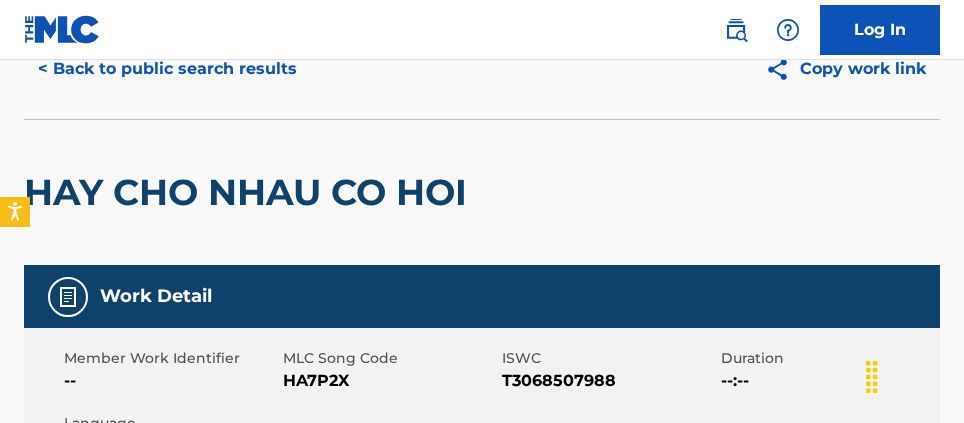 scroll, scrollTop: 69, scrollLeft: 0, axis: vertical 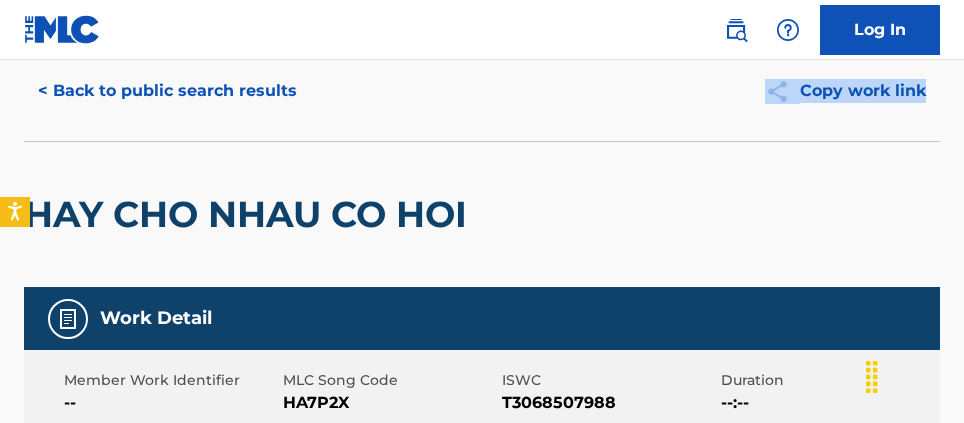 click on "Accessibility Screen-Reader Guide, Feedback, and Issue Reporting | New window Consent Details [#IABV2SETTINGS#] About This website uses cookies We use cookies to personalise content and ads, to provide social media features and to analyse our traffic. We also share information about your use of our site with our social media, advertising and analytics partners who may combine it with other information that you’ve provided to them or that they’ve collected from your use of their services. You consent to our cookies if you continue to use our website. Consent Selection Necessary   Preferences   Statistics   Marketing   Show details Details Necessary    41   Necessary cookies help make a website usable by enabling basic functions like page navigation and access to secure areas of the website. The website cannot function properly without these cookies.  Meta Platforms, Inc. 3 Learn more about this provider lastExternalReferrer Detects how the user reached the website by registering their last URL-address. 4 3" at bounding box center (482, 142) 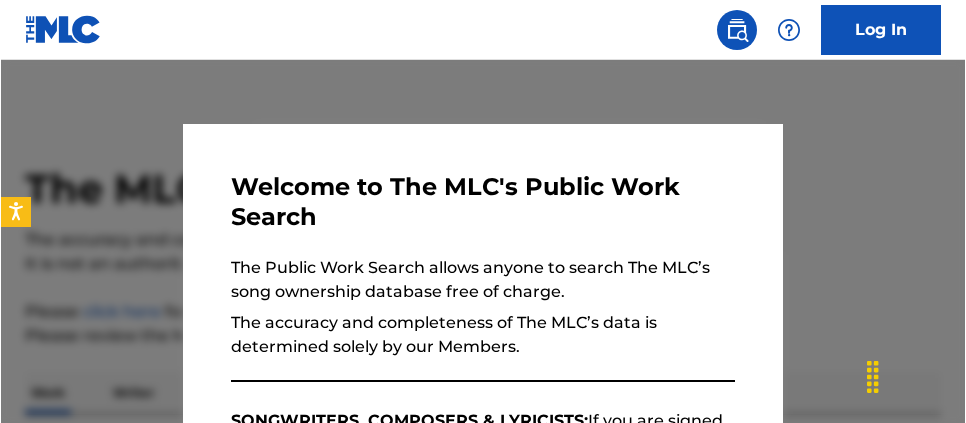scroll, scrollTop: 568, scrollLeft: 0, axis: vertical 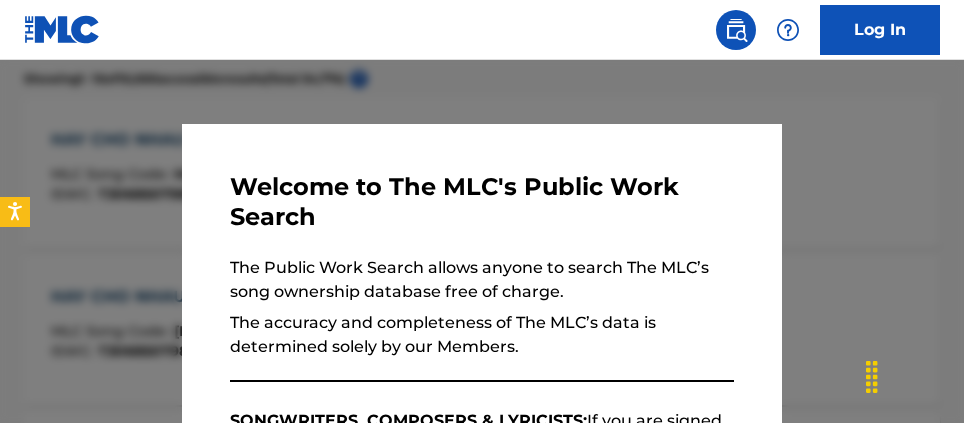 click at bounding box center (482, 271) 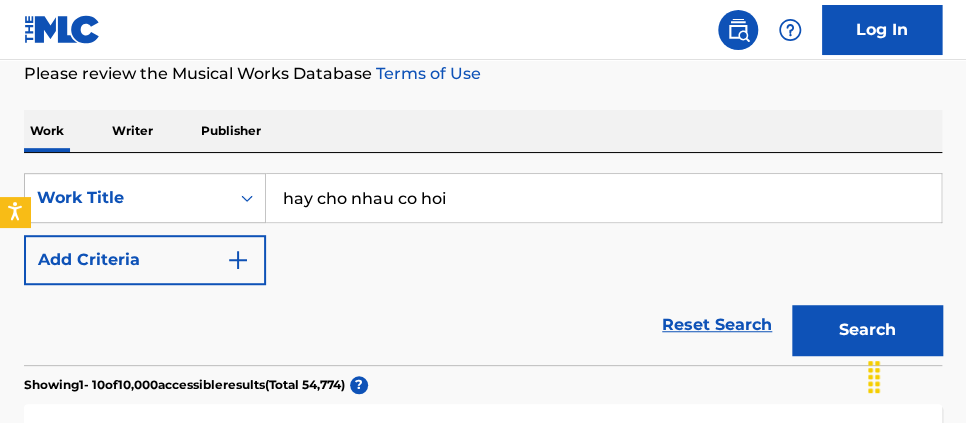 scroll, scrollTop: 272, scrollLeft: 0, axis: vertical 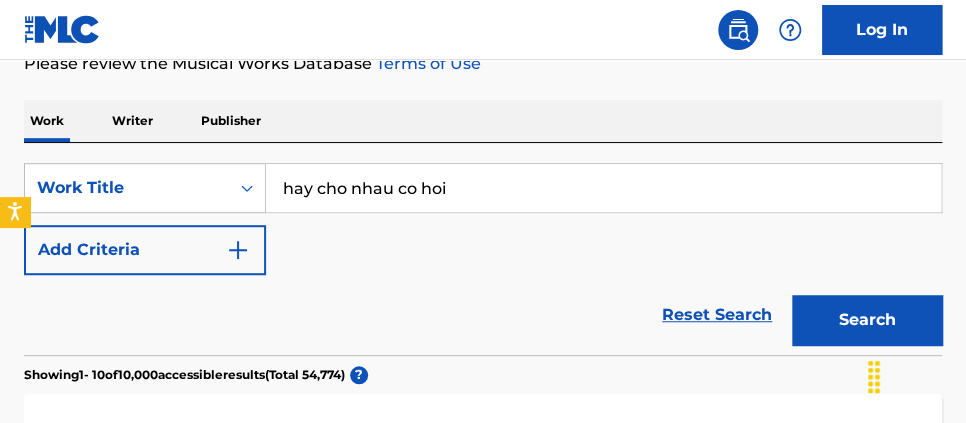 click on "Log In The MLC Public Work Search The accuracy and completeness of The MLC's data is determined solely by our Members. It is not an authoritative source for recording information. Please   click here   for more information about the terms used in the database. Please review the Musical Works Database   Terms of Use Work Writer Publisher SearchWithCriteriac6125ace-0b40-40df-9503-2b362888738b Work Title hay cho nhau co hoi Add Criteria Reset Search Search Showing  1  -   10  of  10,000  accessible  results  (Total   54,774 ) ? HAY CHO NHAU CO HOI MLC Song Code : HA7P2X ISWC : T3068507988 Writers ( 1 ) CHUYEN DINH VAN Recording Artists ( 0 ) Total Known Shares: 100 % HAY CHO NHAU CO HOI MLC Song Code : HQ1JPK ISWC : T3068507988   Overclaim Writers ( 1 ) CHUYEN CHAU Recording Artists ( 0 ) Total Known Shares: 100 % HAY TAO CO HOI CHO NHAU MLC Song Code : HB6XD4 ISWC : T9189007281 Writers ( 2 ) LUAN SY, VU NGUYEN THANH Recording Artists ( 0 ) Total Known Shares: 100 % KHONG CHO NHAU CO HOI MLC Song Code : KF1E36" at bounding box center [483, 947] 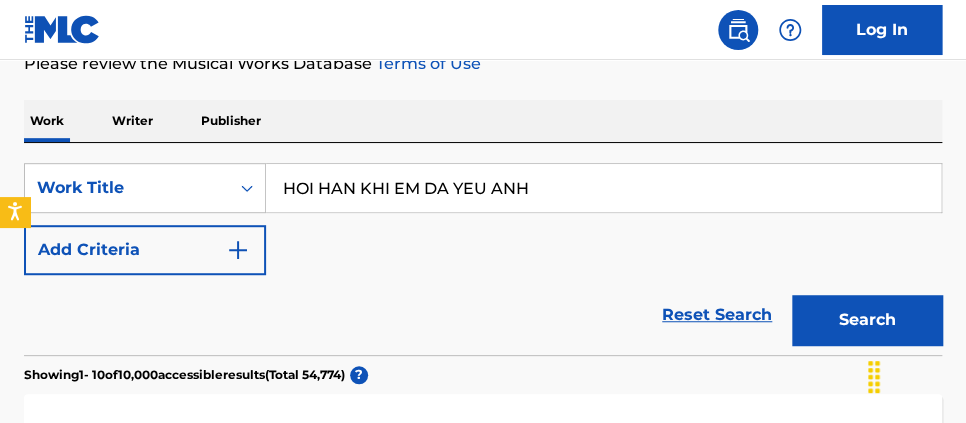 type on "HOI HAN KHI EM DA YEU ANH" 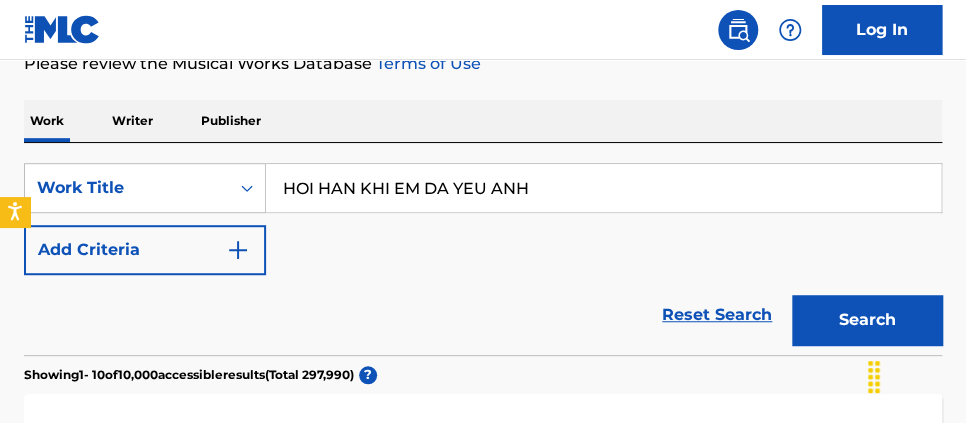 scroll, scrollTop: 502, scrollLeft: 0, axis: vertical 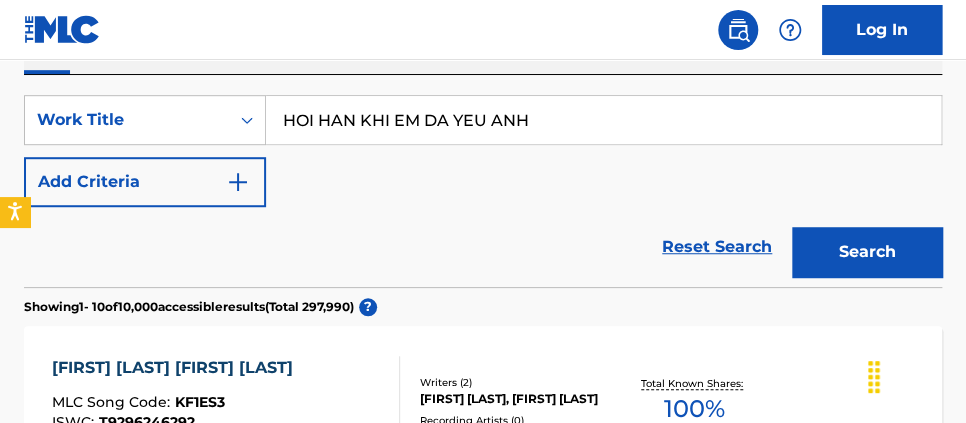 click on "Search" at bounding box center (867, 252) 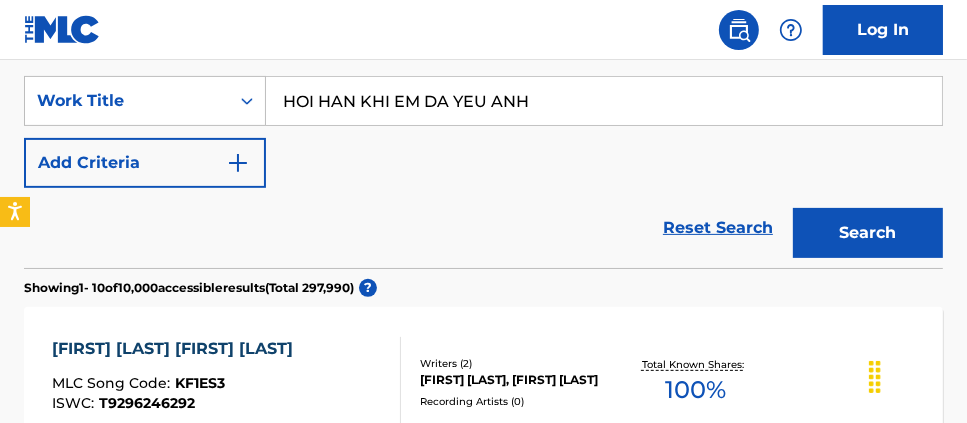 scroll, scrollTop: 322, scrollLeft: 0, axis: vertical 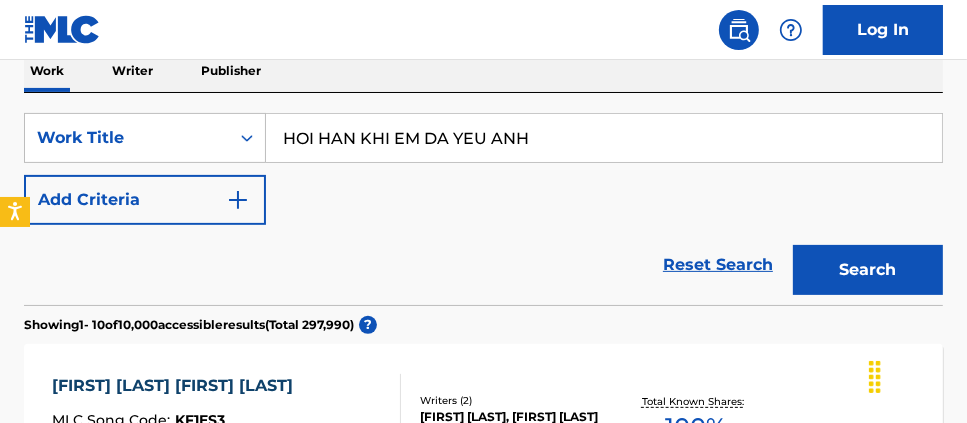 click on "Add Criteria" at bounding box center [145, 200] 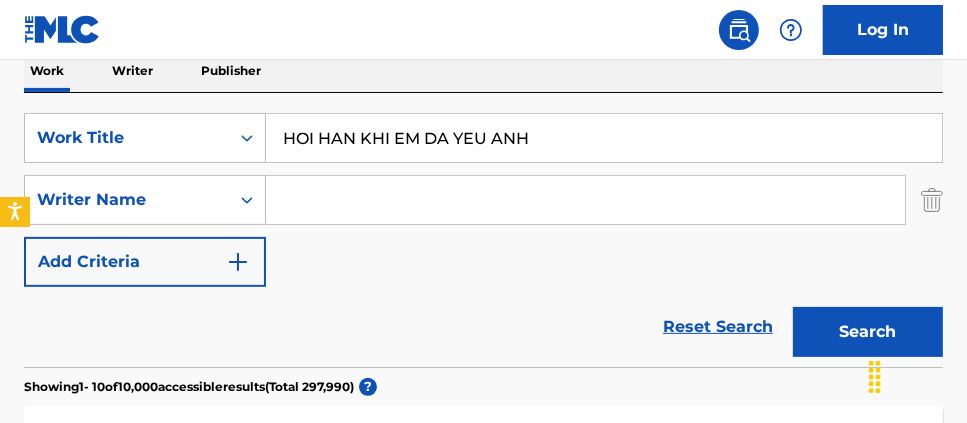 click at bounding box center [585, 200] 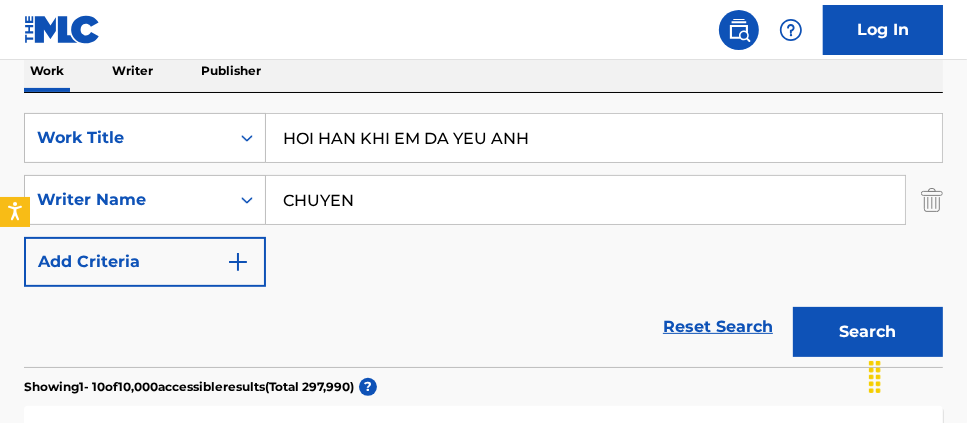 type on "CHUYEN" 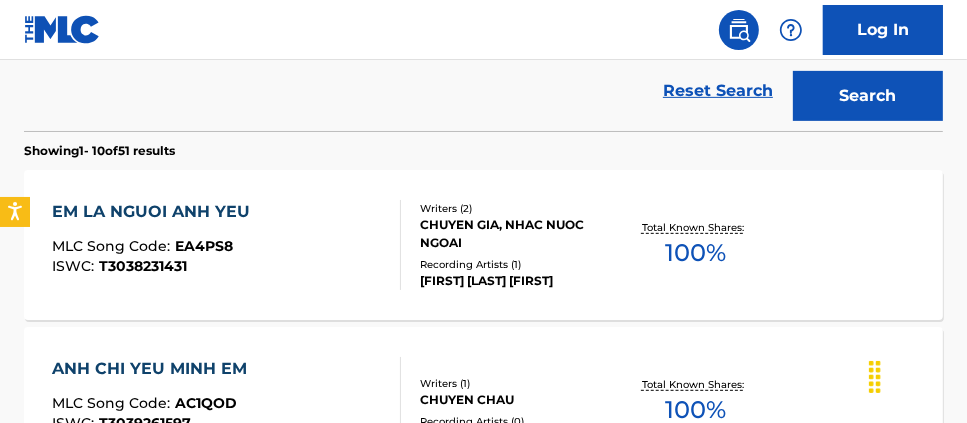 scroll, scrollTop: 596, scrollLeft: 0, axis: vertical 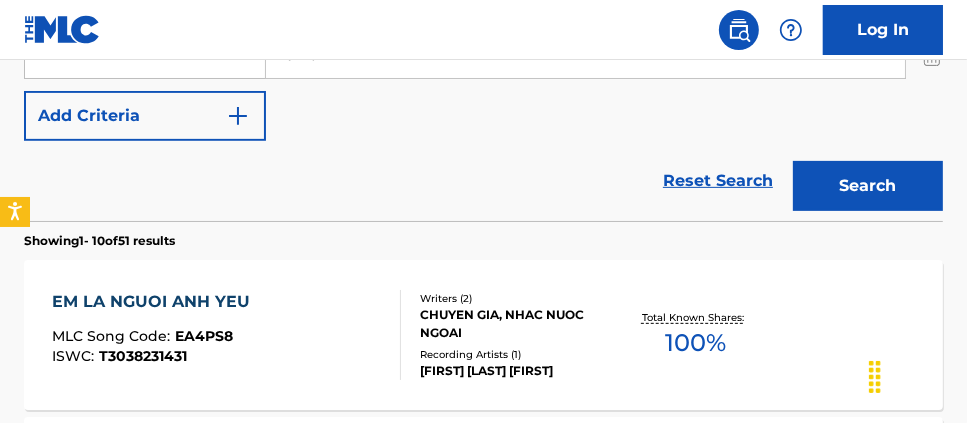 click on "Search" at bounding box center (868, 186) 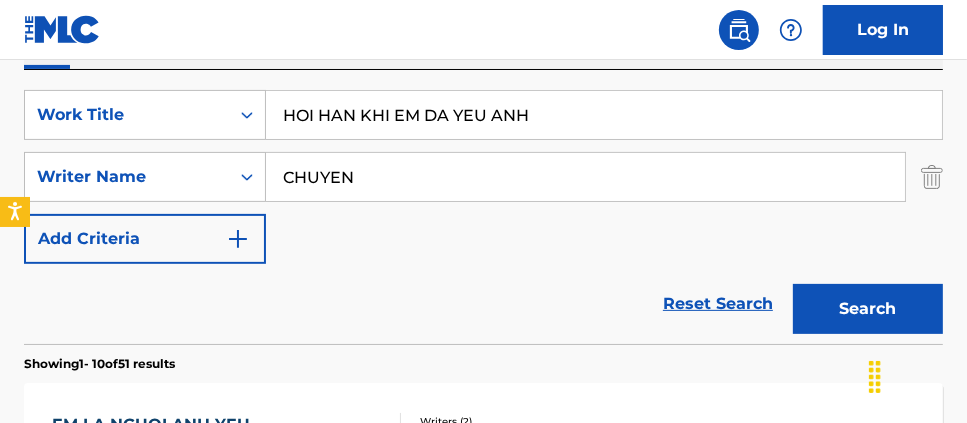 scroll, scrollTop: 312, scrollLeft: 0, axis: vertical 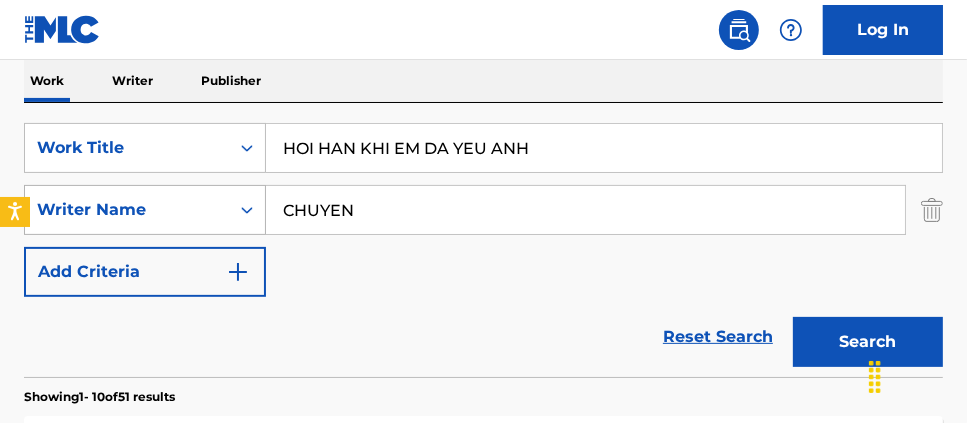 drag, startPoint x: 443, startPoint y: 219, endPoint x: 263, endPoint y: 187, distance: 182.82231 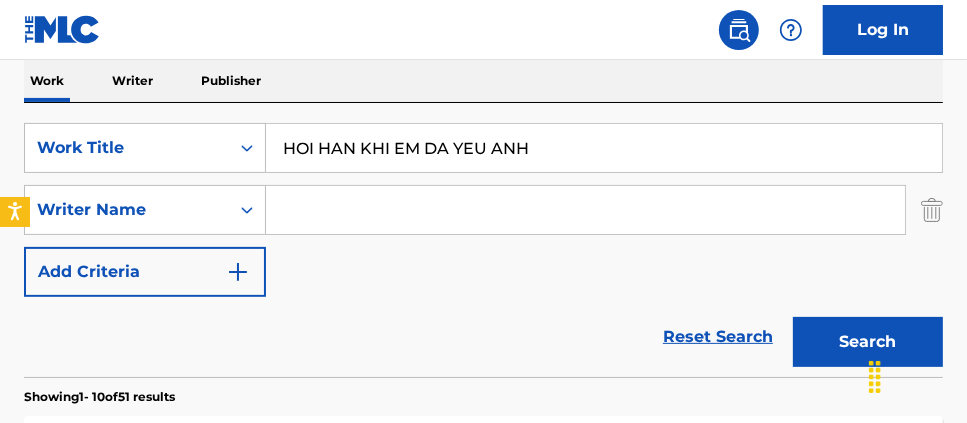 type 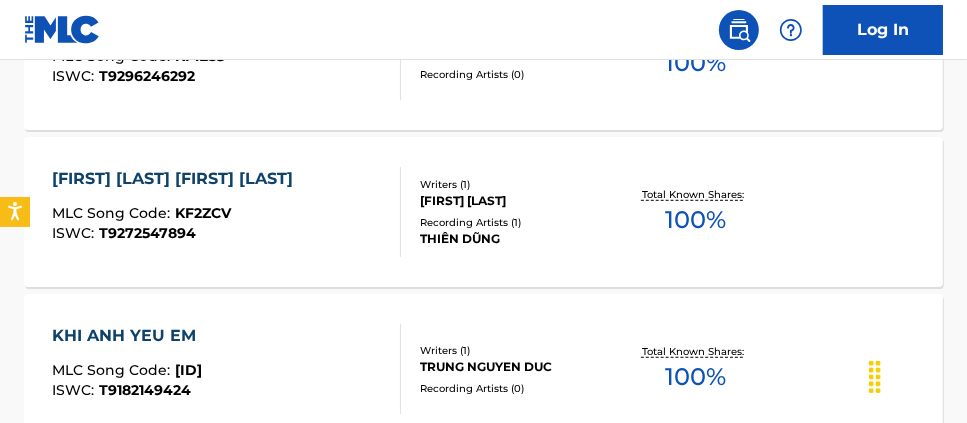 scroll, scrollTop: 756, scrollLeft: 0, axis: vertical 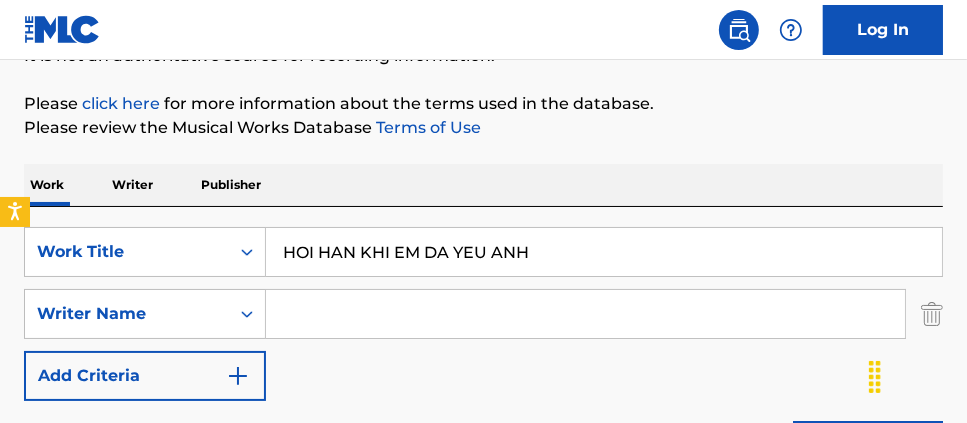 drag, startPoint x: 584, startPoint y: 248, endPoint x: 288, endPoint y: 171, distance: 305.85126 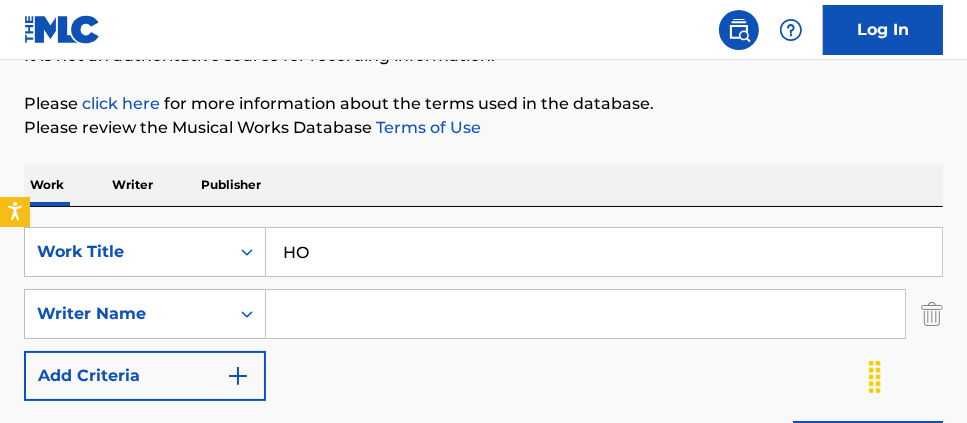 type on "H" 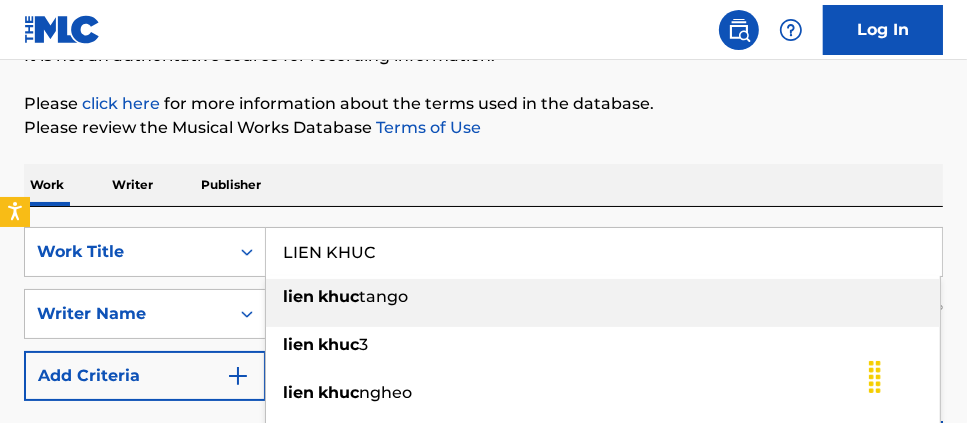 type on "LIEN KHUC" 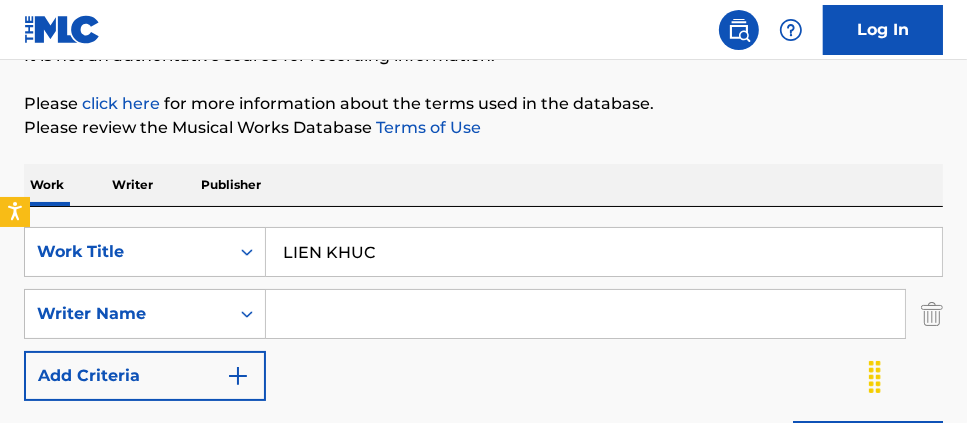 click on "Work Writer Publisher" at bounding box center [483, 185] 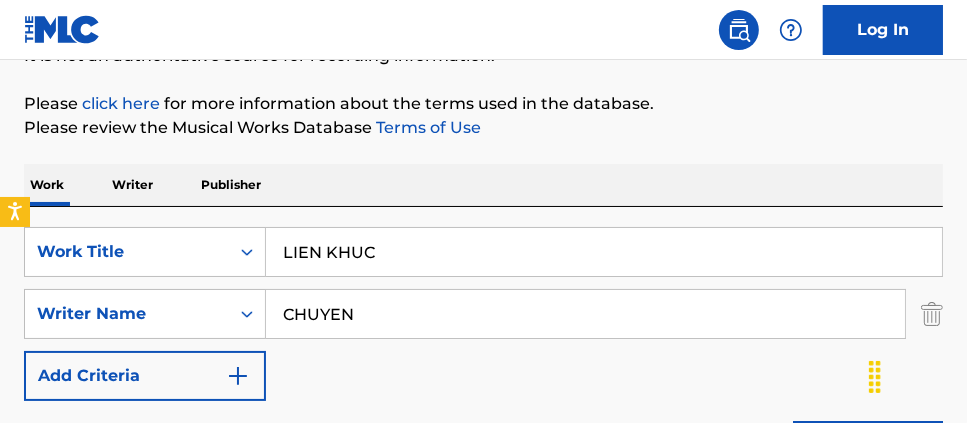 type on "CHUYEN" 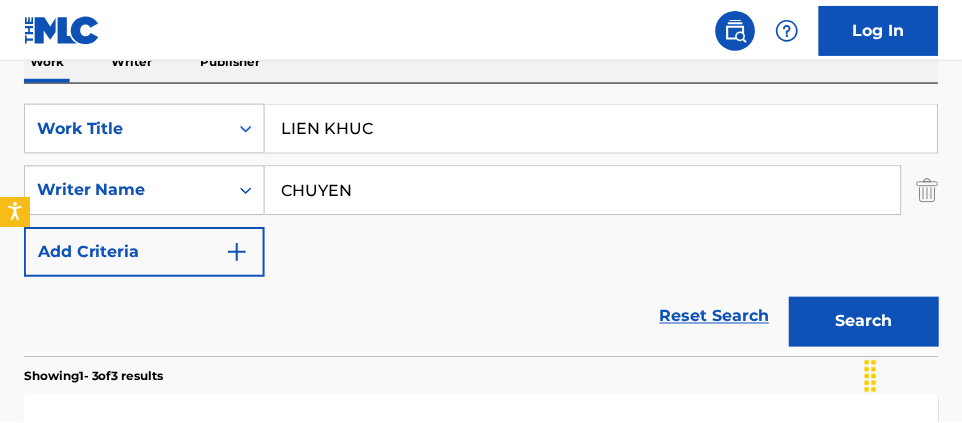 scroll, scrollTop: 273, scrollLeft: 0, axis: vertical 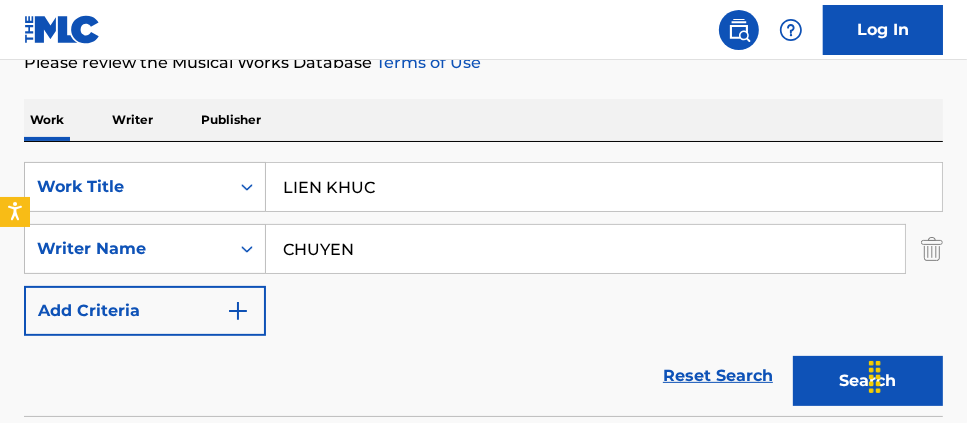 click on "LIEN KHUC" at bounding box center [604, 187] 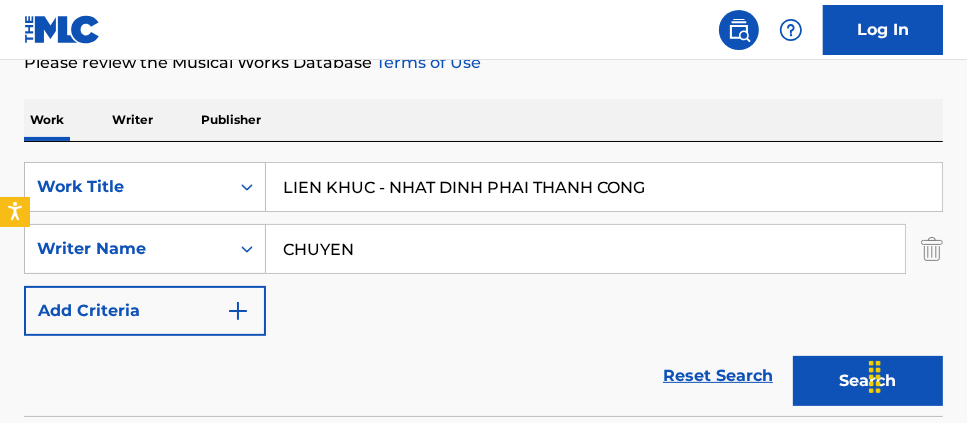 type on "LIEN KHUC - NHAT DINH PHAI THANH CONG" 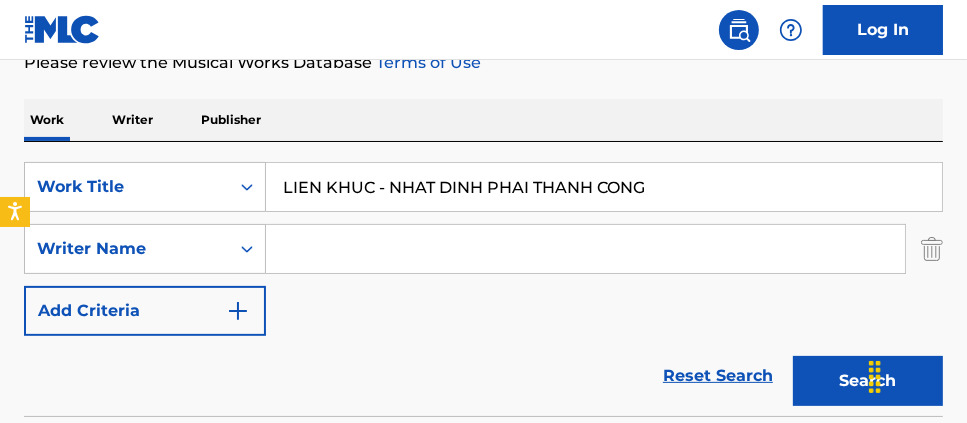 type 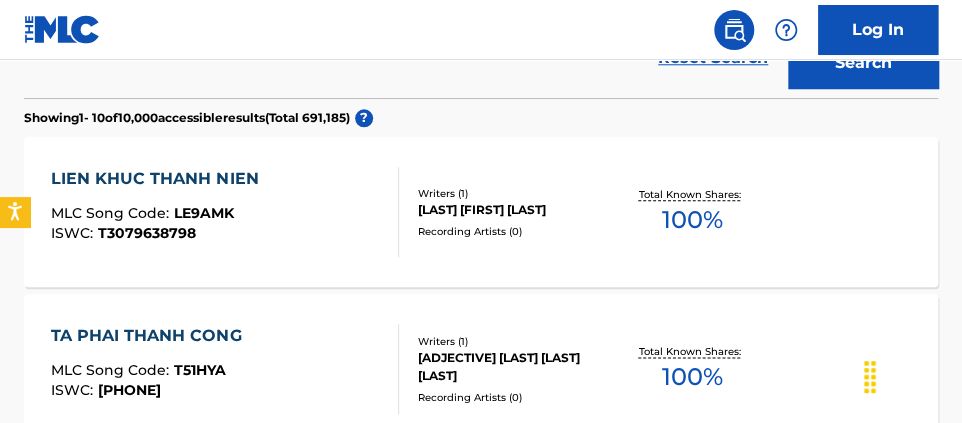 scroll, scrollTop: 586, scrollLeft: 0, axis: vertical 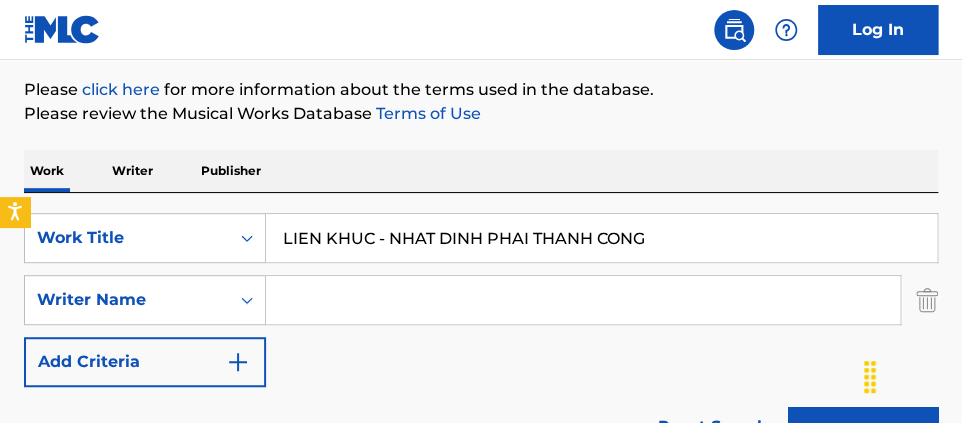 drag, startPoint x: 695, startPoint y: 231, endPoint x: 56, endPoint y: 150, distance: 644.11334 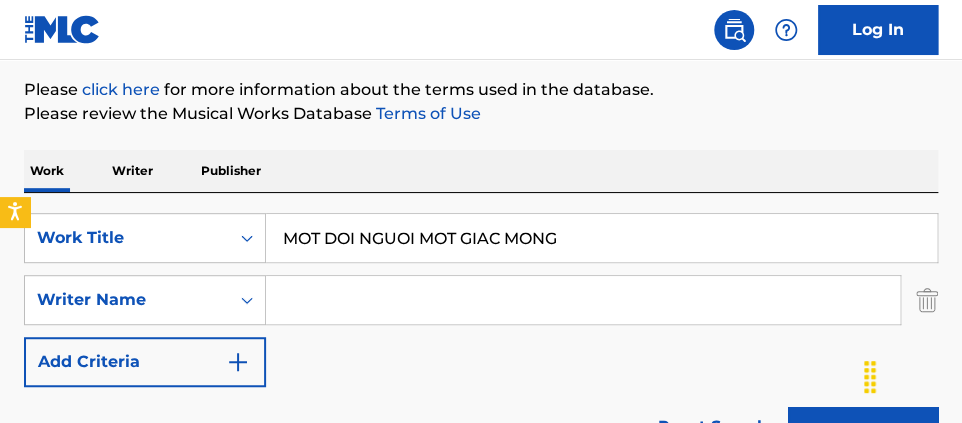 type on "MOT DOI NGUOI MOT GIAC MONG" 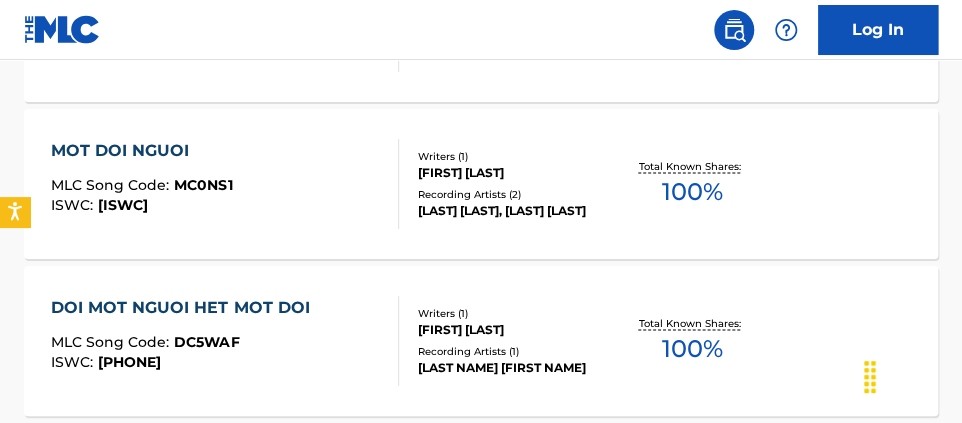 scroll, scrollTop: 795, scrollLeft: 0, axis: vertical 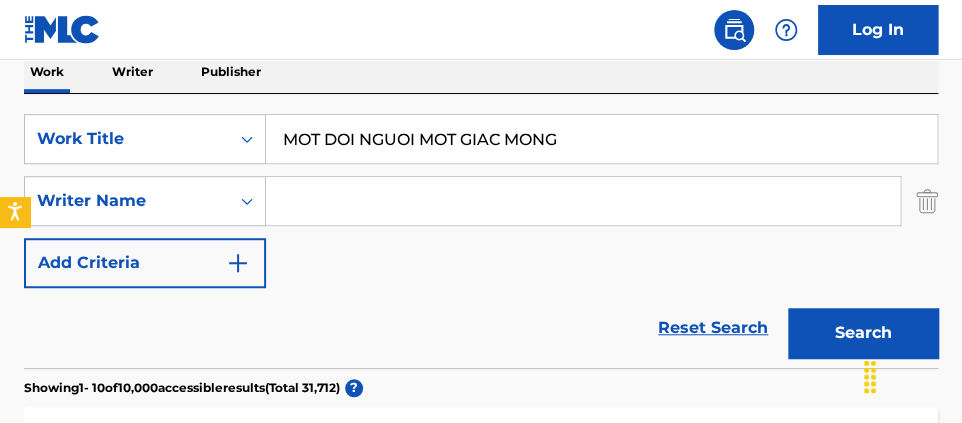 click at bounding box center (583, 201) 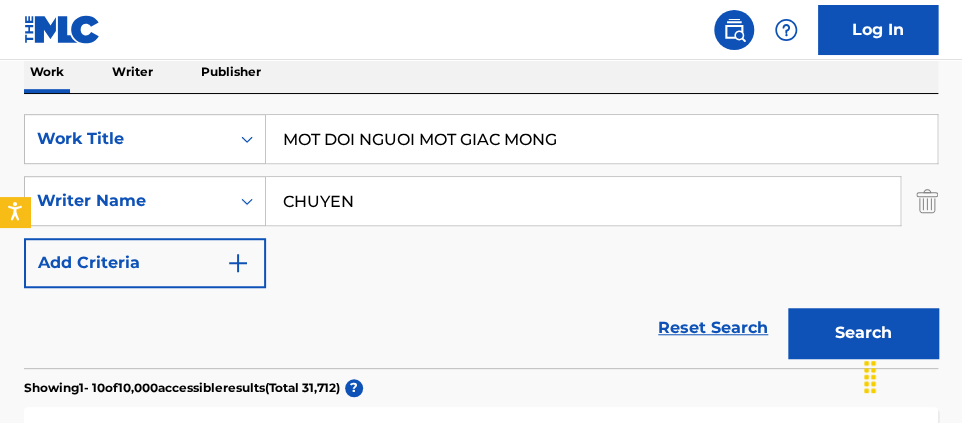 type on "CHUYEN" 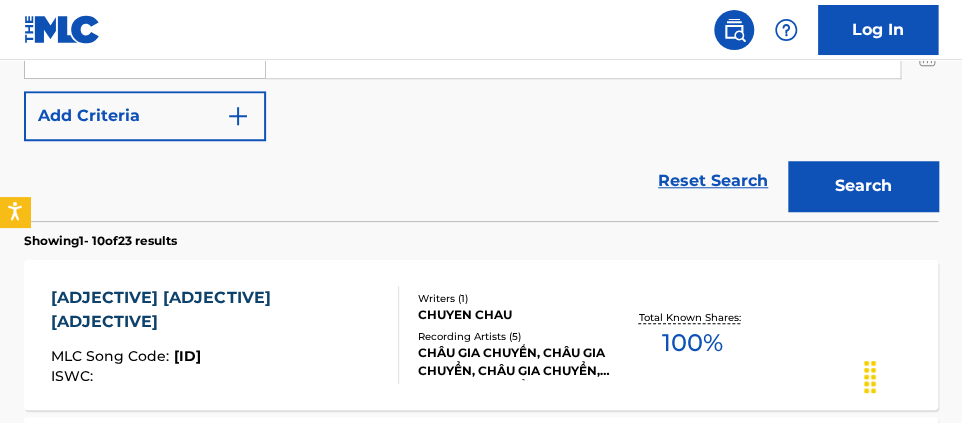 scroll, scrollTop: 501, scrollLeft: 0, axis: vertical 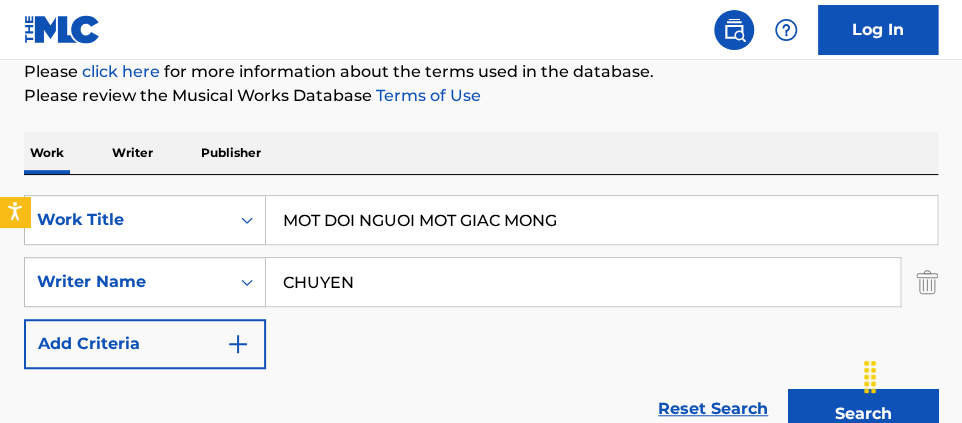 drag, startPoint x: 696, startPoint y: 211, endPoint x: 1, endPoint y: 158, distance: 697.01794 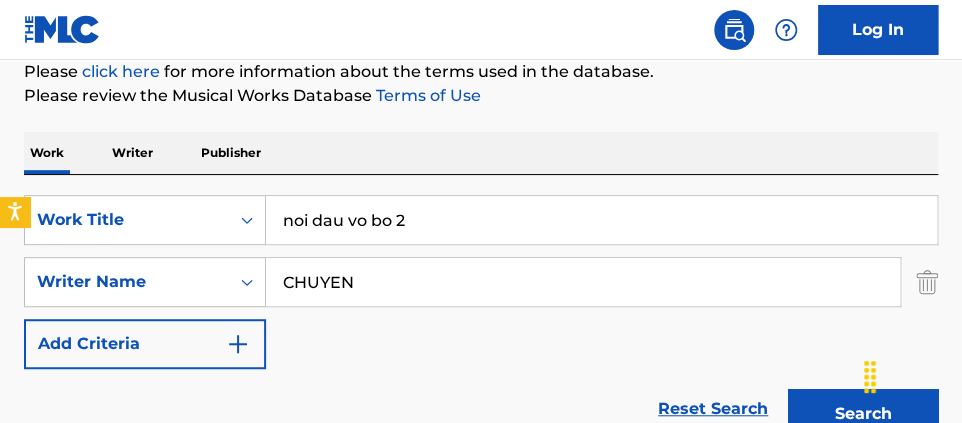 click on "noi dau vo bo 2" at bounding box center [601, 220] 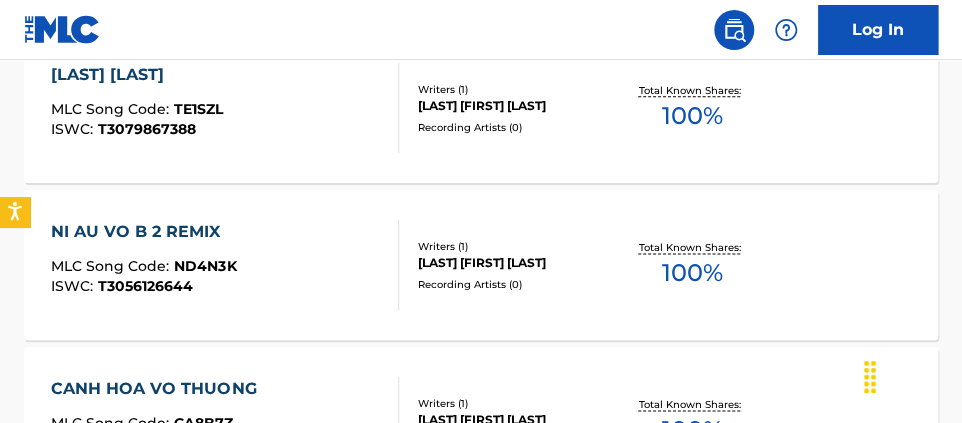 scroll, scrollTop: 771, scrollLeft: 0, axis: vertical 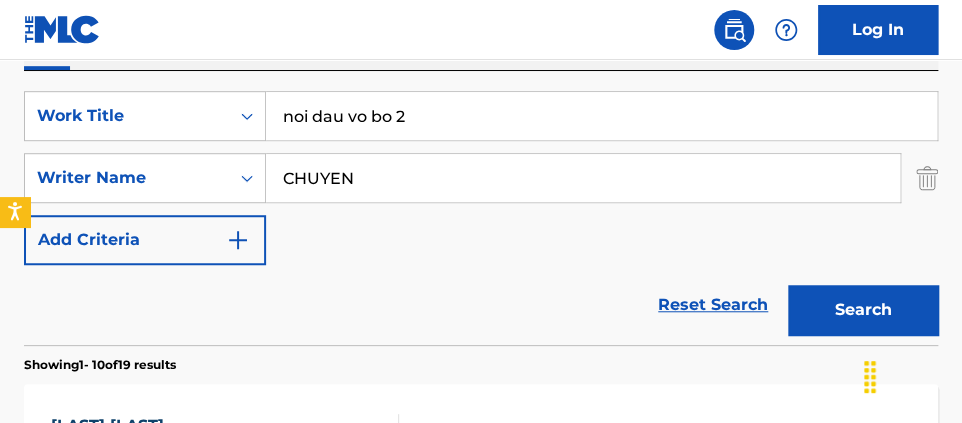 drag, startPoint x: 148, startPoint y: 71, endPoint x: 128, endPoint y: 68, distance: 20.22375 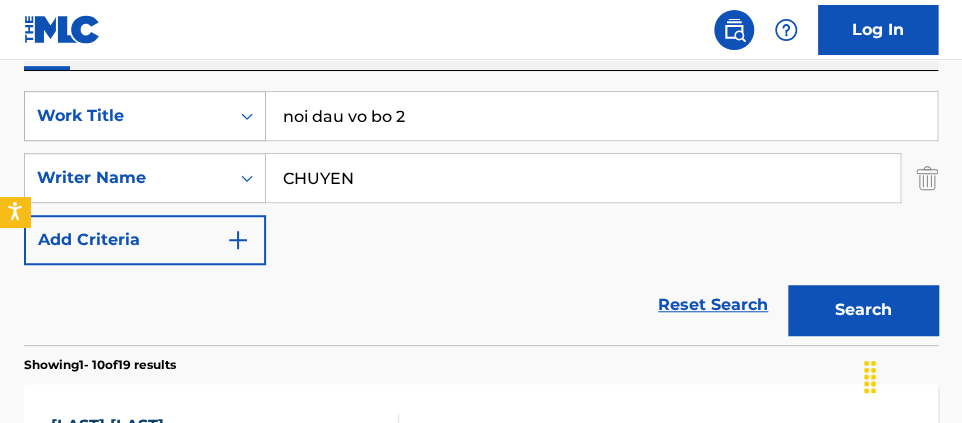 drag, startPoint x: 397, startPoint y: 186, endPoint x: 196, endPoint y: 127, distance: 209.48032 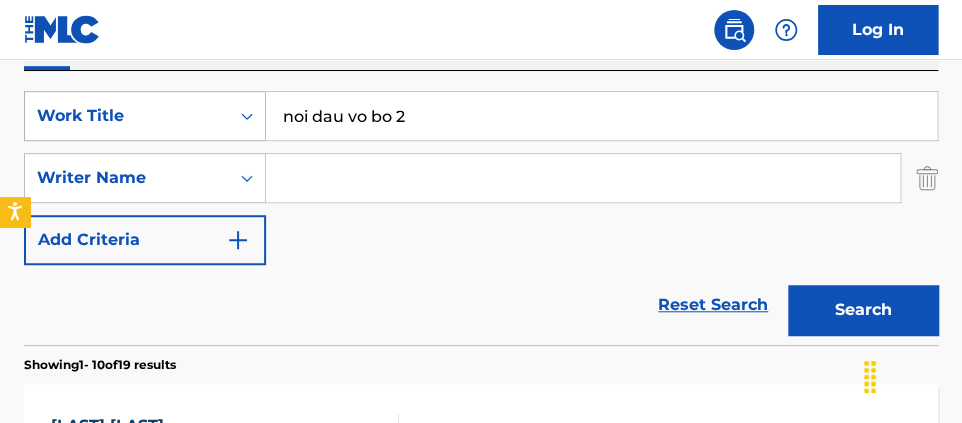 type 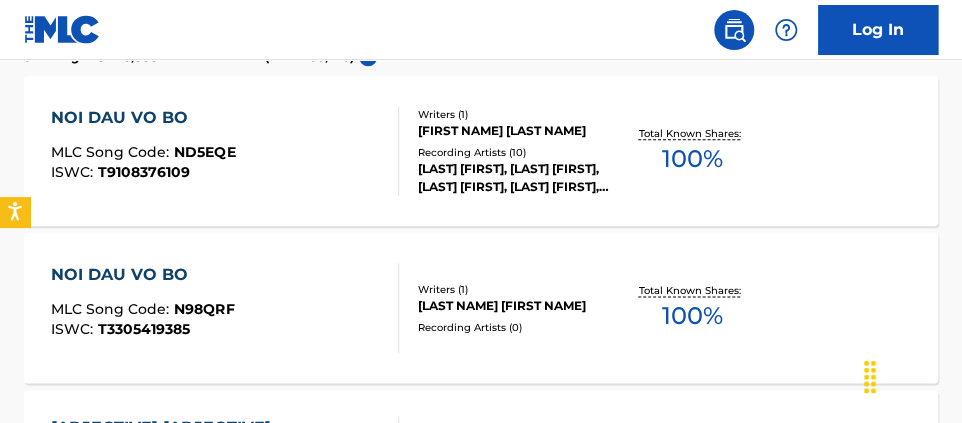 scroll, scrollTop: 657, scrollLeft: 0, axis: vertical 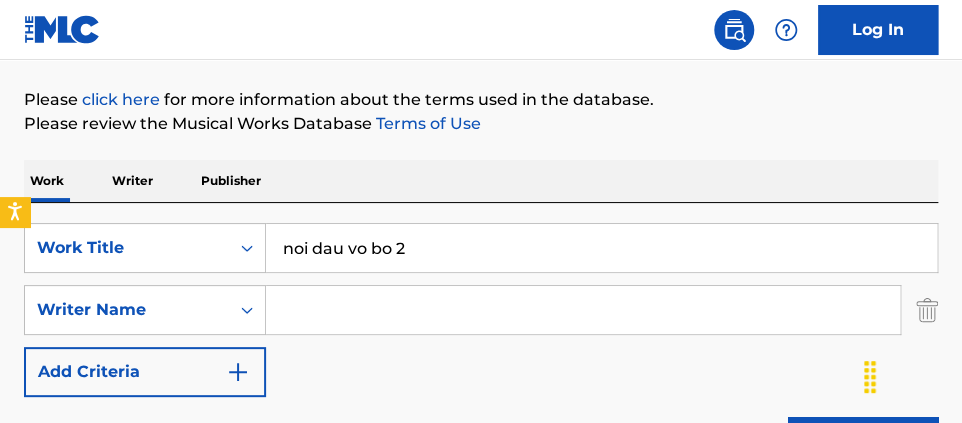 drag, startPoint x: 492, startPoint y: 259, endPoint x: 150, endPoint y: 153, distance: 358.05026 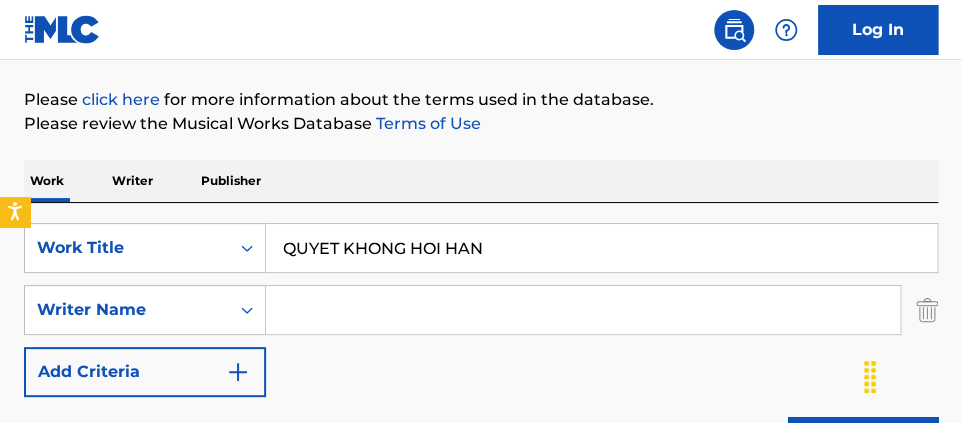 type on "QUYET KHONG HOI HAN" 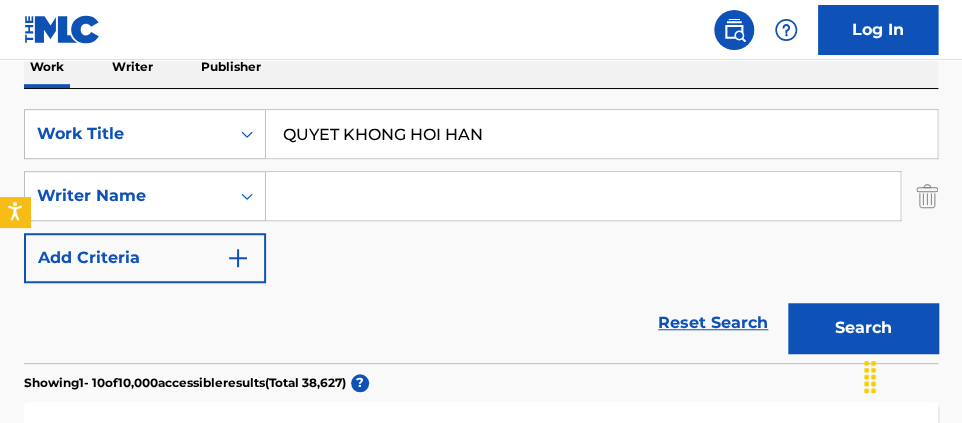 scroll, scrollTop: 331, scrollLeft: 0, axis: vertical 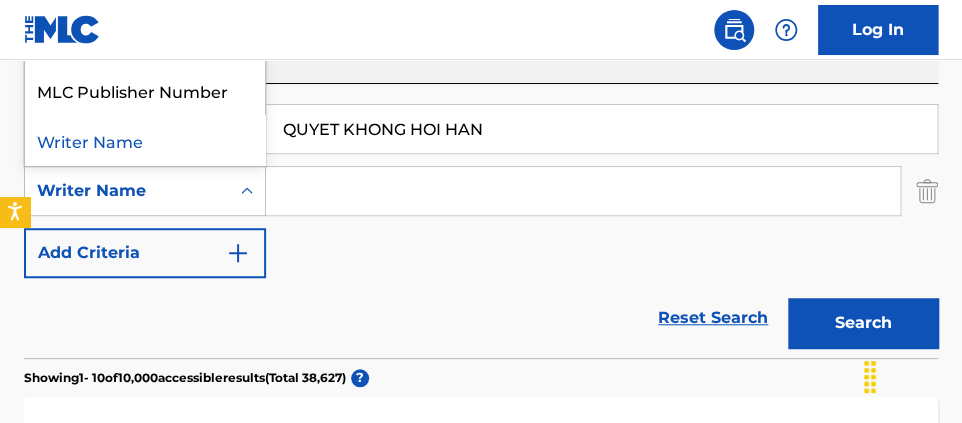 click on "Writer Name" at bounding box center [127, 191] 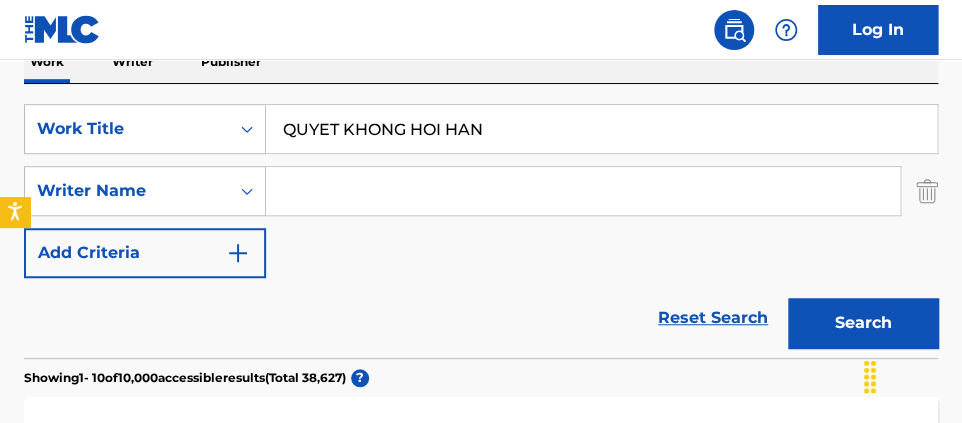 click at bounding box center (583, 191) 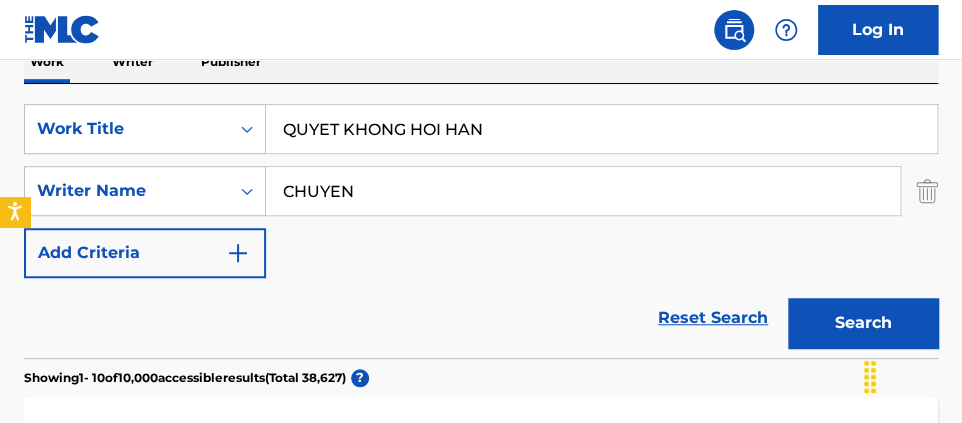 click on "Search" at bounding box center [863, 323] 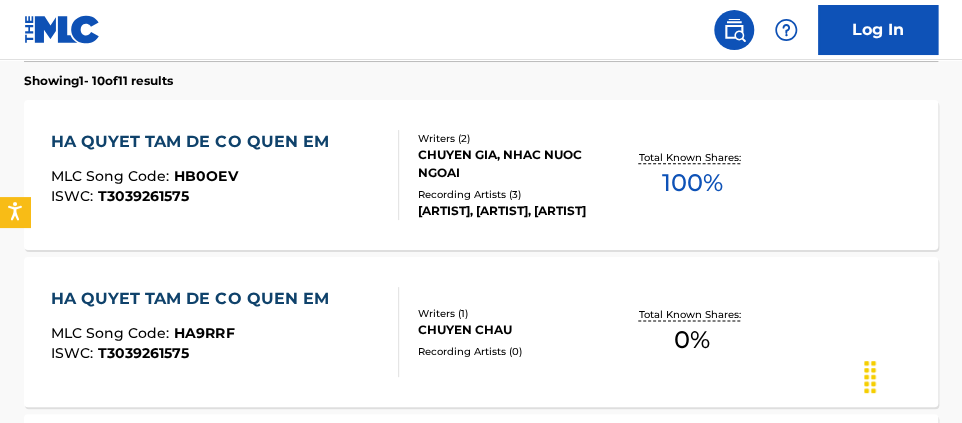 scroll, scrollTop: 633, scrollLeft: 0, axis: vertical 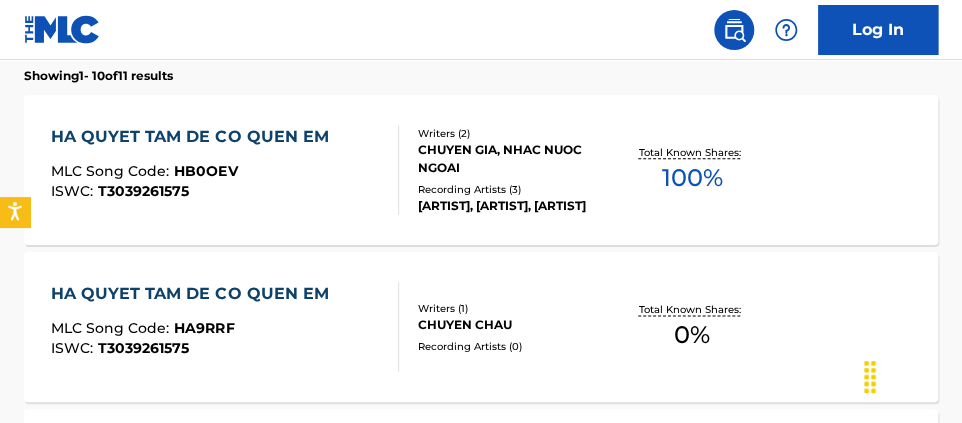 click on "The MLC Public Work Search The accuracy and completeness of The MLC's data is determined solely by our Members. It is not an authoritative source for recording information. Please   click here   for more information about the terms used in the database. Please review the Musical Works Database   Terms of Use Work Writer Publisher SearchWithCriteriac6125ace-0b40-40df-9503-2b362888738b Work Title QUYET KHONG HOI HAN SearchWithCriteriad95441c6-6151-4653-aad8-0f6119d88510 Writer Name CHUYEN Add Criteria Reset Search Search Showing  1  -   10  of  11   results   HA QUYET TAM DE CO QUEN EM MLC Song Code : HB0OEV ISWC : T3039261575 Writers ( 2 ) CHUYEN GIA, NHAC NUOC NGOAI Recording Artists ( 3 ) CHÂU GIA CHUYỂN, CHÂU GIA CHUYỂN, CHÂU GIA CHUYỂN Total Known Shares: 100 % HA QUYET TAM DE CO QUEN EM MLC Song Code : HA9RRF ISWC : T3039261575 Writers ( 1 ) CHUYEN CHAU Recording Artists ( 0 ) Total Known Shares: 0 % KHONG THEN VOI LONG MLC Song Code : KE707P ISWC : T3039261326 Writers ( 1 ) CHUYEN DINH VAN 0 )" at bounding box center [481, 619] 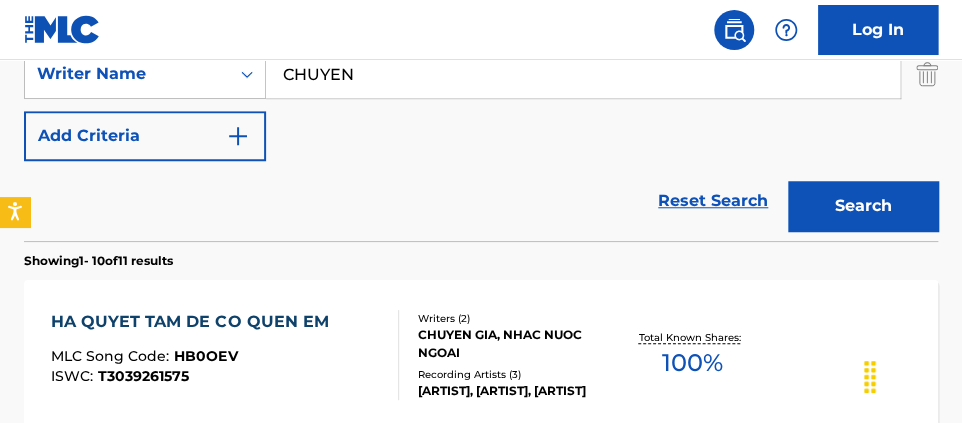 scroll, scrollTop: 292, scrollLeft: 0, axis: vertical 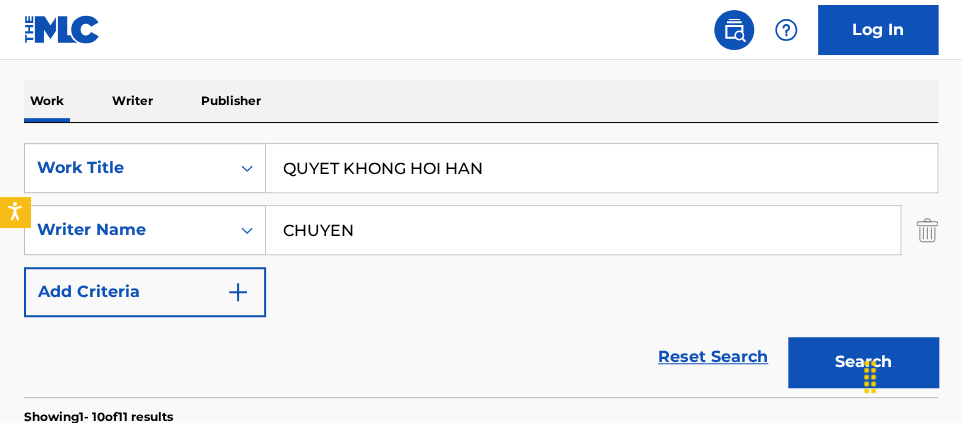 drag, startPoint x: 576, startPoint y: 159, endPoint x: 142, endPoint y: 124, distance: 435.409 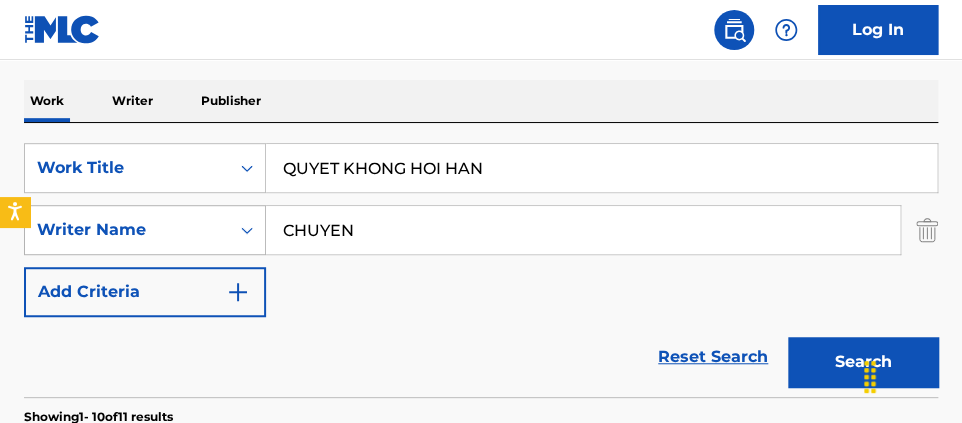 drag, startPoint x: 478, startPoint y: 237, endPoint x: 184, endPoint y: 203, distance: 295.95944 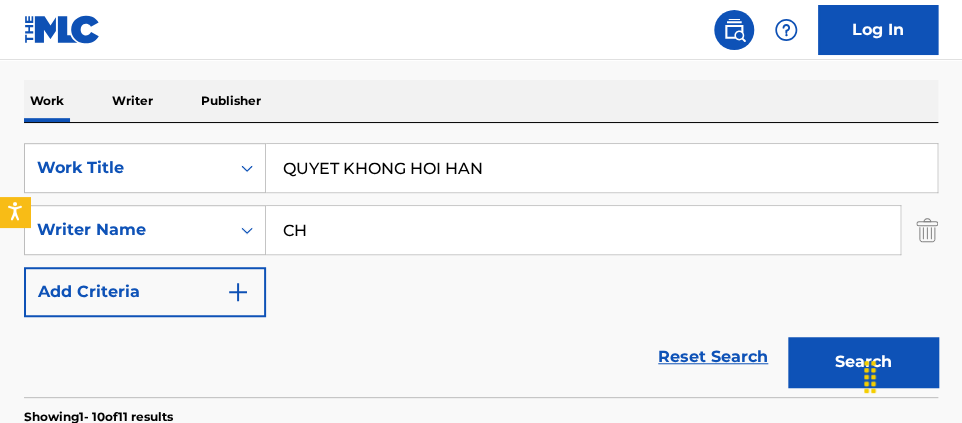 type on "C" 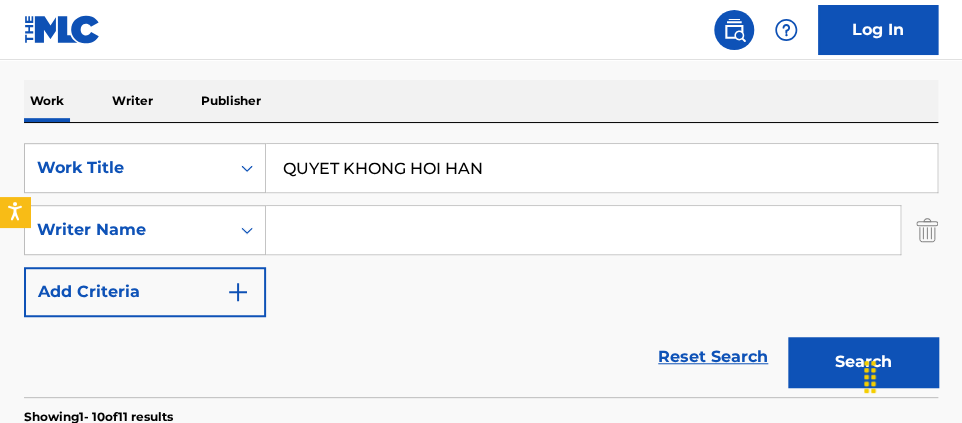 type 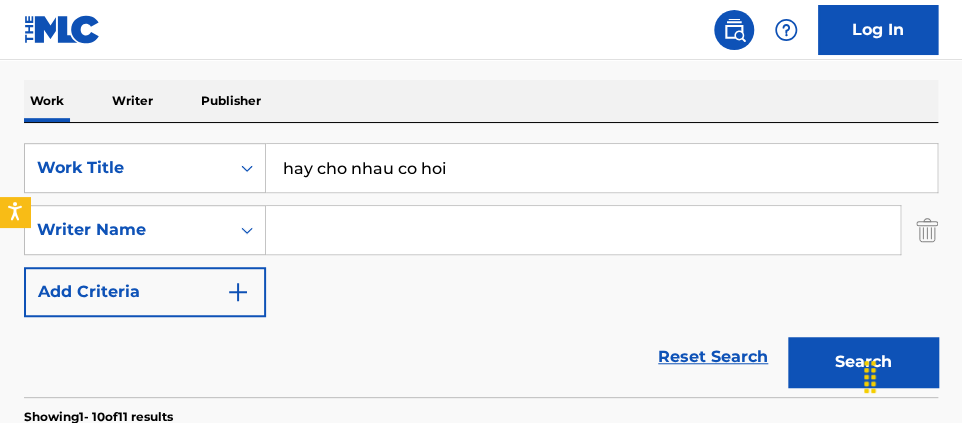 drag, startPoint x: 488, startPoint y: 161, endPoint x: 320, endPoint y: 148, distance: 168.50223 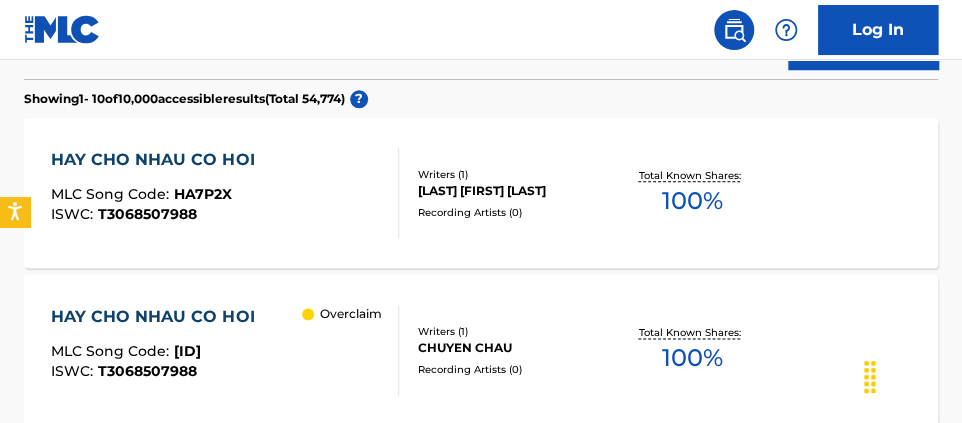 scroll, scrollTop: 619, scrollLeft: 0, axis: vertical 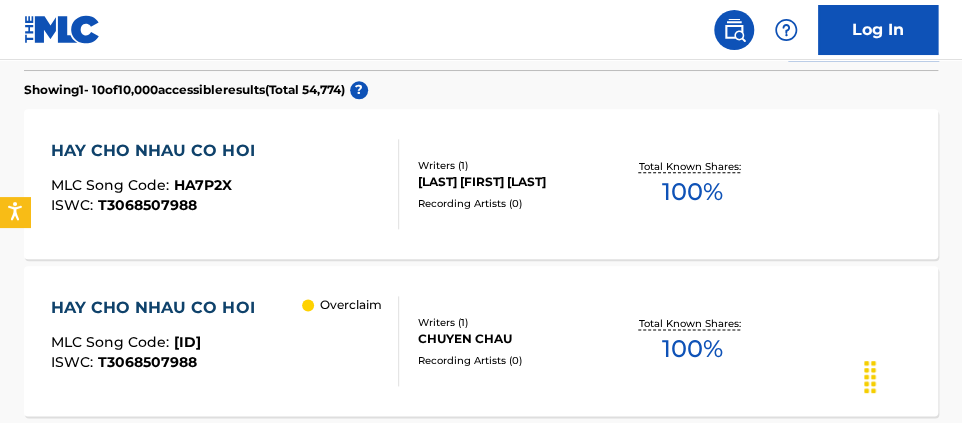 click on "100 %" at bounding box center [691, 192] 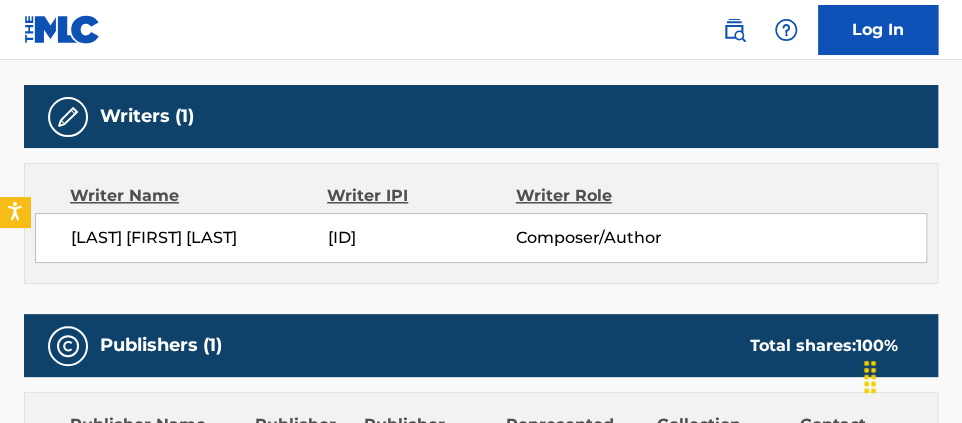 scroll, scrollTop: 0, scrollLeft: 0, axis: both 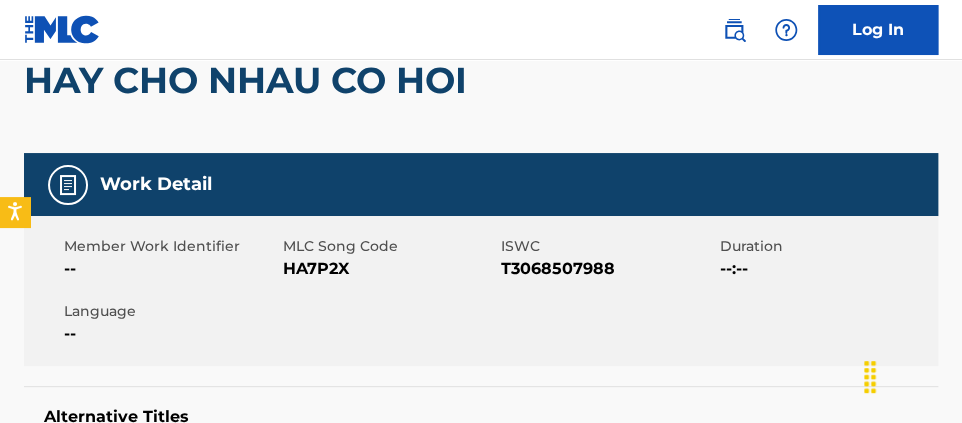click on "T3068507988" at bounding box center (608, 269) 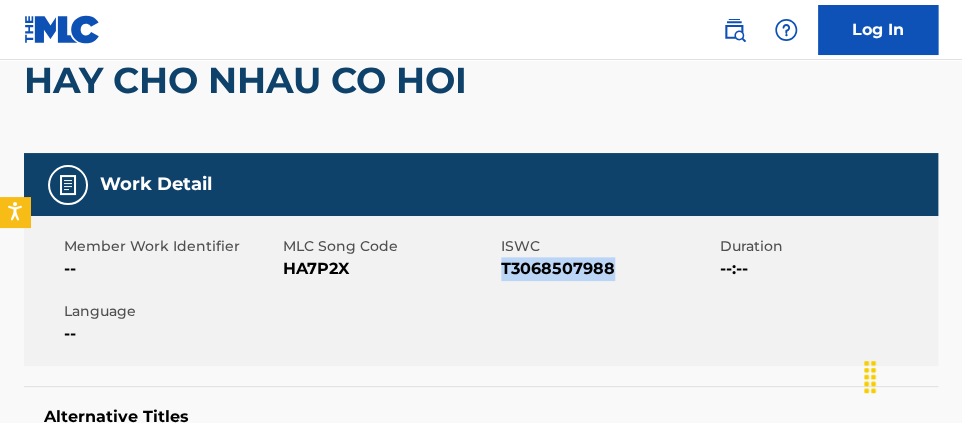 click on "T3068507988" at bounding box center (608, 269) 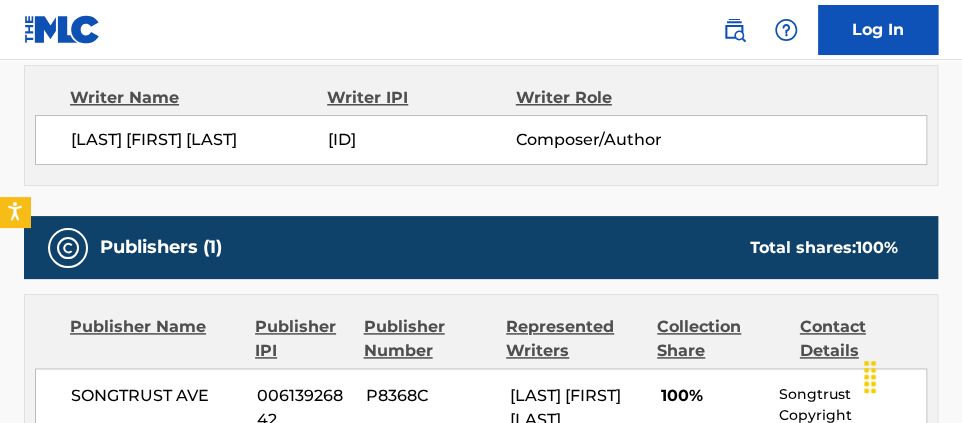 scroll, scrollTop: 686, scrollLeft: 0, axis: vertical 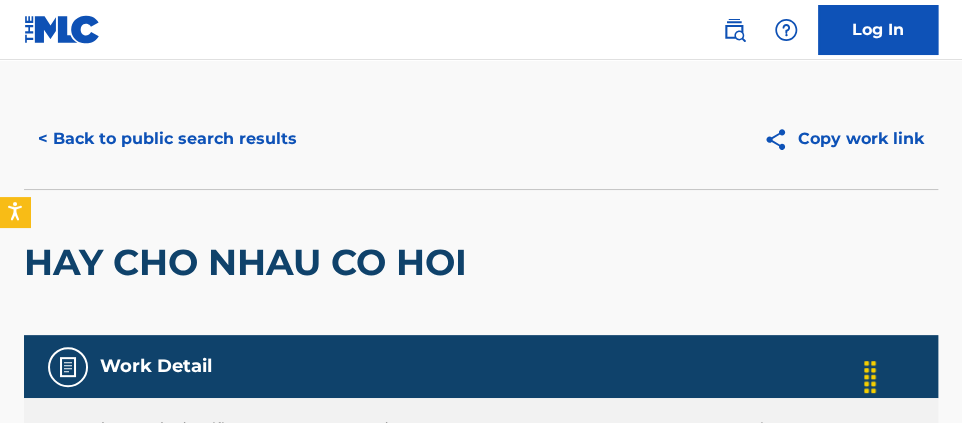 click on "Work Detail   Member Work Identifier -- MLC Song Code HA7P2X ISWC T3068507988 Duration --:-- Language -- Alternative Titles No Alternative Titles Writers   (1) Writer Name [LAST] [FIRST] 00825792801 Composer/Author Publishers   (1) Total shares:  100 % Publisher Name Publisher IPI Publisher Number Represented Writers Collection Share Contact Details SONGTRUST AVE 00613926842 P8368C [LAST] [FIRST] 100% Songtrust Copyright 155 6th Ave, Unit Fl 15,  New York, New York 10013 United States +1-212-4611171 publishing@songtrust.com Total shares:  100 % Matched Recordings   (0) No recordings found" at bounding box center (481, 776) 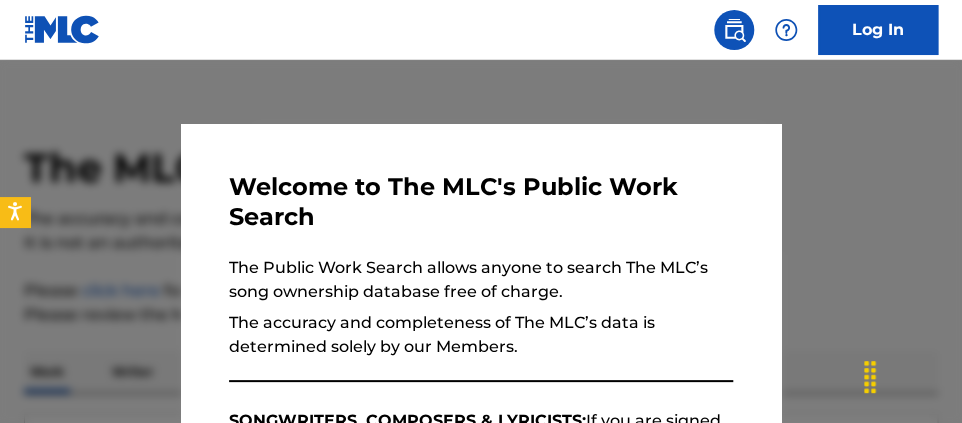 scroll, scrollTop: 732, scrollLeft: 0, axis: vertical 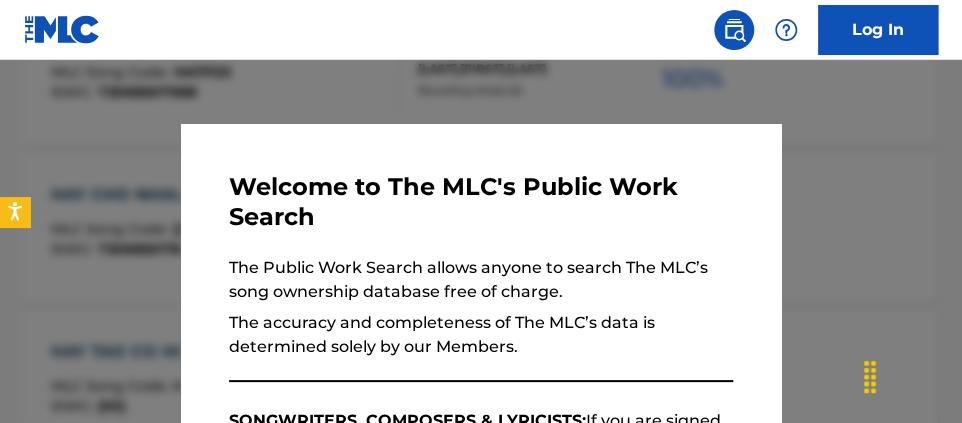 click at bounding box center (481, 271) 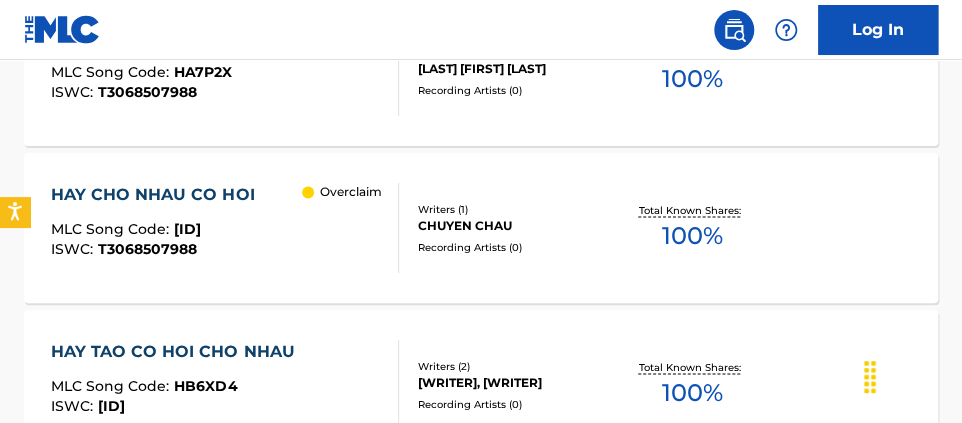 click on "100 %" at bounding box center [691, 236] 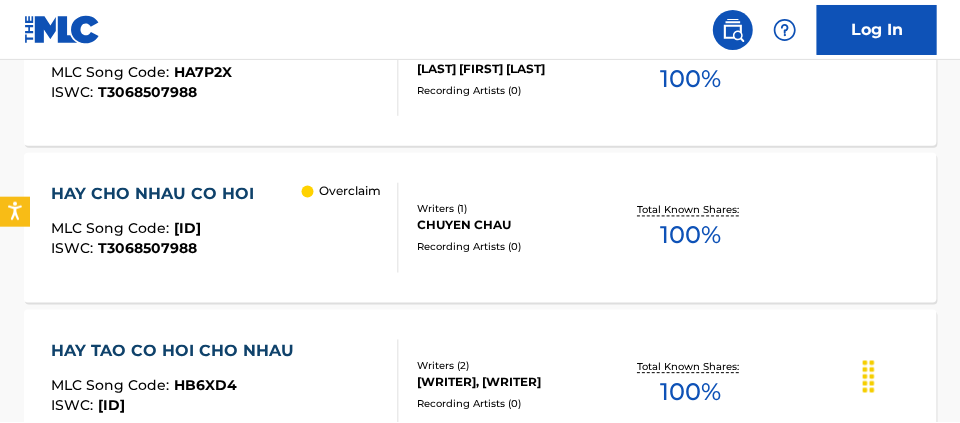 scroll, scrollTop: 0, scrollLeft: 0, axis: both 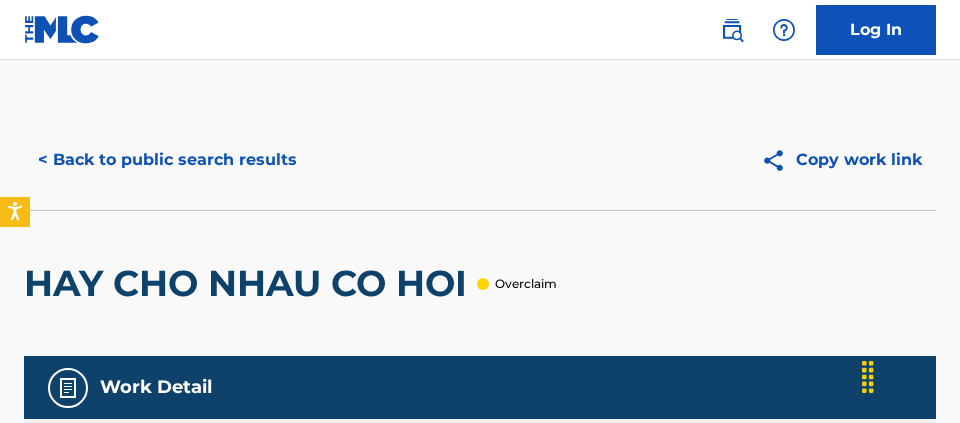 click on "Accessibility Screen-Reader Guide, Feedback, and Issue Reporting | New window Consent Details [#IABV2SETTINGS#] About This website uses cookies We use cookies to personalise content and ads, to provide social media features and to analyse our traffic. We also share information about your use of our site with our social media, advertising and analytics partners who may combine it with other information that you’ve provided to them or that they’ve collected from your use of their services. You consent to our cookies if you continue to use our website. Consent Selection Necessary   Preferences   Statistics   Marketing   Show details Details Necessary    41   Necessary cookies help make a website usable by enabling basic functions like page navigation and access to secure areas of the website. The website cannot function properly without these cookies.  Meta Platforms, Inc. 3 Learn more about this provider lastExternalReferrer Detects how the user reached the website by registering their last URL-address. 4 3" at bounding box center [480, 211] 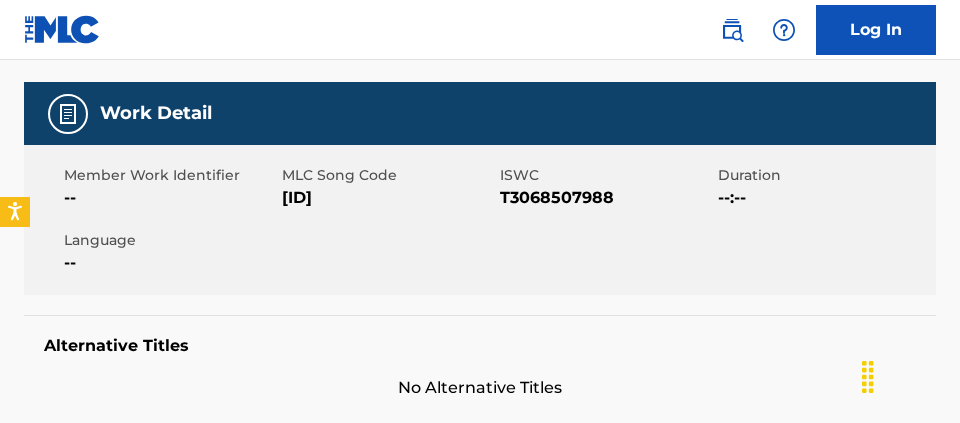scroll, scrollTop: 260, scrollLeft: 0, axis: vertical 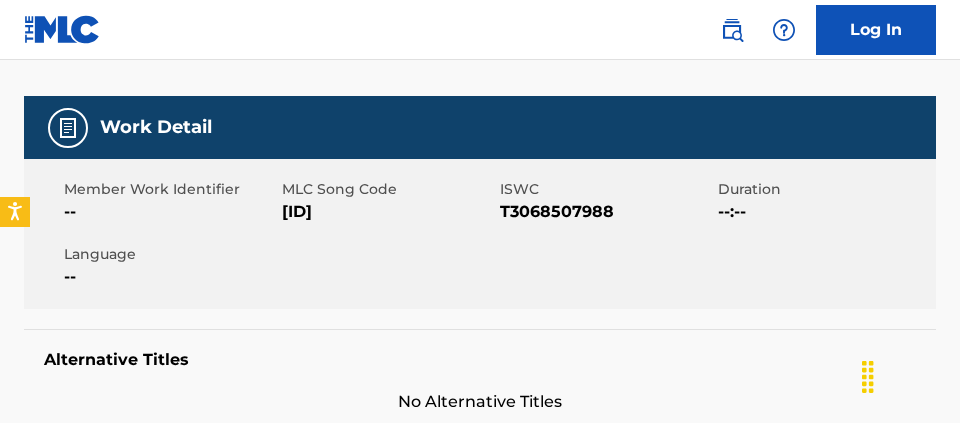 click on "T3068507988" at bounding box center [606, 212] 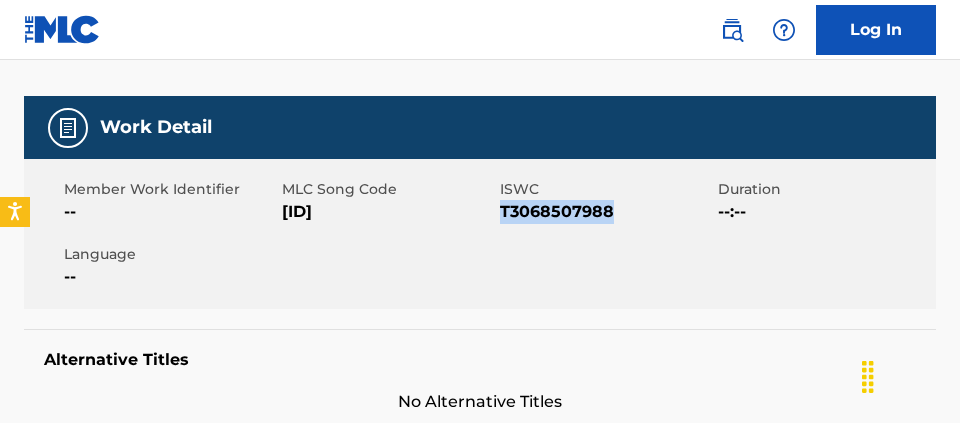 click on "T3068507988" at bounding box center (606, 212) 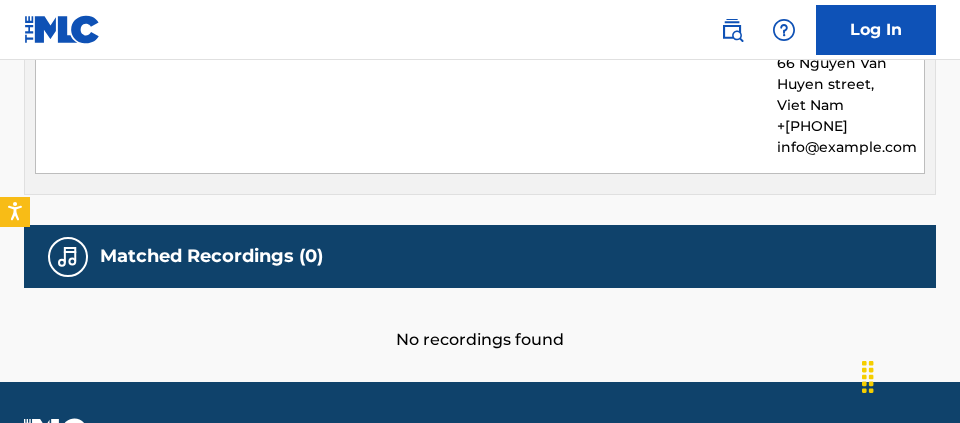 scroll, scrollTop: 958, scrollLeft: 0, axis: vertical 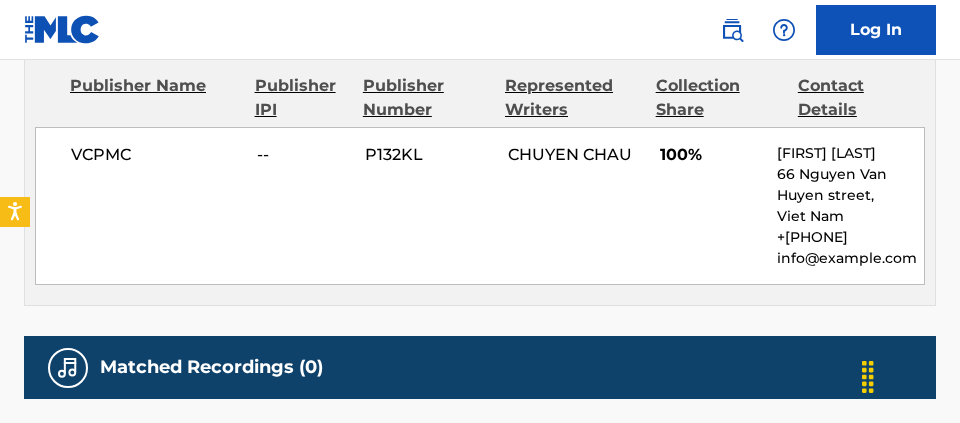 click on "Overclaim Work Detail   Member Work Identifier -- MLC Song Code HQ1JPK ISWC T3068507988 Duration --:-- Language -- Alternative Titles No Alternative Titles Writers   (1) Writer Name Writer IPI Writer Role CHUYEN CHAU 00825792900 Composer/Author Publishers   (1) Total shares:  100 % Publisher Name Publisher IPI Publisher Number Represented Writers Collection Share Contact Details VCPMC -- P132KL CHUYEN CHAU 100% Luu Nguyen 66 Nguyen Van Huyen street,  [COUNTRY] +[PHONE] info@vcpmc.org Total shares:  100 % Matched Recordings   (0) No recordings found" at bounding box center [480, -193] 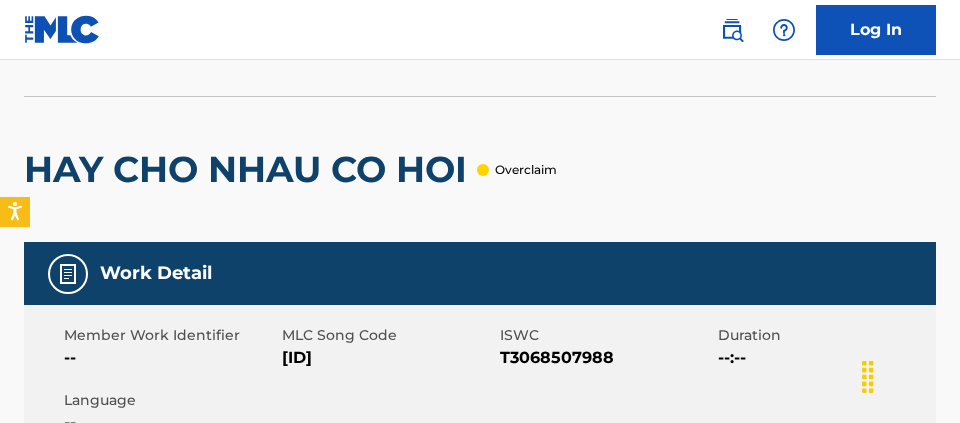 scroll, scrollTop: 108, scrollLeft: 0, axis: vertical 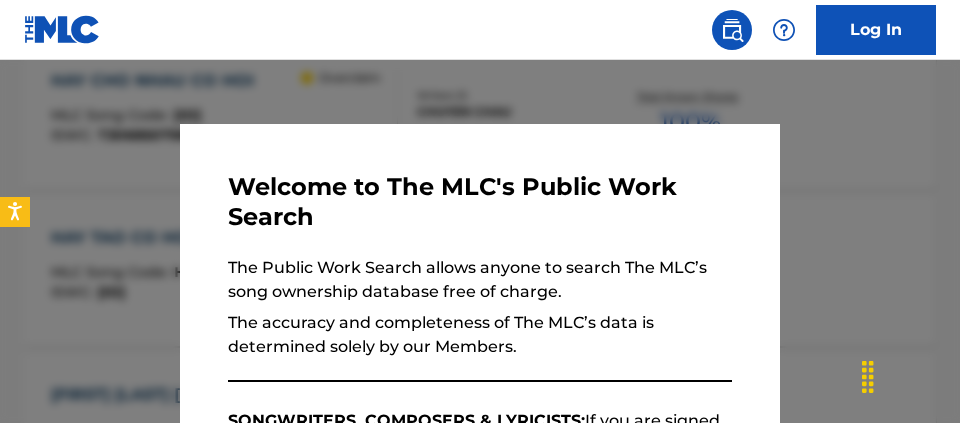 drag, startPoint x: 338, startPoint y: 79, endPoint x: 396, endPoint y: 99, distance: 61.351448 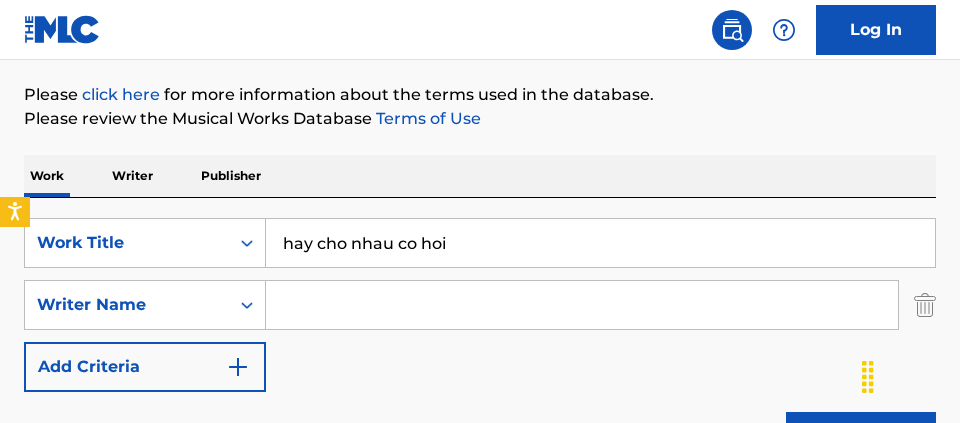scroll, scrollTop: 208, scrollLeft: 0, axis: vertical 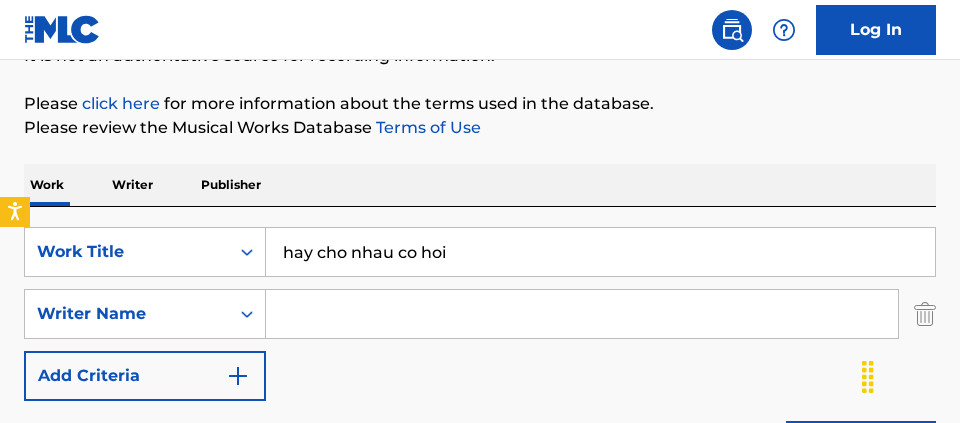 click on "MLC Song Code : HA7P2X ISWC : T3068507988 Writers ( 1 ) [WRITER] Recording Artists ( 0 ) Total Known Shares: 100 % MLC Song Code : HQ1JPK ISWC : T3068507988 Overclaim Writers ( 1 ) [WRITER] Recording Artists ( 0 ) Total Known Shares: 100 % MLC Song Code : HB6XD4 ISWC : T9189007281 Writers ( 2 ) [WRITER], [WRITER] Recording Artists ( 0 ) 100 % : :" at bounding box center (480, 1044) 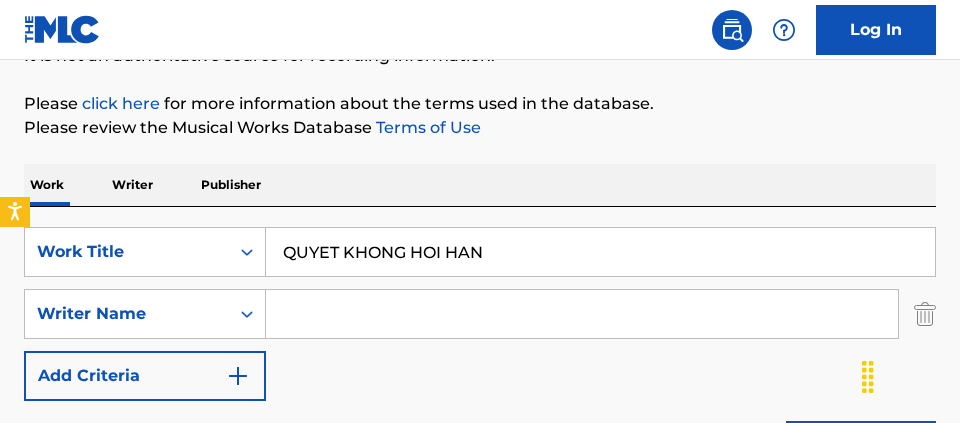 click on "Search" at bounding box center (861, 446) 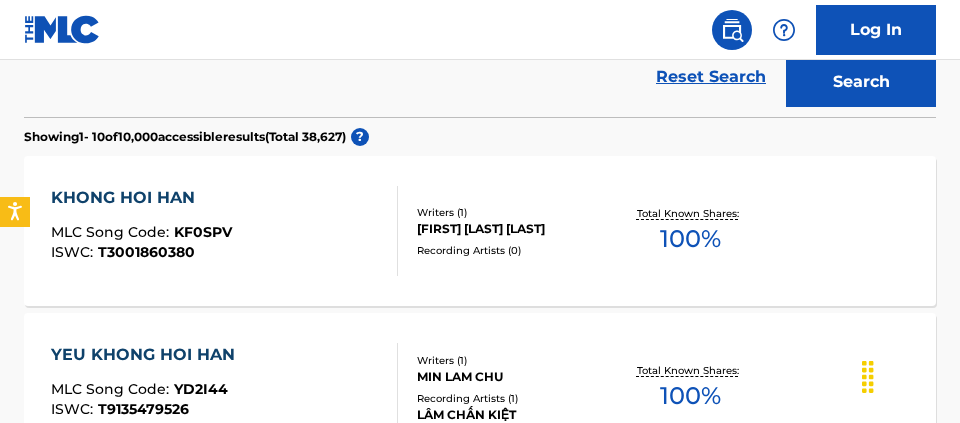scroll, scrollTop: 255, scrollLeft: 0, axis: vertical 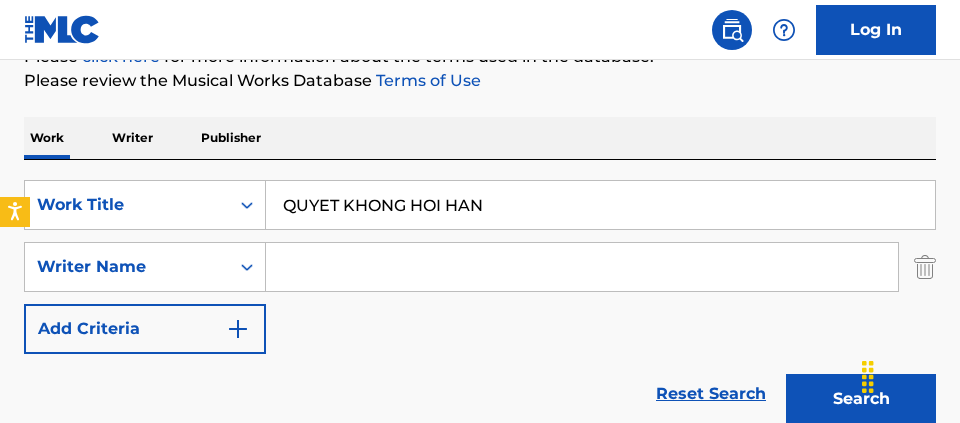 drag, startPoint x: 588, startPoint y: 200, endPoint x: -42, endPoint y: 65, distance: 644.30194 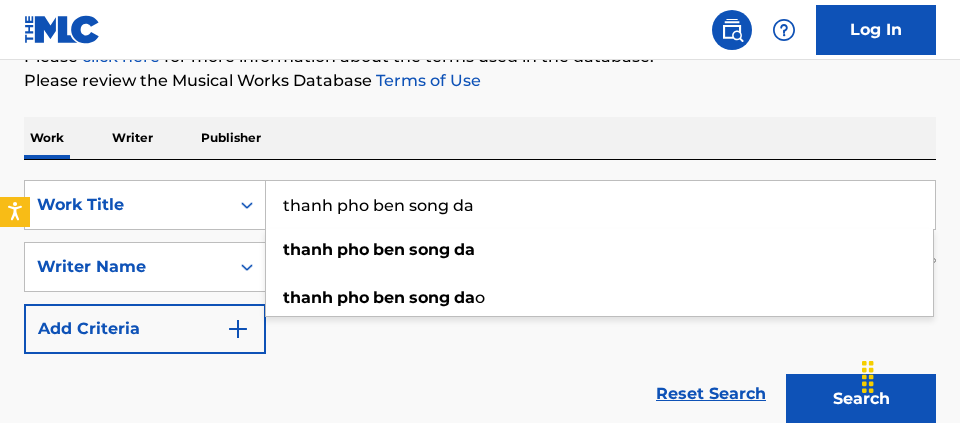 type on "thanh pho ben song da" 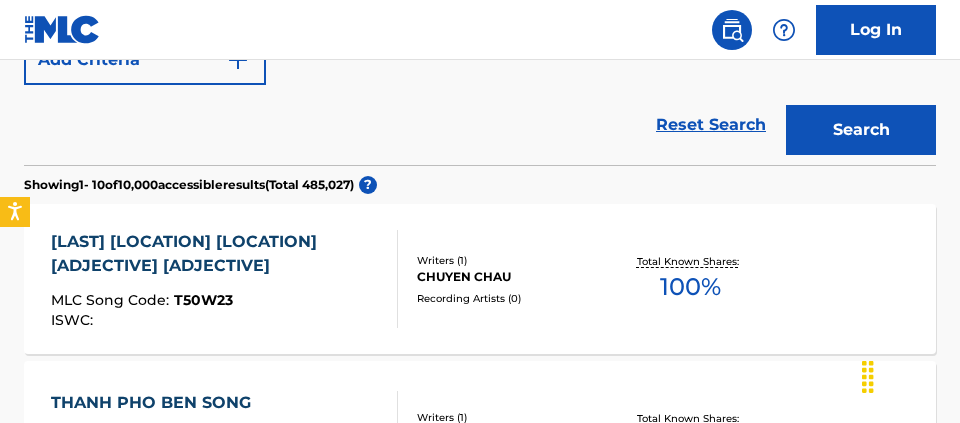 scroll, scrollTop: 568, scrollLeft: 0, axis: vertical 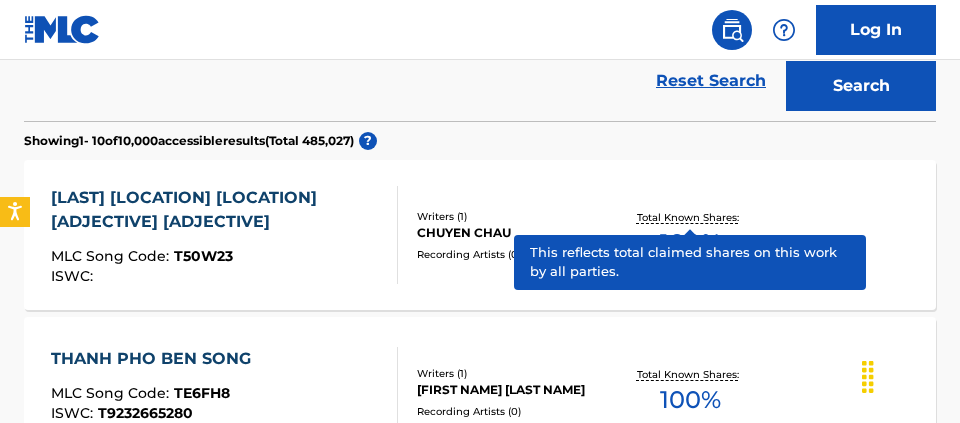 click on "Total Known Shares:" at bounding box center [690, 217] 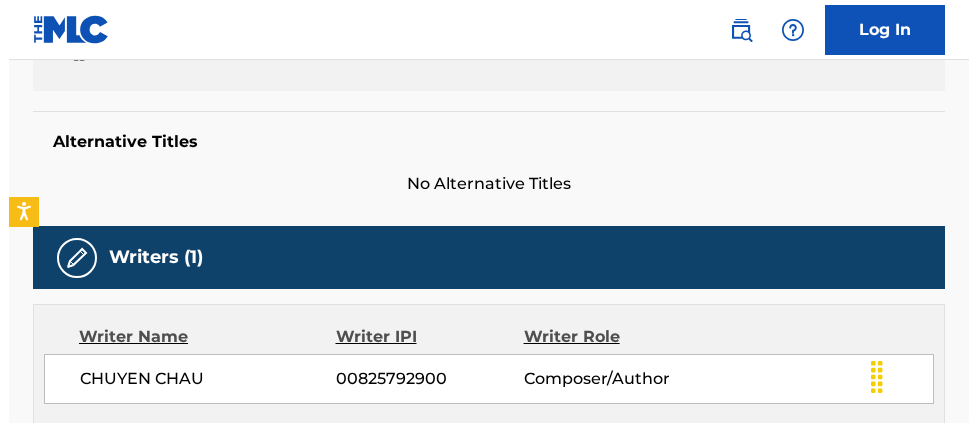 scroll, scrollTop: 0, scrollLeft: 0, axis: both 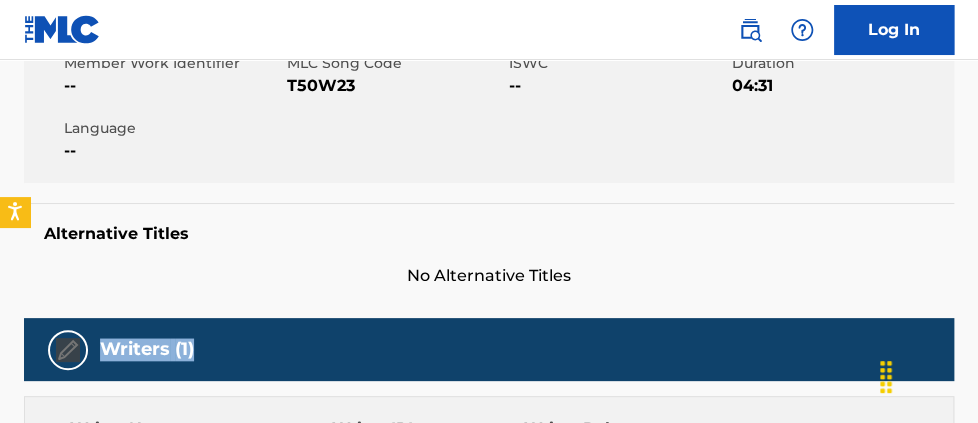 drag, startPoint x: 976, startPoint y: 175, endPoint x: 982, endPoint y: 199, distance: 24.738634 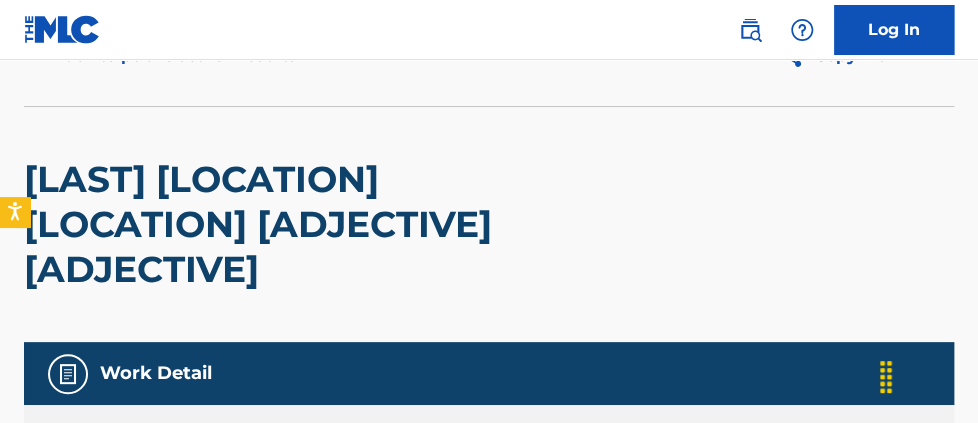 scroll, scrollTop: 92, scrollLeft: 0, axis: vertical 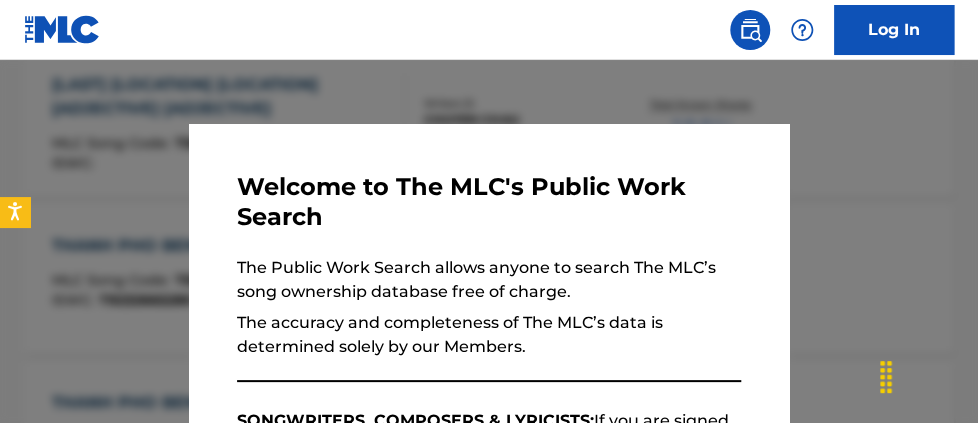drag, startPoint x: 295, startPoint y: 64, endPoint x: 367, endPoint y: 75, distance: 72.835434 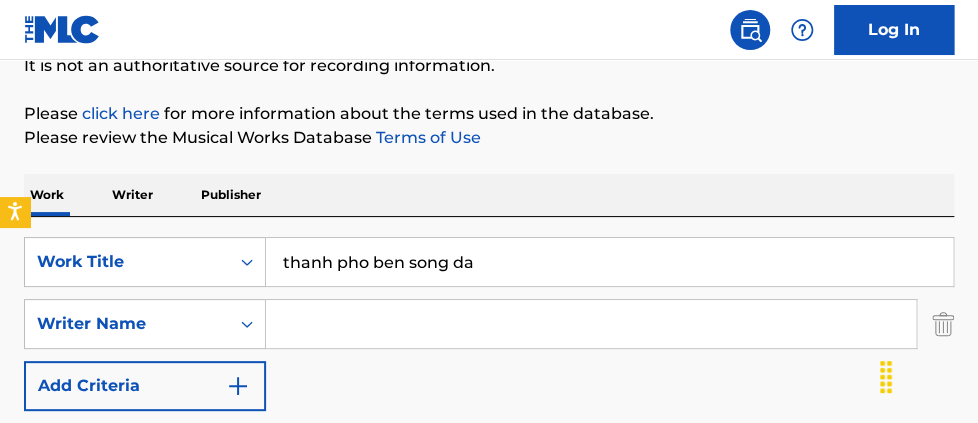 scroll, scrollTop: 188, scrollLeft: 0, axis: vertical 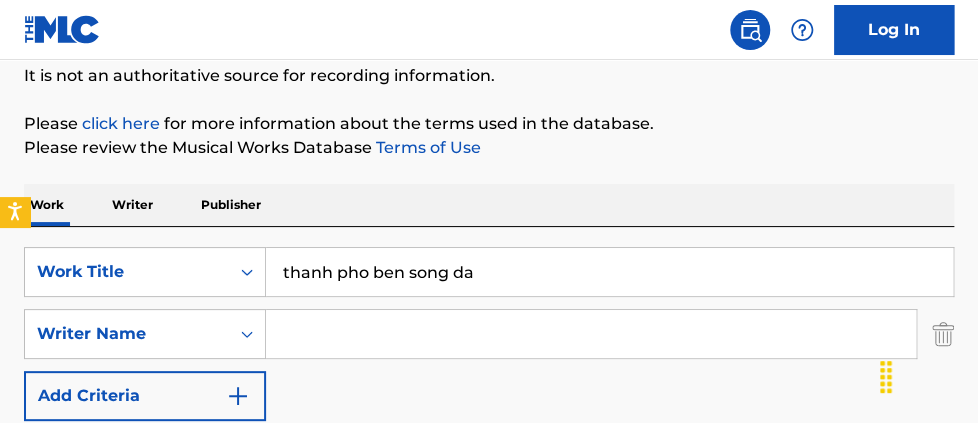 drag, startPoint x: 546, startPoint y: 249, endPoint x: -4, endPoint y: 188, distance: 553.3724 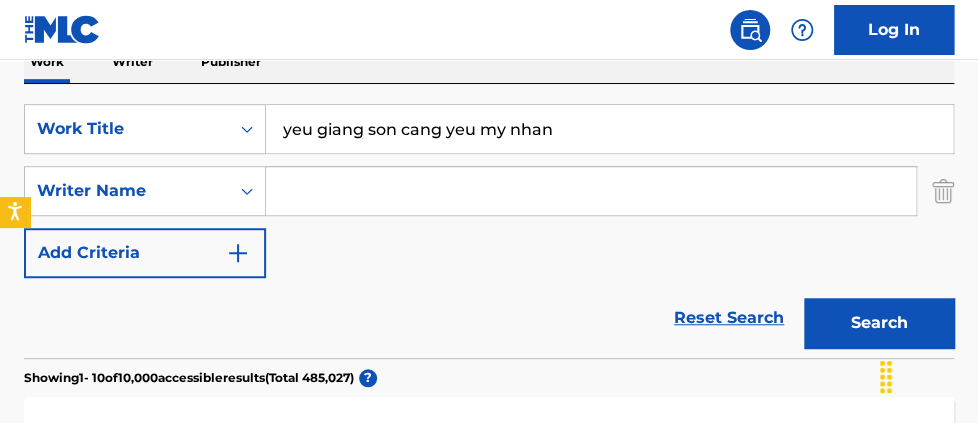 scroll, scrollTop: 407, scrollLeft: 0, axis: vertical 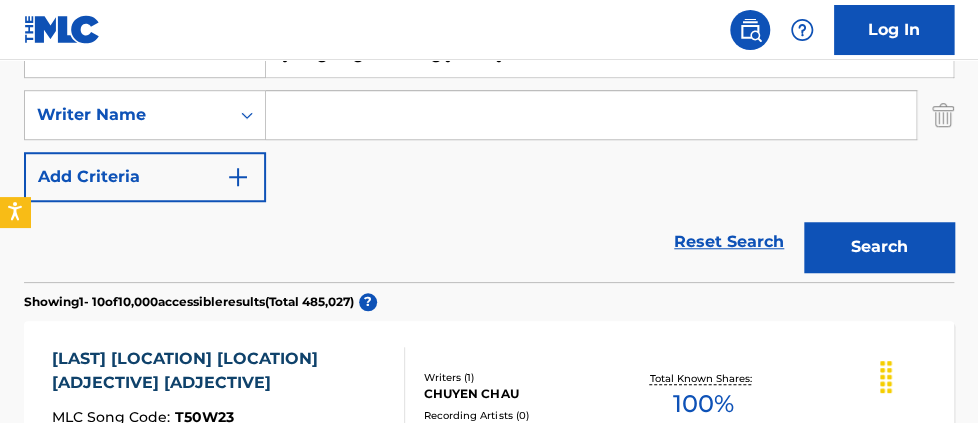 type on "yeu giang son cang yeu my nhan" 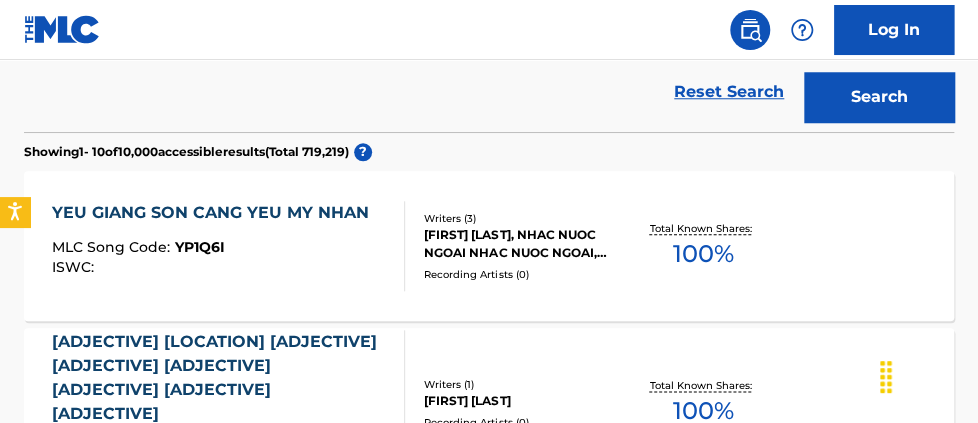 scroll, scrollTop: 563, scrollLeft: 0, axis: vertical 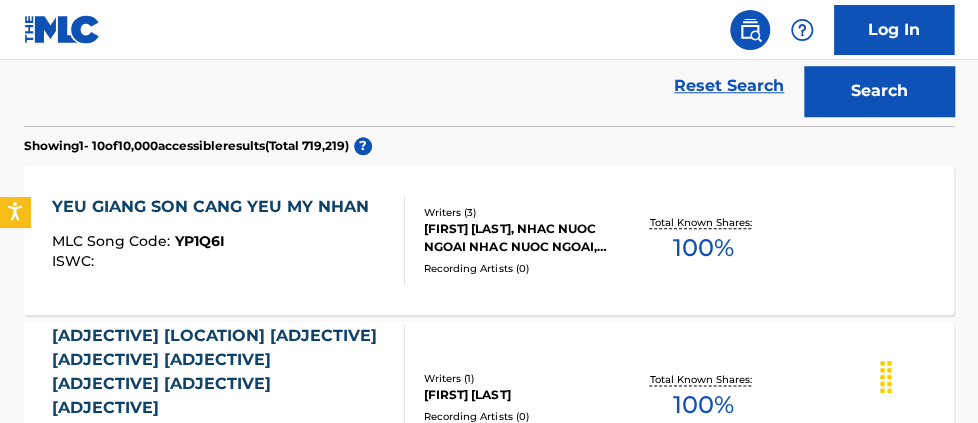 click on "100 %" at bounding box center (703, 248) 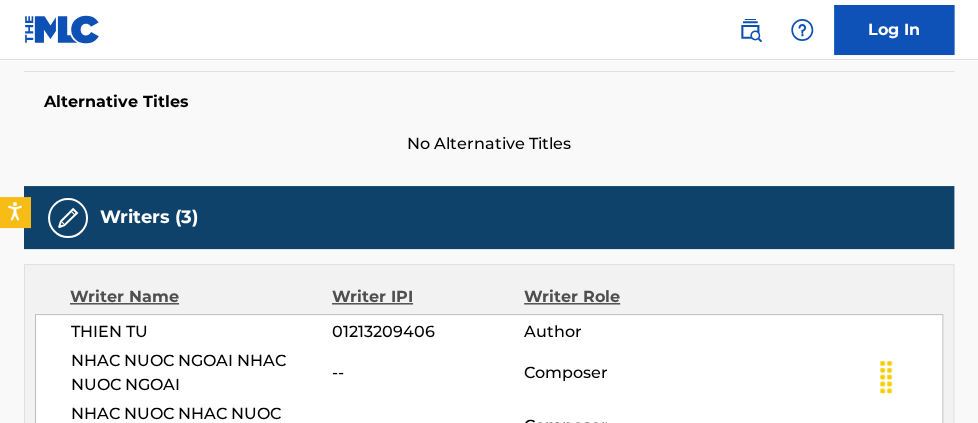 scroll, scrollTop: 0, scrollLeft: 0, axis: both 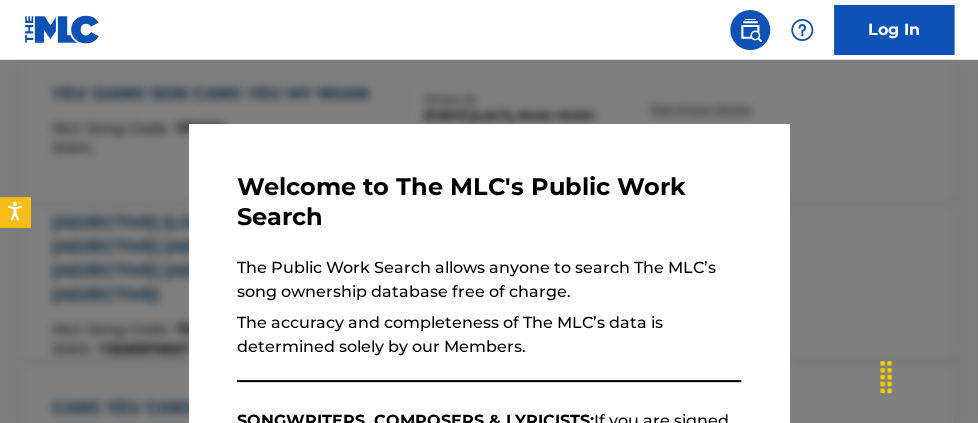 click at bounding box center [489, 271] 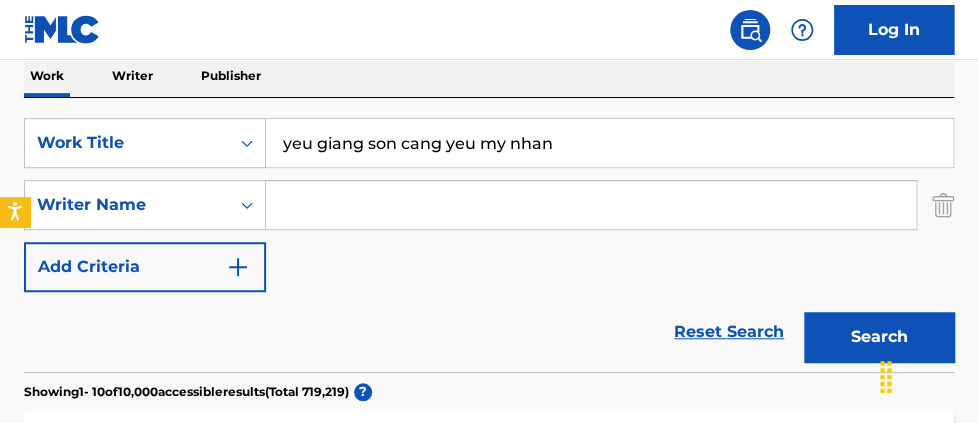 scroll, scrollTop: 312, scrollLeft: 0, axis: vertical 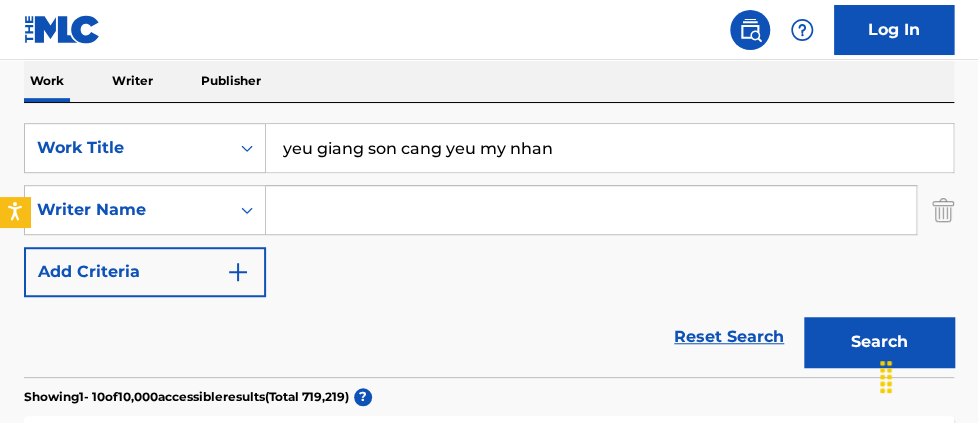 click on "Search" at bounding box center [879, 342] 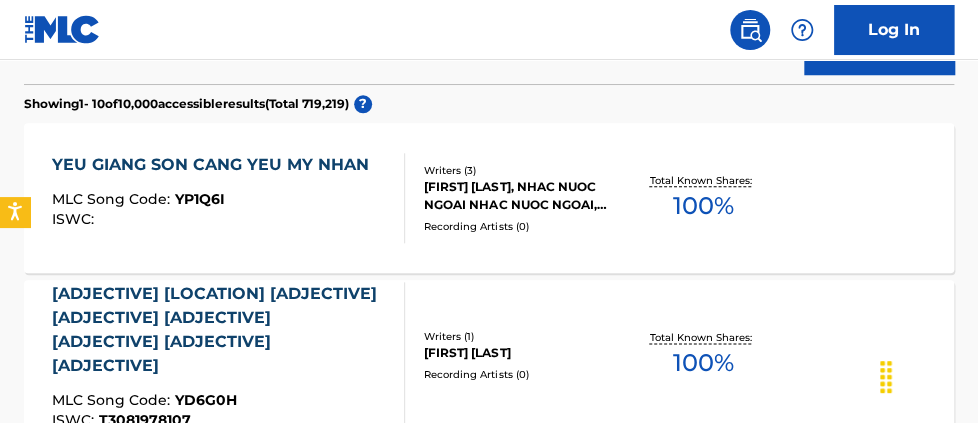 scroll, scrollTop: 600, scrollLeft: 0, axis: vertical 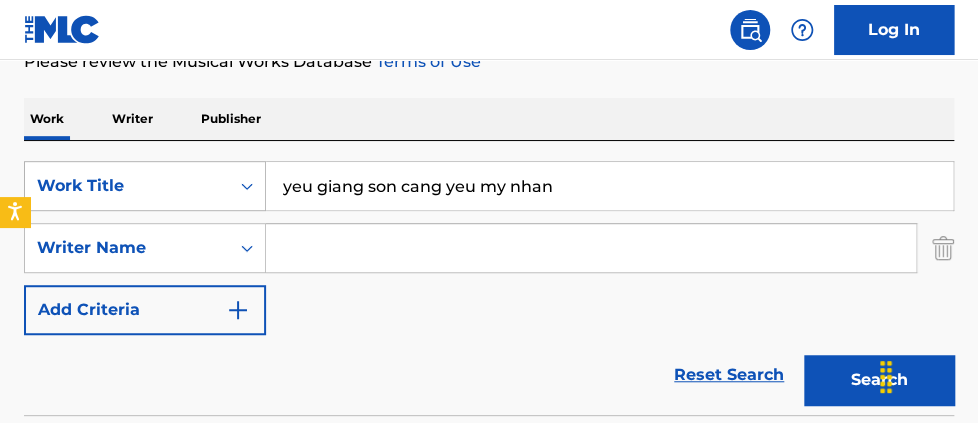 drag, startPoint x: 591, startPoint y: 187, endPoint x: 101, endPoint y: 163, distance: 490.5874 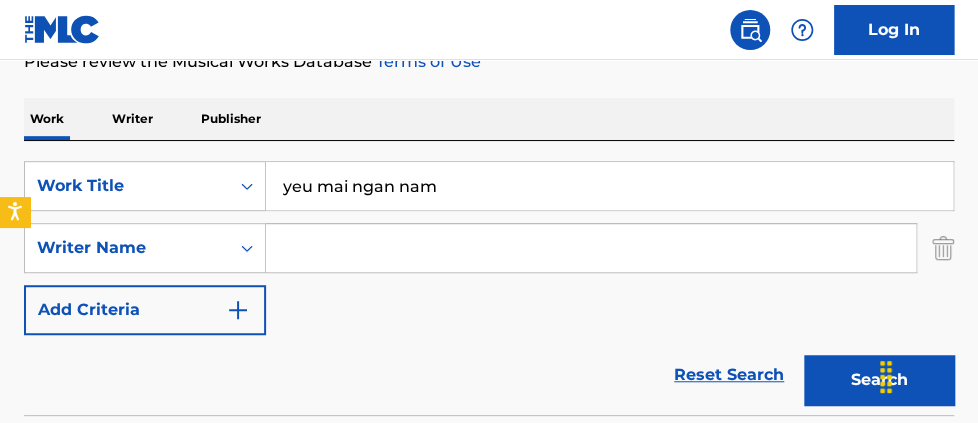 type on "yeu mai ngan nam" 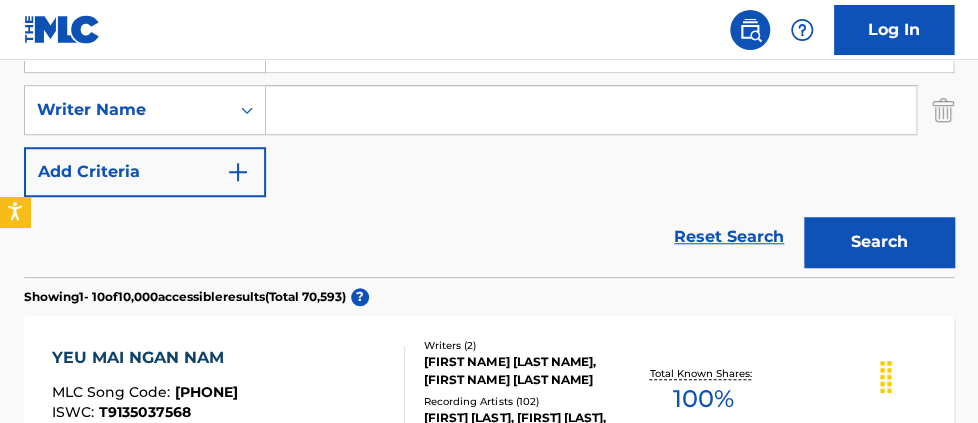scroll, scrollTop: 666, scrollLeft: 0, axis: vertical 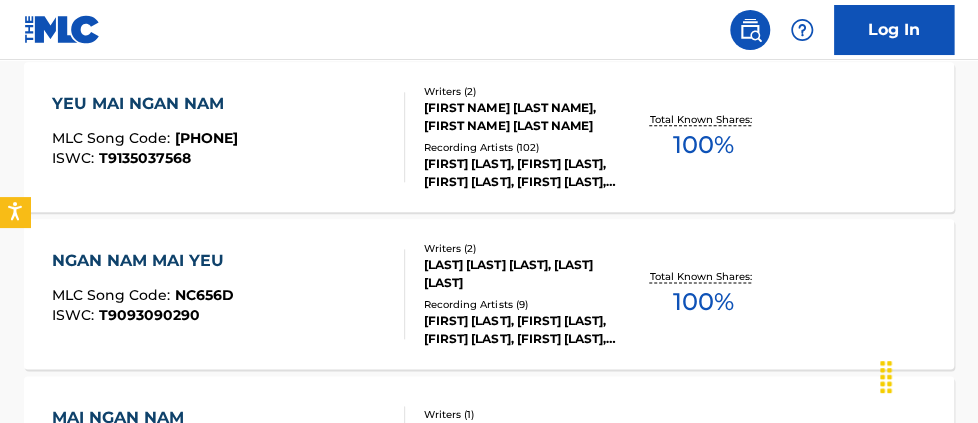 click on "100 %" at bounding box center (703, 145) 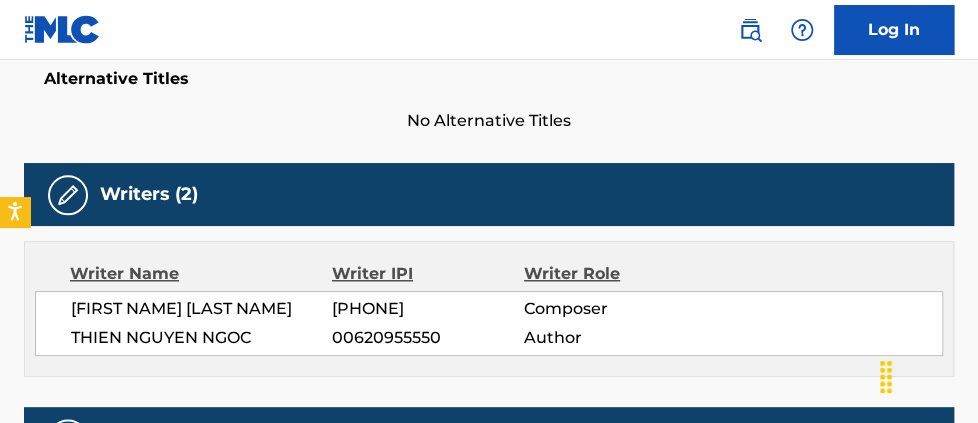 scroll, scrollTop: 578, scrollLeft: 0, axis: vertical 